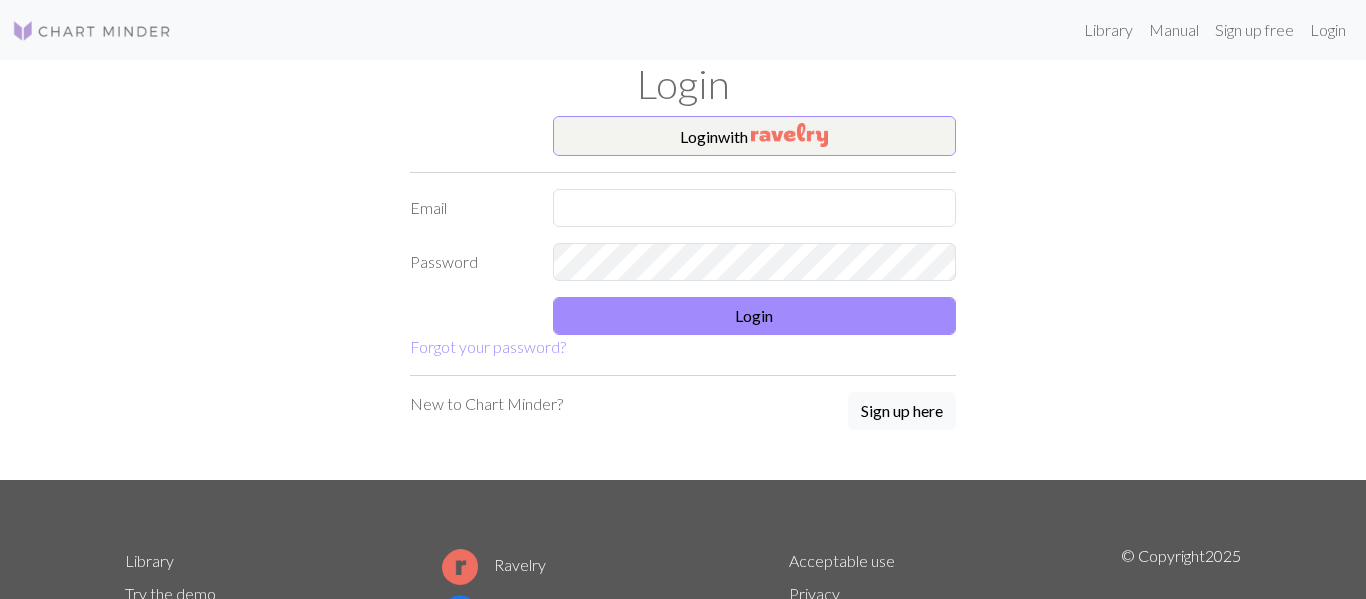 scroll, scrollTop: 0, scrollLeft: 0, axis: both 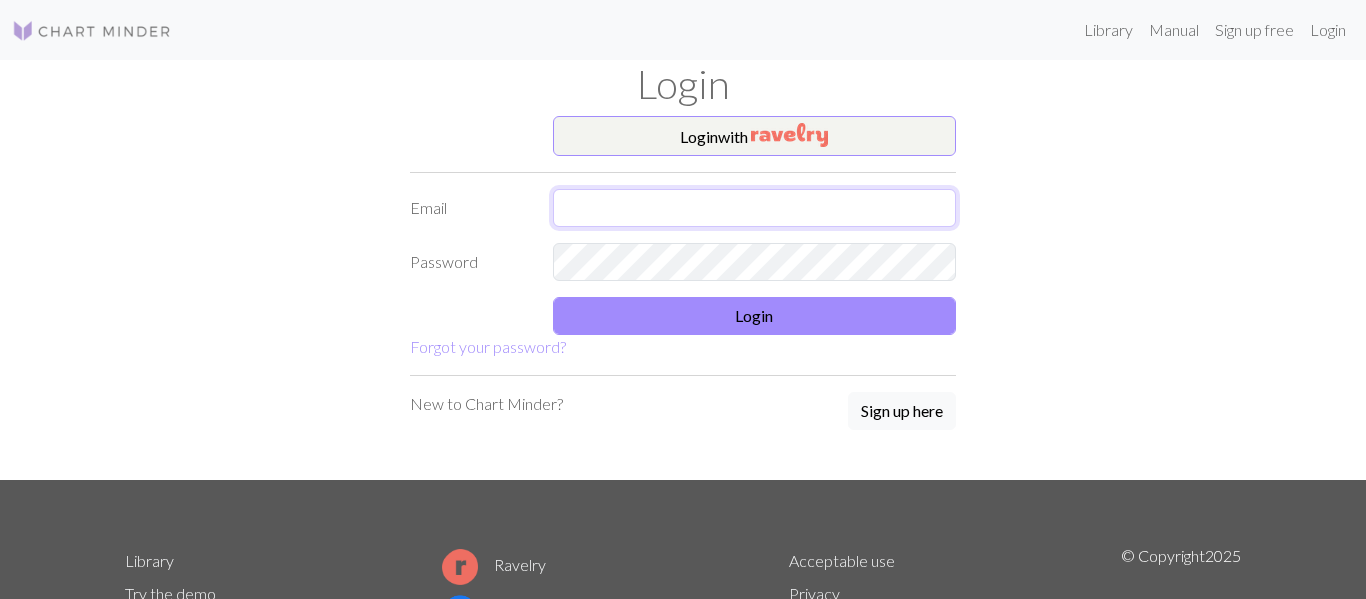 click at bounding box center (755, 208) 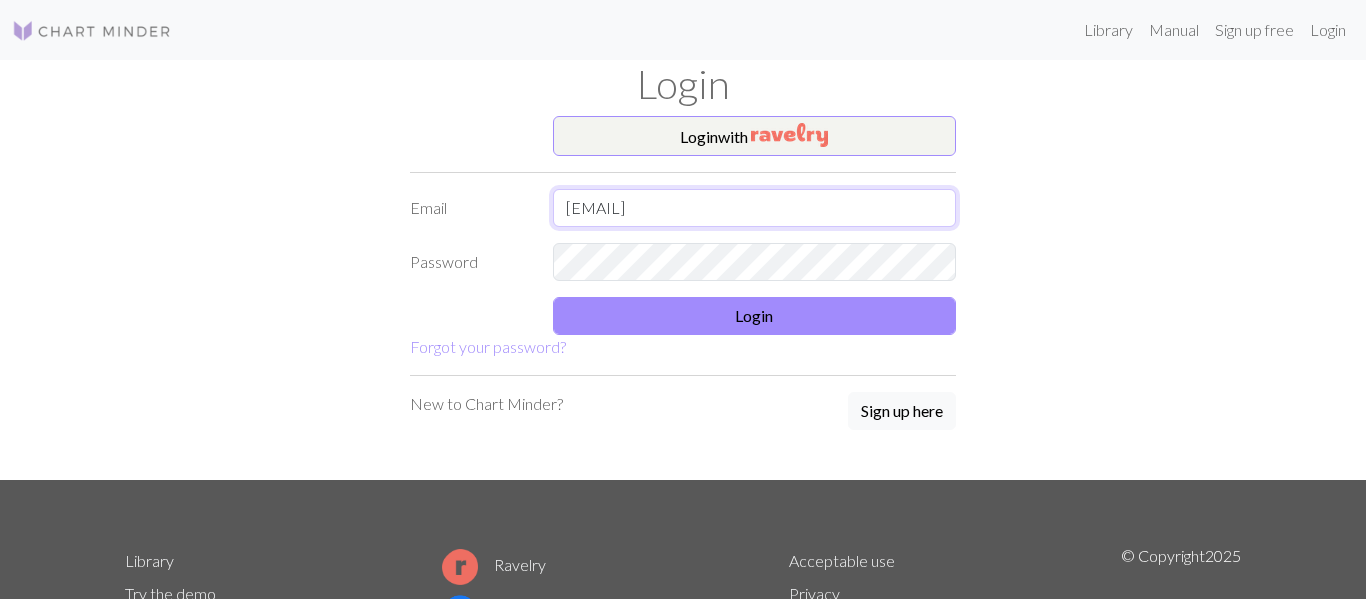 type on "irene.poytasaari@gmail.com" 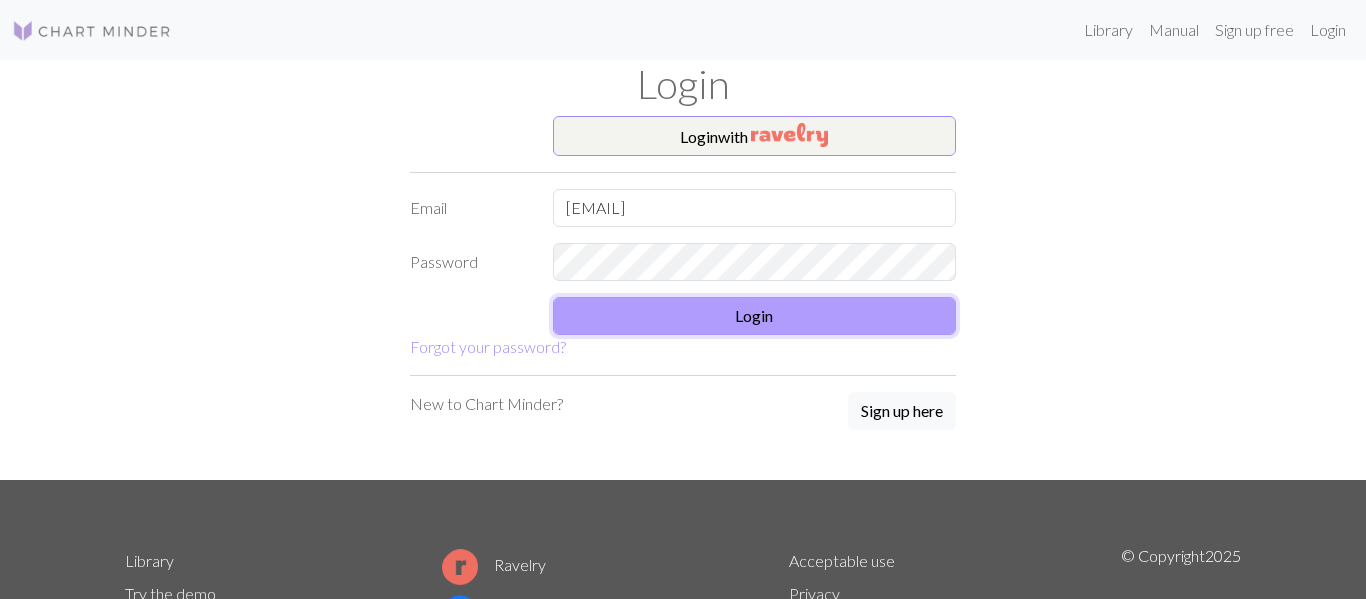 click on "Login" at bounding box center [755, 316] 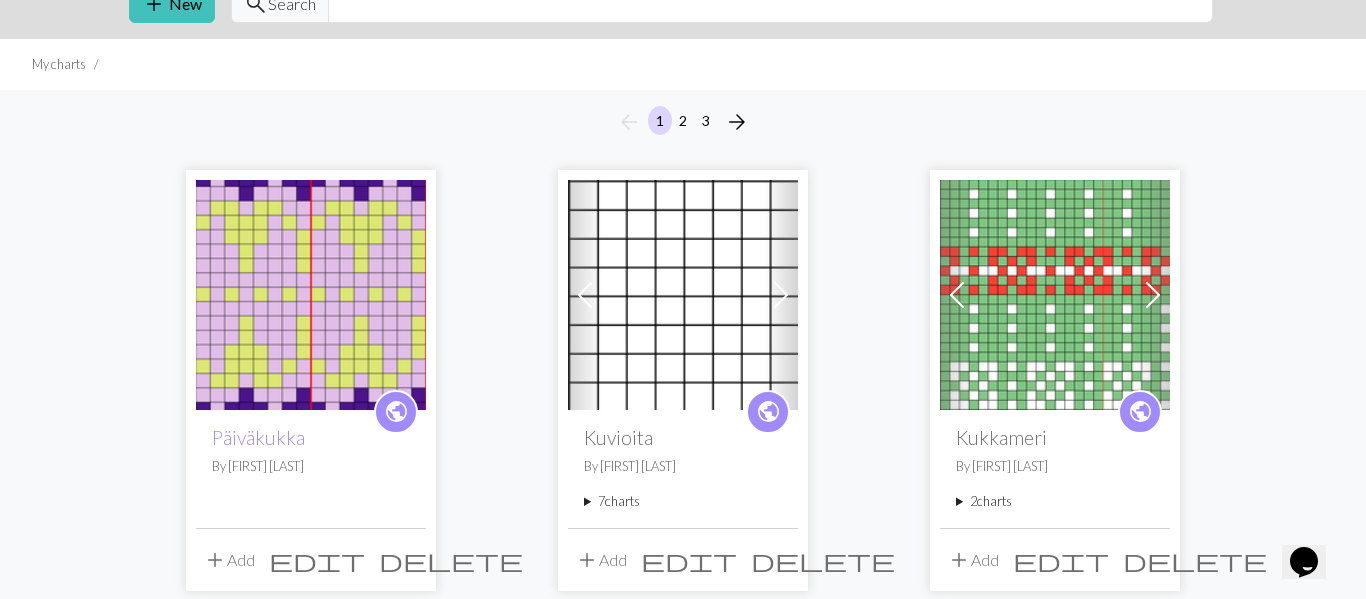 scroll, scrollTop: 106, scrollLeft: 0, axis: vertical 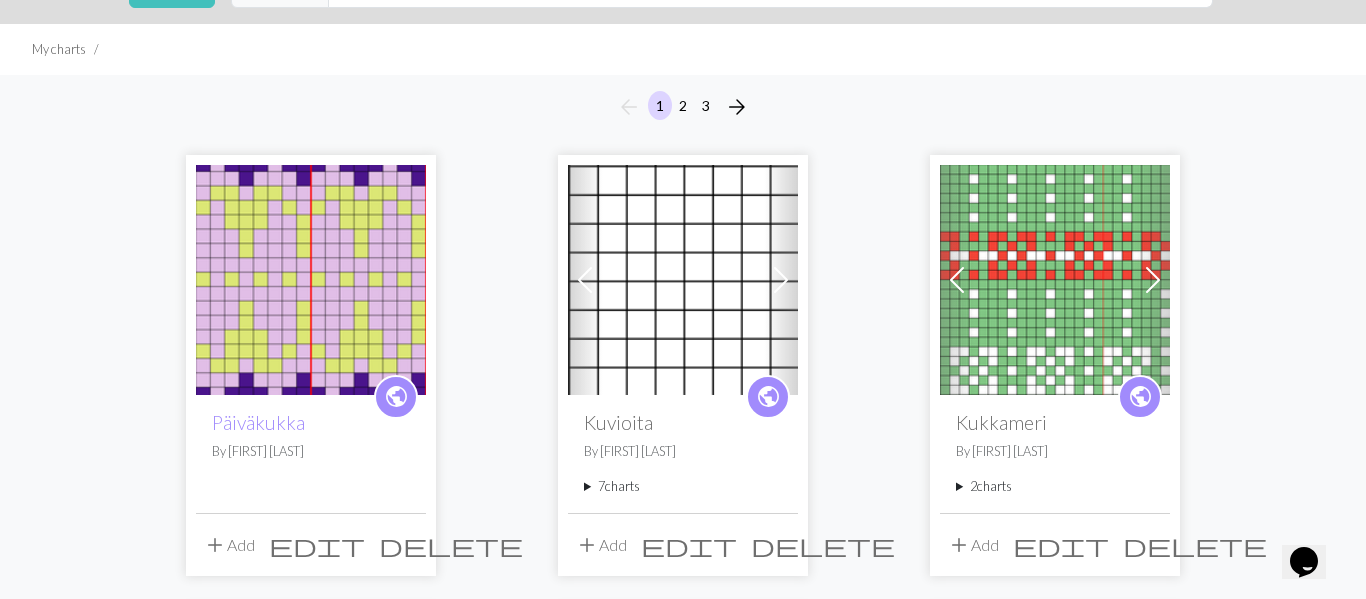 click on "delete" at bounding box center [451, 545] 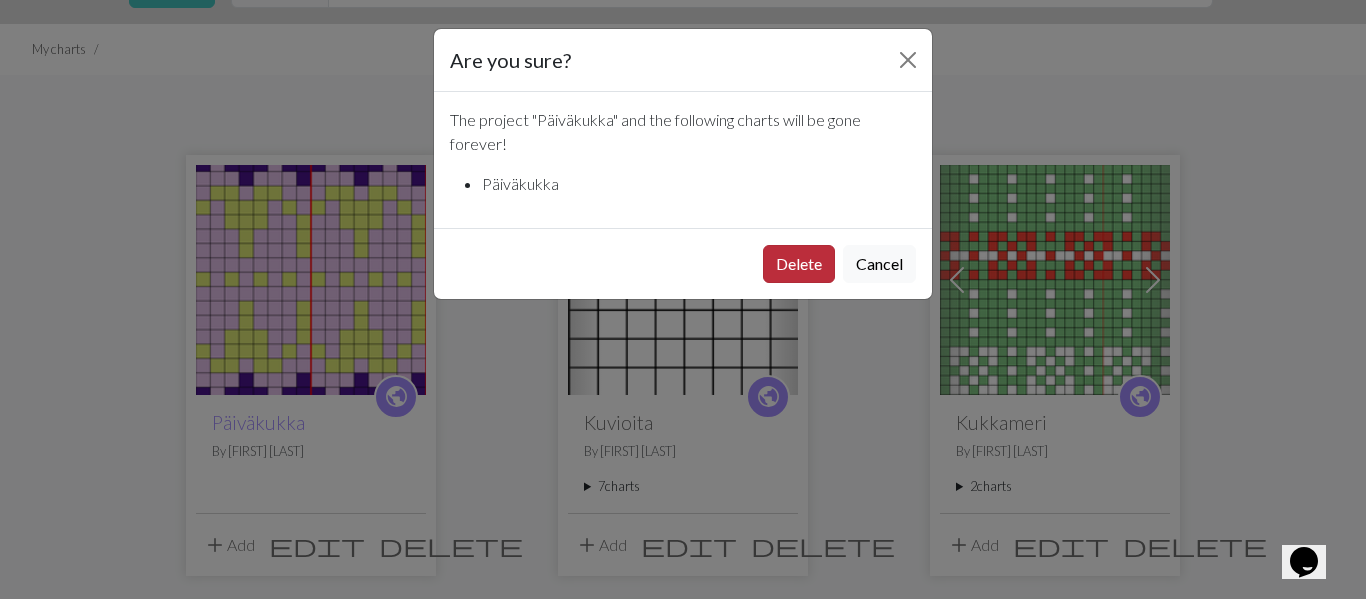 click on "Delete" at bounding box center [799, 264] 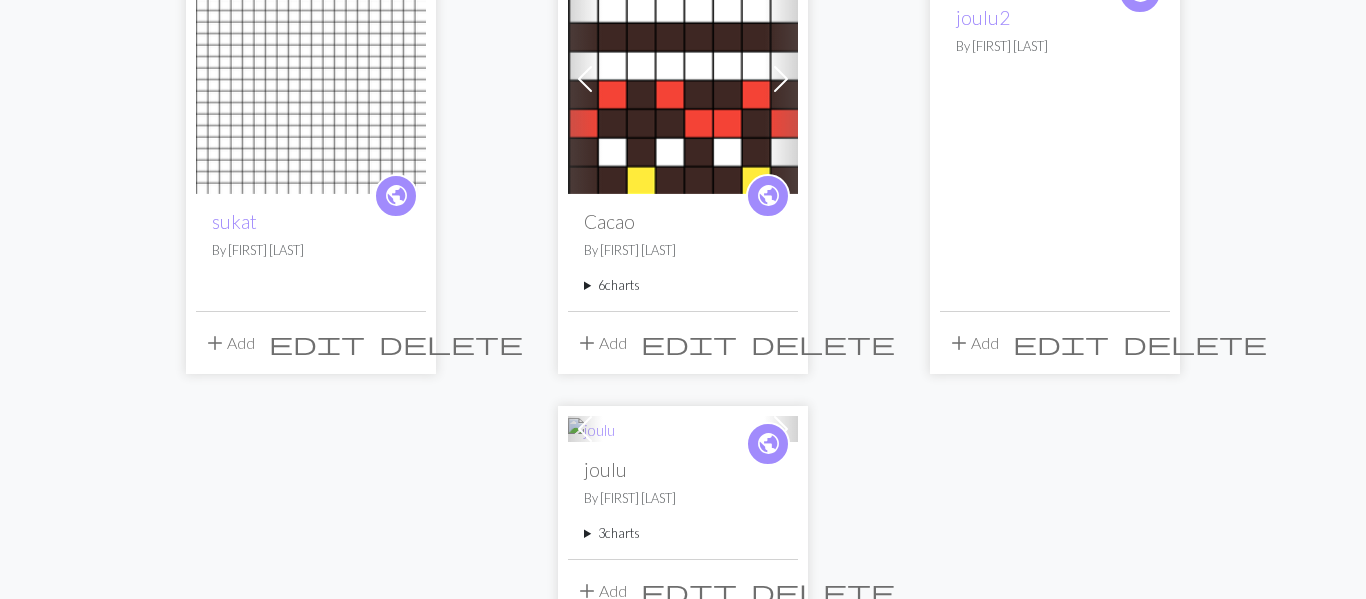scroll, scrollTop: 2100, scrollLeft: 0, axis: vertical 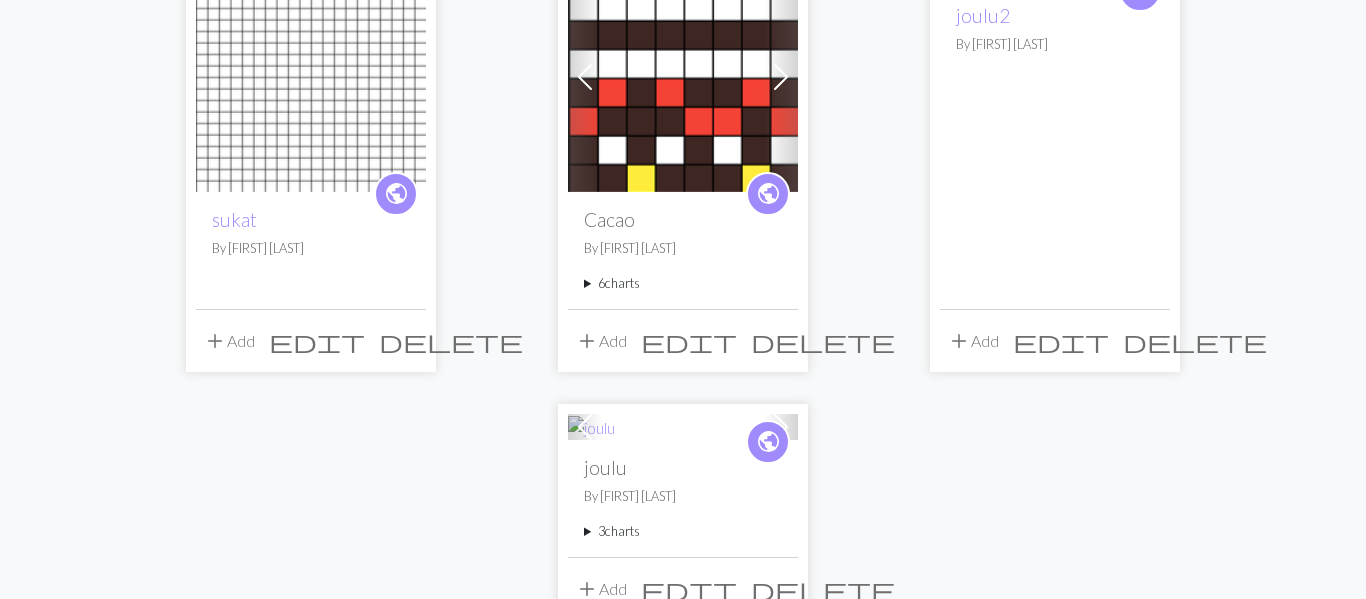 click on "6  charts" at bounding box center [683, 283] 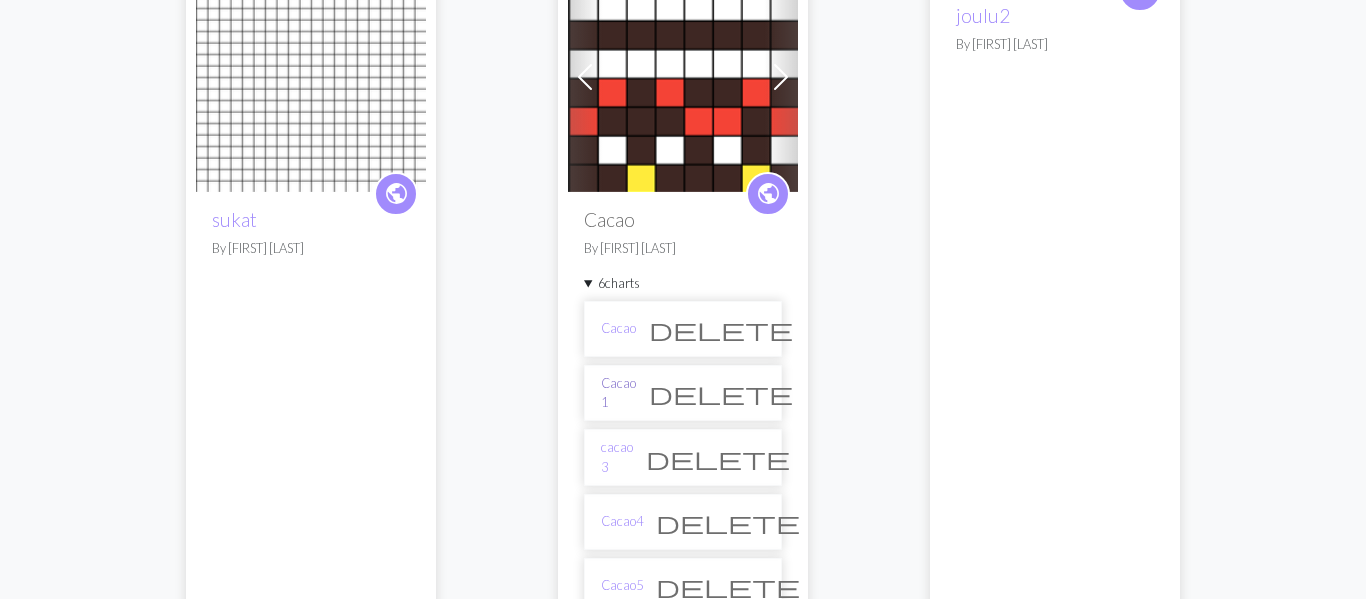 click on "Cacao 1" at bounding box center [618, 393] 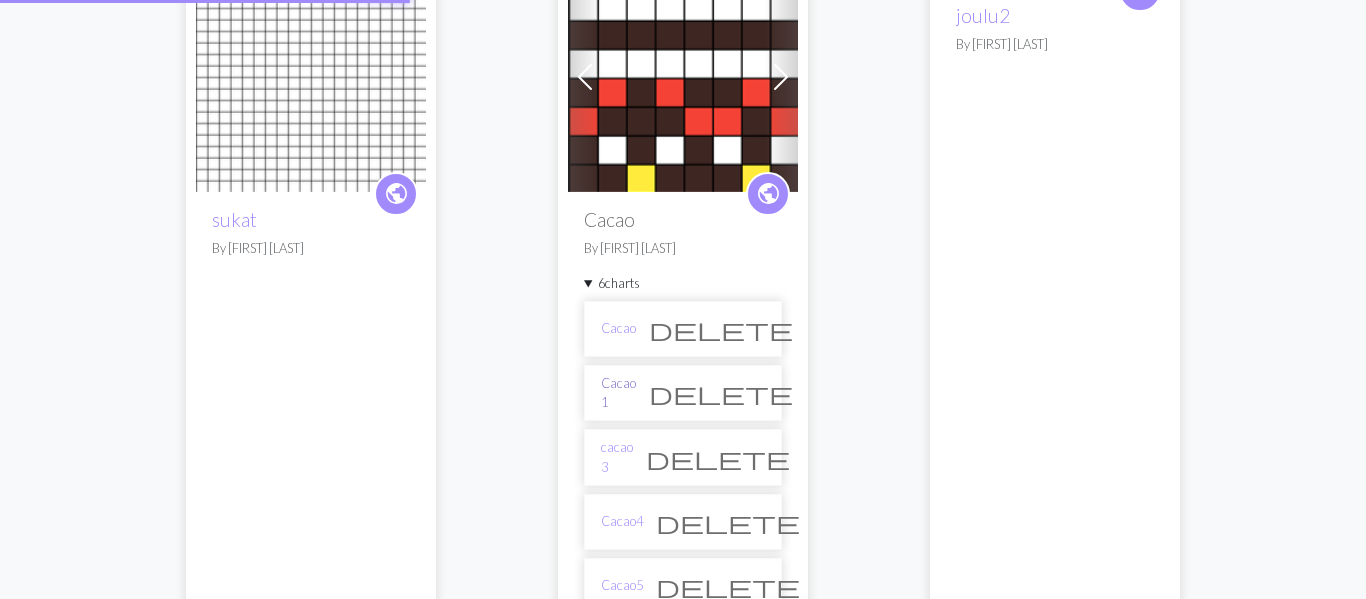 scroll, scrollTop: 0, scrollLeft: 0, axis: both 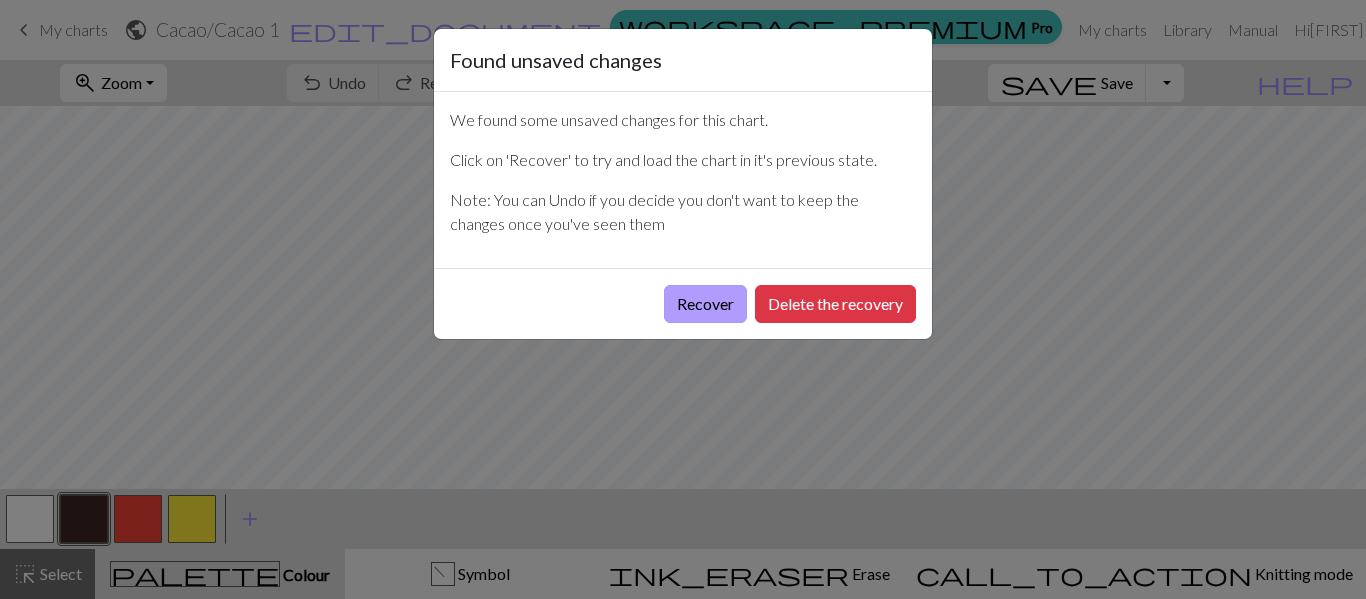 click on "Recover" at bounding box center [705, 304] 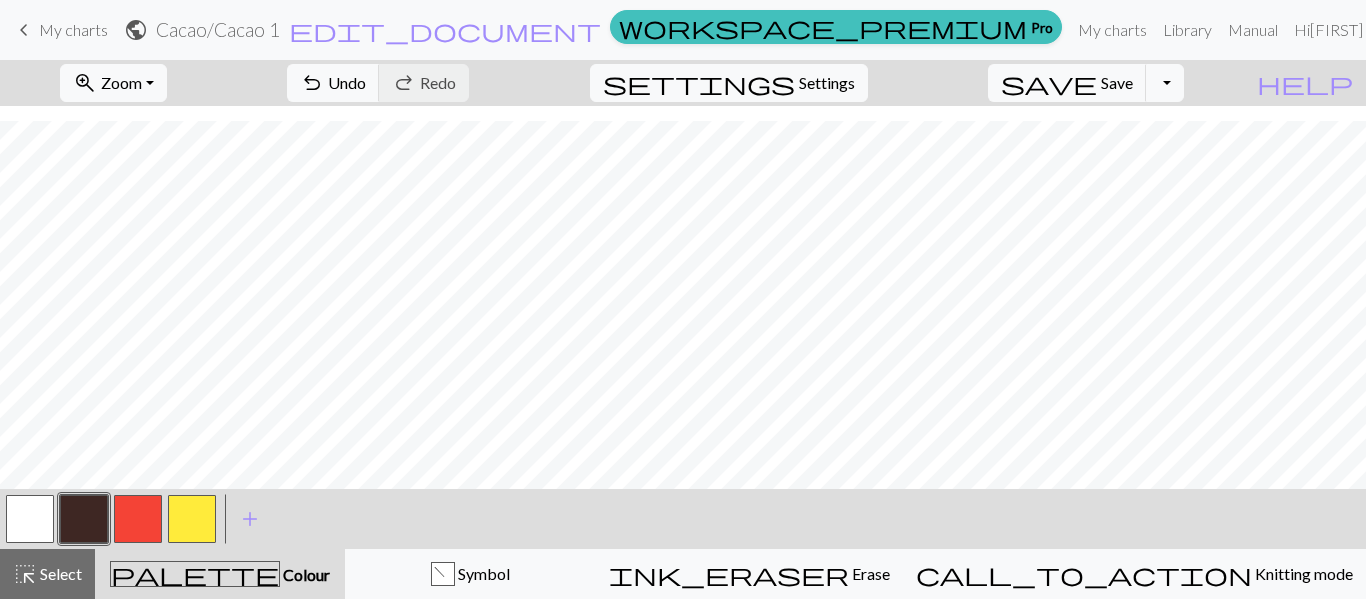 scroll, scrollTop: 67, scrollLeft: 0, axis: vertical 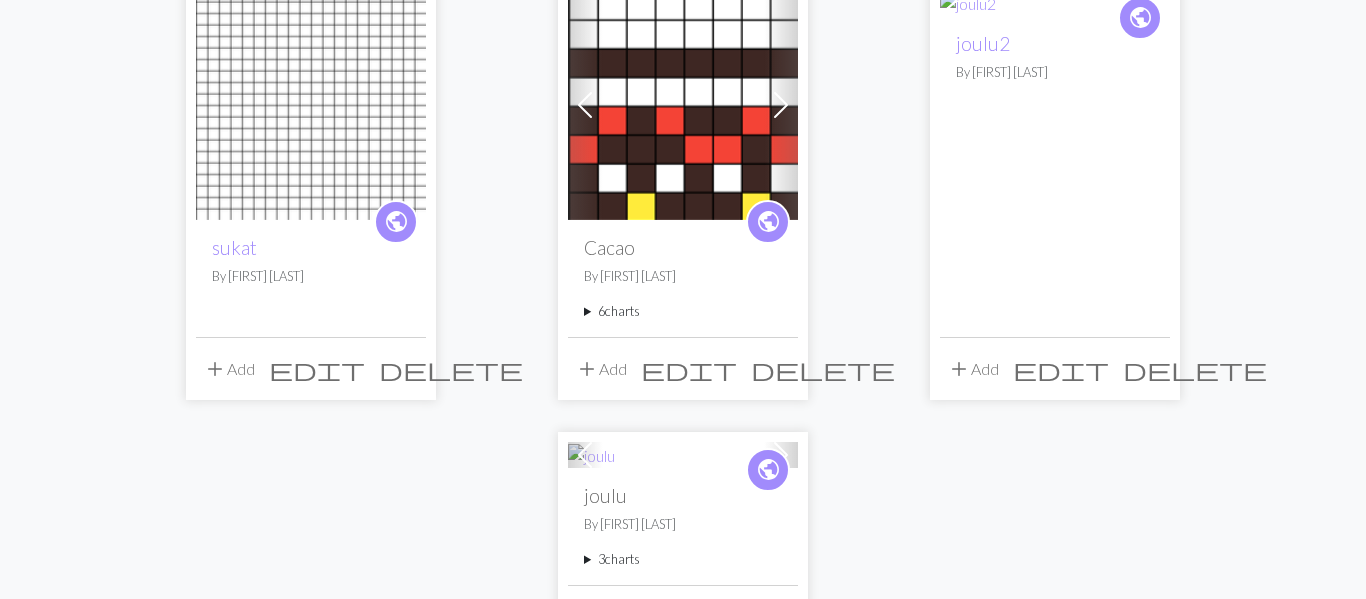 click on "6  charts" at bounding box center [683, 311] 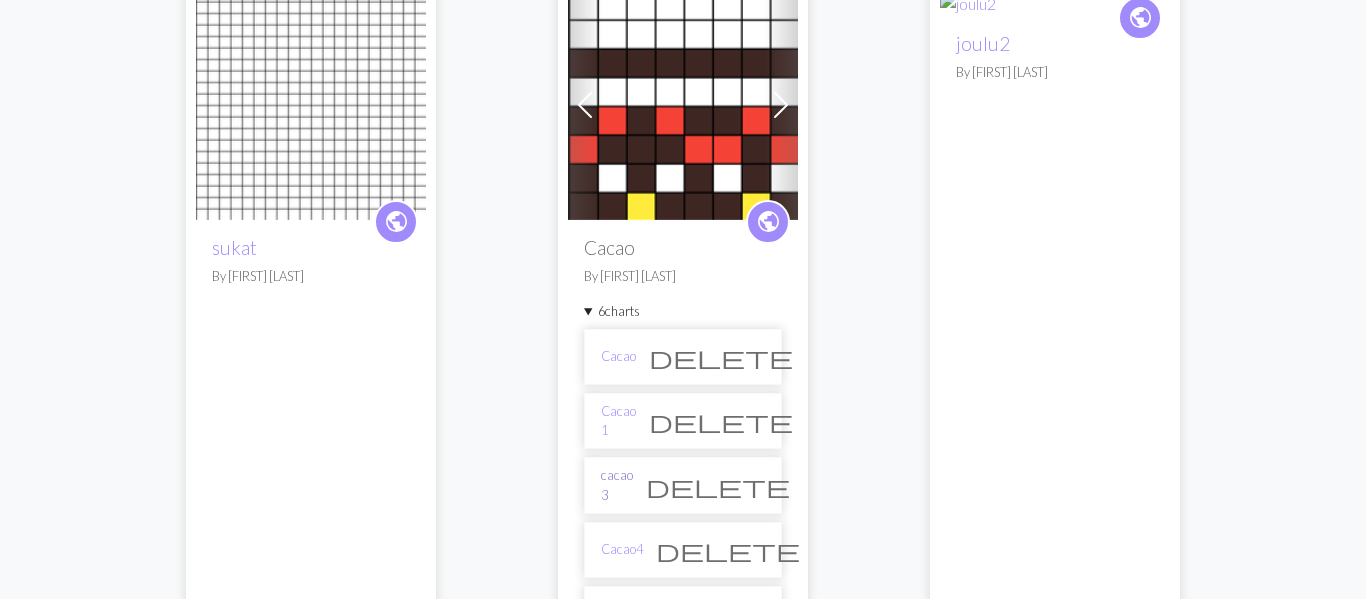 click on "cacao 3" at bounding box center (617, 485) 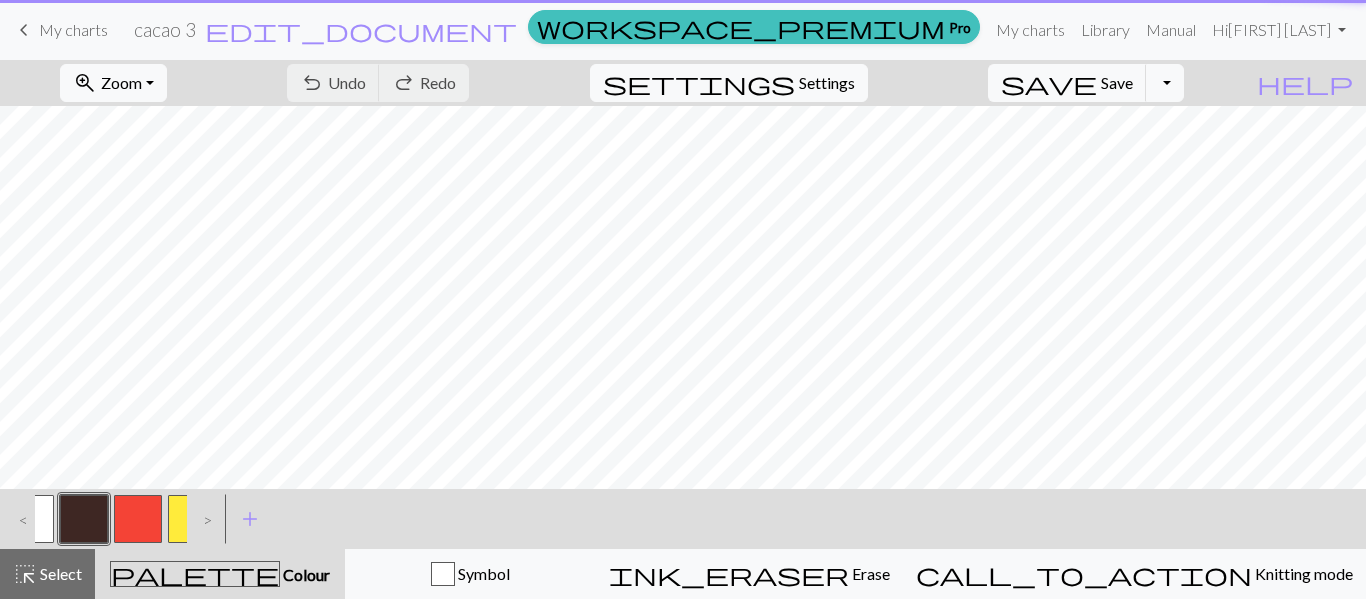 scroll, scrollTop: 0, scrollLeft: 0, axis: both 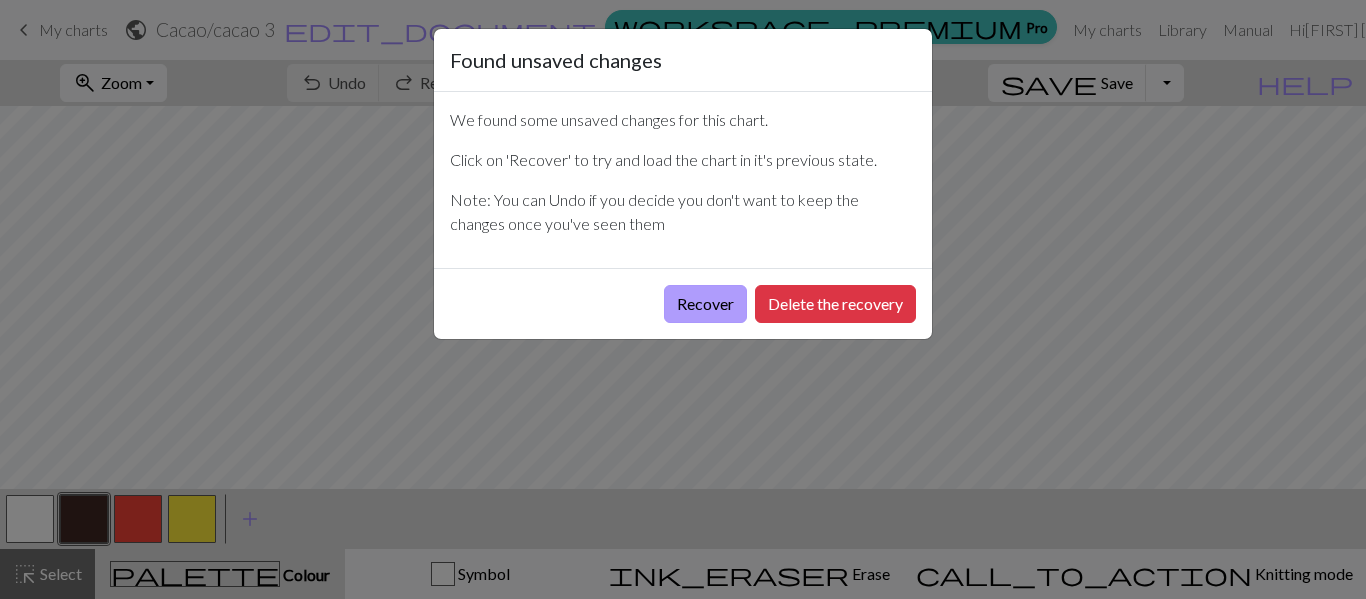 click on "Recover" at bounding box center (705, 304) 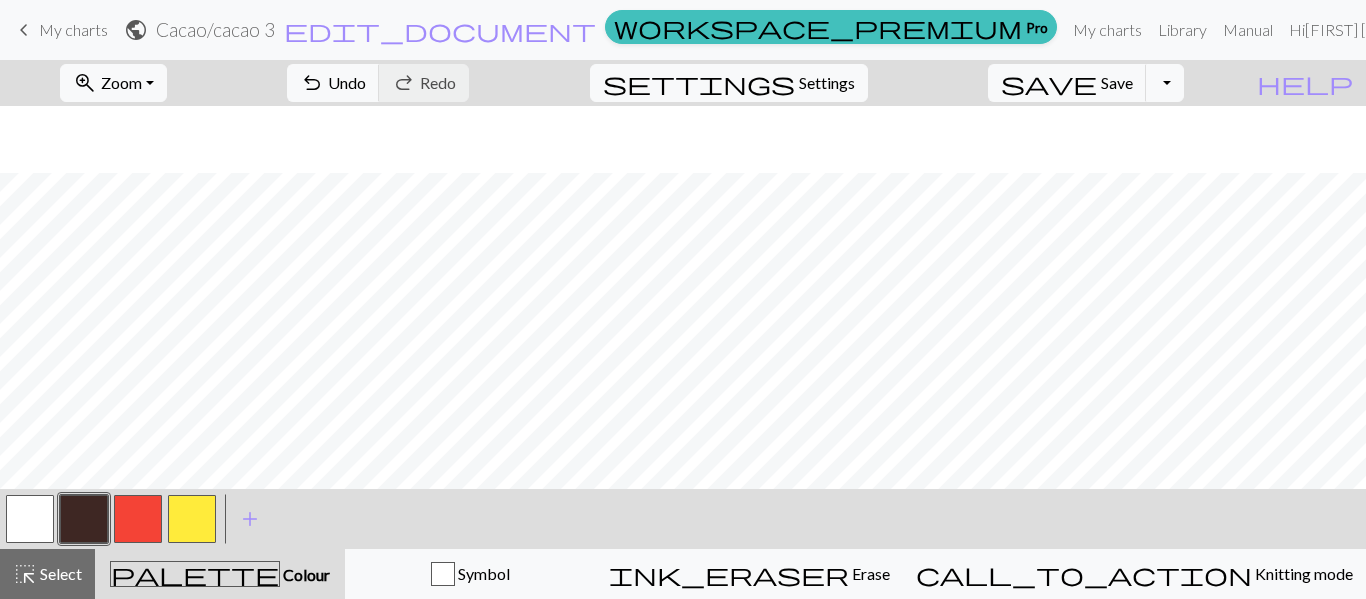 scroll, scrollTop: 67, scrollLeft: 0, axis: vertical 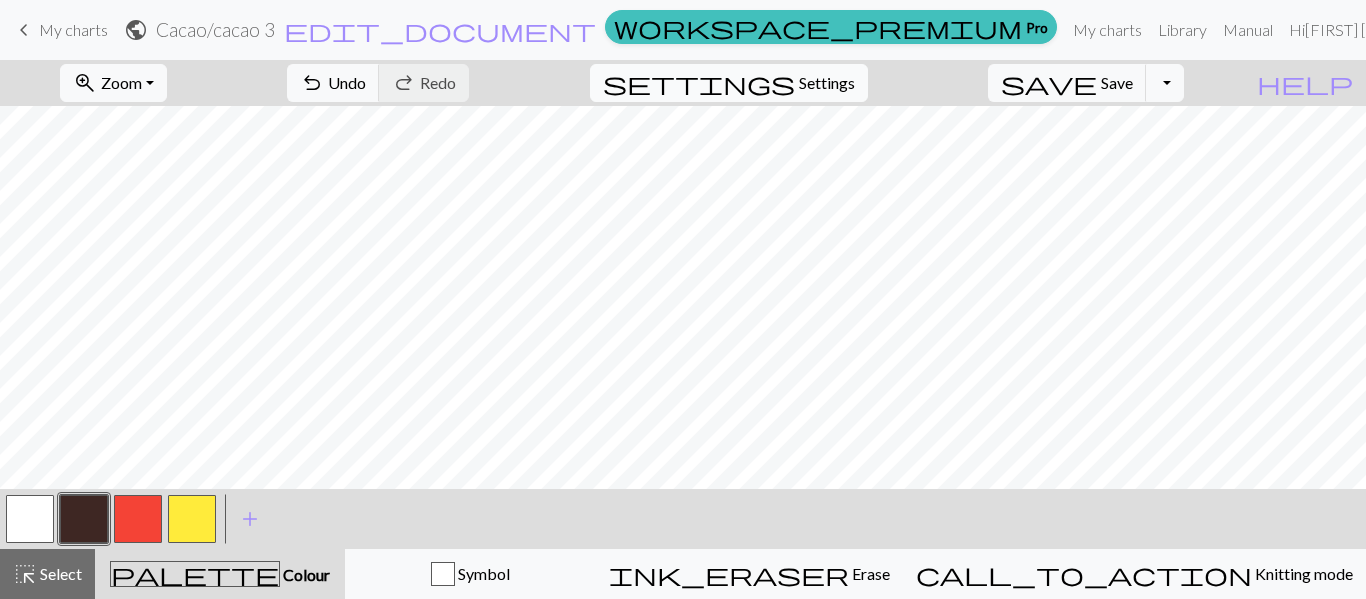 click on "Settings" at bounding box center (827, 83) 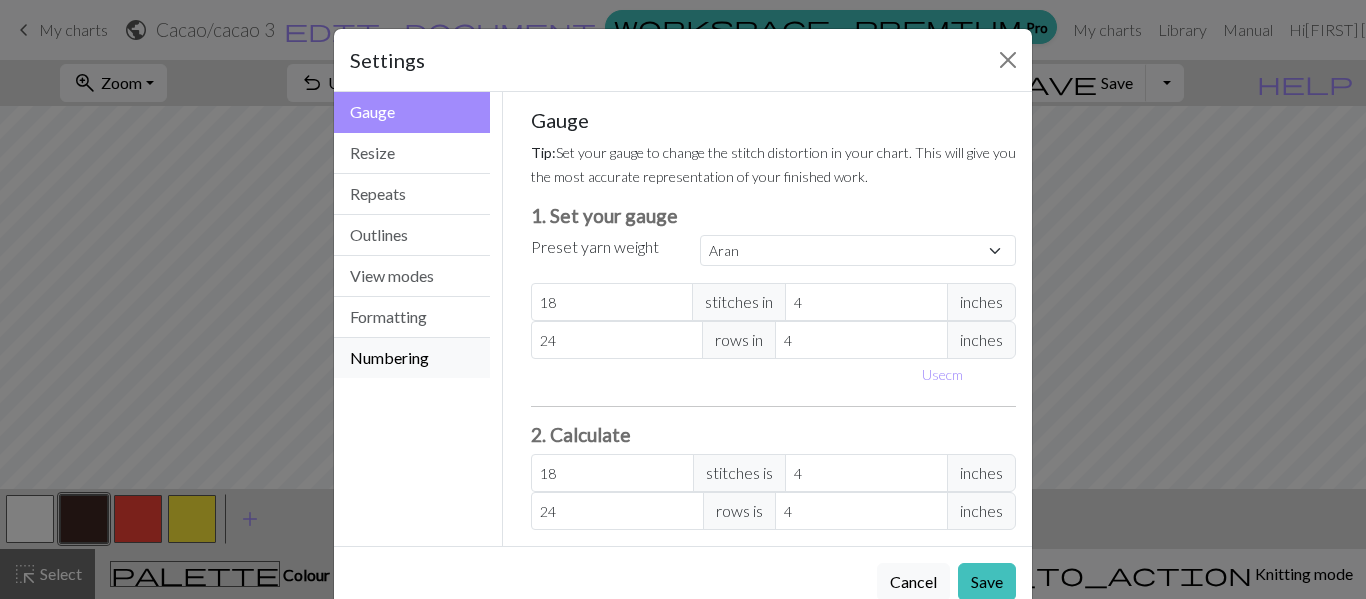 click on "Numbering" at bounding box center (412, 358) 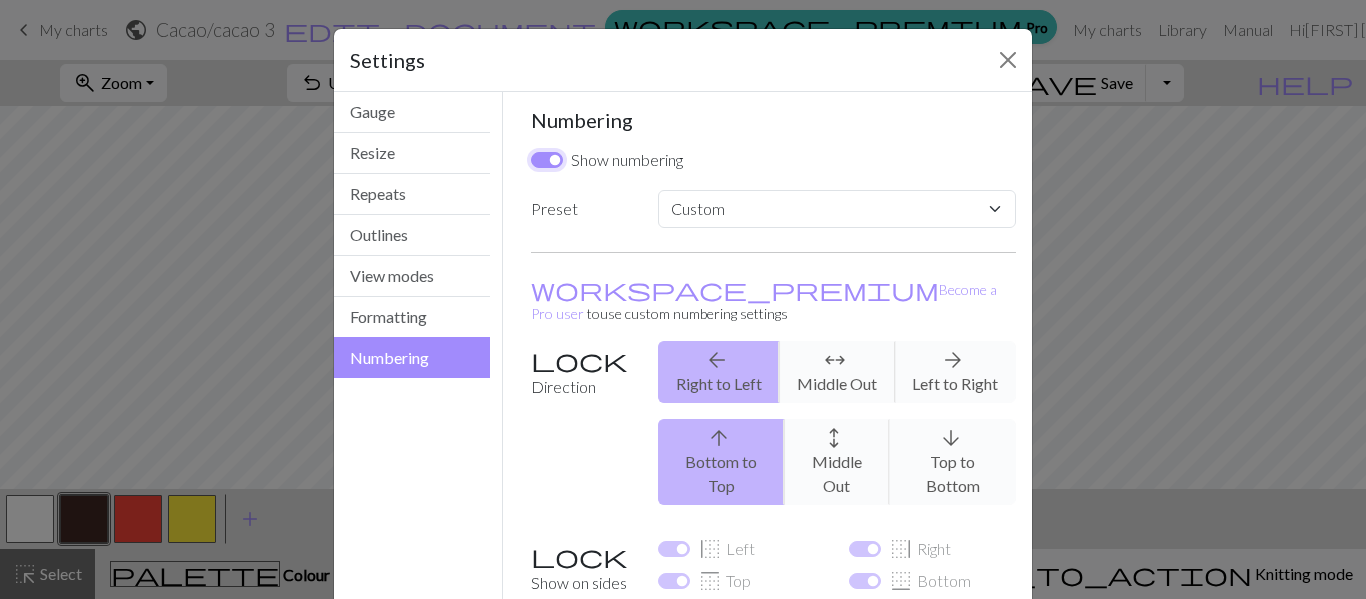 click on "Show numbering" at bounding box center (547, 160) 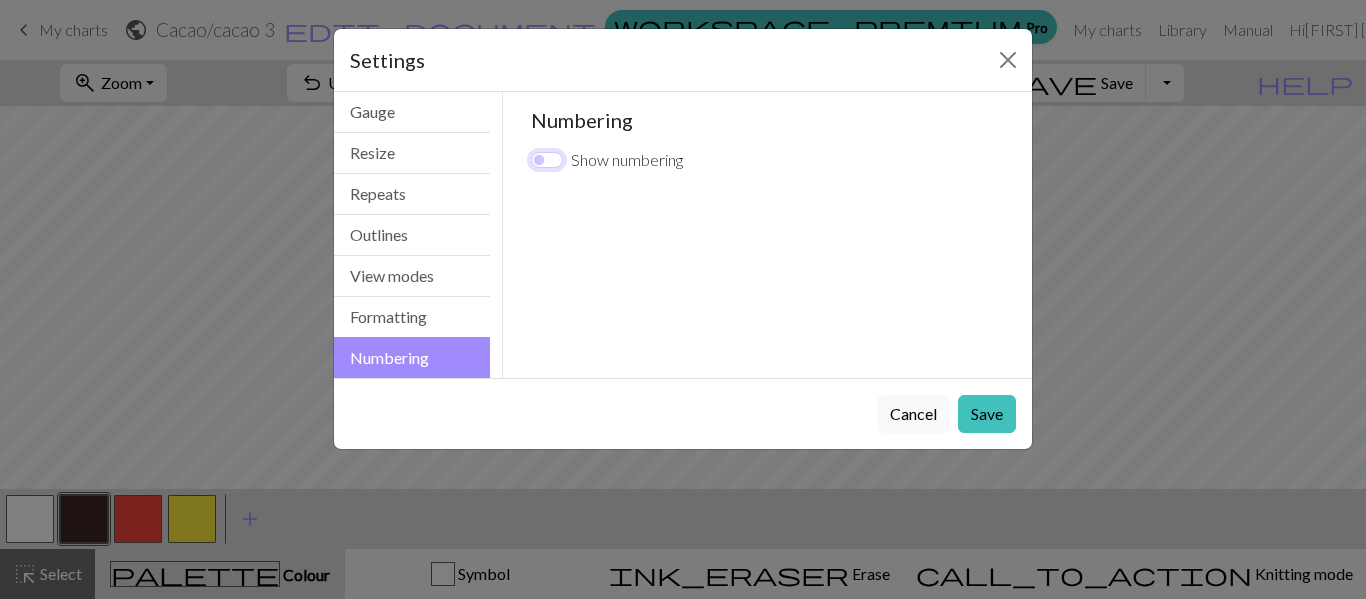 click on "Show numbering" at bounding box center (547, 160) 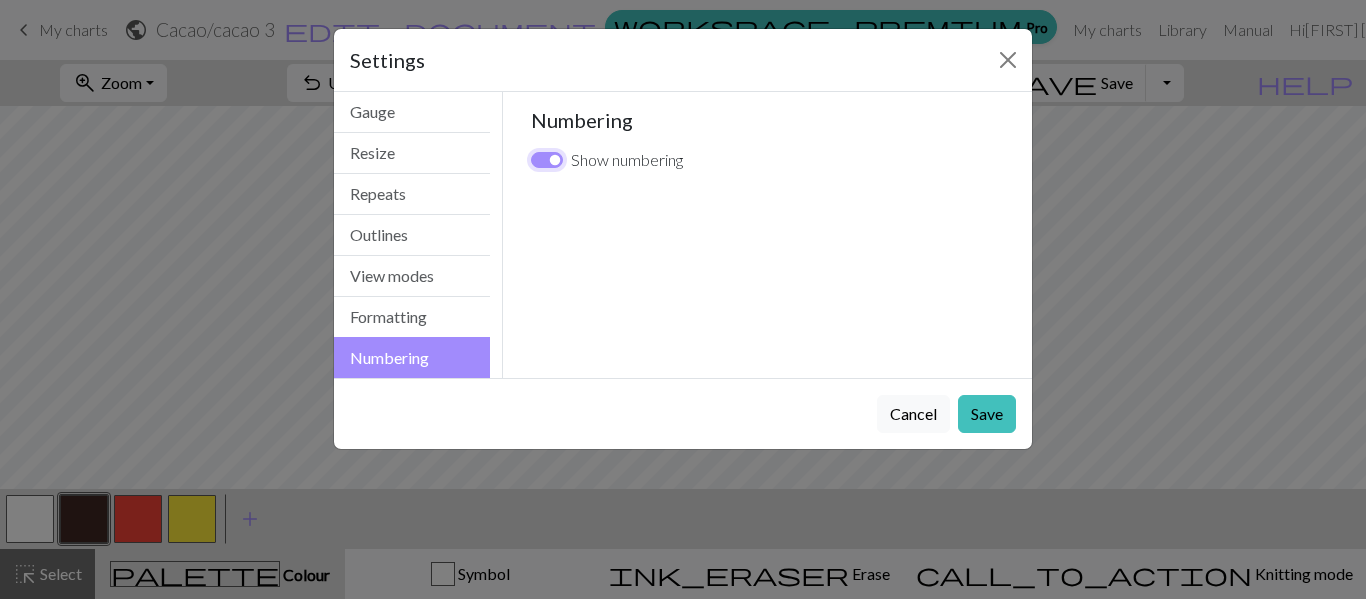 checkbox on "true" 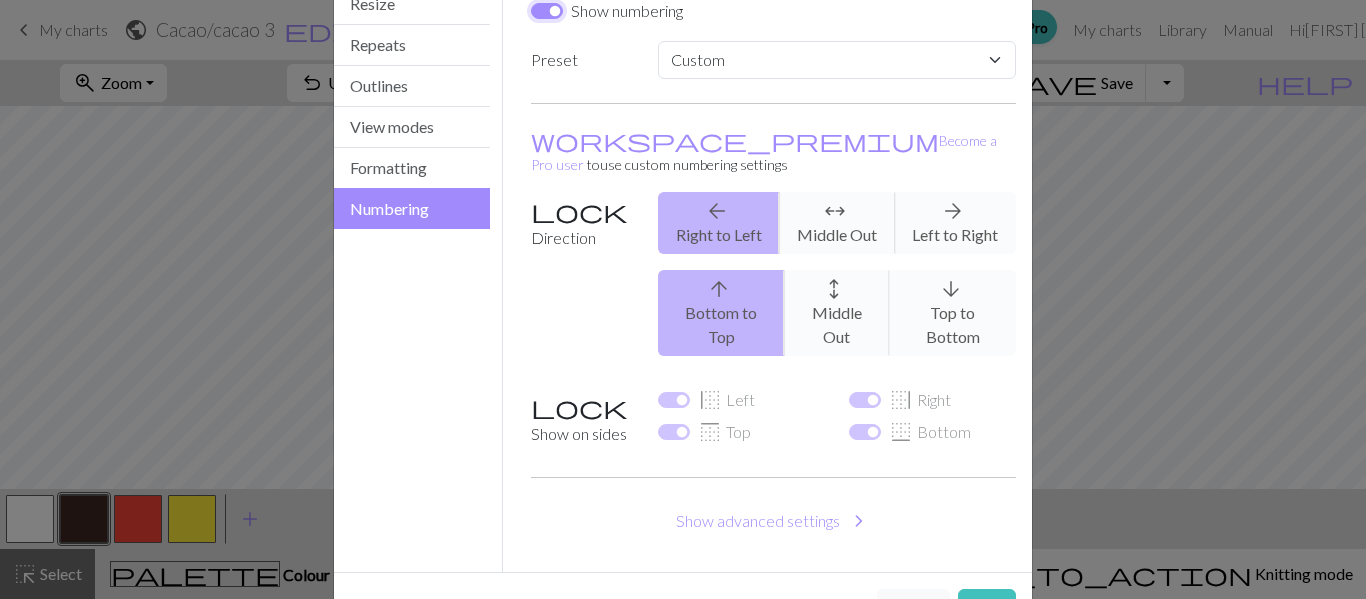 scroll, scrollTop: 174, scrollLeft: 0, axis: vertical 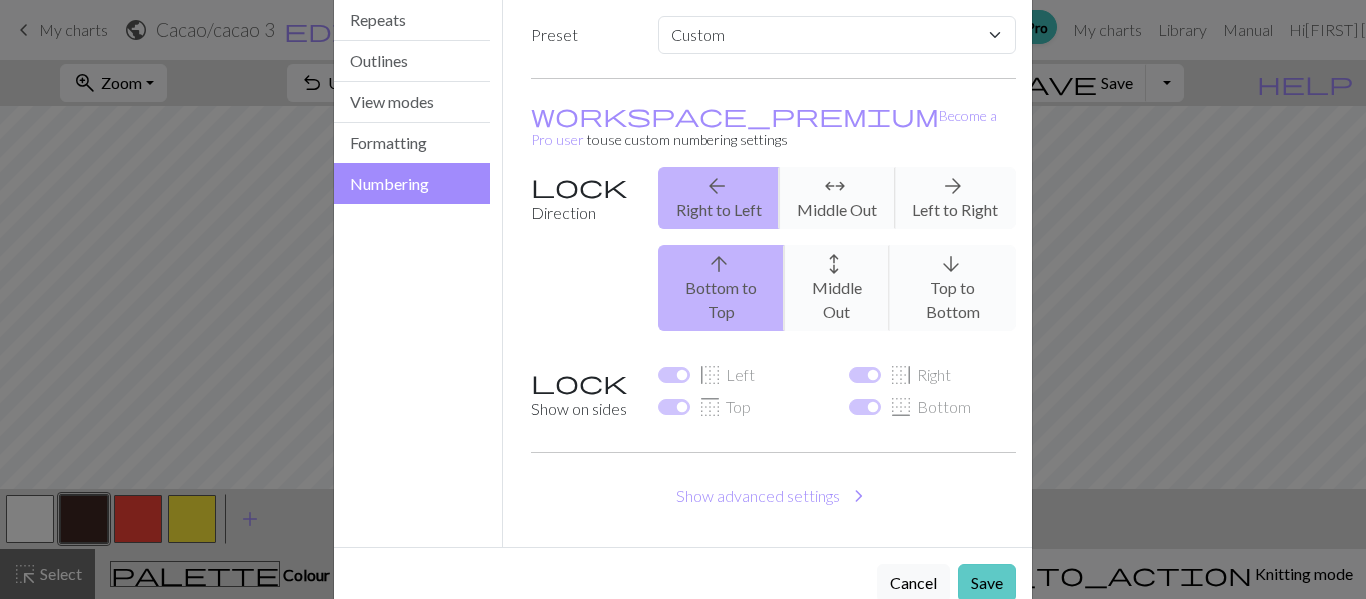 click on "Save" at bounding box center [987, 583] 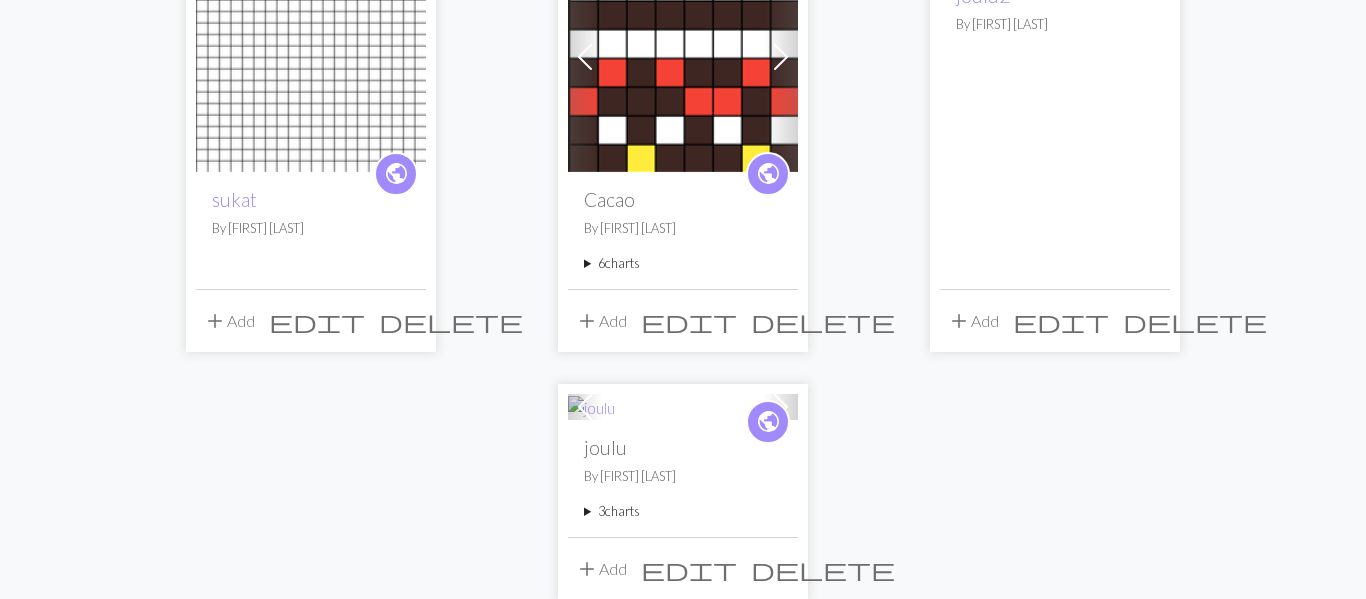 scroll, scrollTop: 2126, scrollLeft: 0, axis: vertical 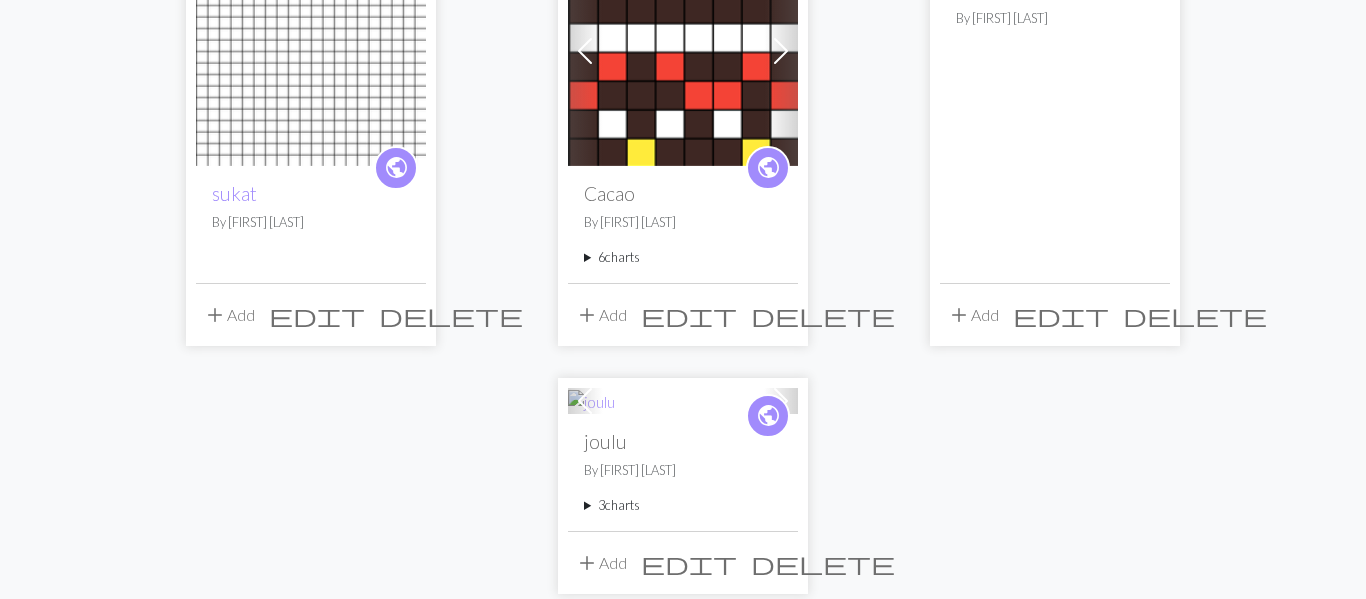 click on "6  charts" at bounding box center [683, 257] 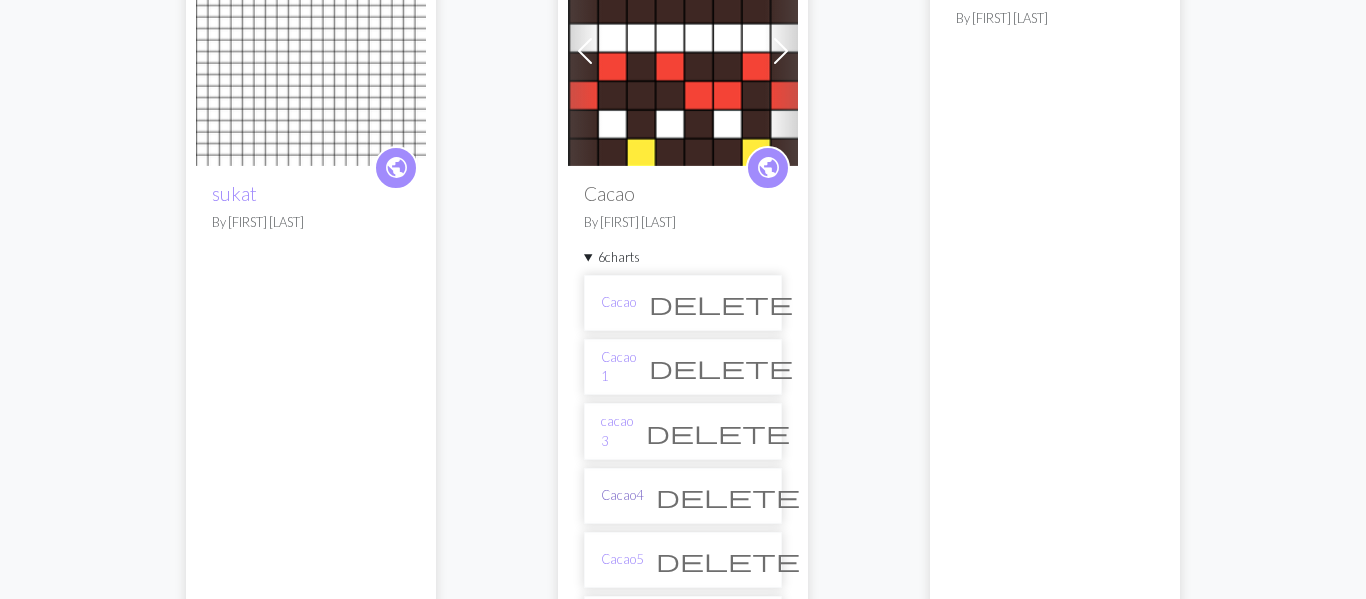 click on "Cacao4" at bounding box center (622, 495) 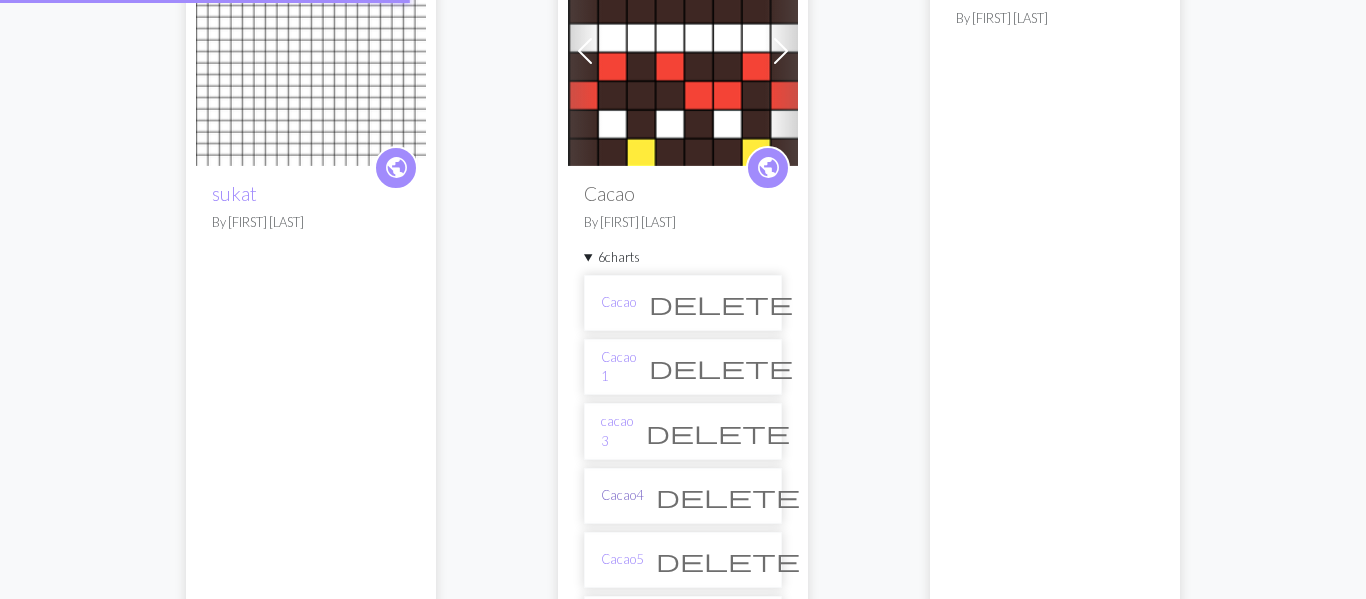 scroll, scrollTop: 0, scrollLeft: 0, axis: both 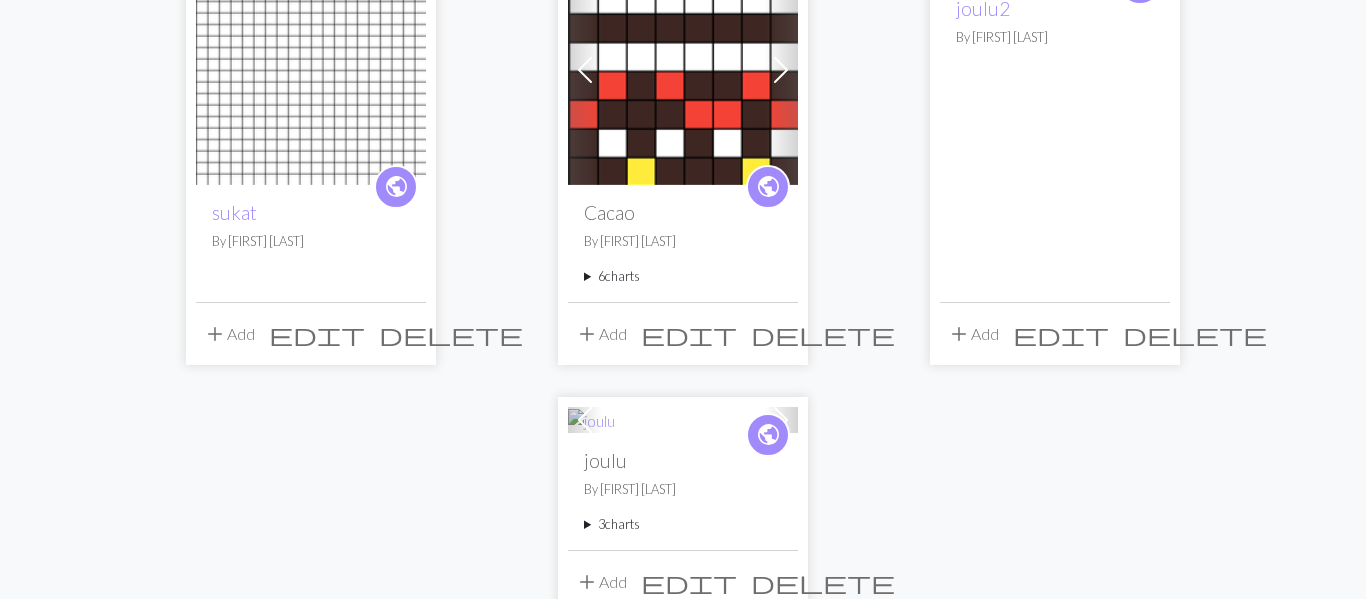 click on "6  charts" at bounding box center (683, 276) 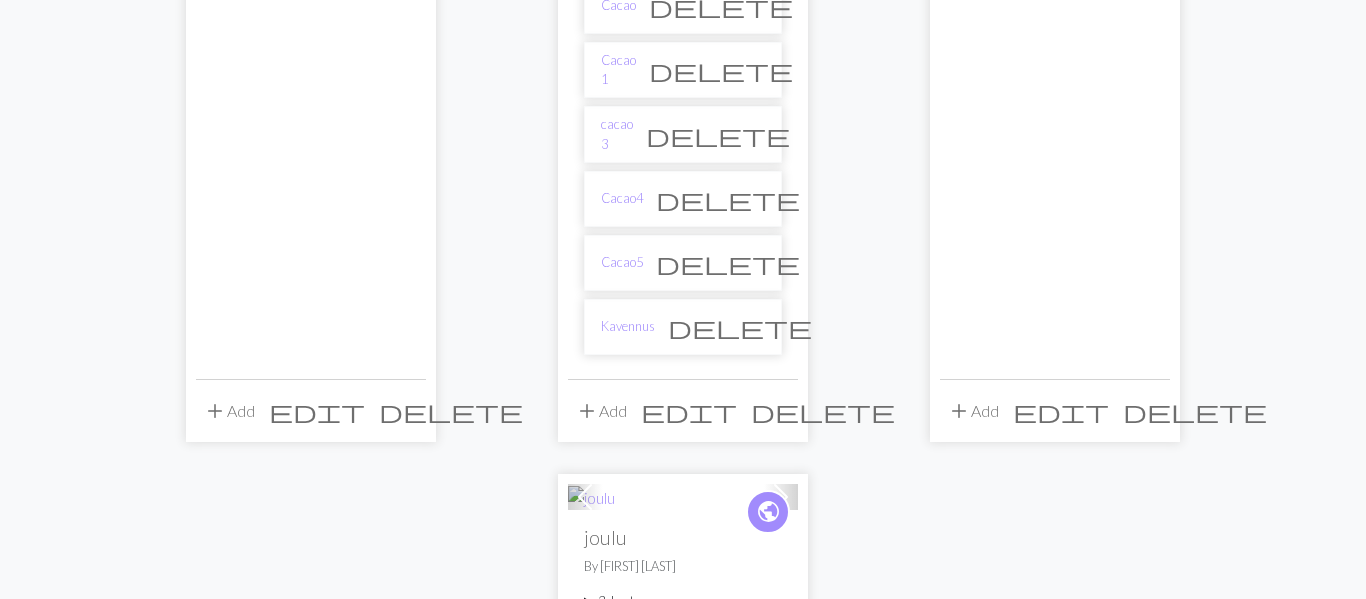 scroll, scrollTop: 2426, scrollLeft: 0, axis: vertical 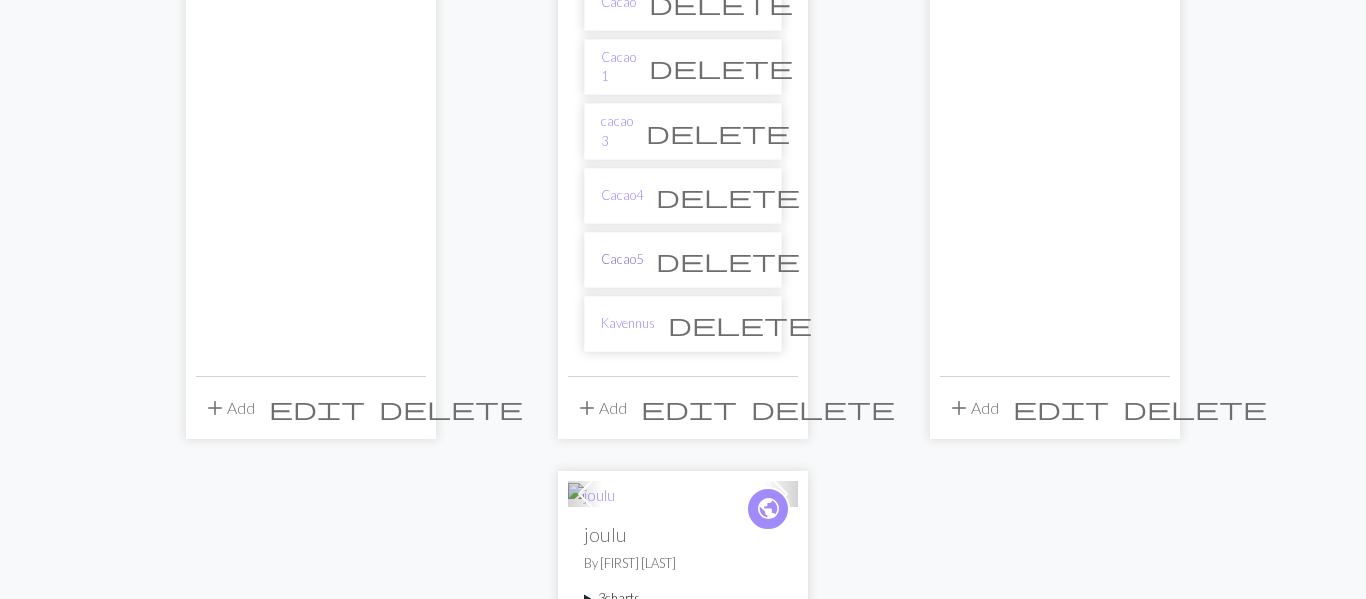 click on "Cacao5" at bounding box center [622, 259] 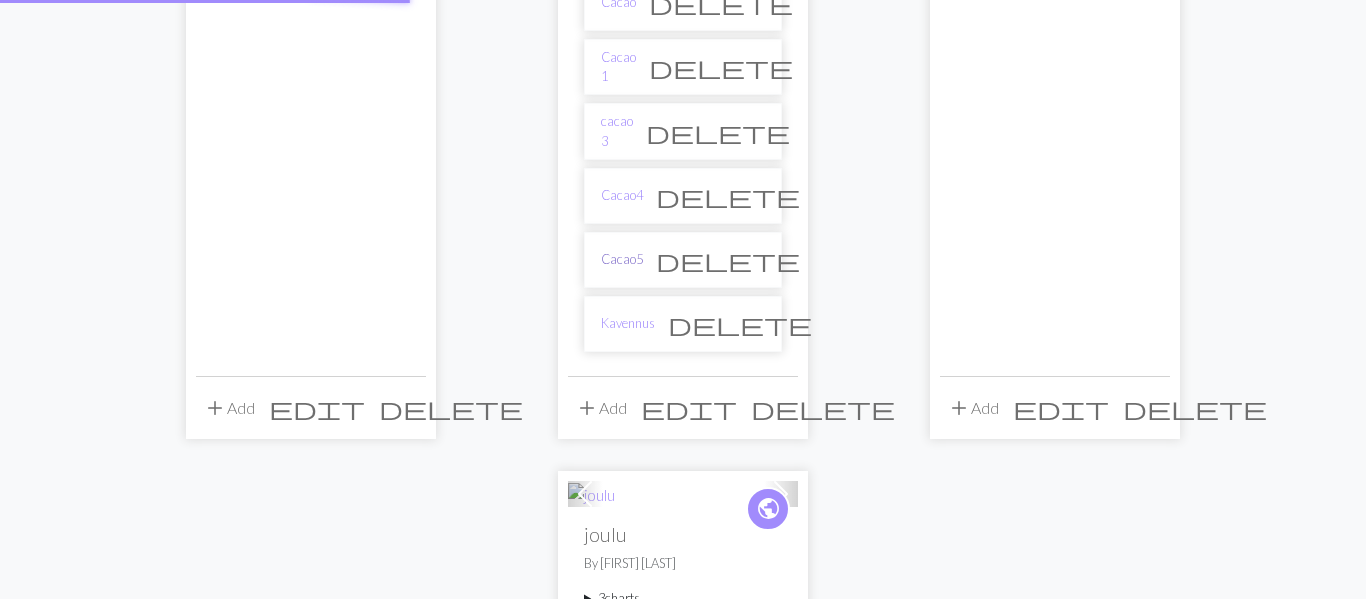 scroll, scrollTop: 0, scrollLeft: 0, axis: both 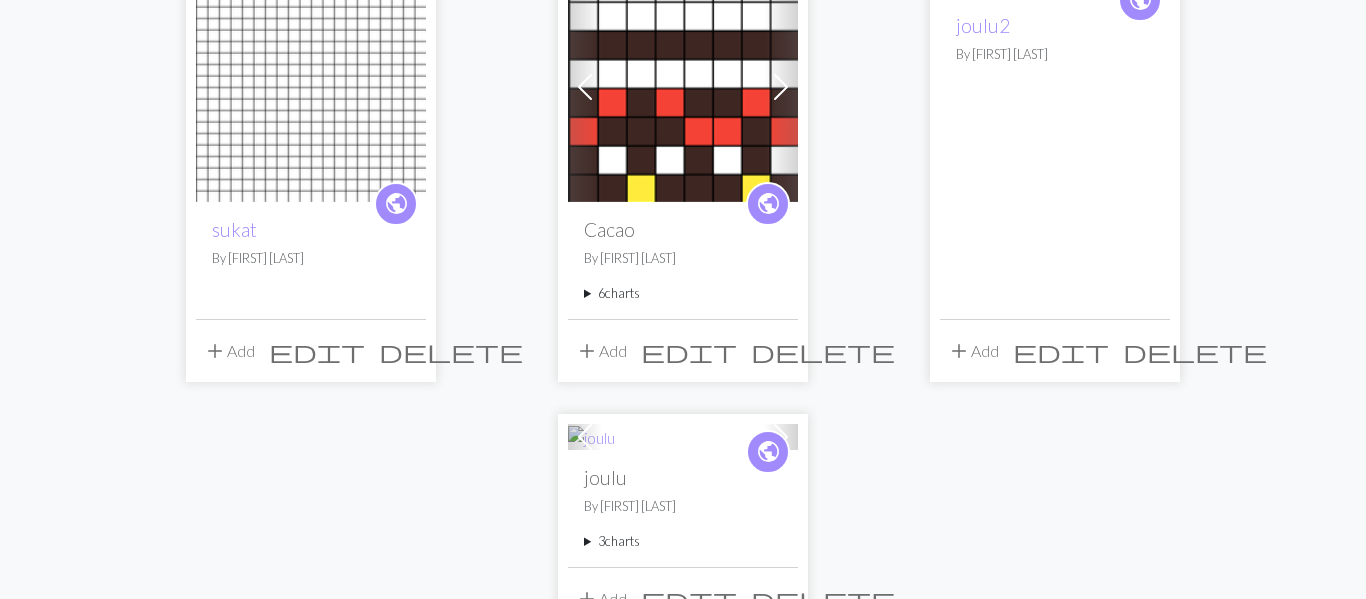 click on "6  charts" at bounding box center (683, 293) 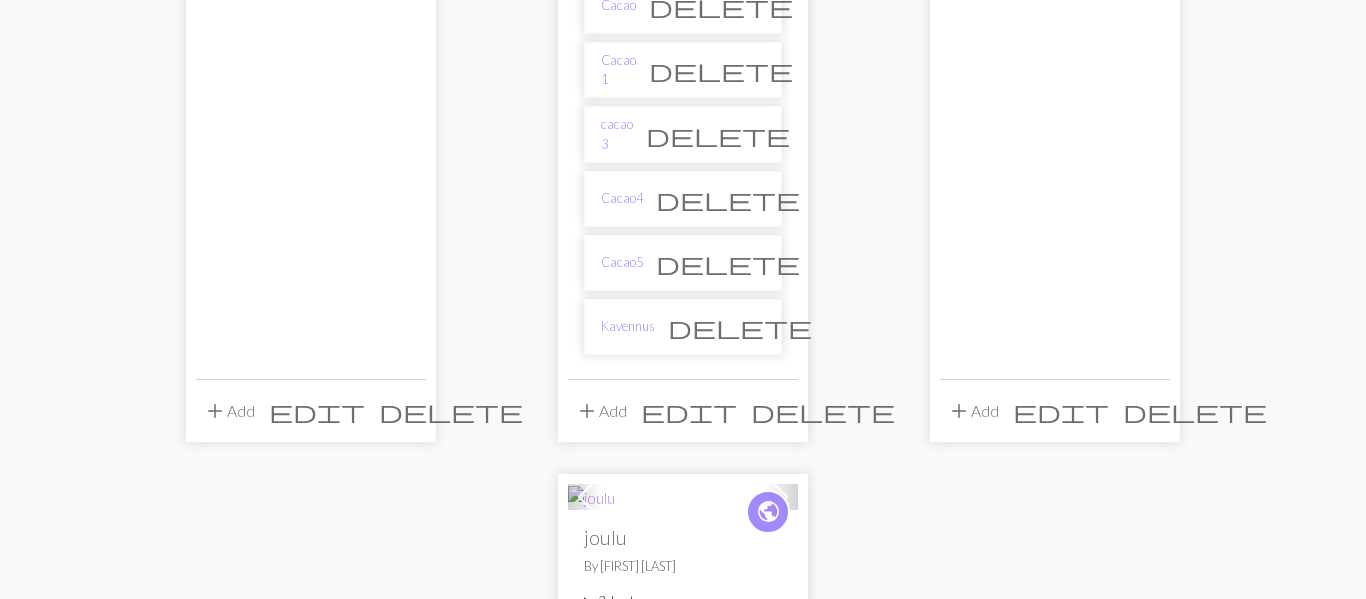 scroll, scrollTop: 2427, scrollLeft: 0, axis: vertical 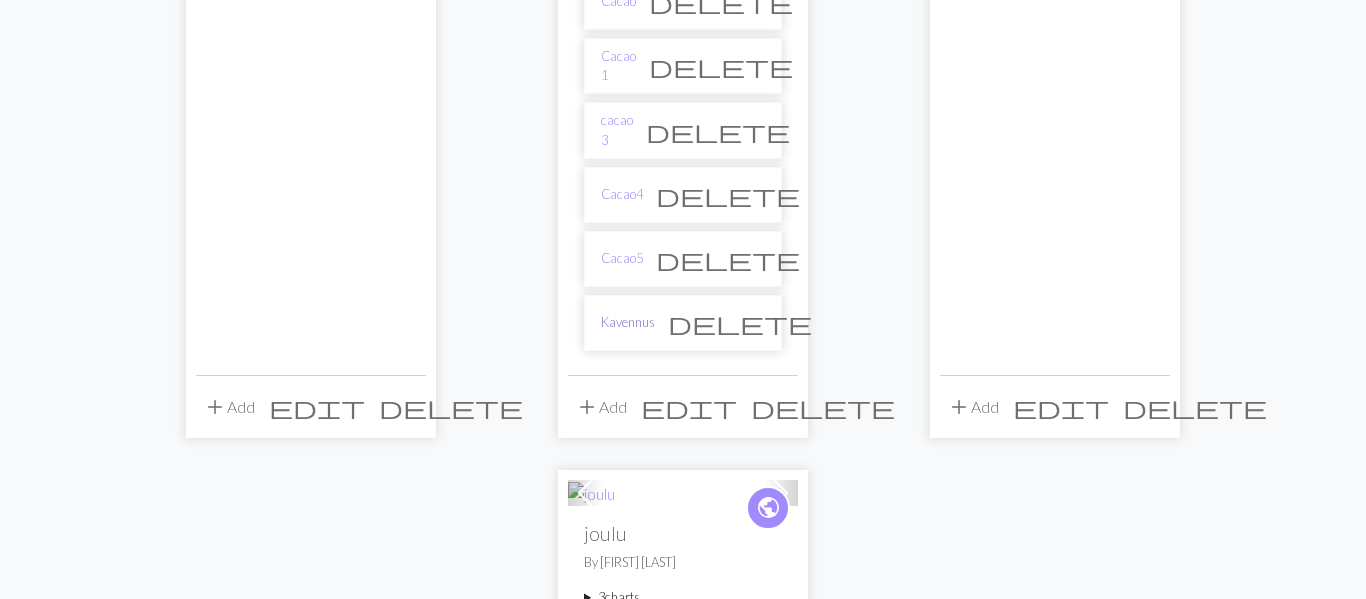 click on "Kavennus" at bounding box center (628, 322) 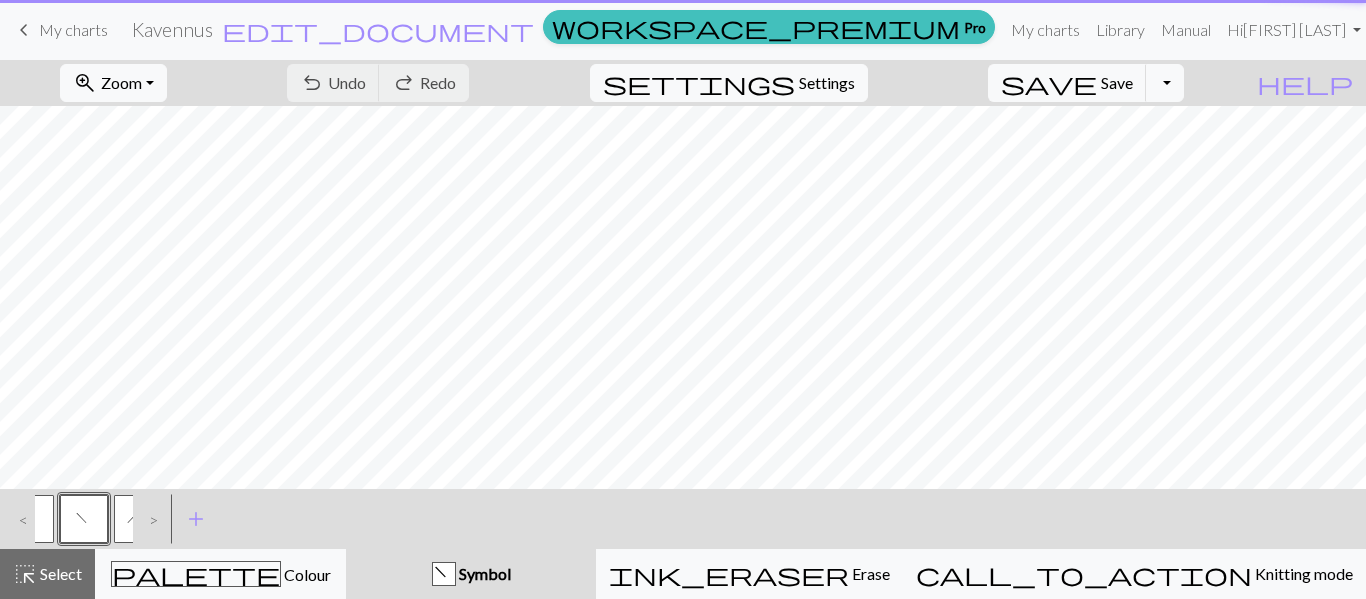 scroll, scrollTop: 0, scrollLeft: 0, axis: both 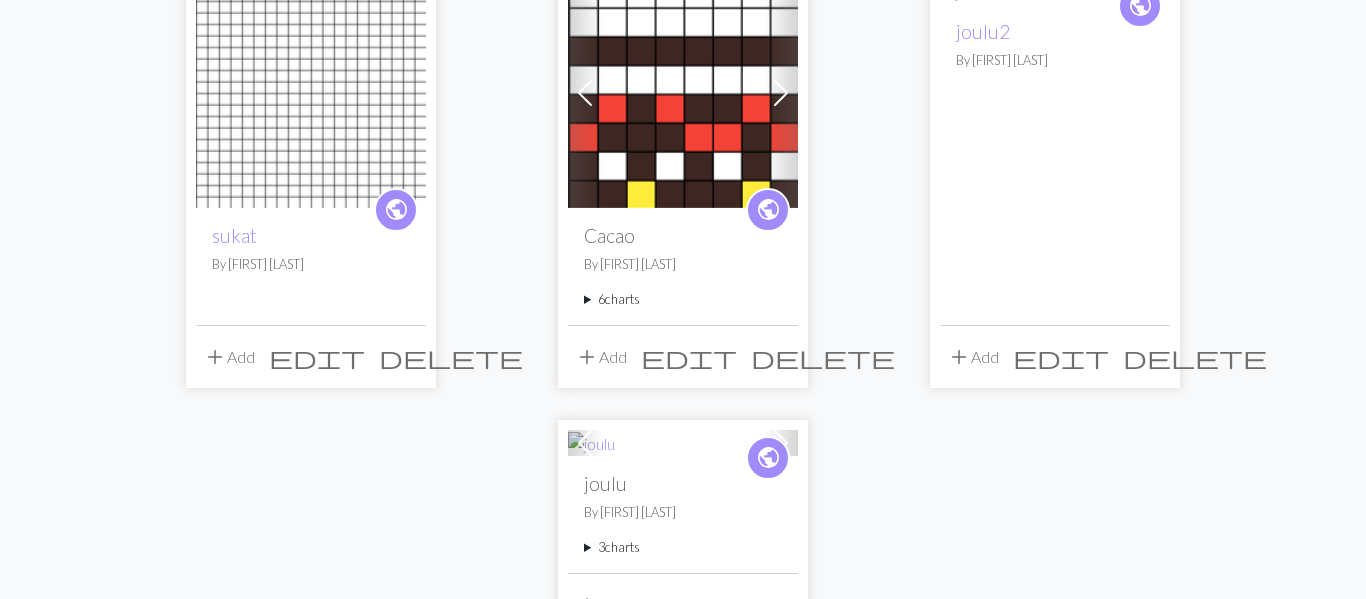click on "6  charts" at bounding box center (683, 299) 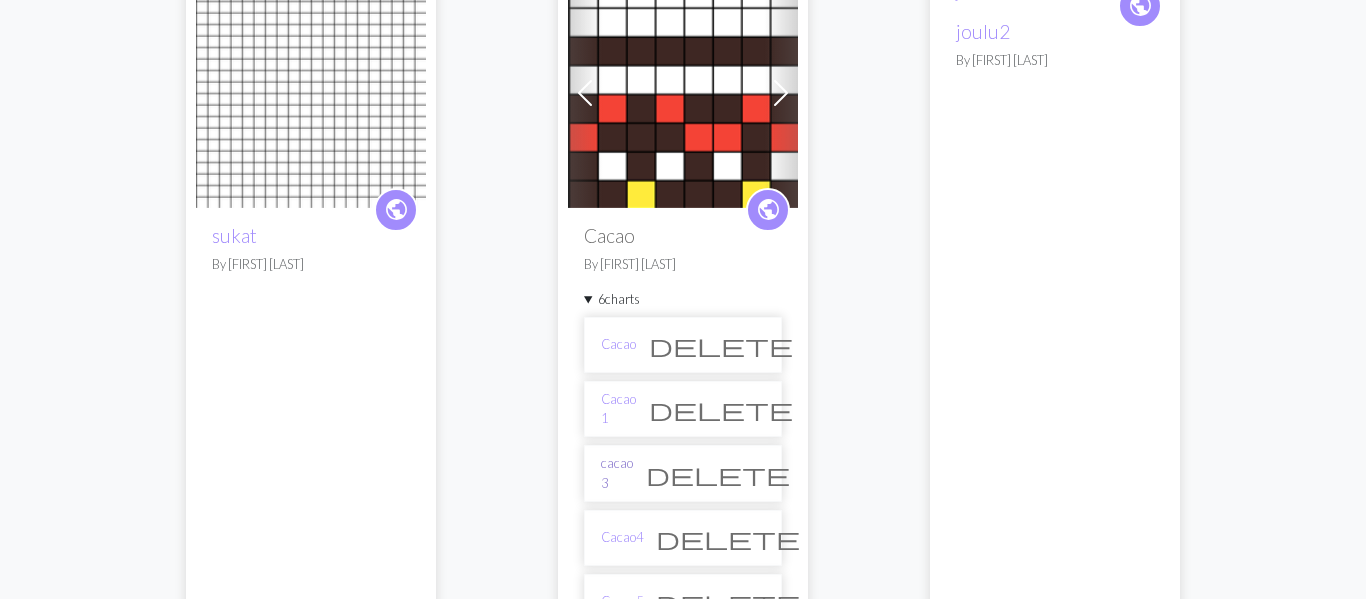click on "cacao 3" at bounding box center (617, 473) 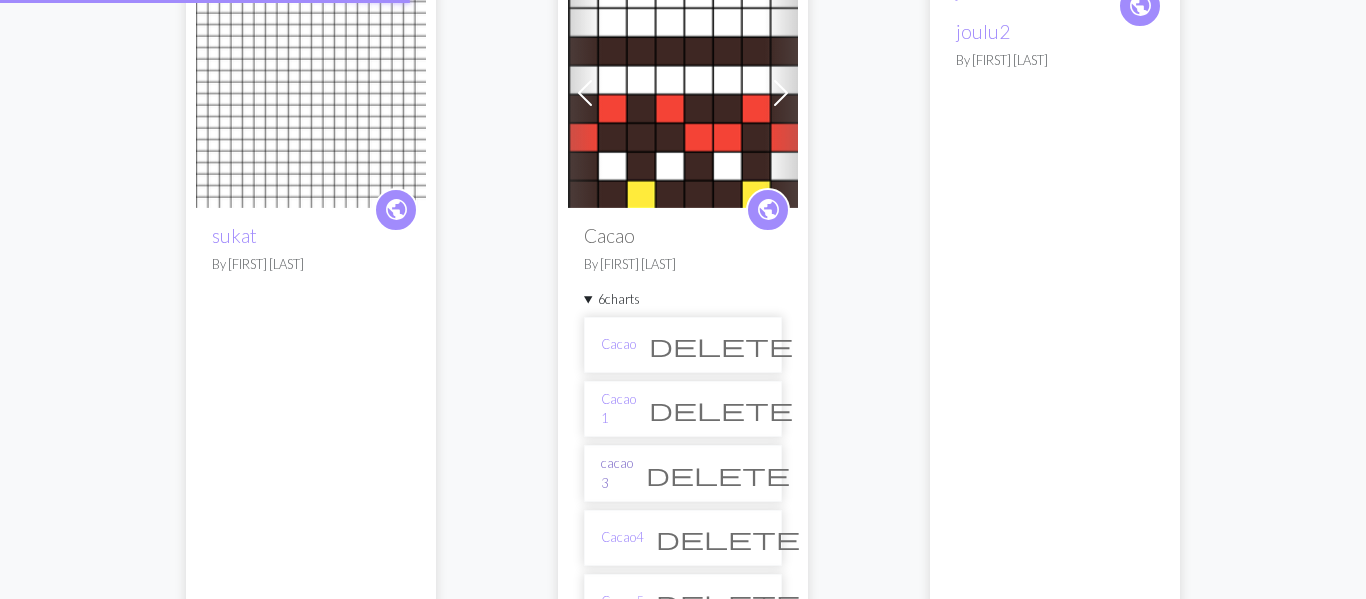 scroll, scrollTop: 0, scrollLeft: 0, axis: both 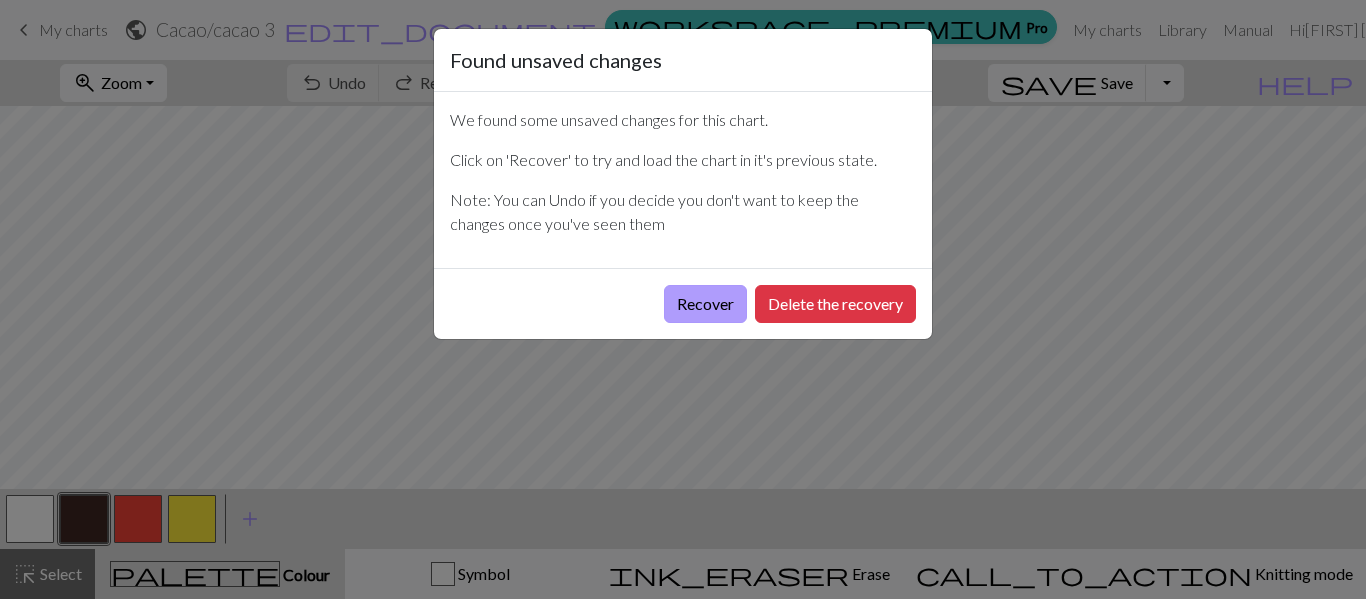 click on "Recover" at bounding box center [705, 304] 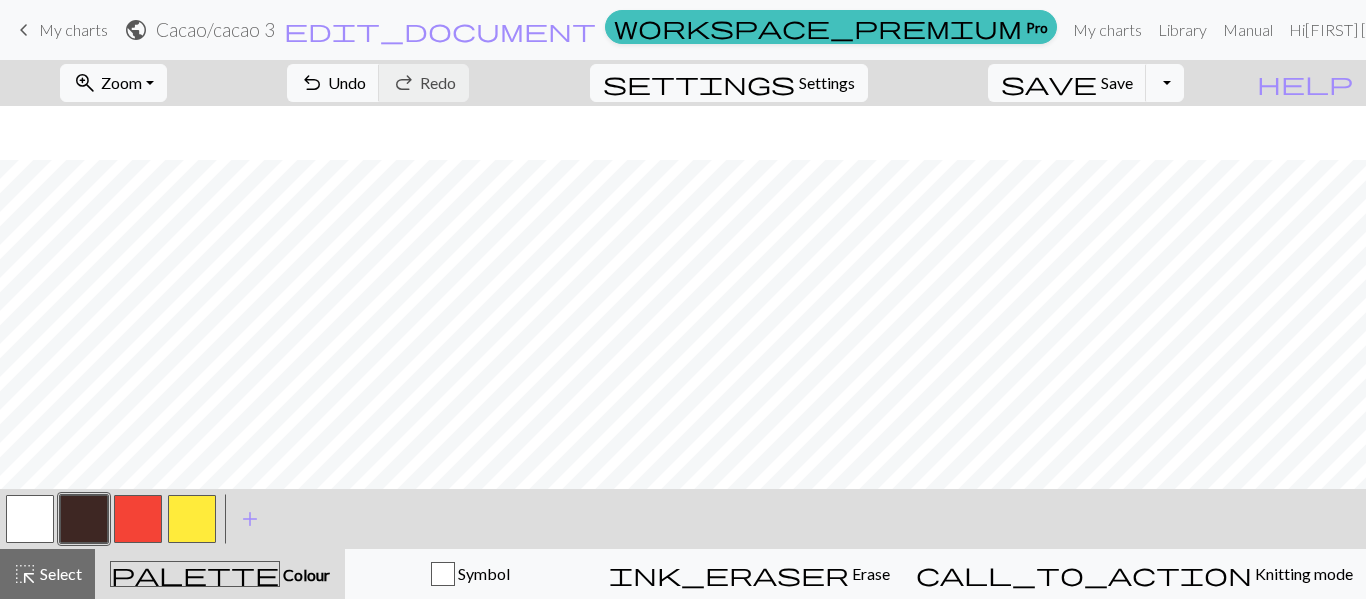 scroll, scrollTop: 67, scrollLeft: 0, axis: vertical 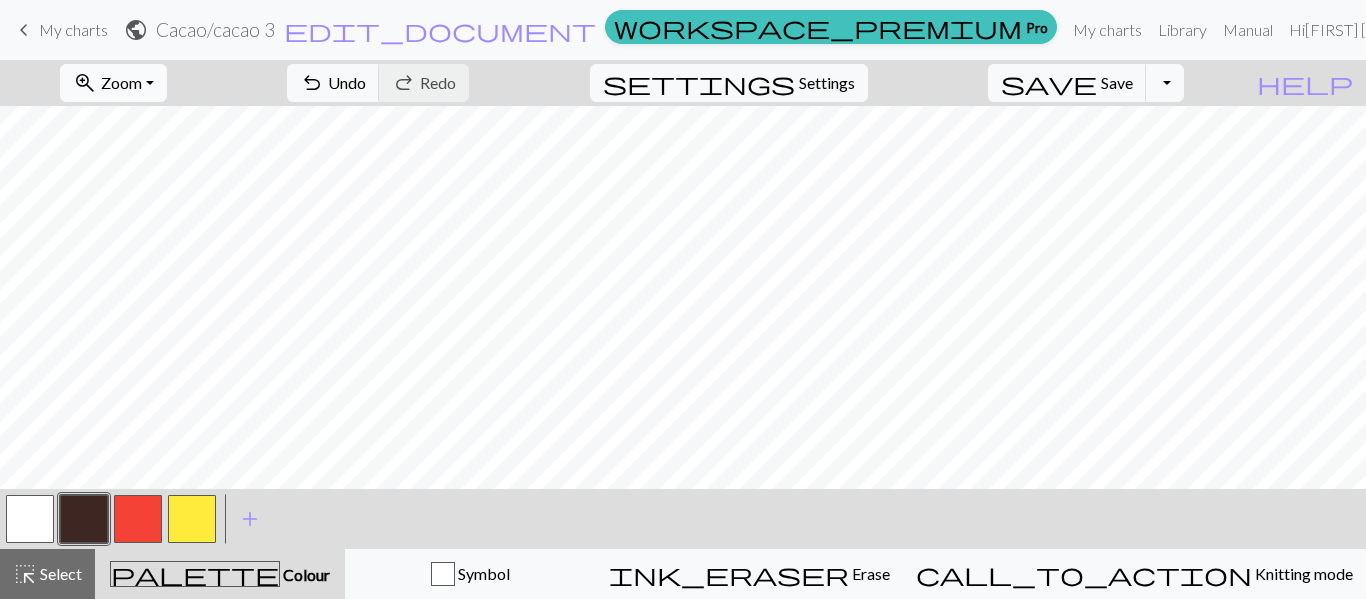 click on "zoom_in Zoom Zoom" at bounding box center (113, 83) 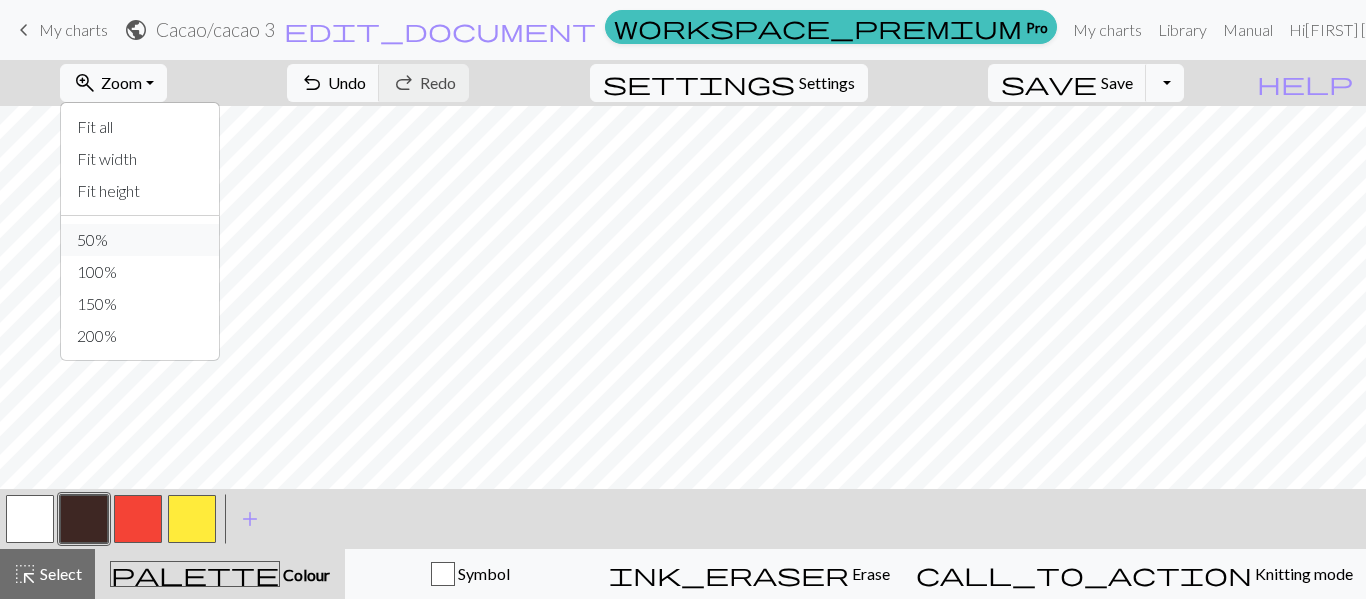click on "50%" at bounding box center (140, 240) 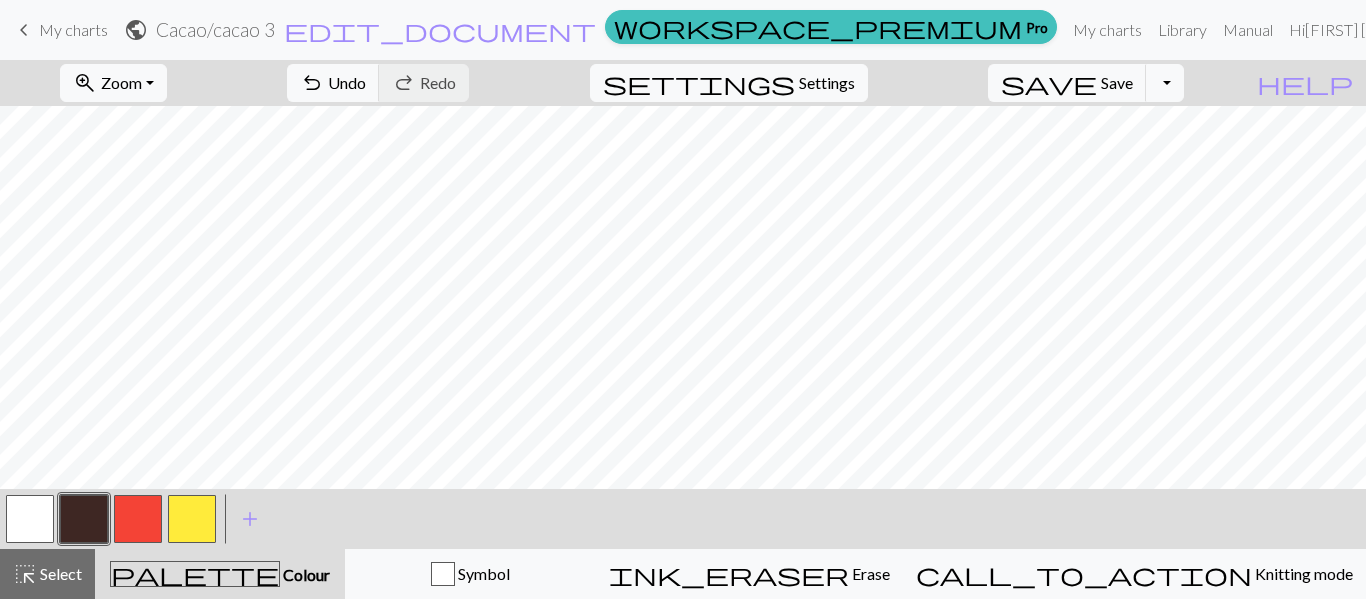 scroll, scrollTop: 0, scrollLeft: 0, axis: both 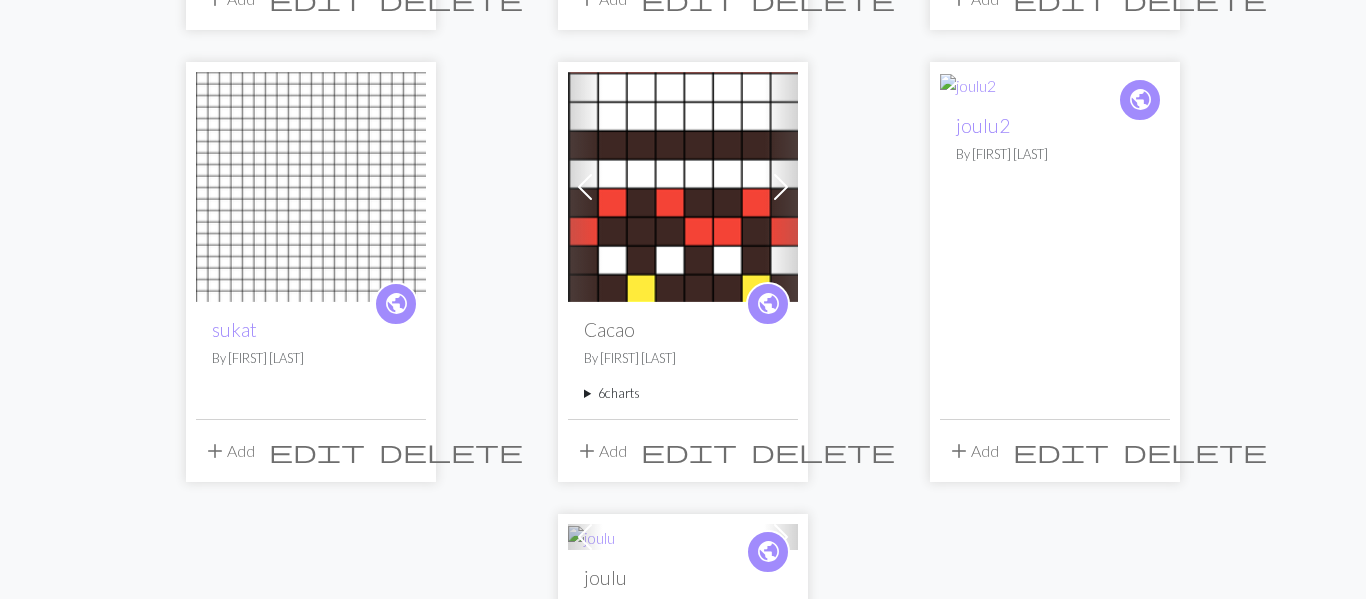 click on "6  charts" at bounding box center (683, 393) 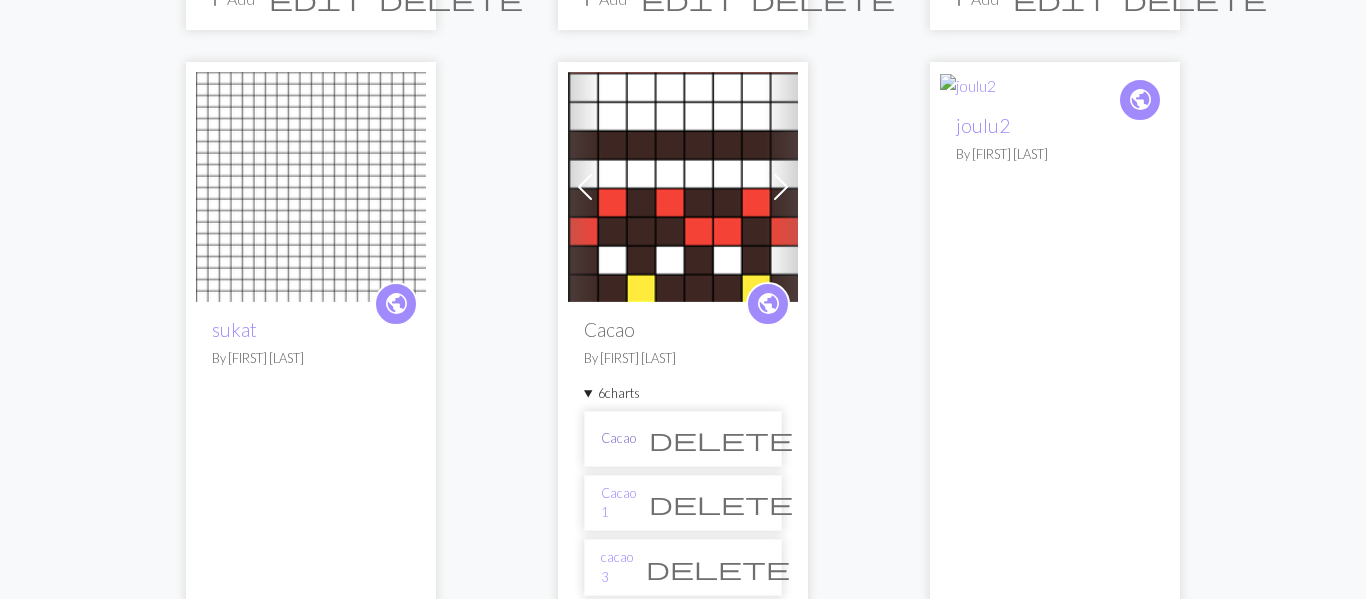 click on "Cacao" at bounding box center (618, 438) 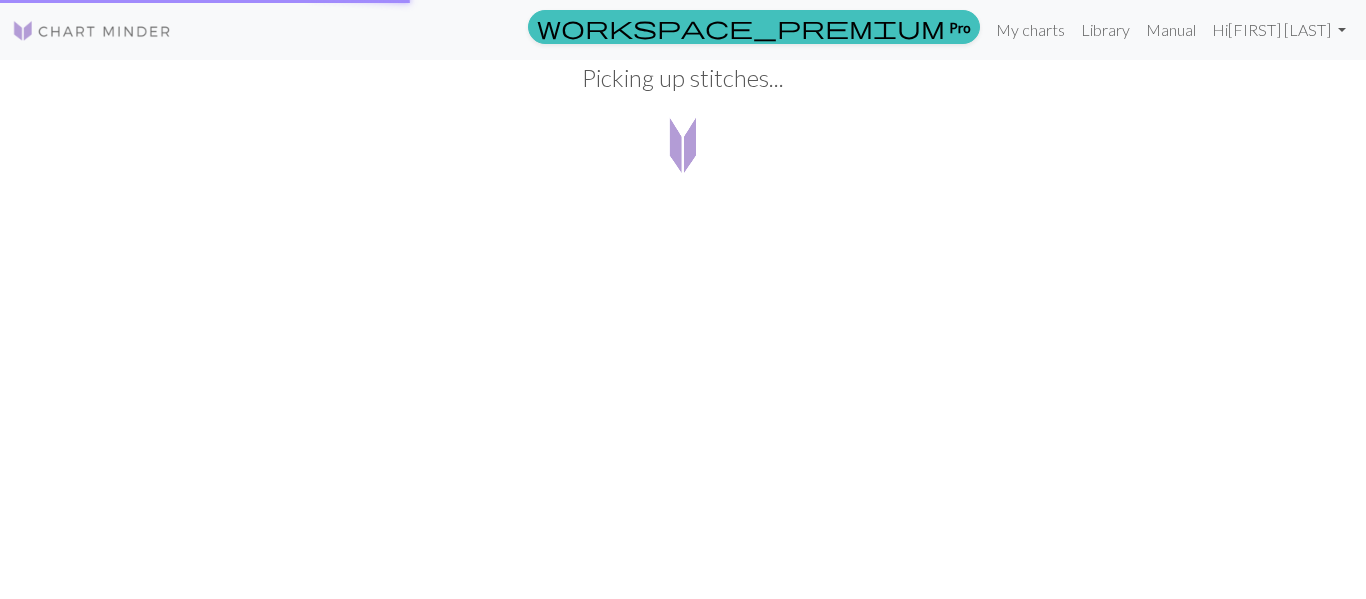 scroll, scrollTop: 0, scrollLeft: 0, axis: both 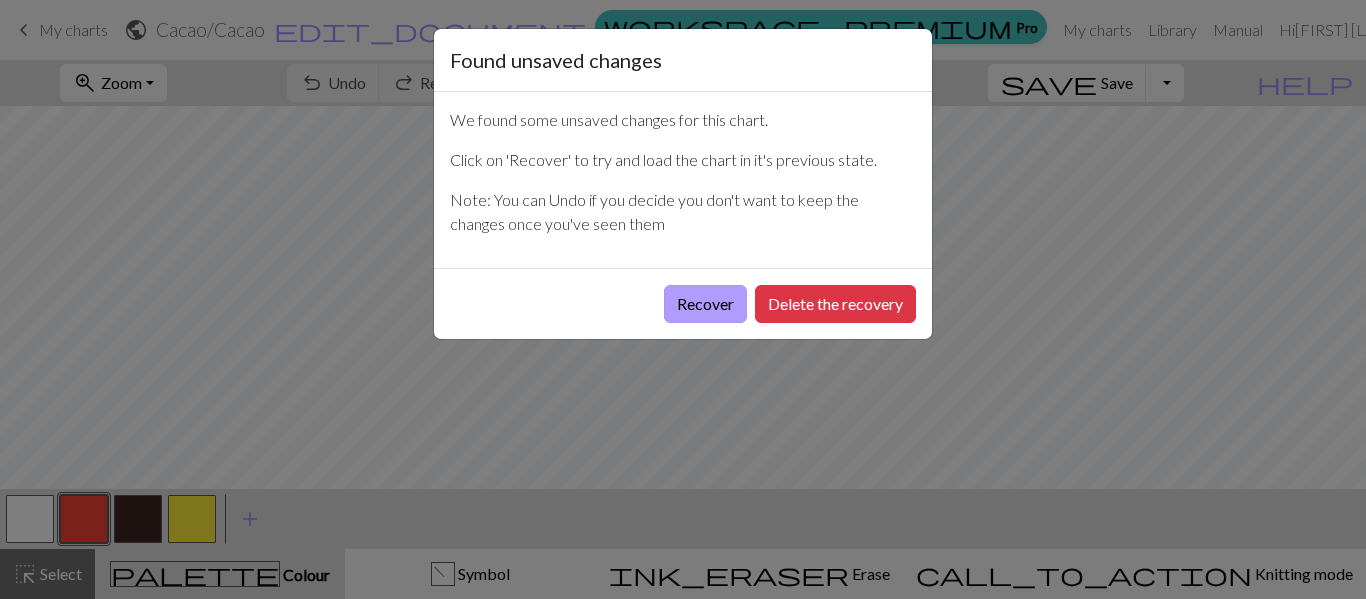 click on "Recover" at bounding box center [705, 304] 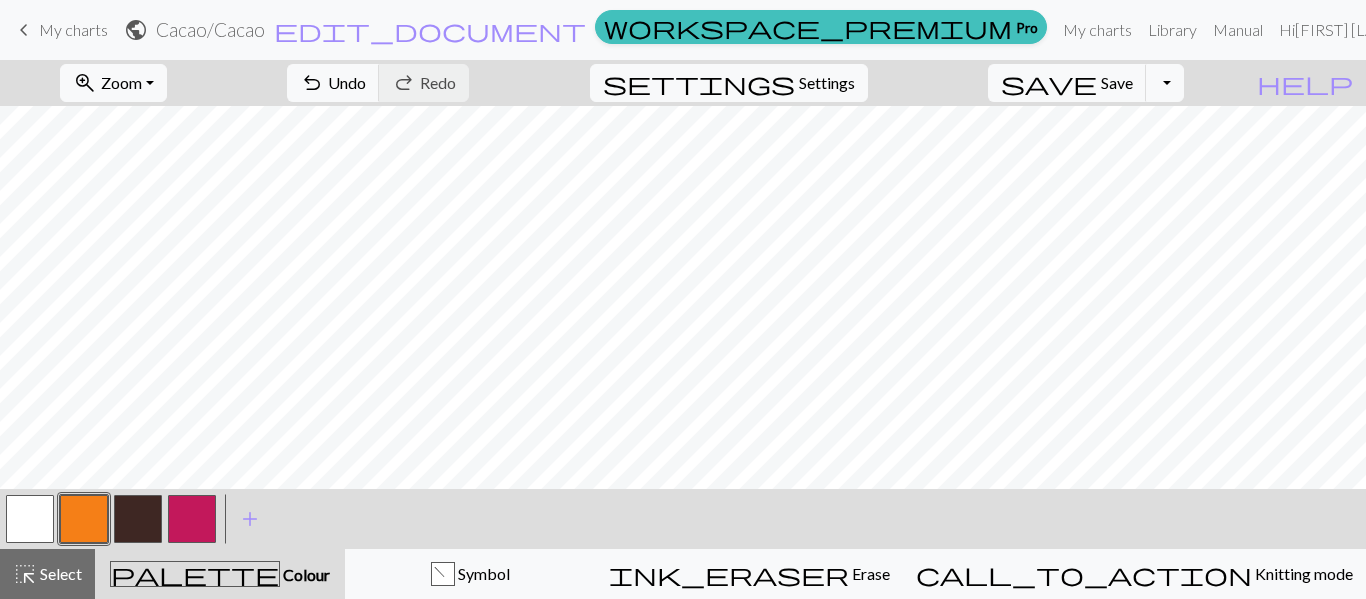 scroll, scrollTop: 0, scrollLeft: 0, axis: both 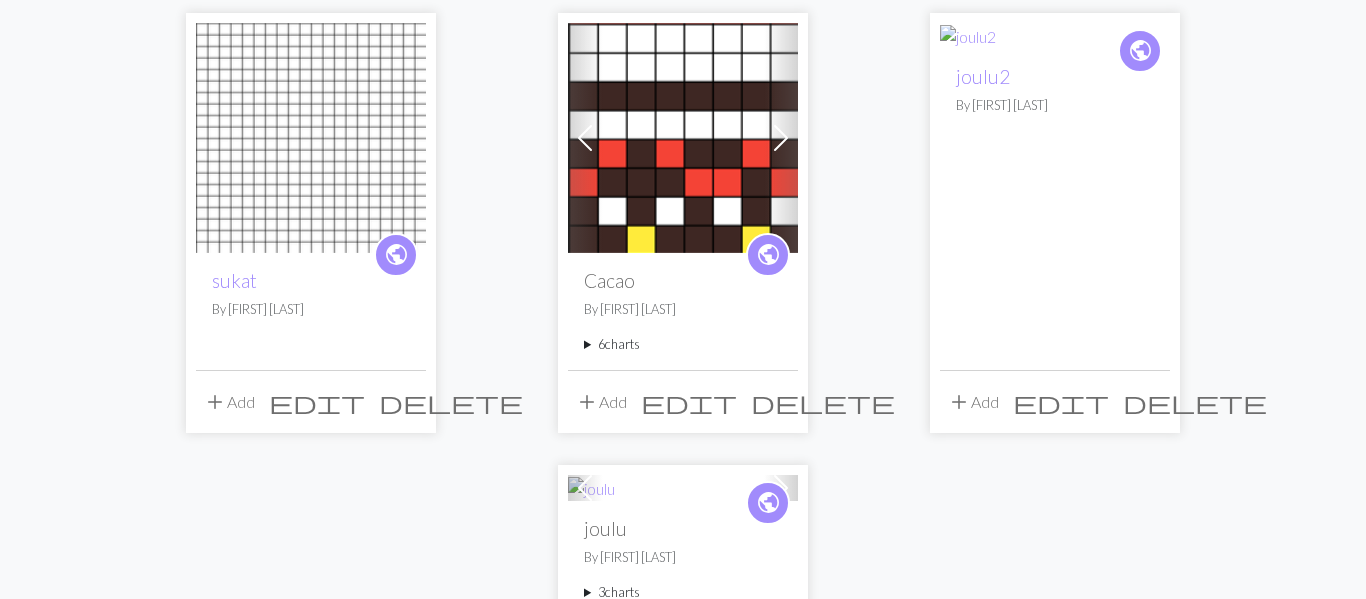 click on "6  charts" at bounding box center (683, 344) 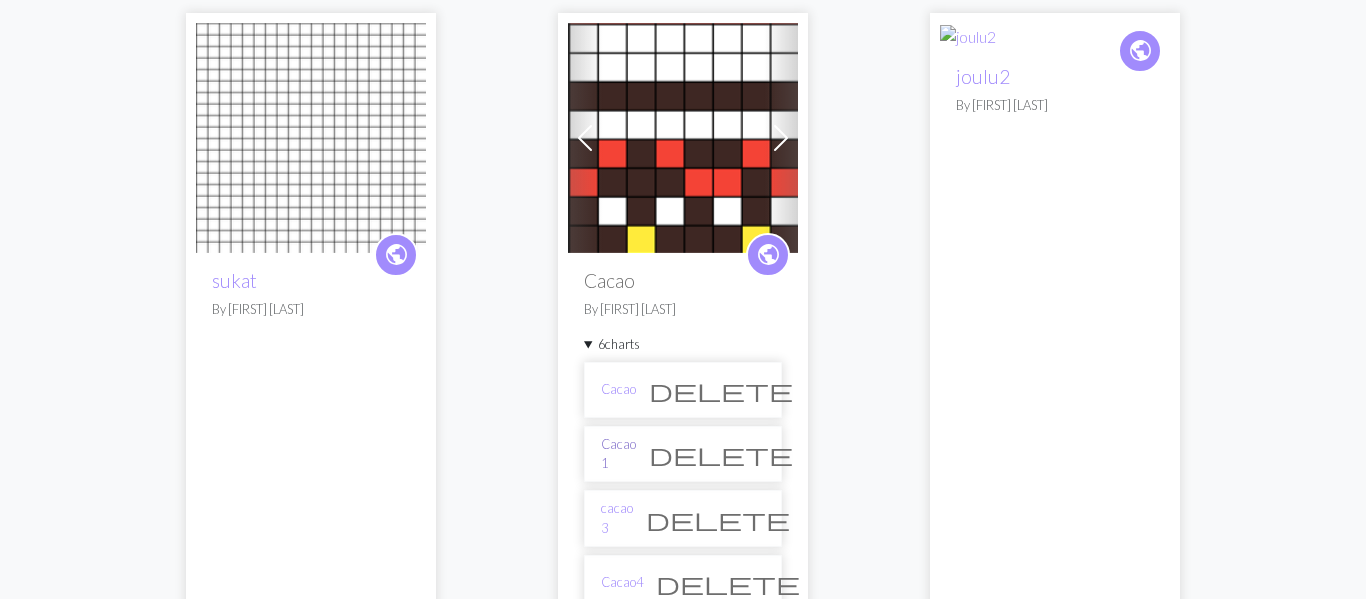 click on "Cacao 1" at bounding box center [618, 454] 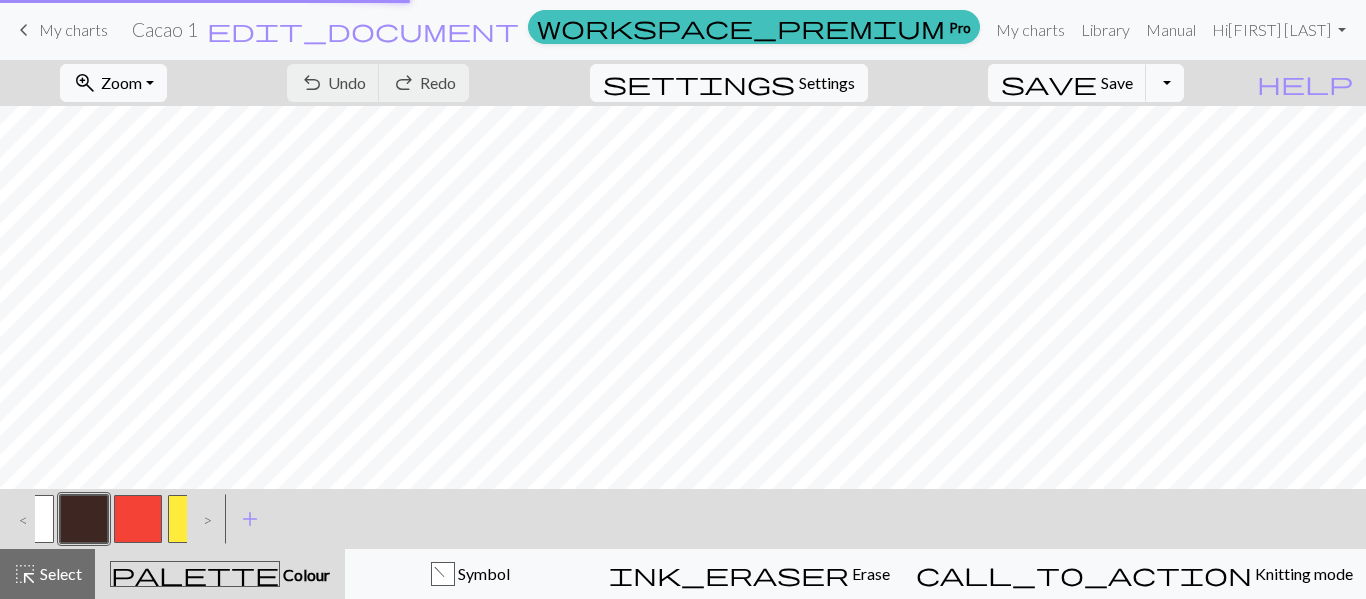 scroll, scrollTop: 0, scrollLeft: 0, axis: both 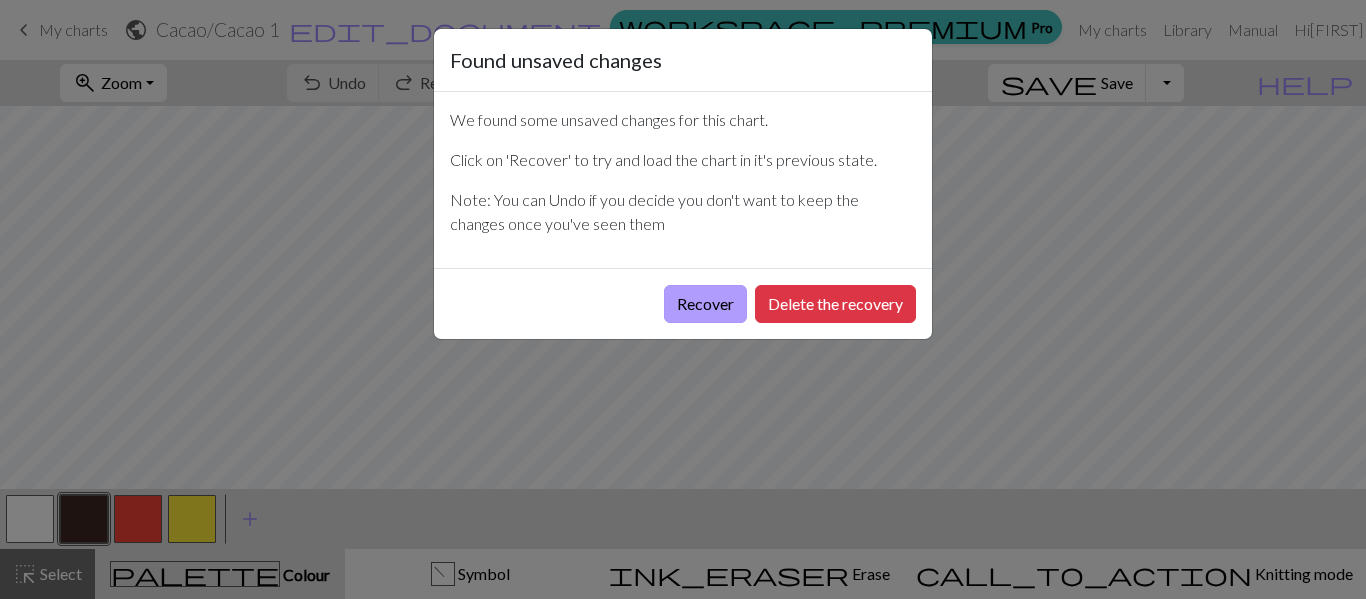 click on "Recover" at bounding box center (705, 304) 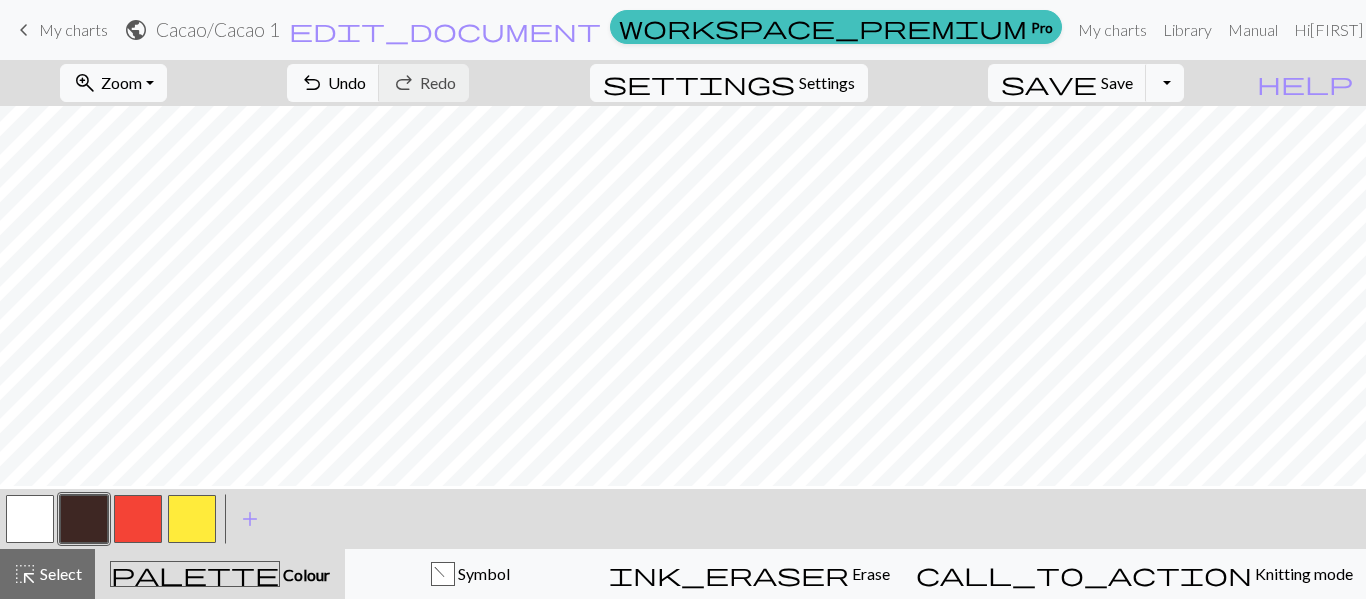 scroll, scrollTop: 34, scrollLeft: 0, axis: vertical 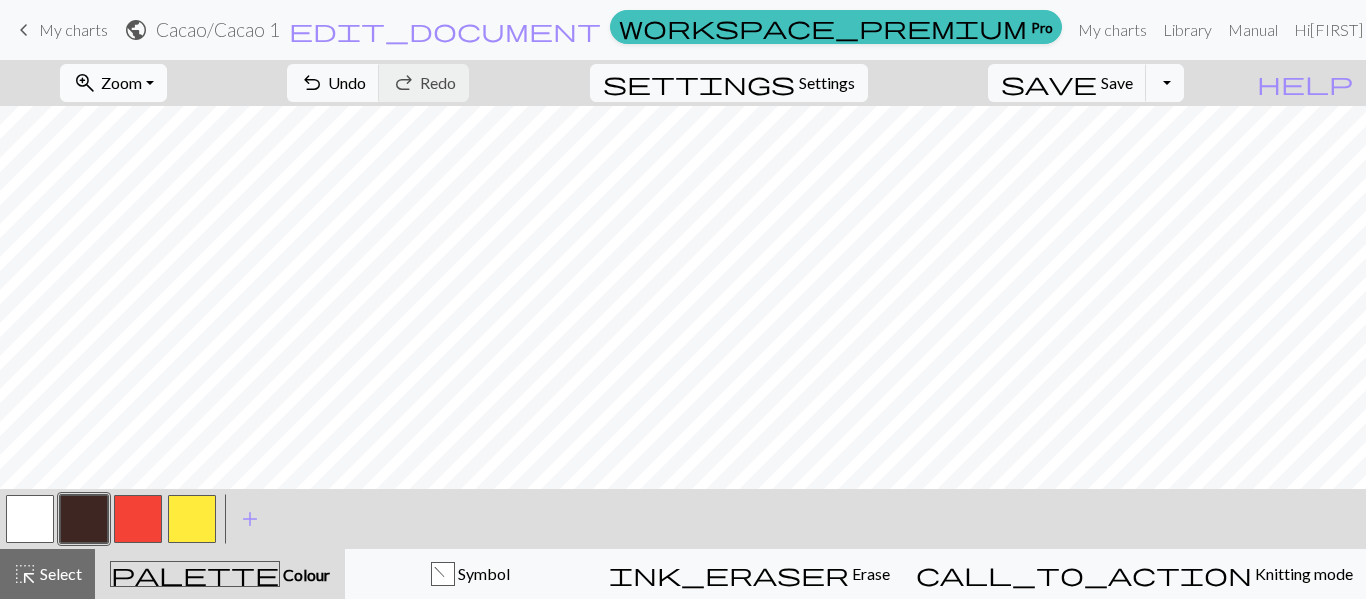 click on "zoom_in Zoom Zoom" at bounding box center [113, 83] 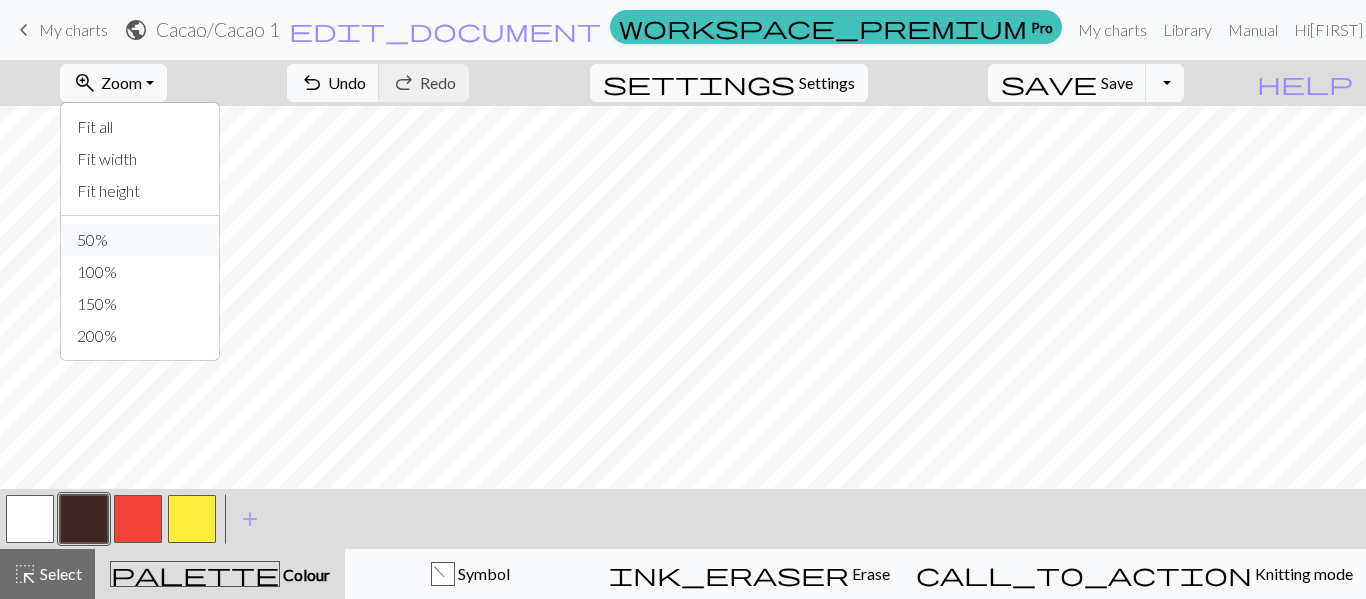 click on "50%" at bounding box center [140, 240] 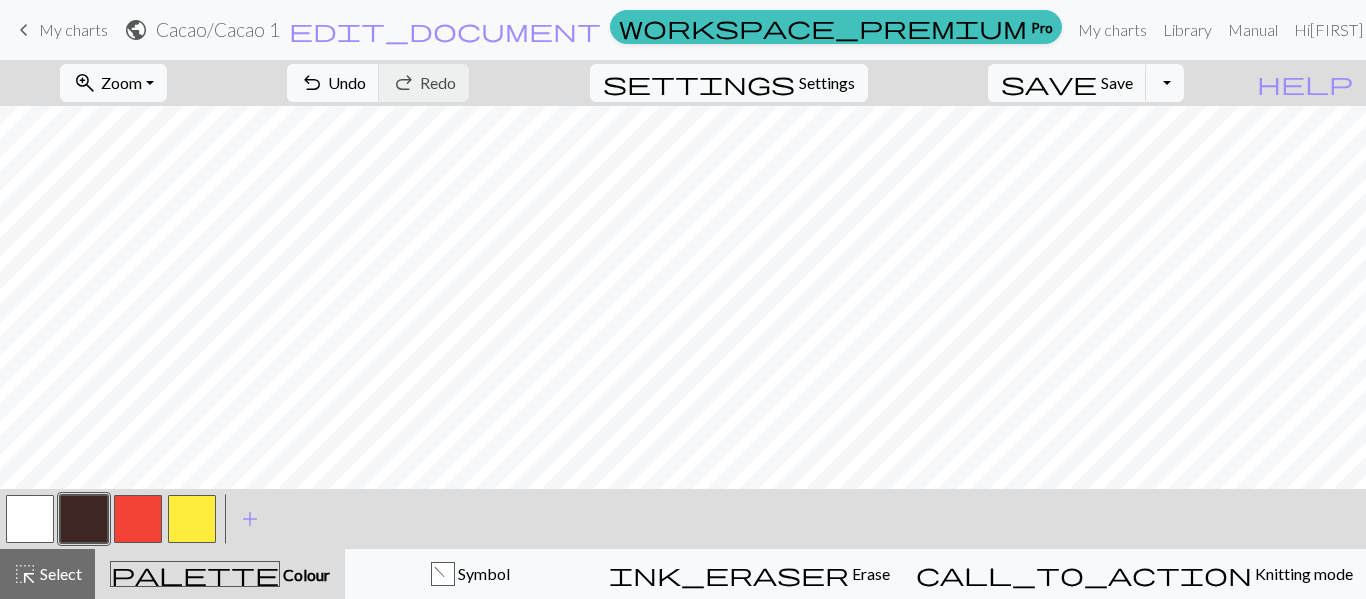 scroll, scrollTop: 0, scrollLeft: 0, axis: both 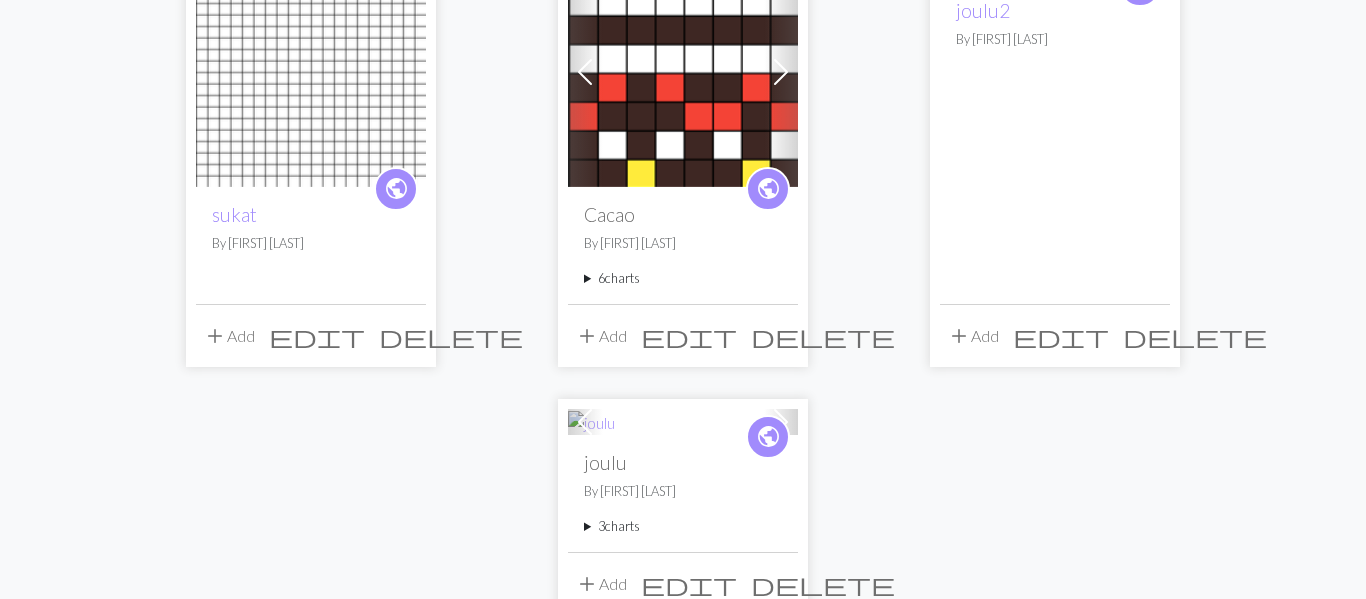 click on "6  charts" at bounding box center (683, 278) 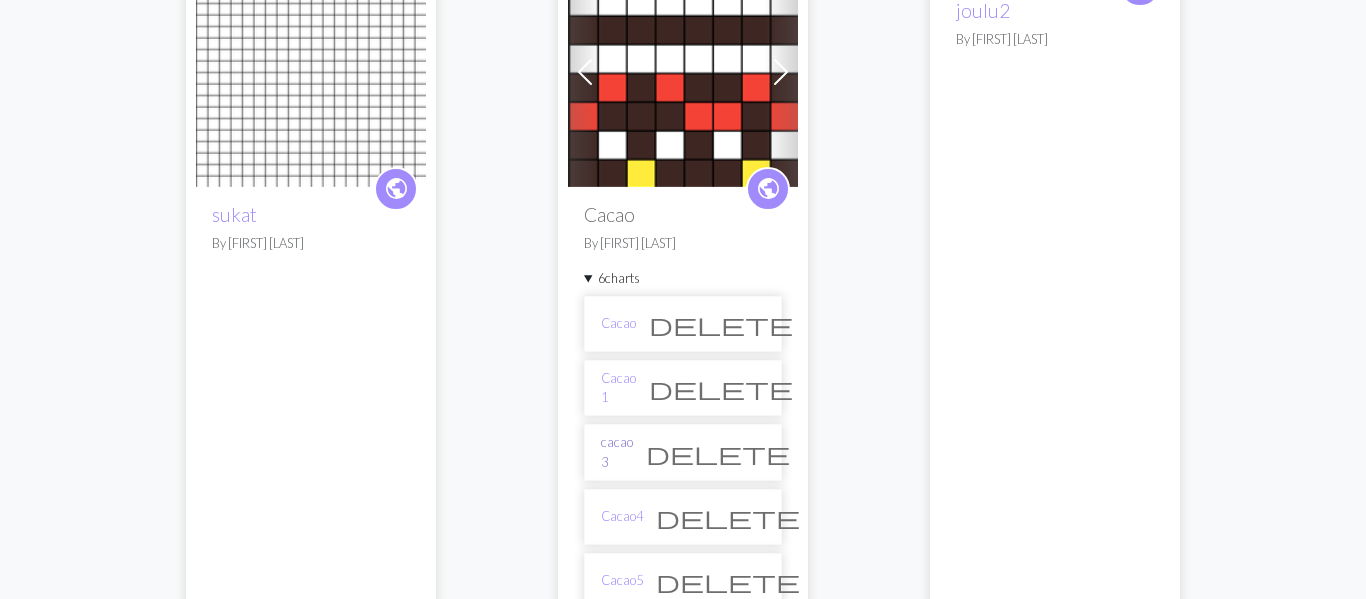 click on "cacao 3" at bounding box center (617, 452) 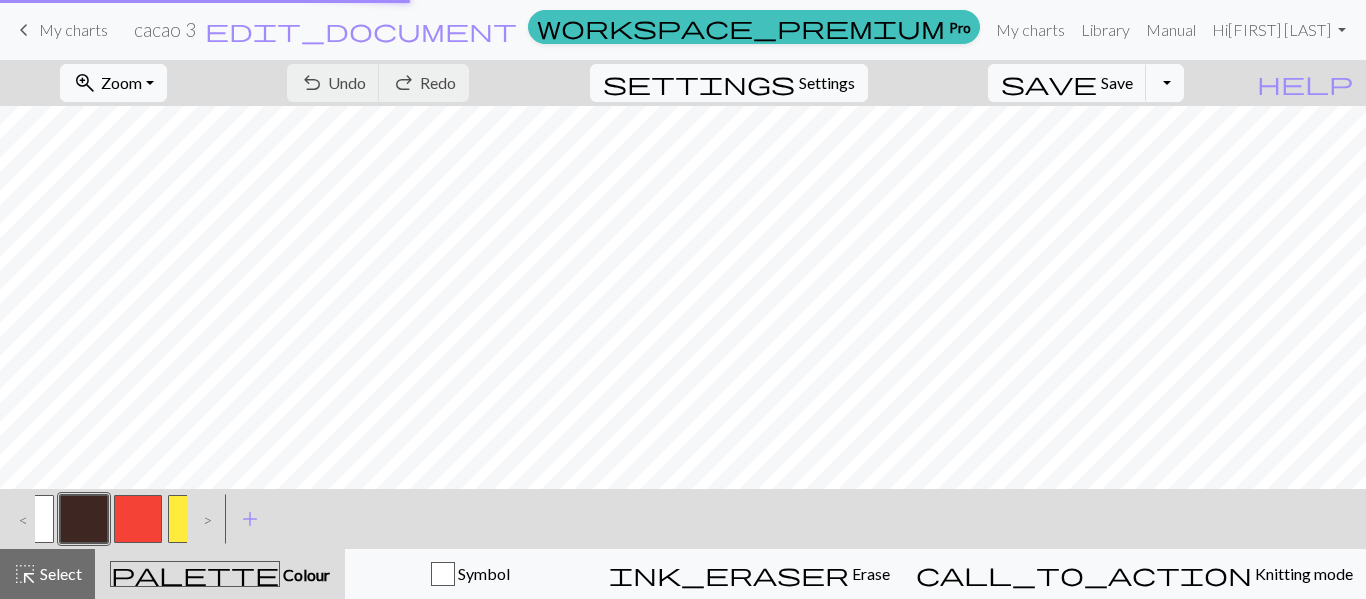 scroll, scrollTop: 0, scrollLeft: 0, axis: both 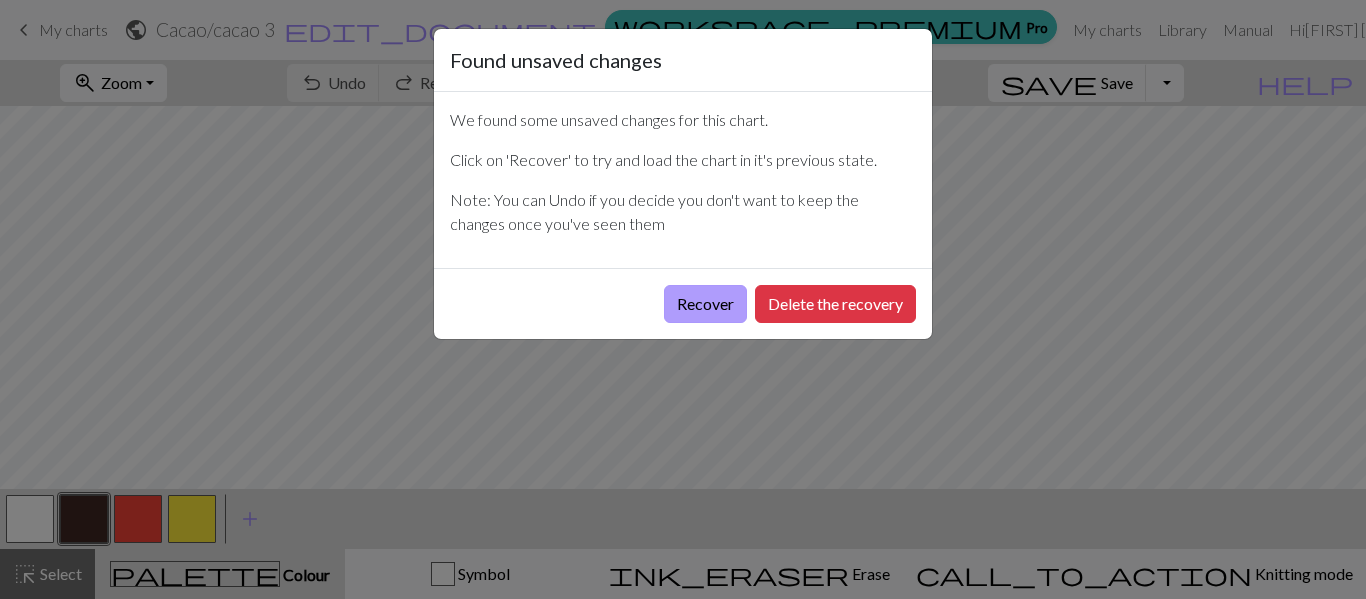 click on "Recover" at bounding box center (705, 304) 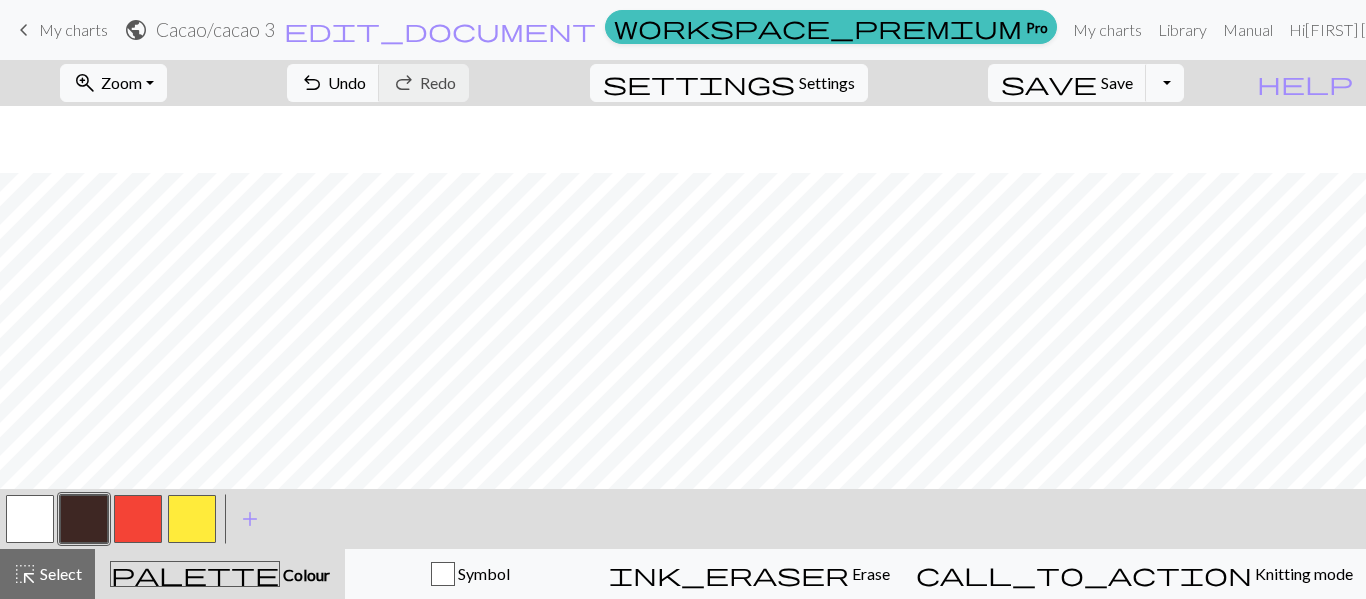 scroll, scrollTop: 67, scrollLeft: 0, axis: vertical 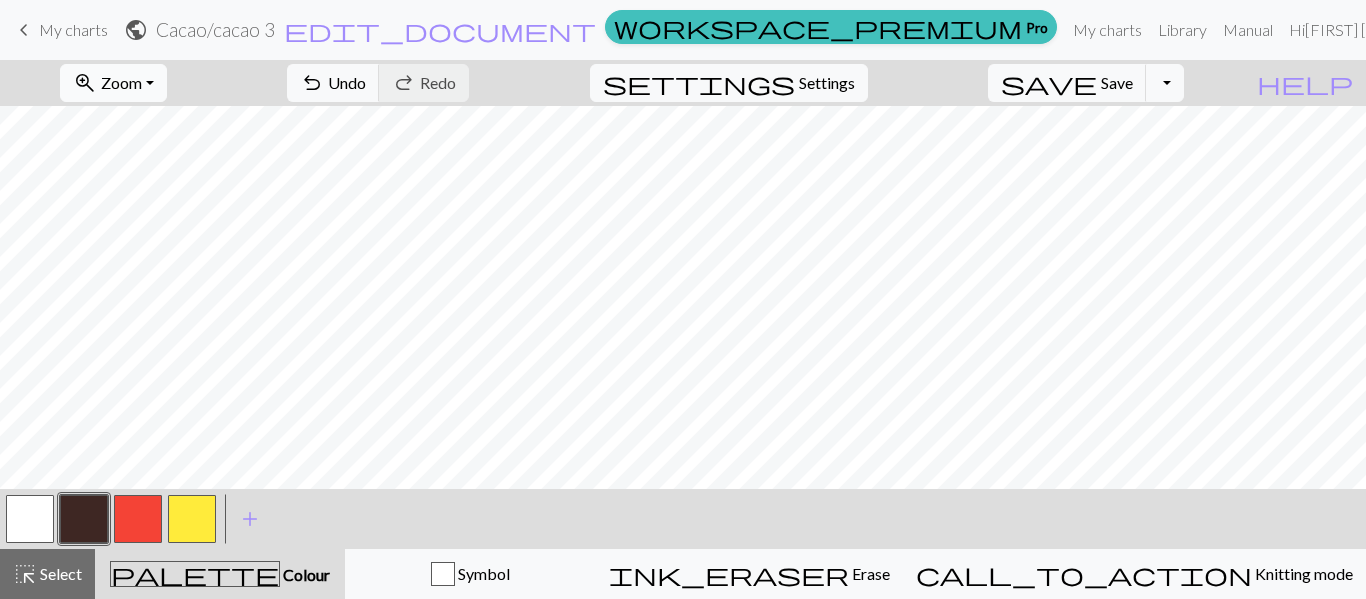 click on "zoom_in Zoom Zoom" at bounding box center [113, 83] 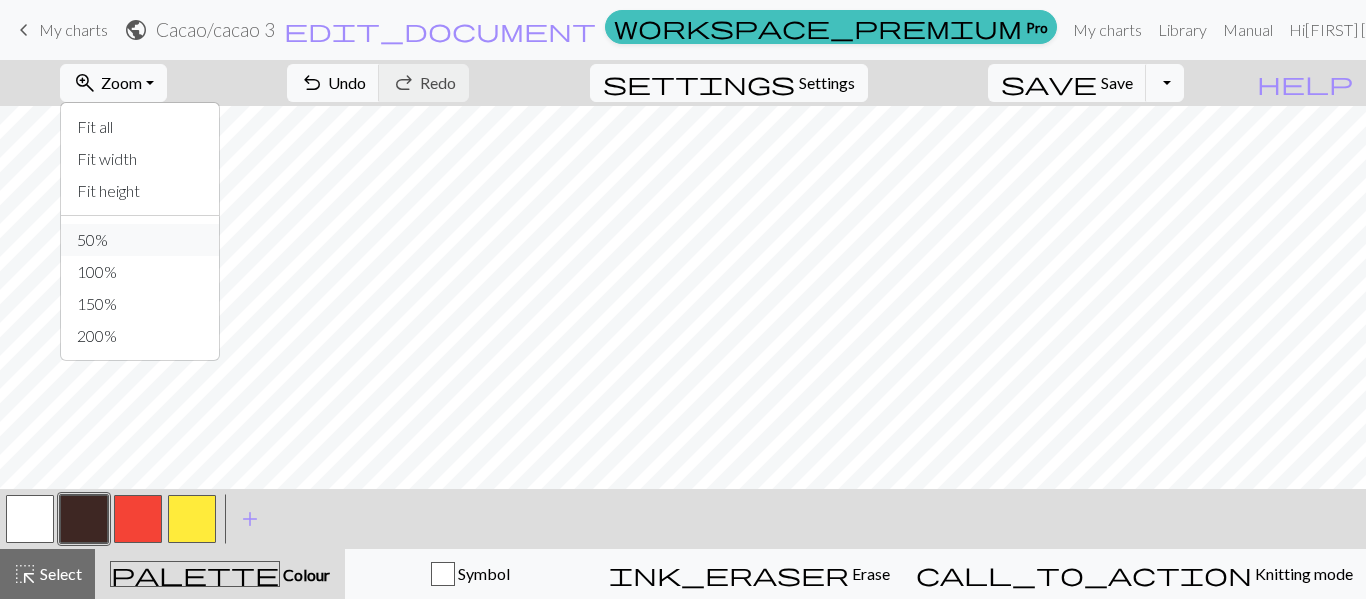 click on "50%" at bounding box center [140, 240] 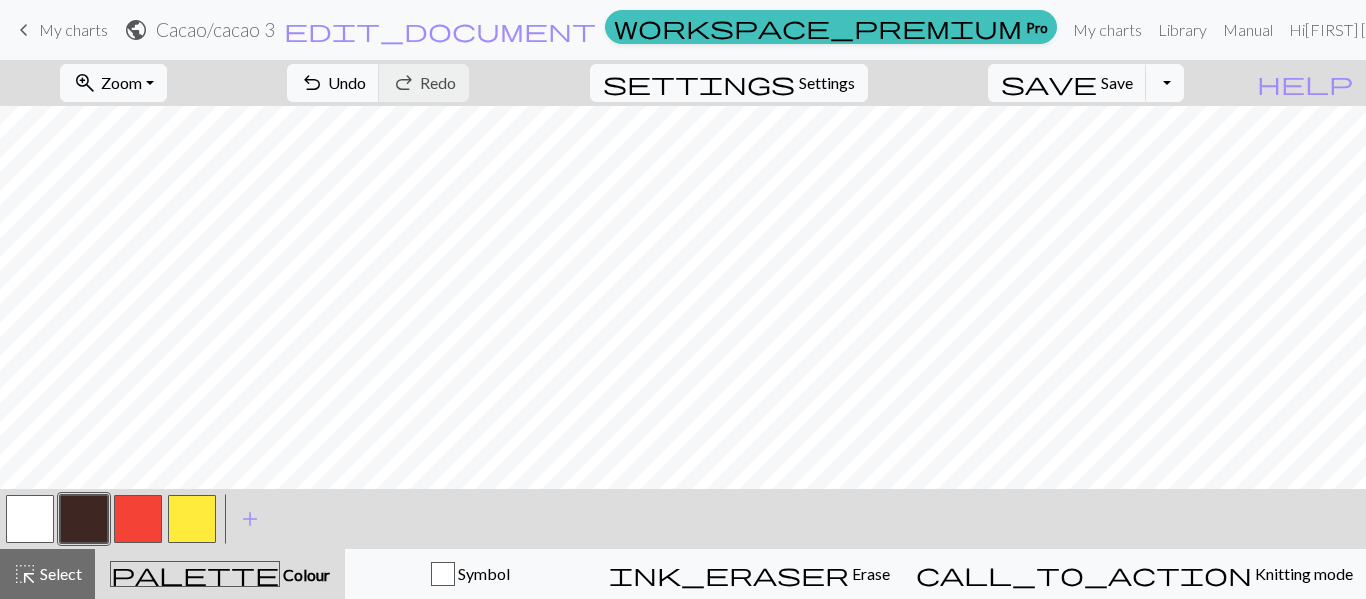 scroll, scrollTop: 0, scrollLeft: 0, axis: both 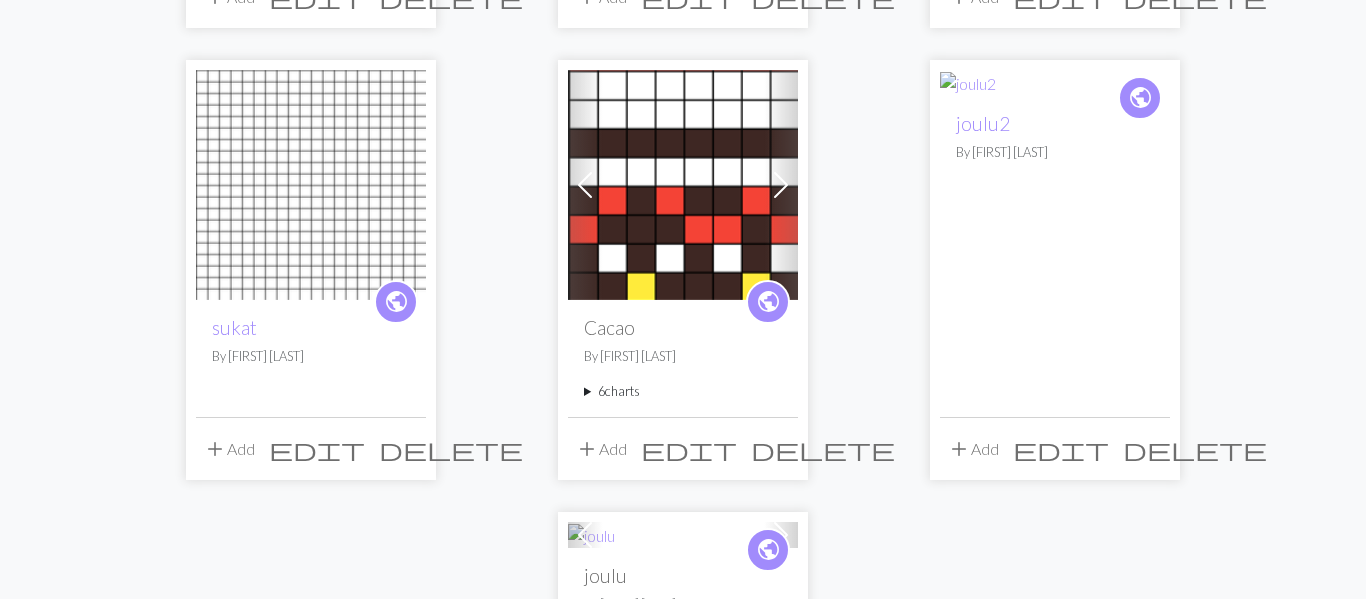click on "6  charts" at bounding box center (683, 391) 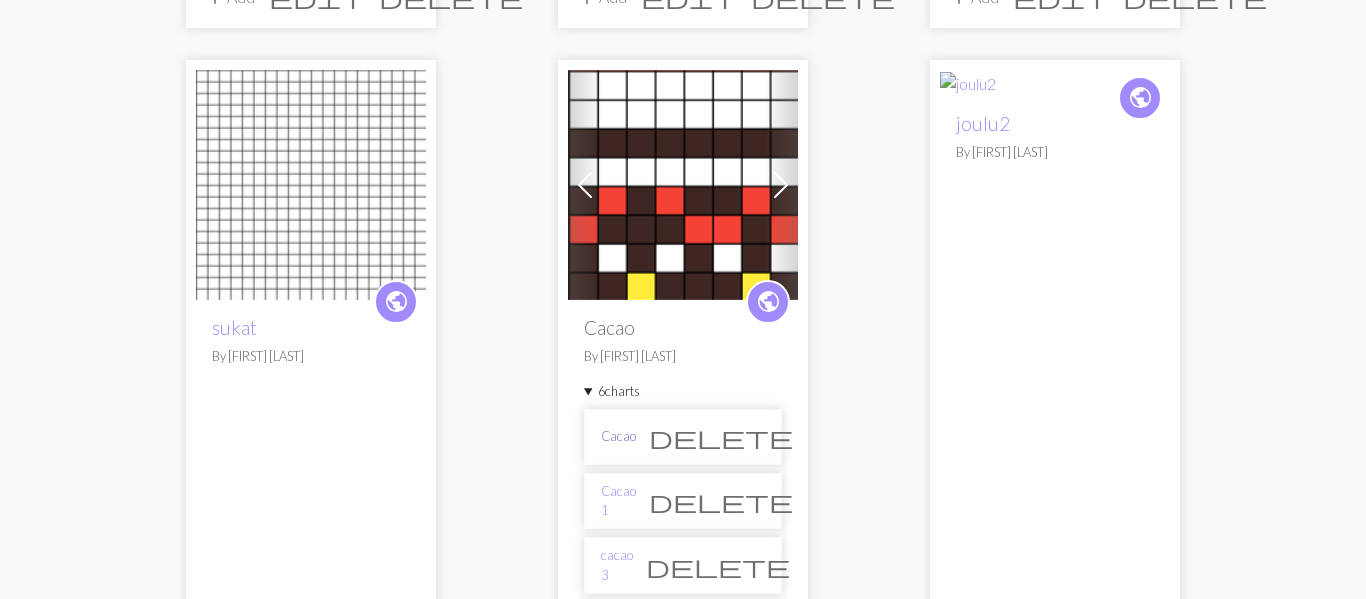 click on "Cacao" at bounding box center [618, 436] 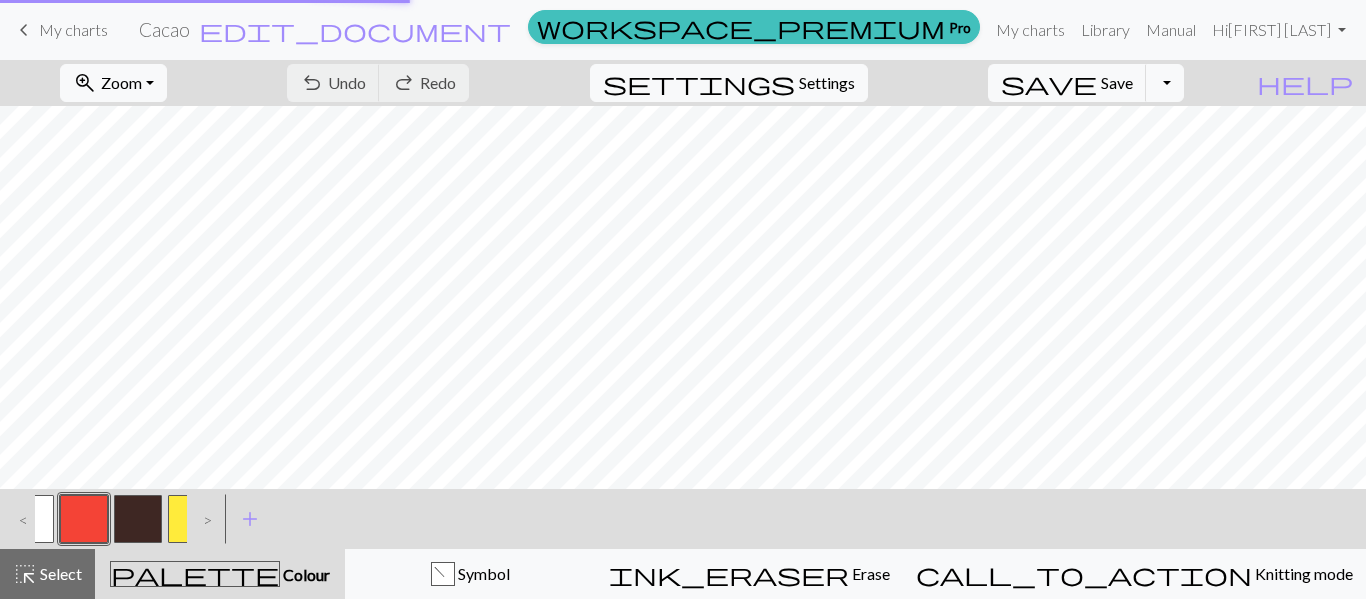 scroll, scrollTop: 0, scrollLeft: 0, axis: both 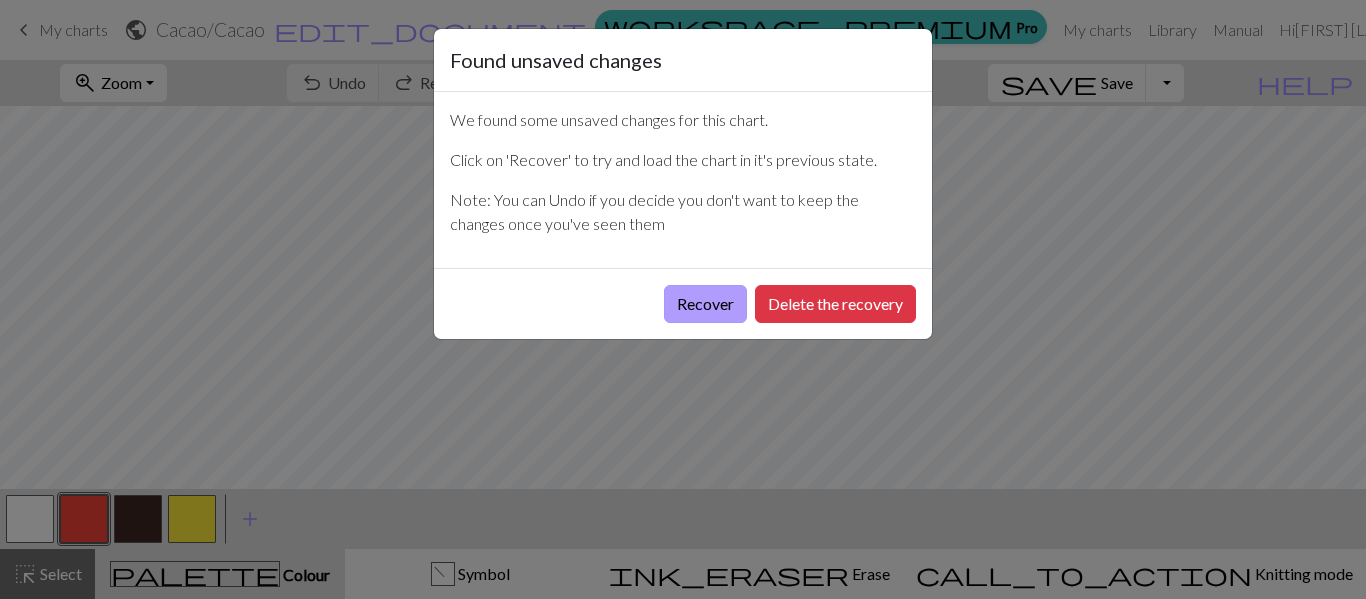 click on "Recover" at bounding box center [705, 304] 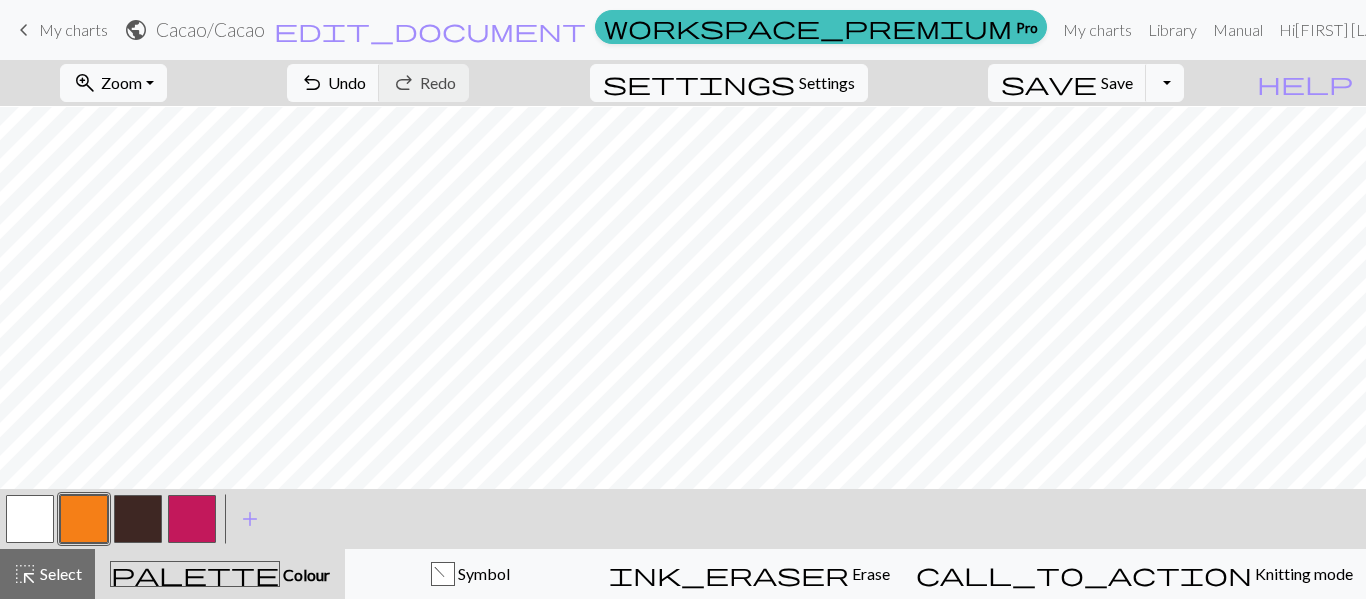 scroll, scrollTop: 387, scrollLeft: 0, axis: vertical 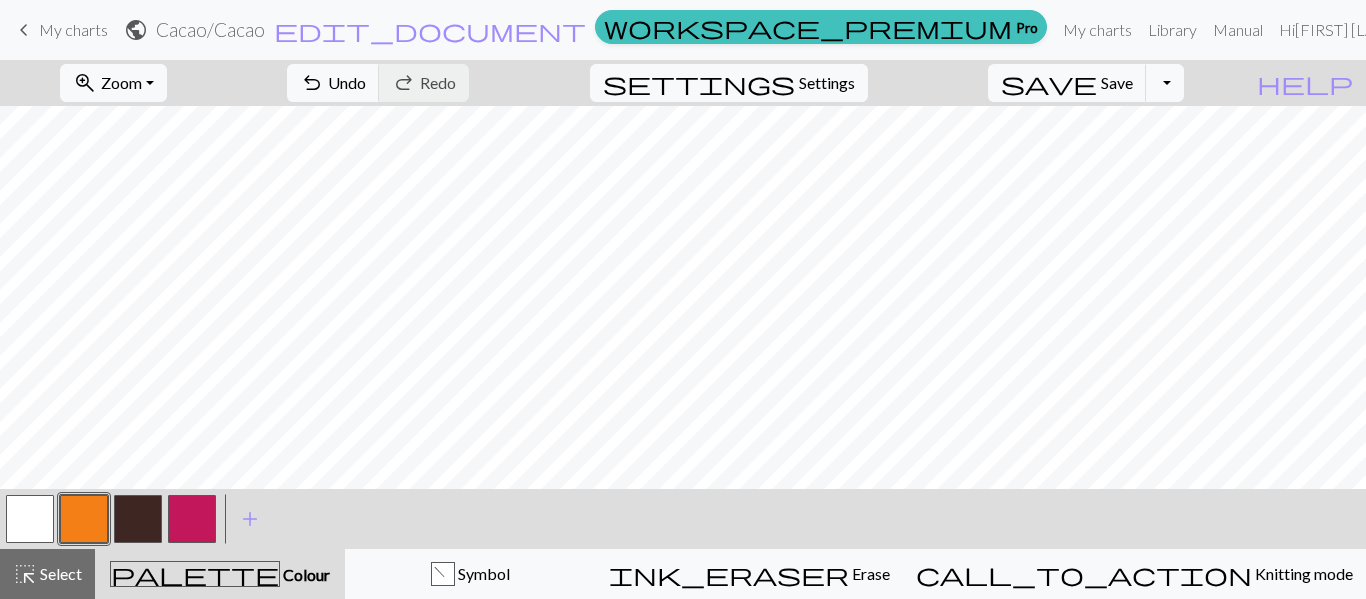 click at bounding box center [84, 519] 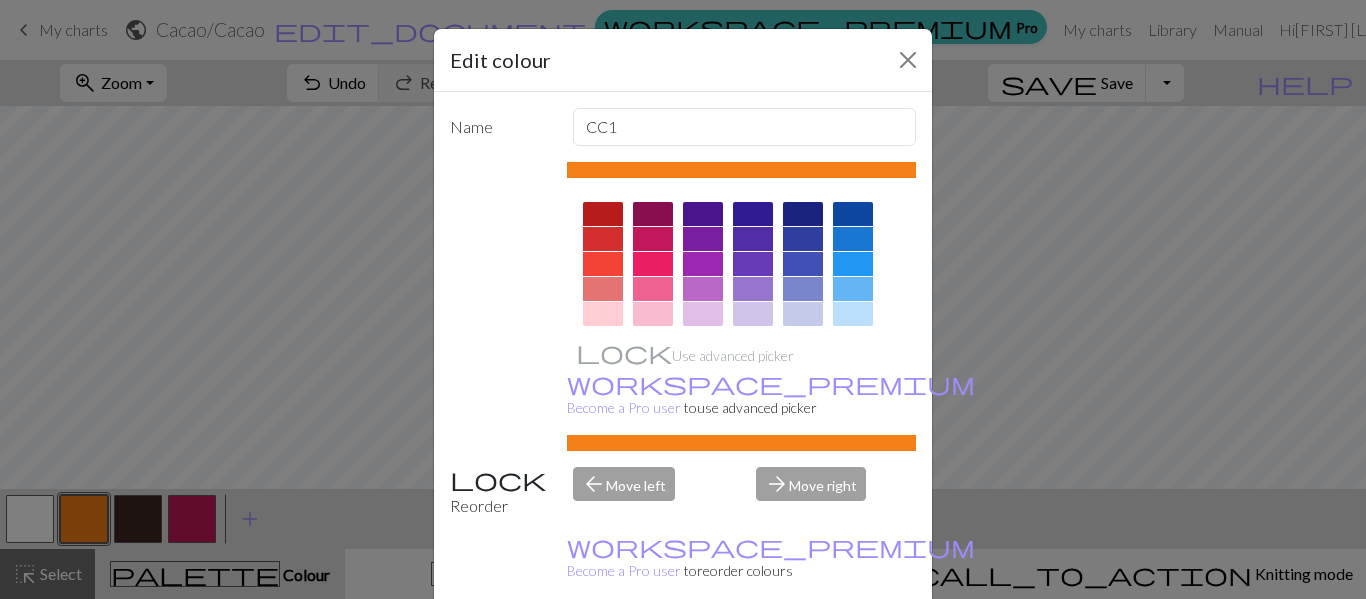 click on "Edit colour Name CC1 Use advanced picker workspace_premium Become a Pro user   to  use advanced picker Reorder arrow_back Move left arrow_forward Move right workspace_premium Become a Pro user   to  reorder colours Delete Done Cancel" at bounding box center (683, 299) 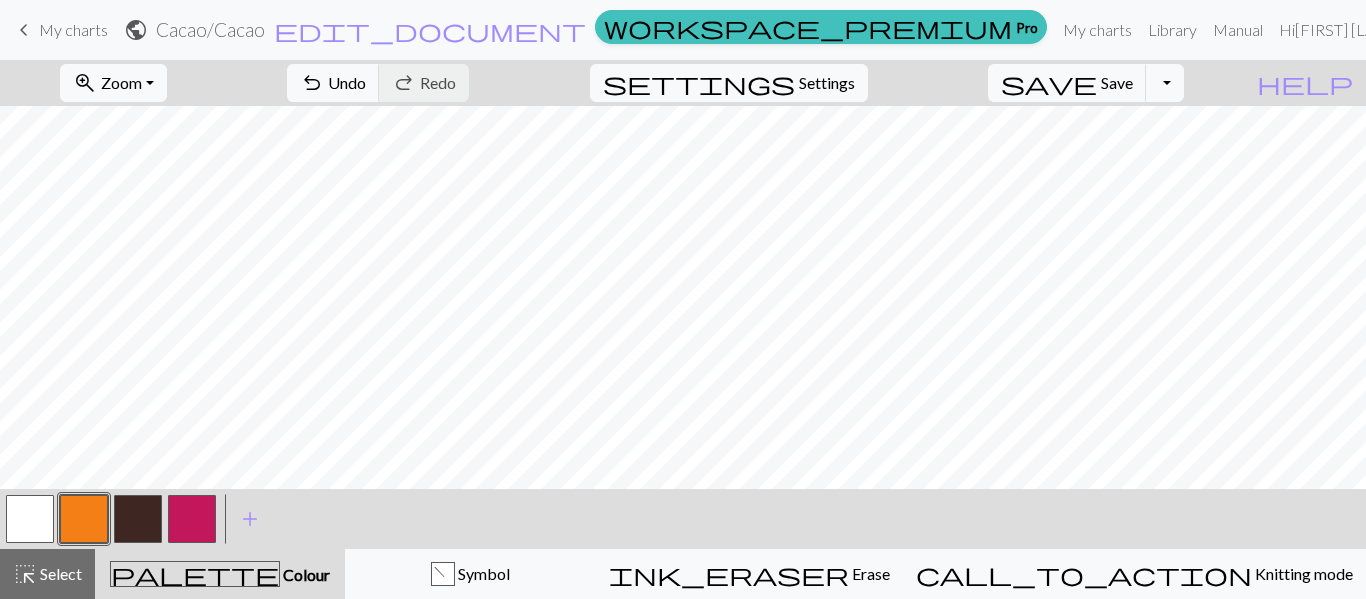 click at bounding box center (84, 519) 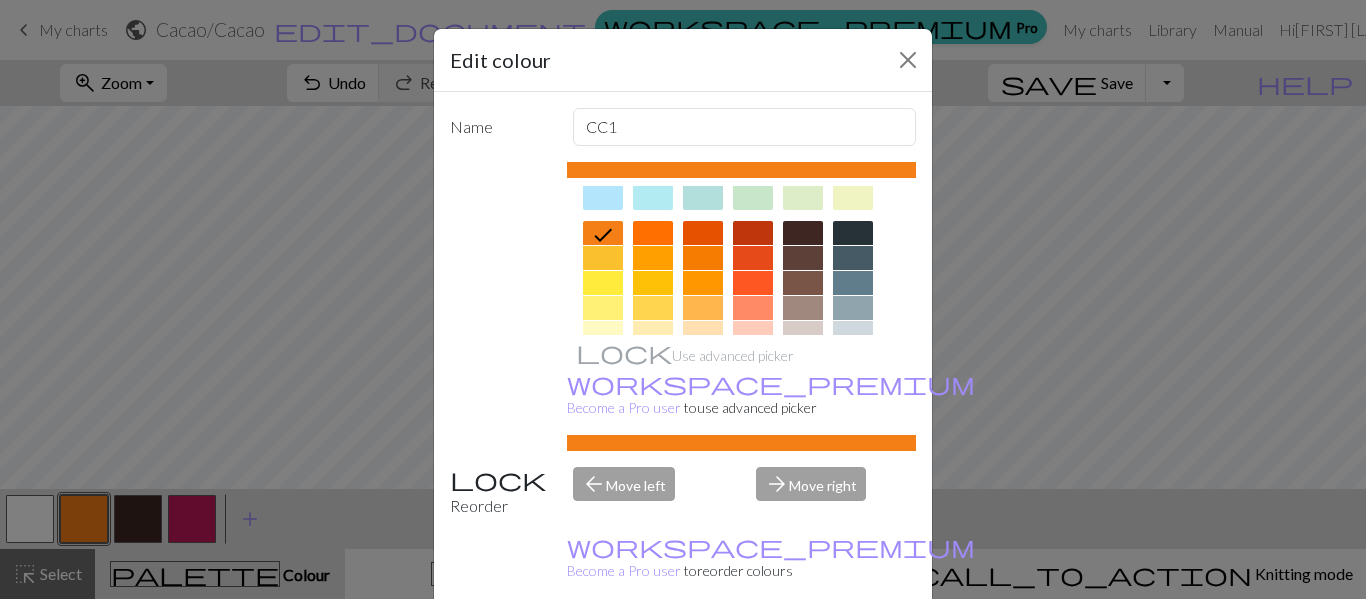 scroll, scrollTop: 260, scrollLeft: 0, axis: vertical 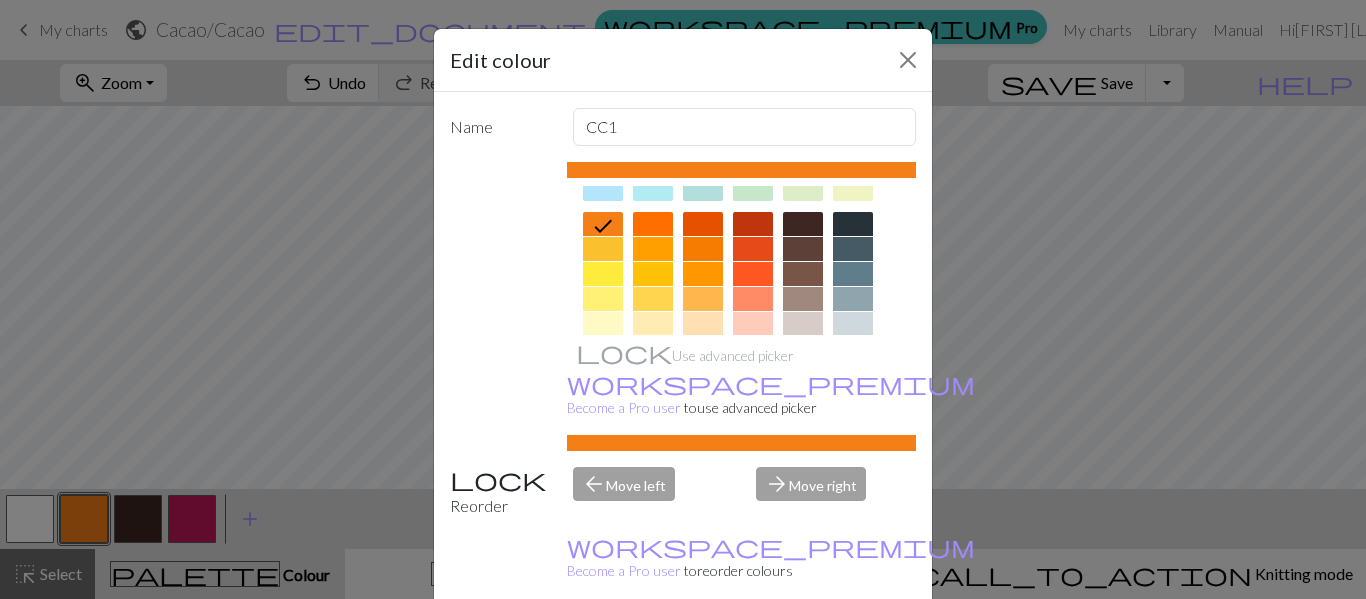 click at bounding box center [803, 224] 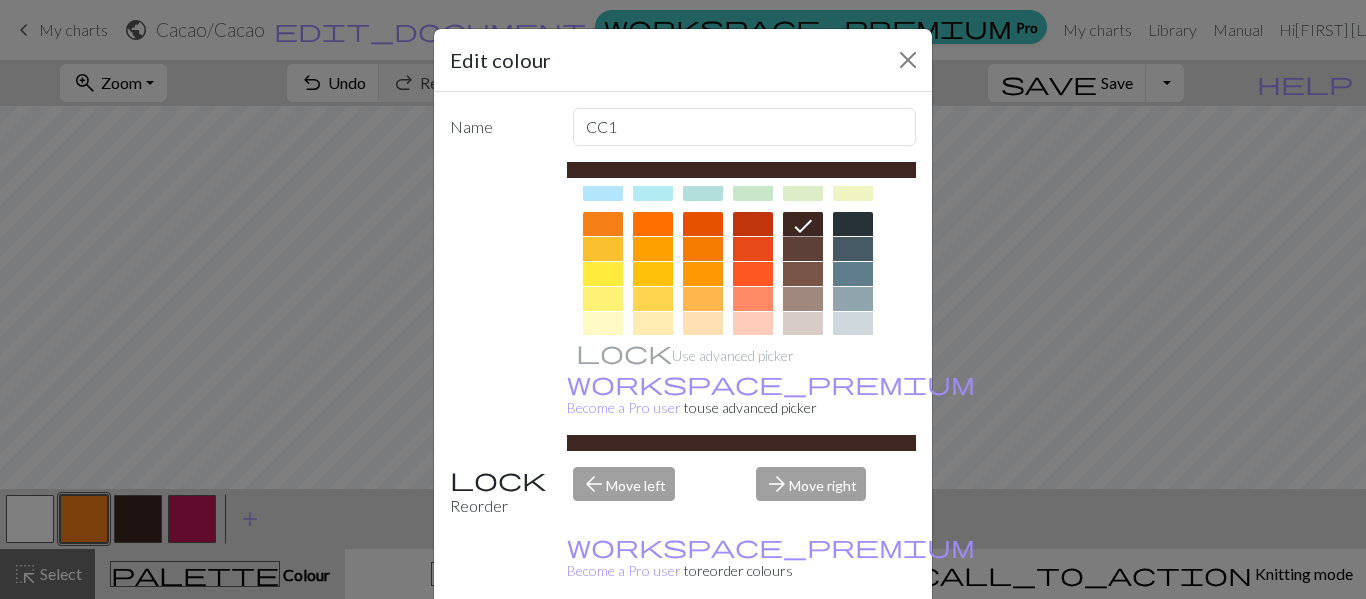 click at bounding box center (803, 249) 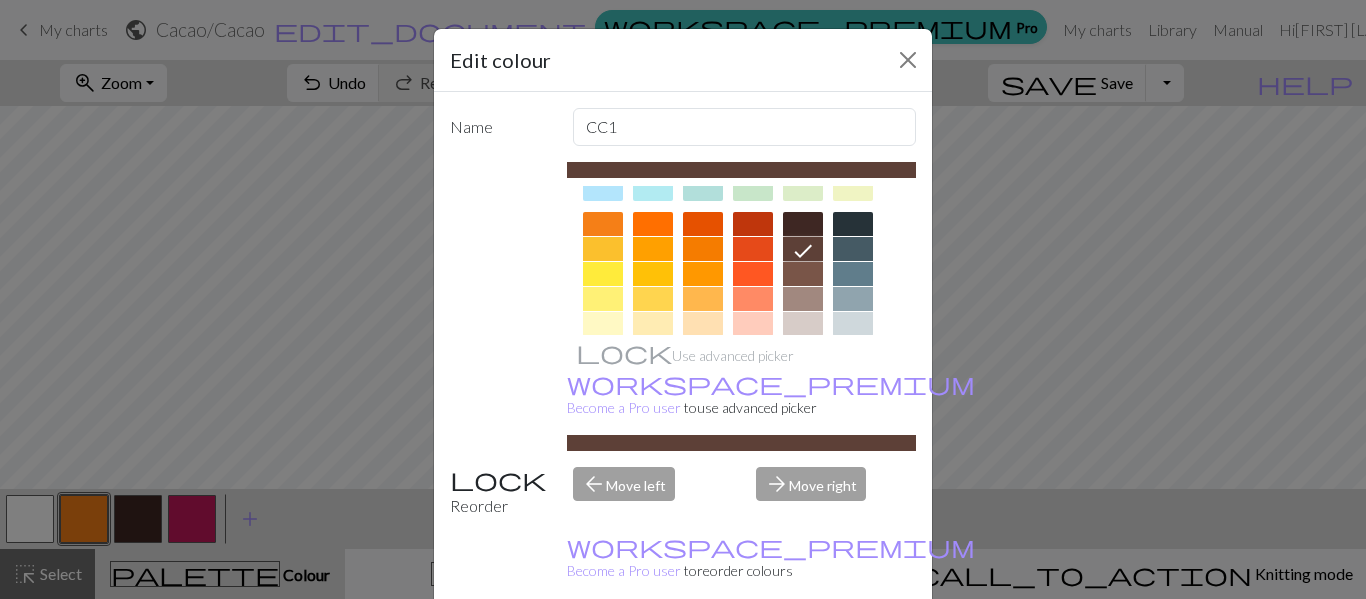 click at bounding box center [803, 224] 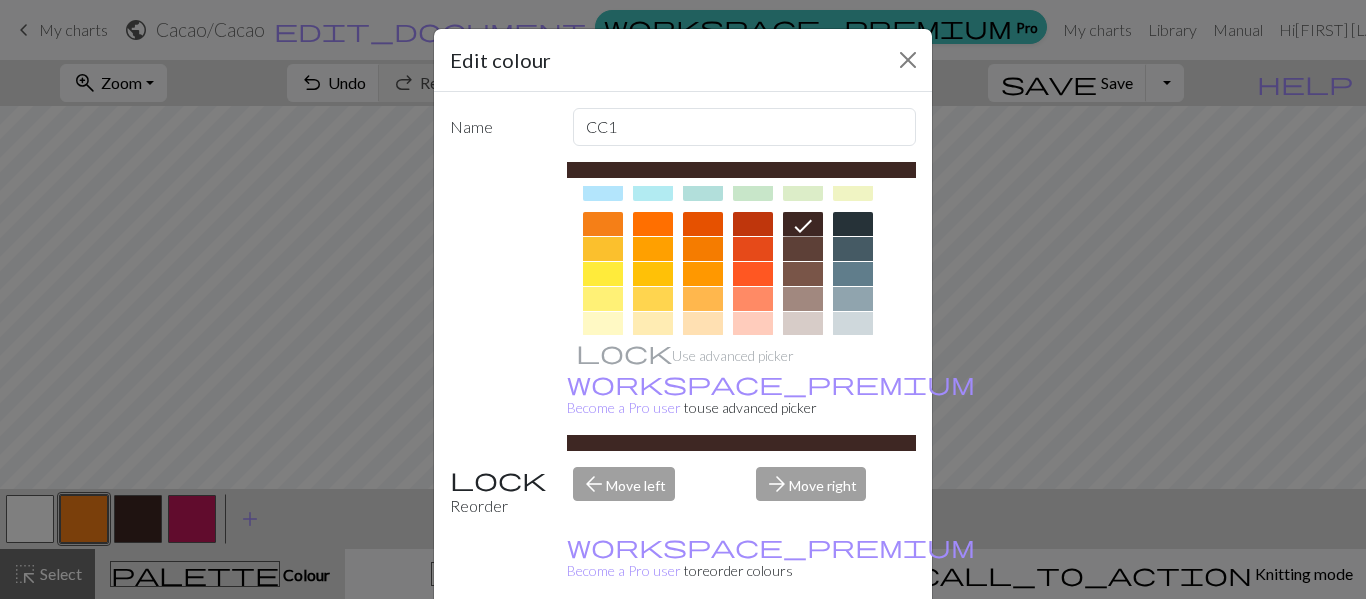 click on "Done" at bounding box center [803, 650] 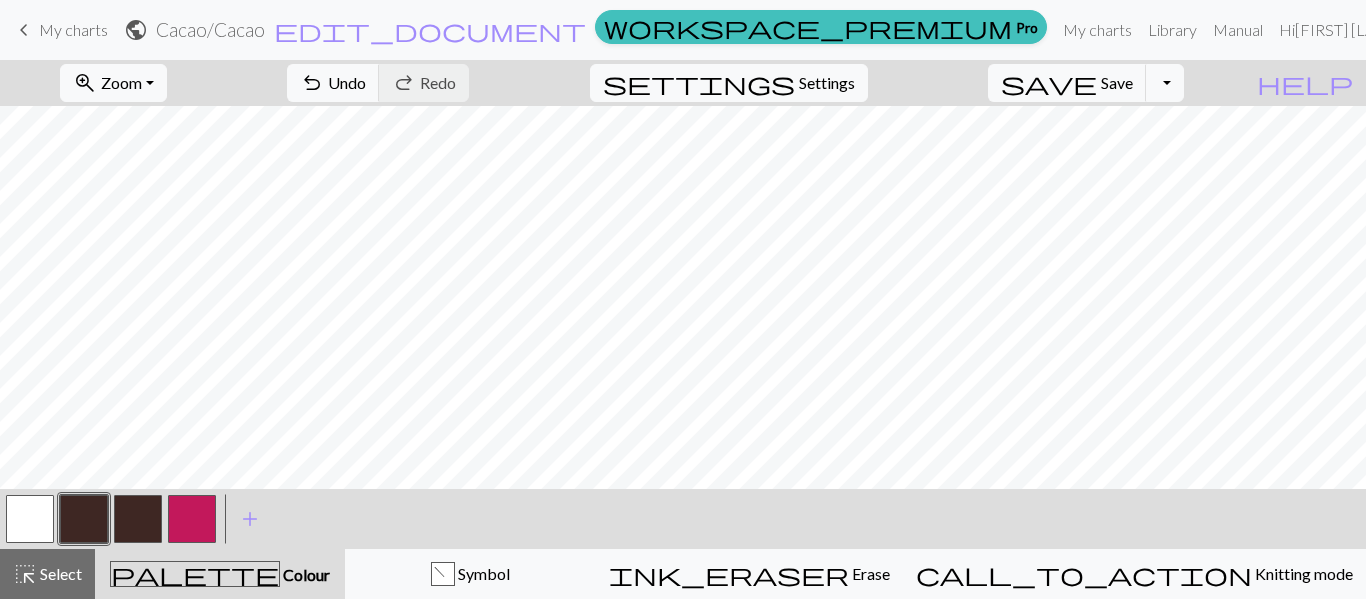 click at bounding box center (138, 519) 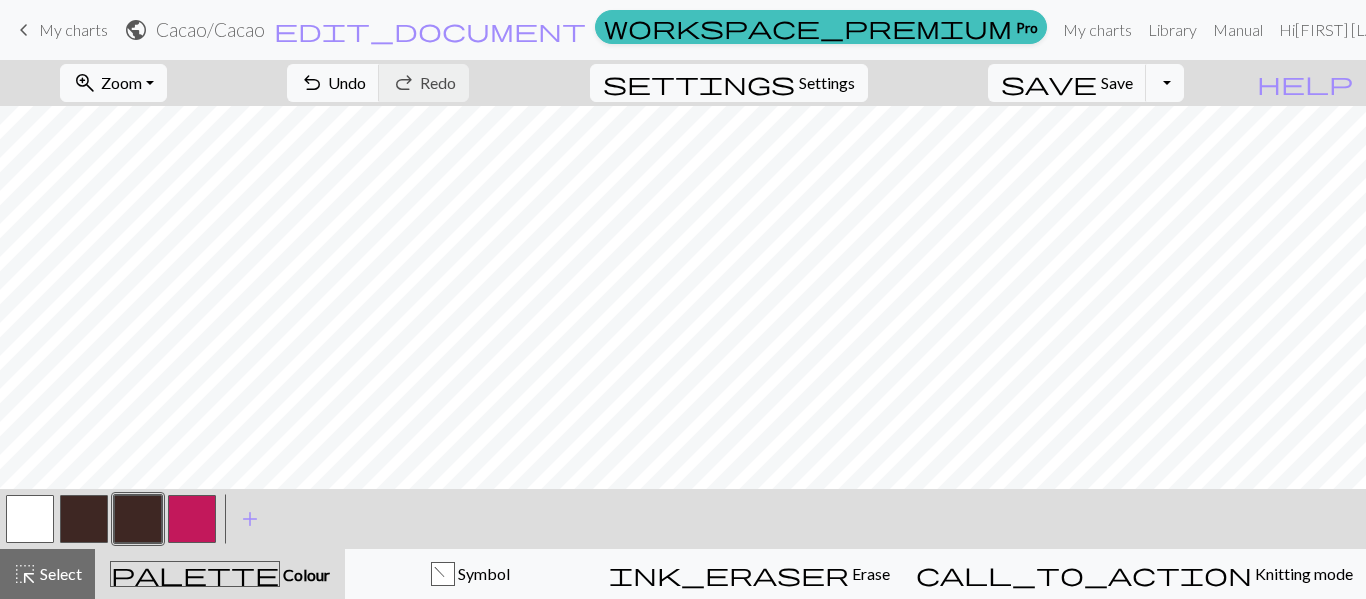 click at bounding box center (138, 519) 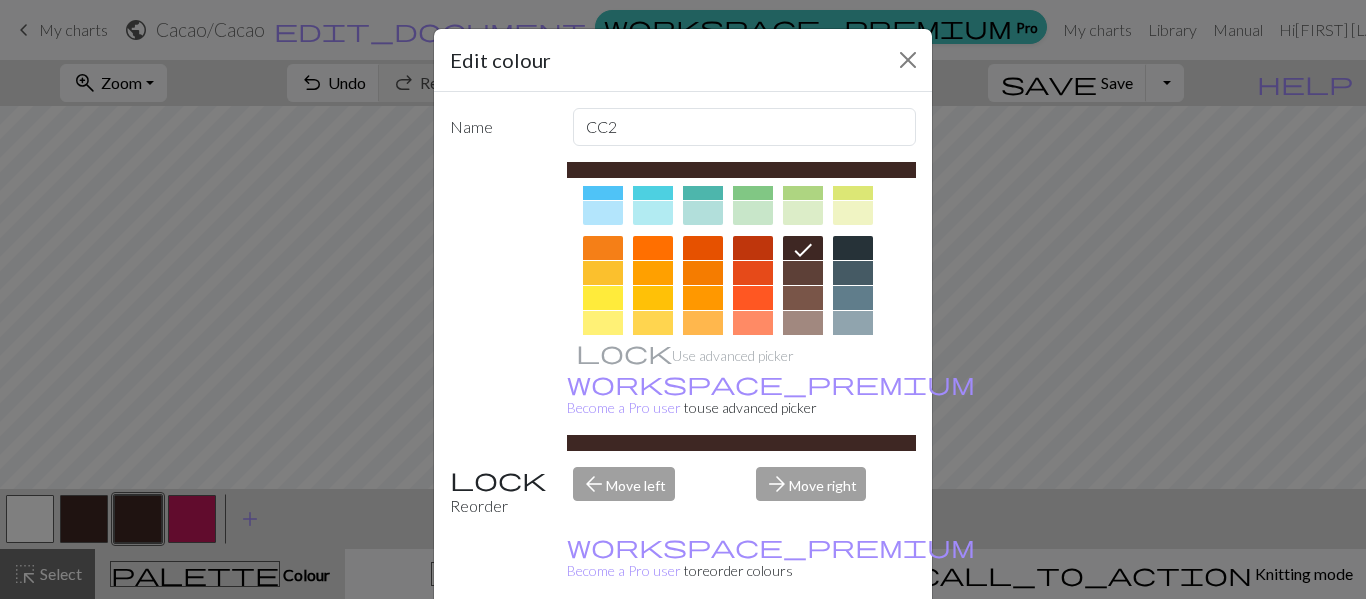 scroll, scrollTop: 243, scrollLeft: 0, axis: vertical 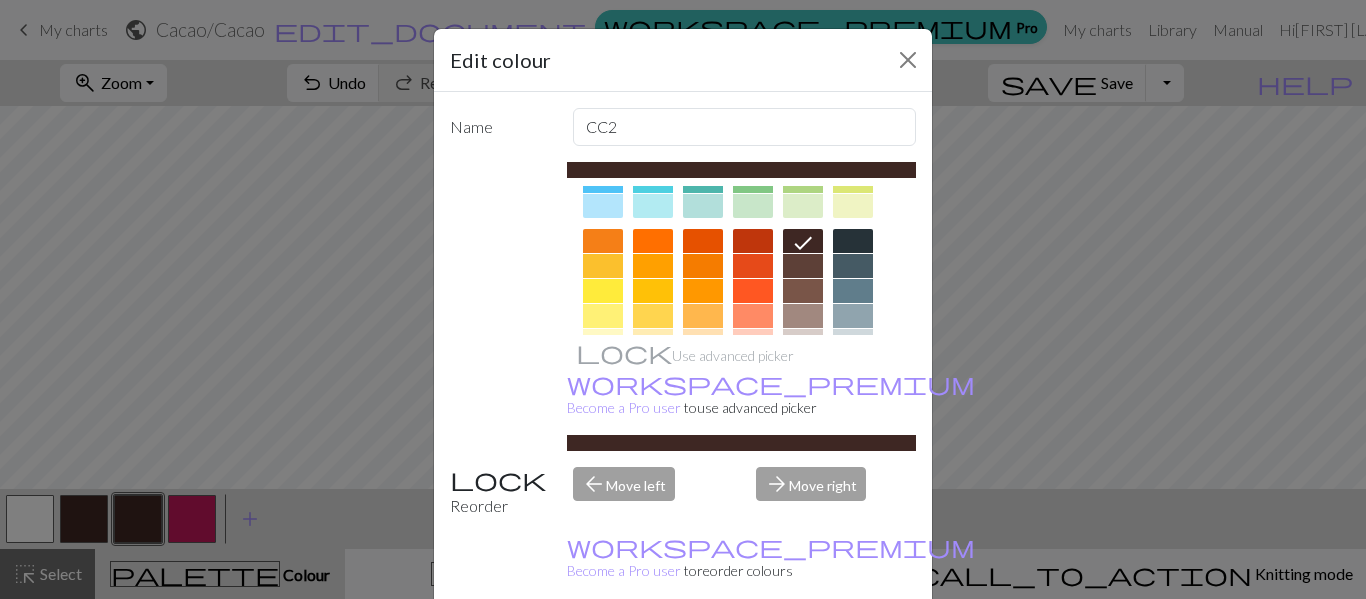 click at bounding box center (603, 241) 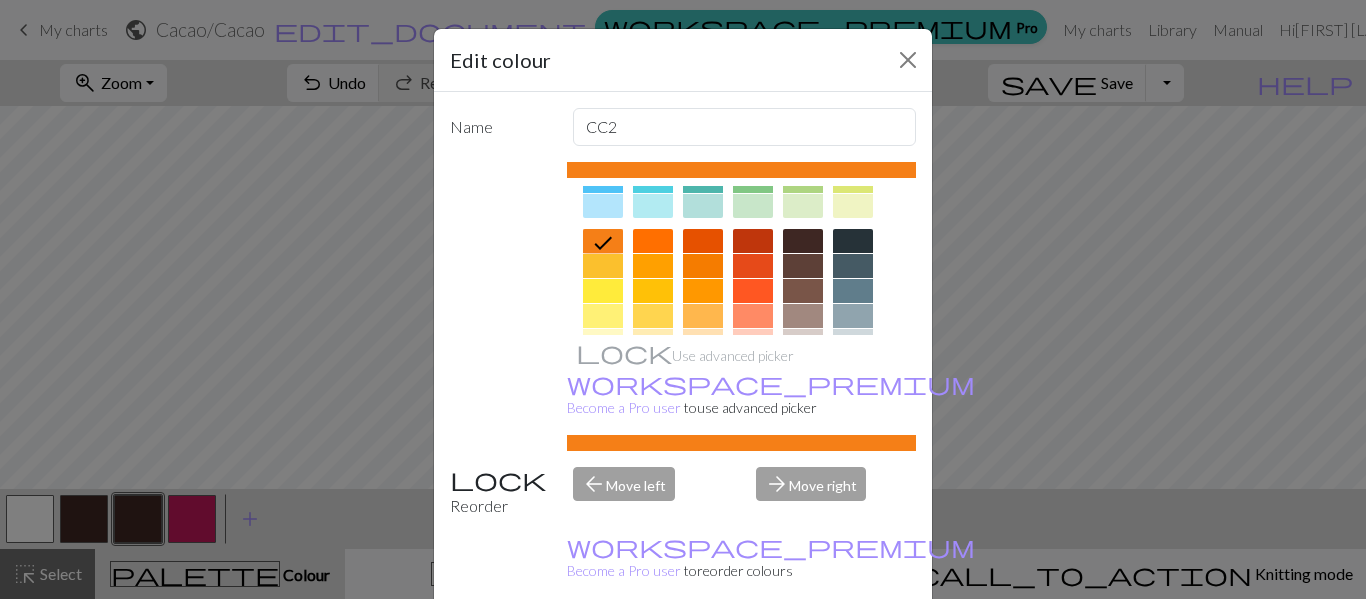 click on "Done" at bounding box center [803, 650] 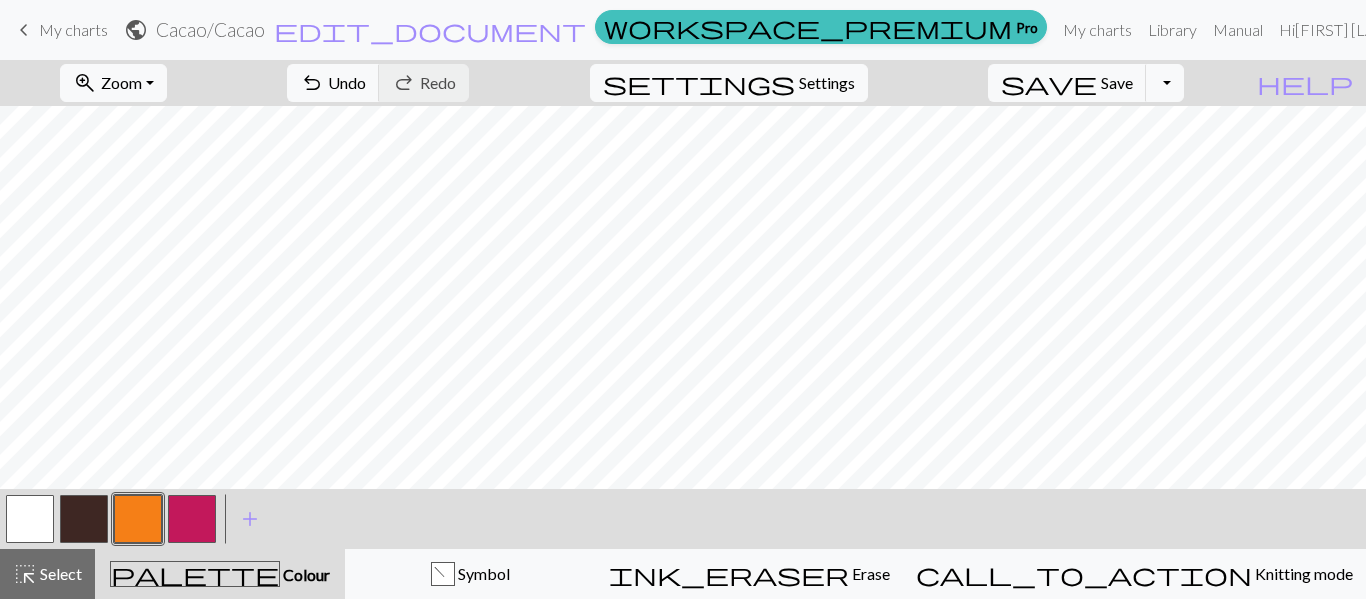 click at bounding box center (192, 519) 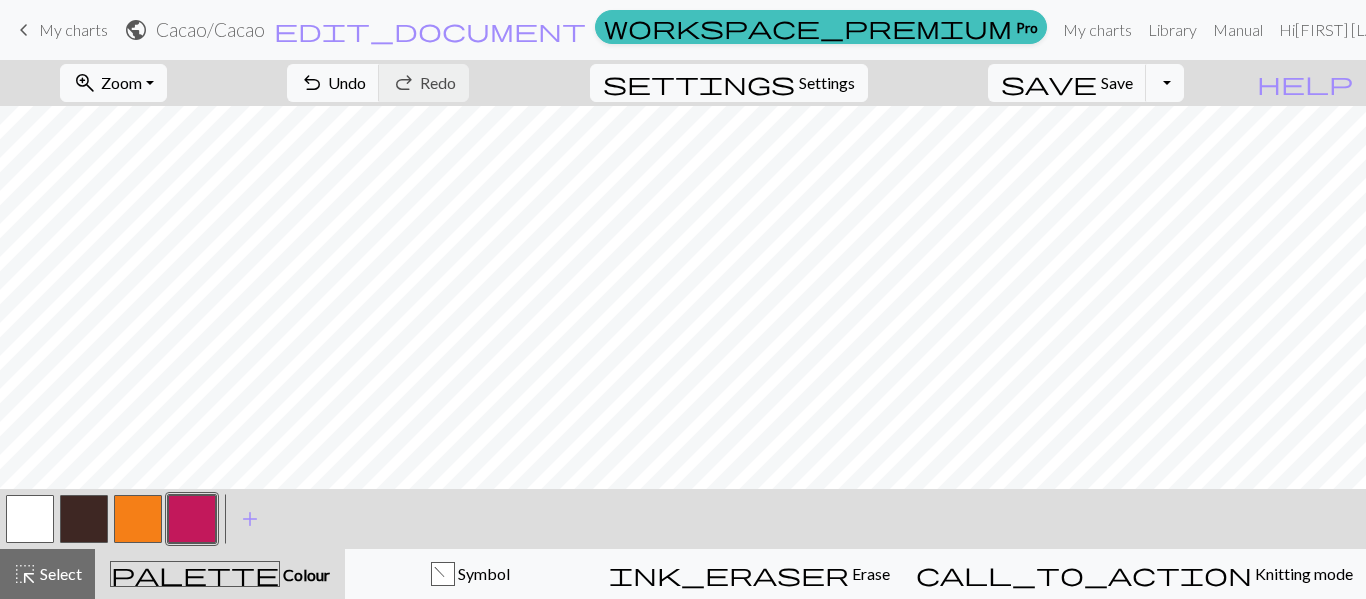 click at bounding box center (192, 519) 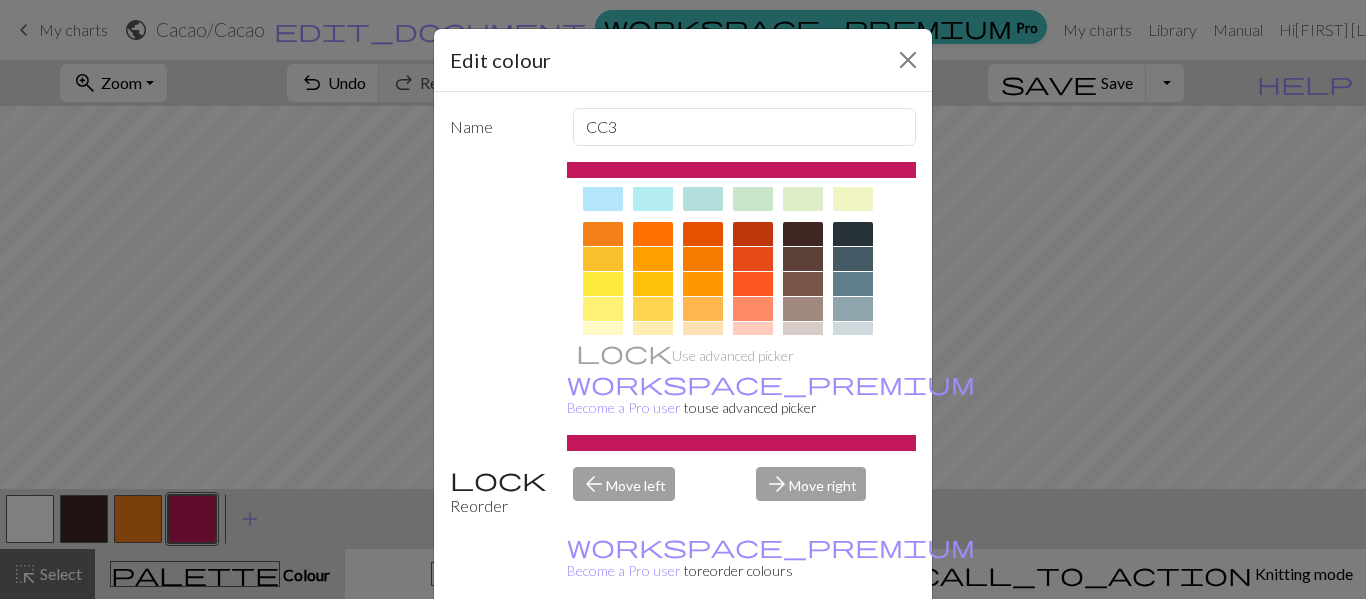 scroll, scrollTop: 270, scrollLeft: 0, axis: vertical 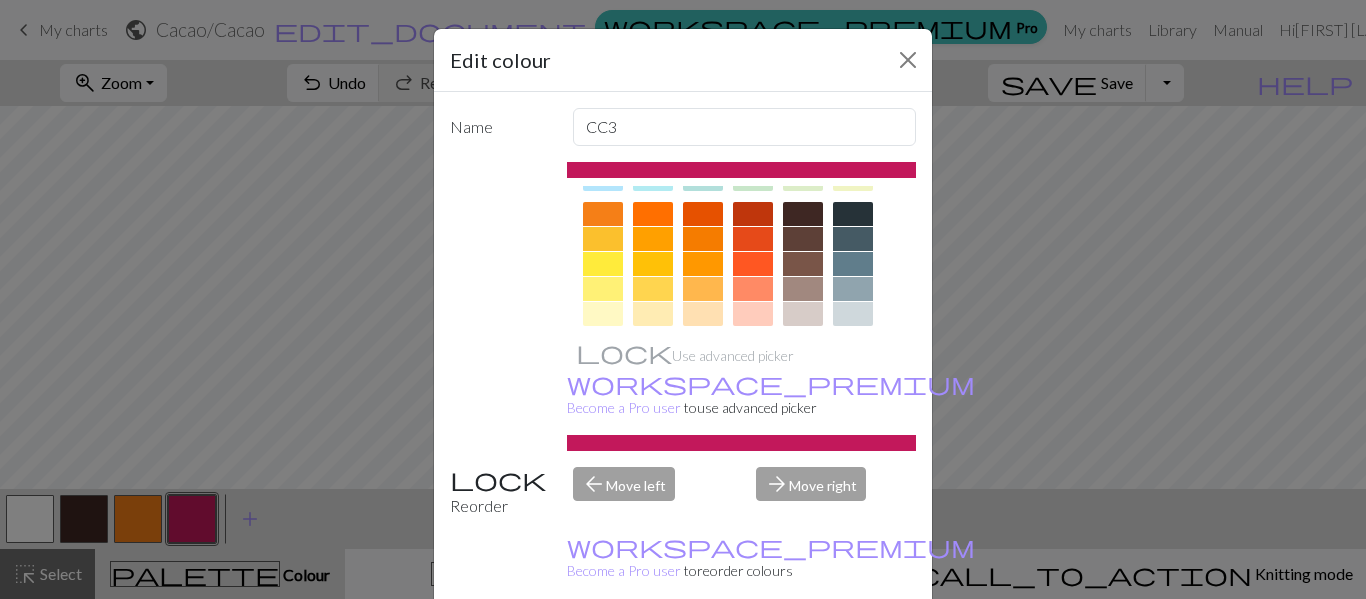 click at bounding box center [653, 264] 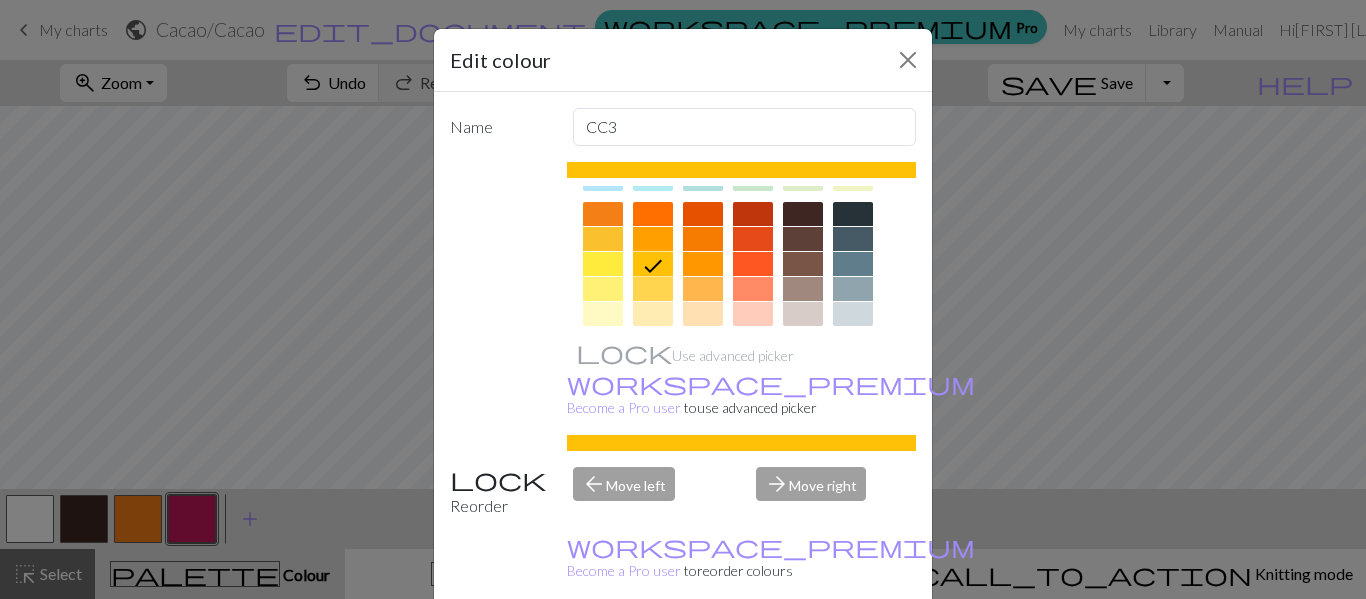 click on "Done" at bounding box center (803, 650) 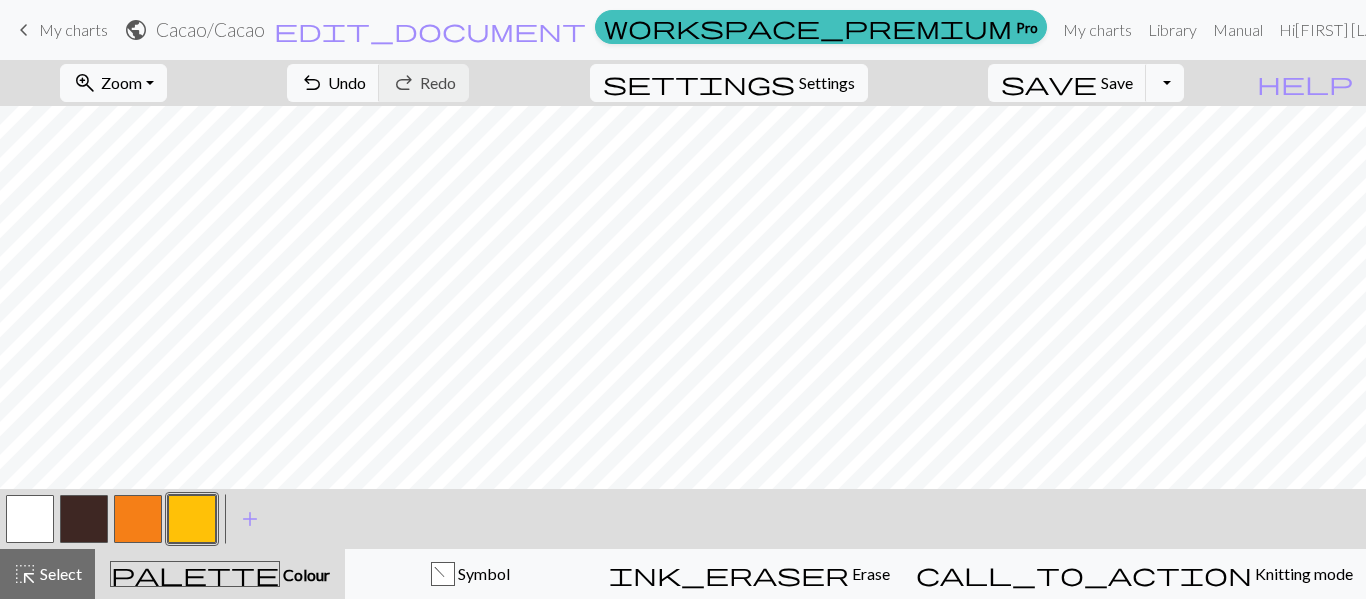 click at bounding box center (192, 519) 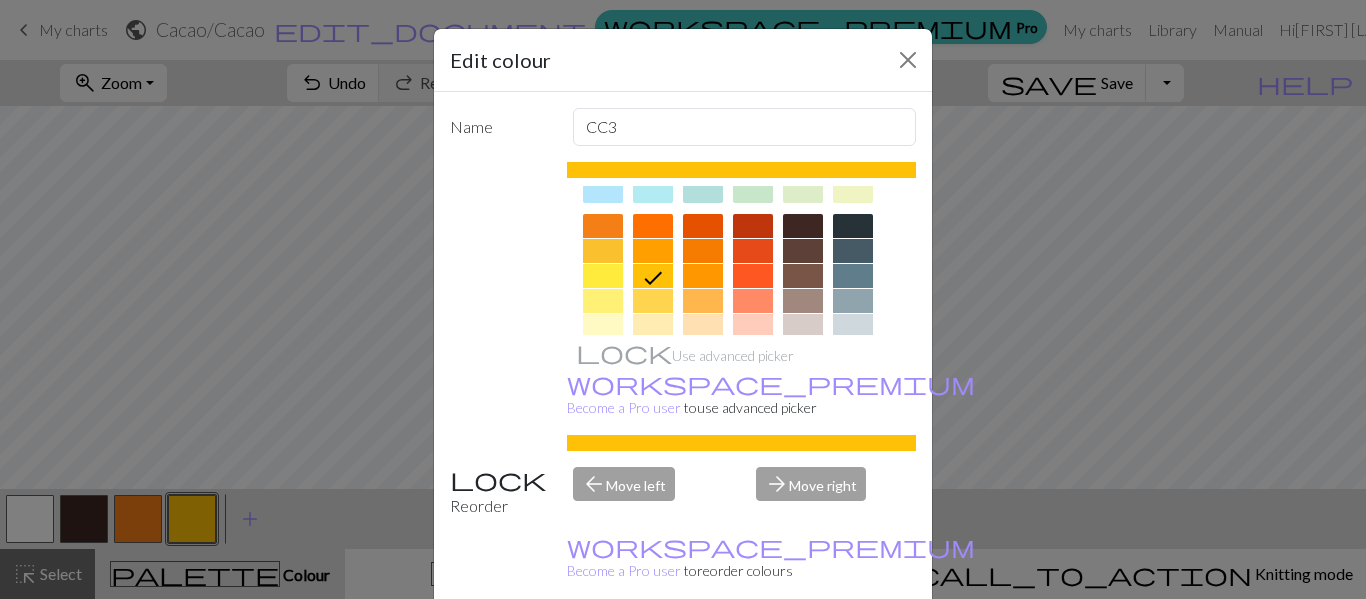 scroll, scrollTop: 259, scrollLeft: 0, axis: vertical 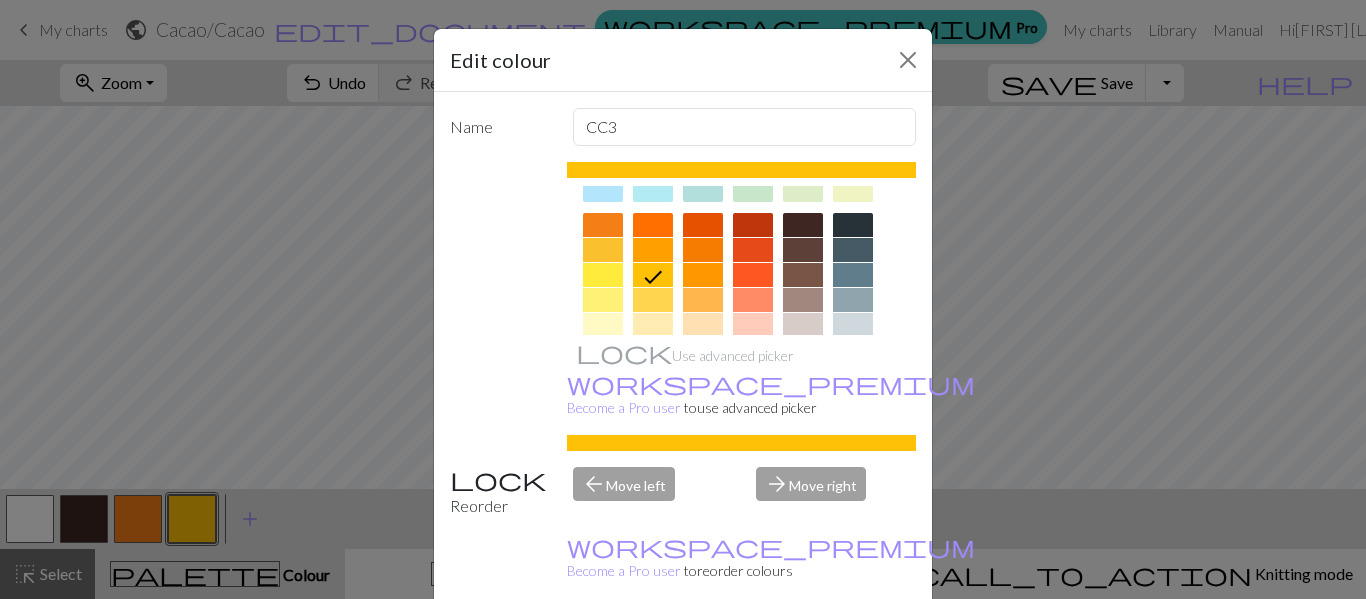 click at bounding box center [653, 300] 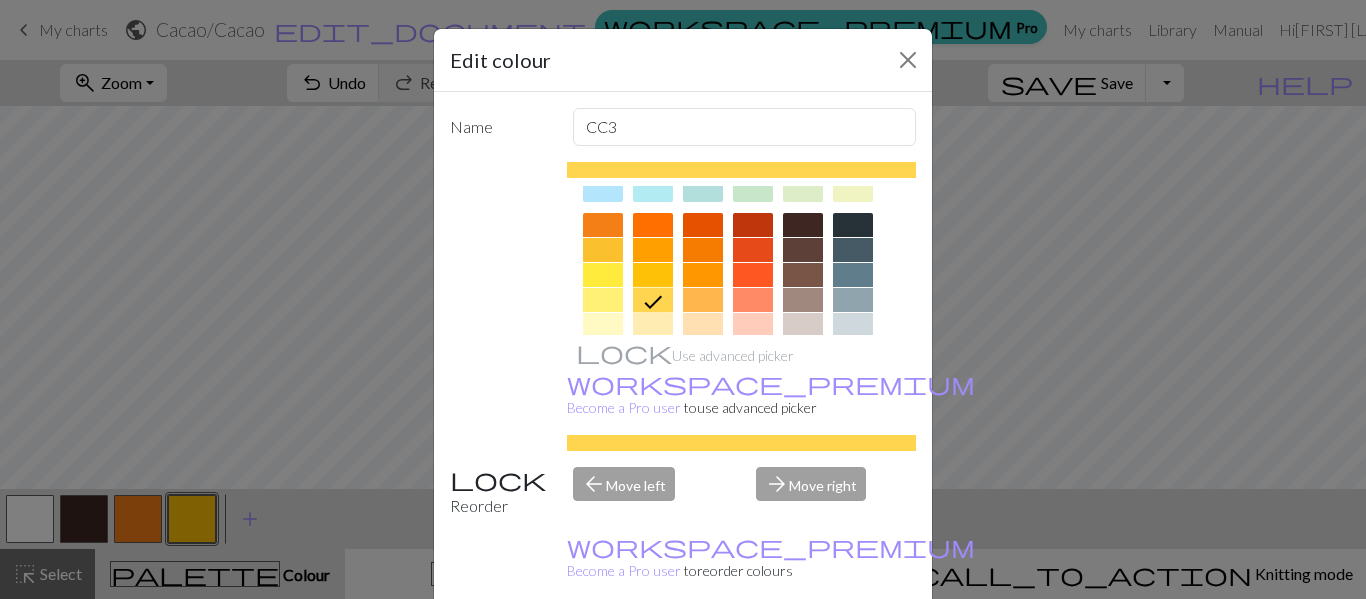 click on "Done" at bounding box center [803, 650] 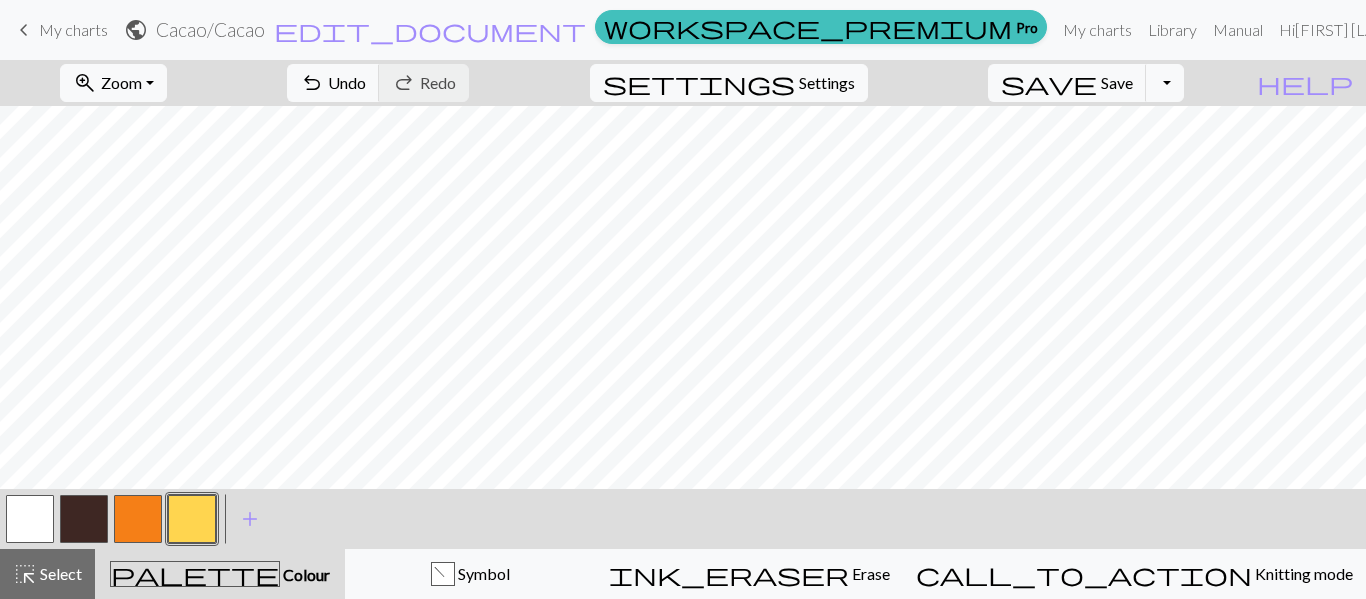 click at bounding box center (192, 519) 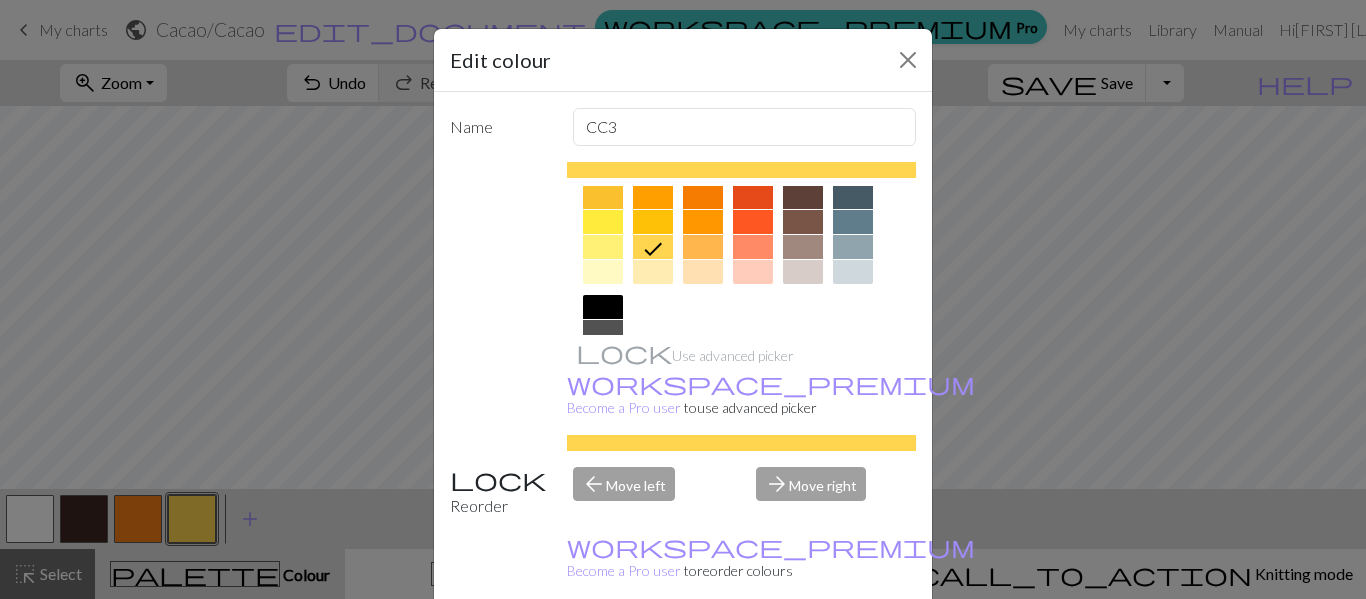 scroll, scrollTop: 315, scrollLeft: 0, axis: vertical 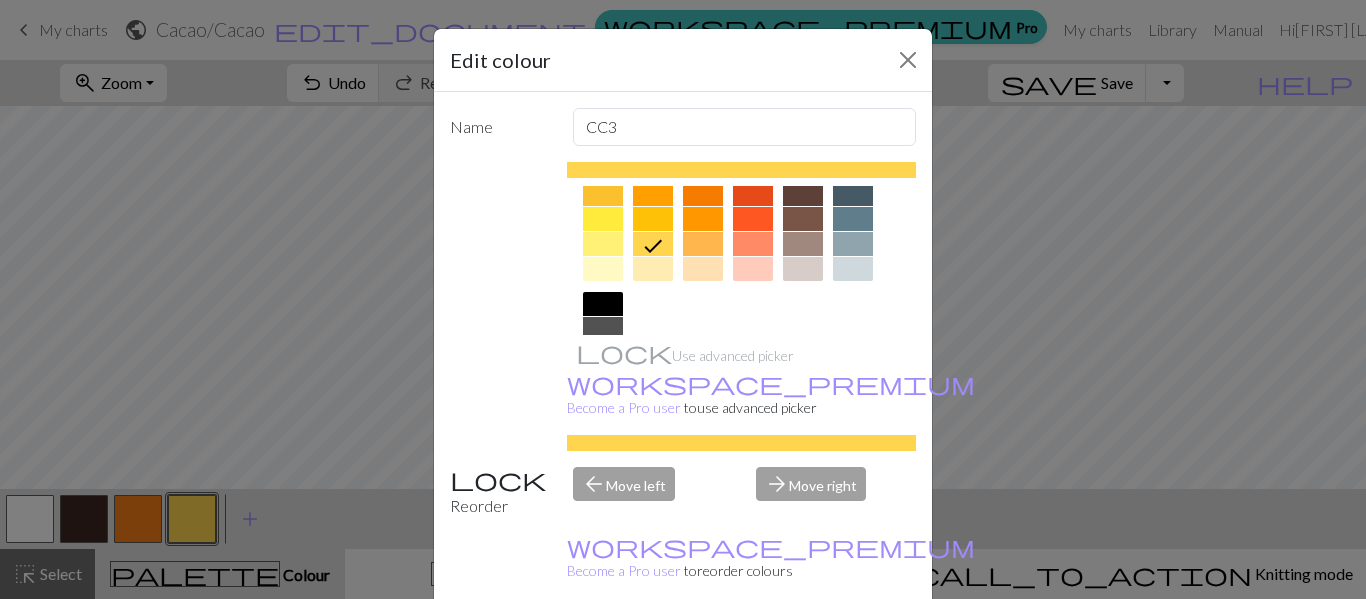 click at bounding box center [603, 219] 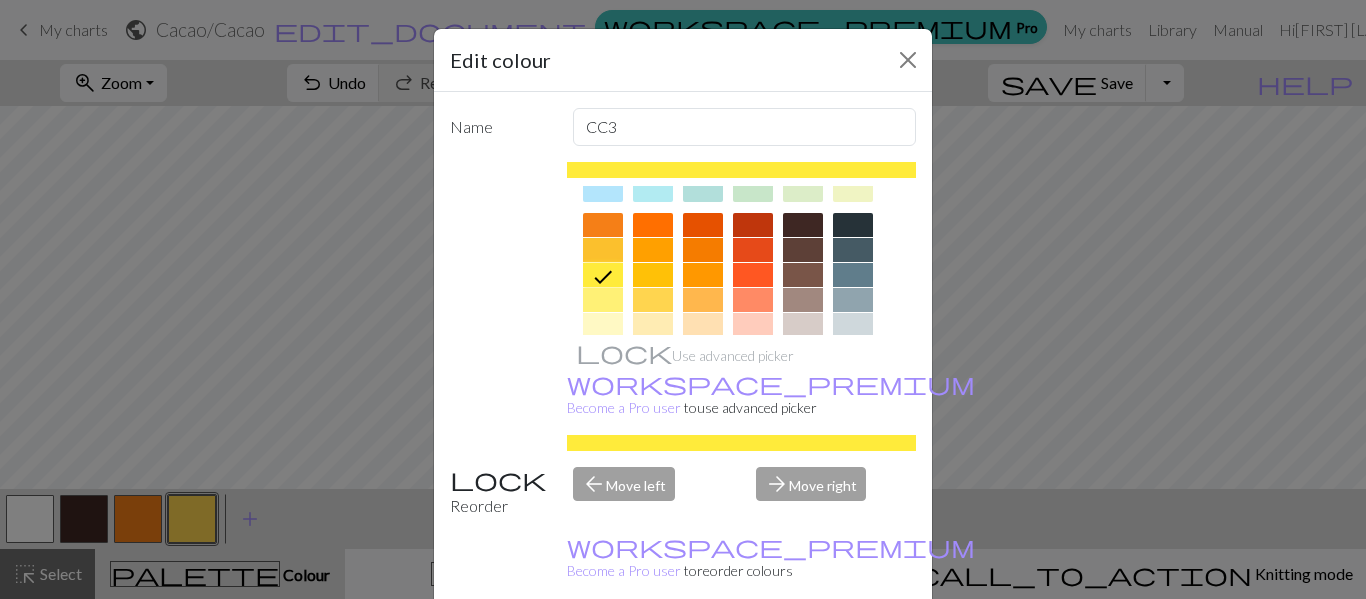 scroll, scrollTop: 263, scrollLeft: 0, axis: vertical 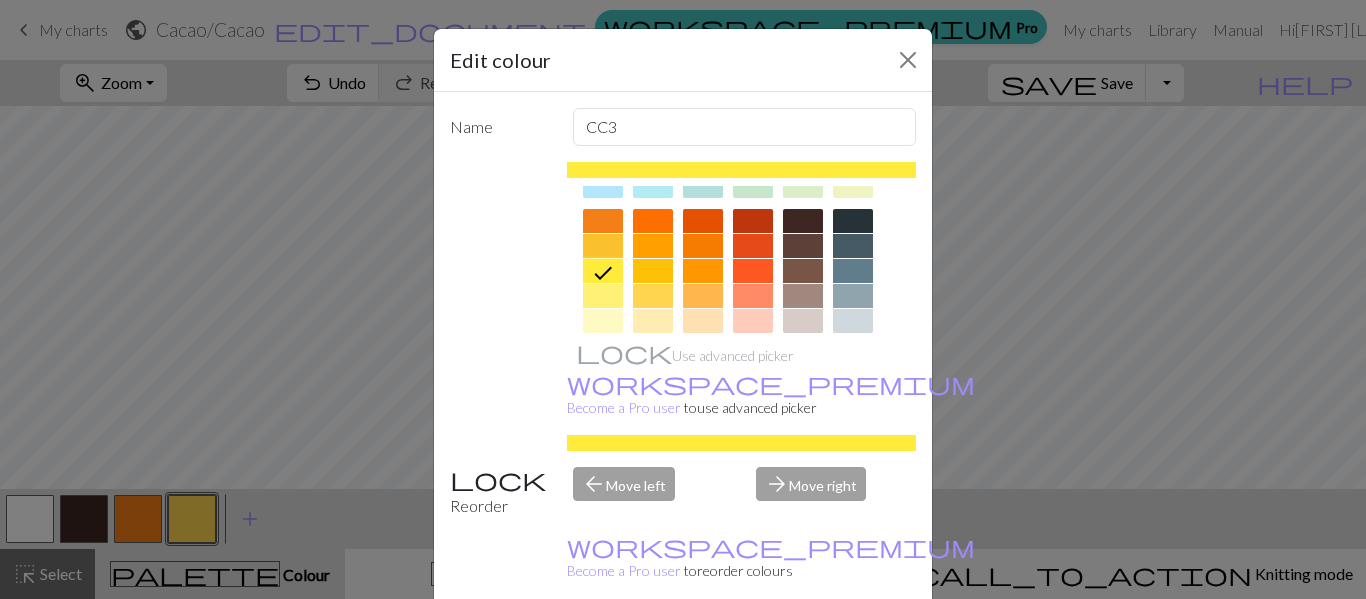 click at bounding box center [653, 271] 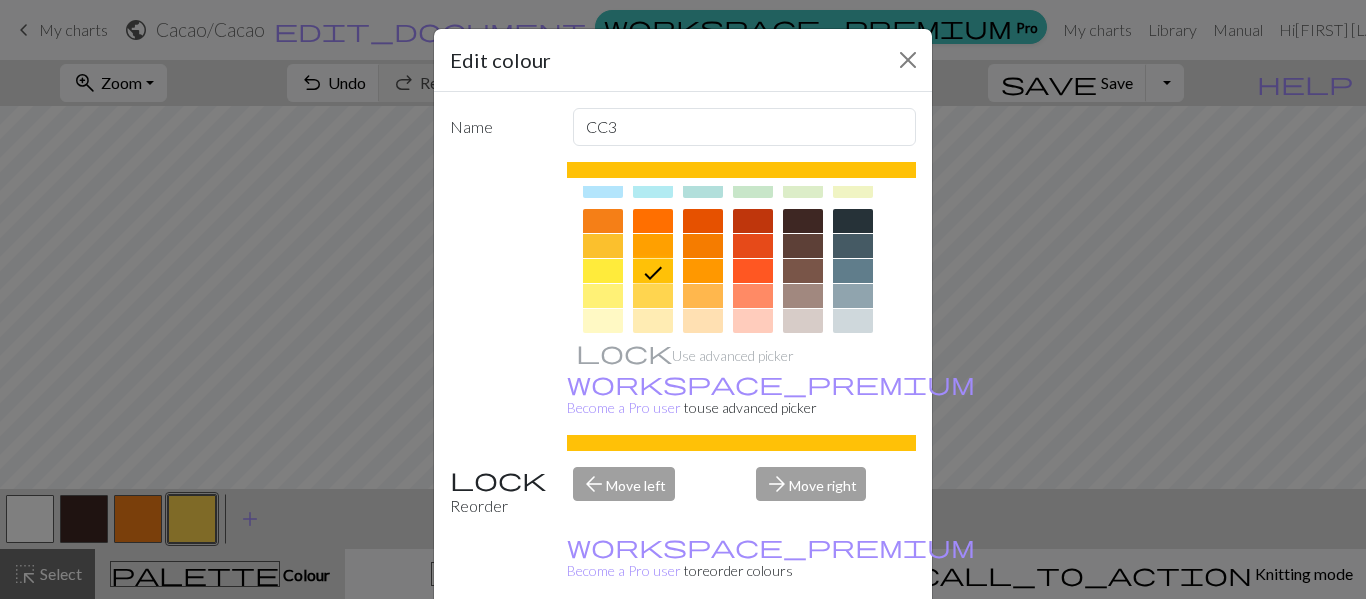 click on "Done" at bounding box center [803, 650] 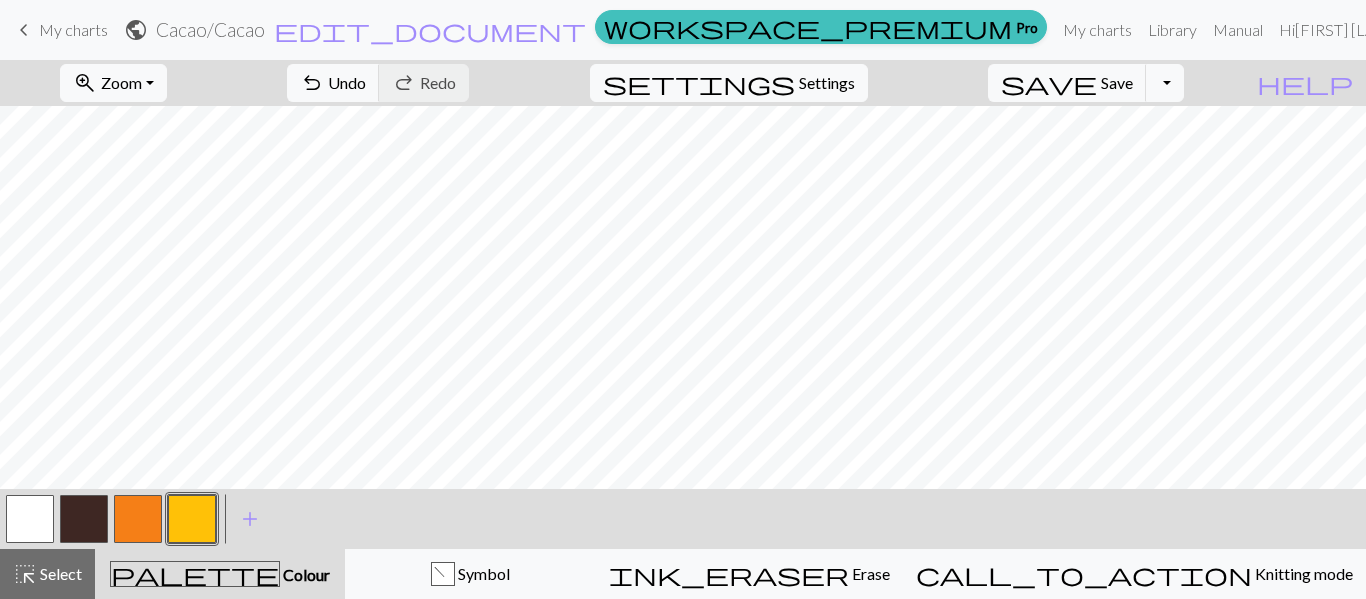 click at bounding box center (138, 519) 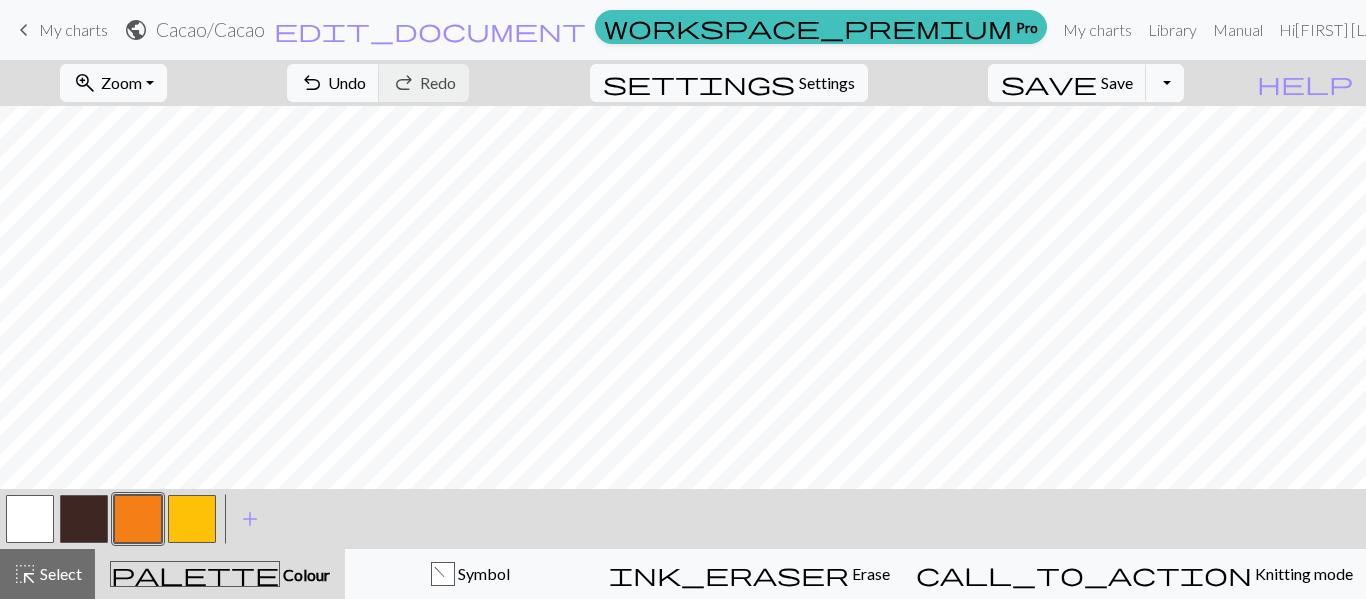 click at bounding box center (138, 519) 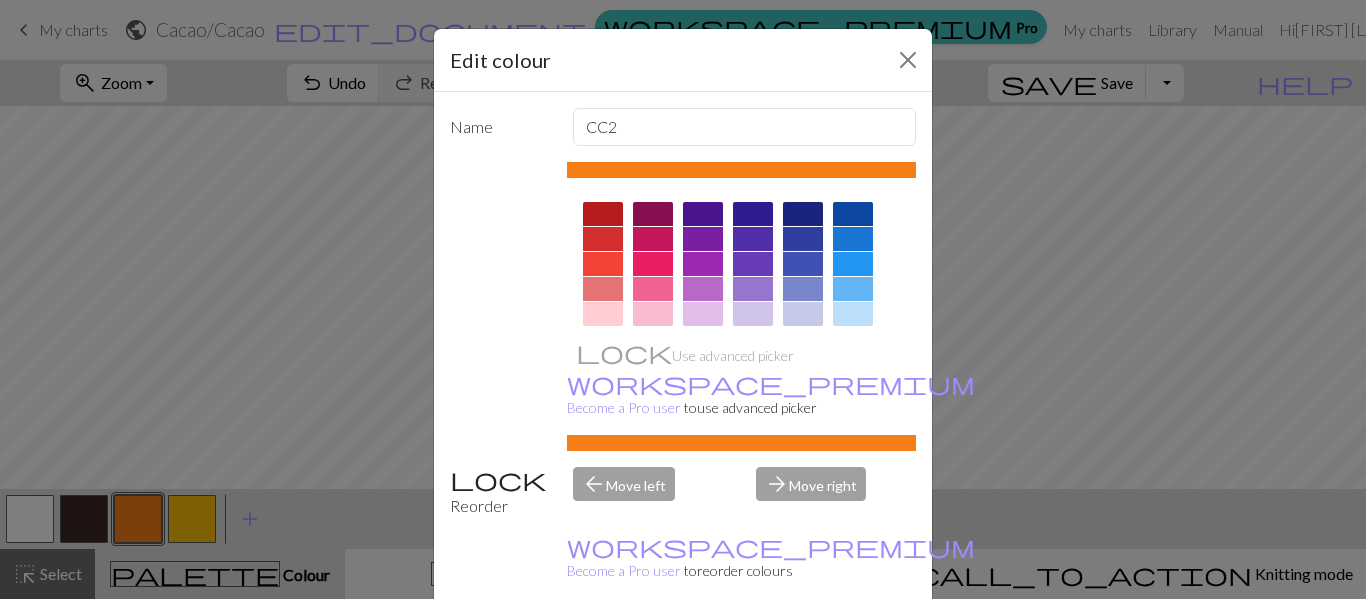 click at bounding box center [603, 264] 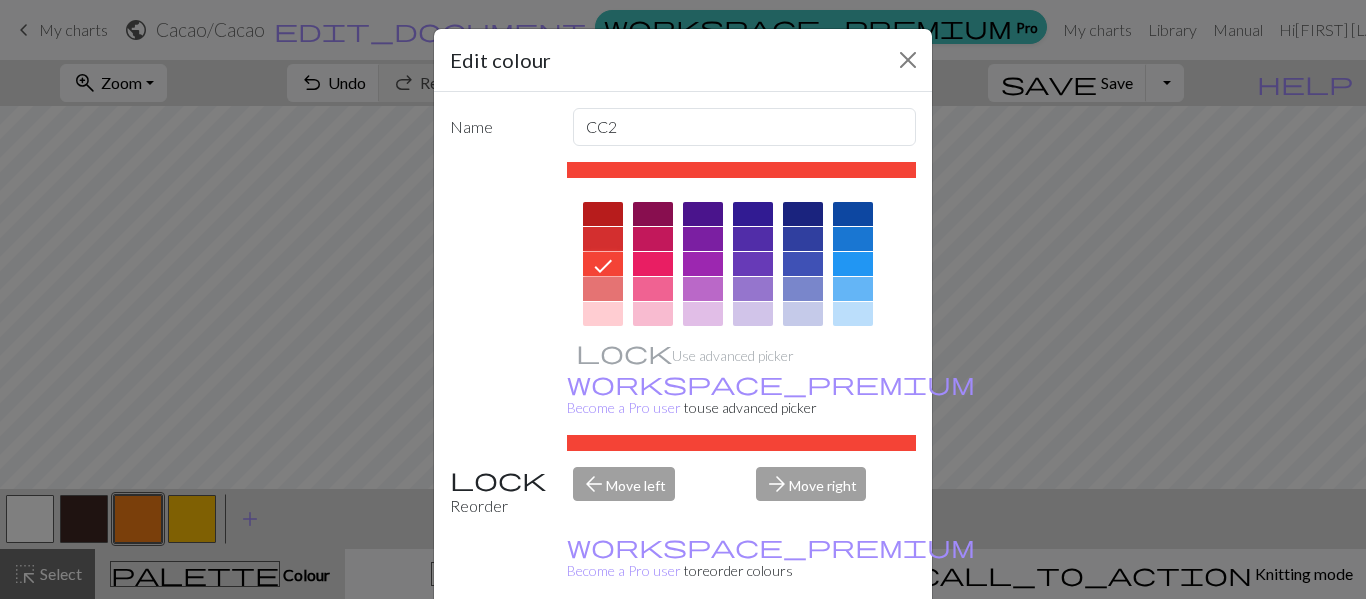 click on "Done" at bounding box center (803, 650) 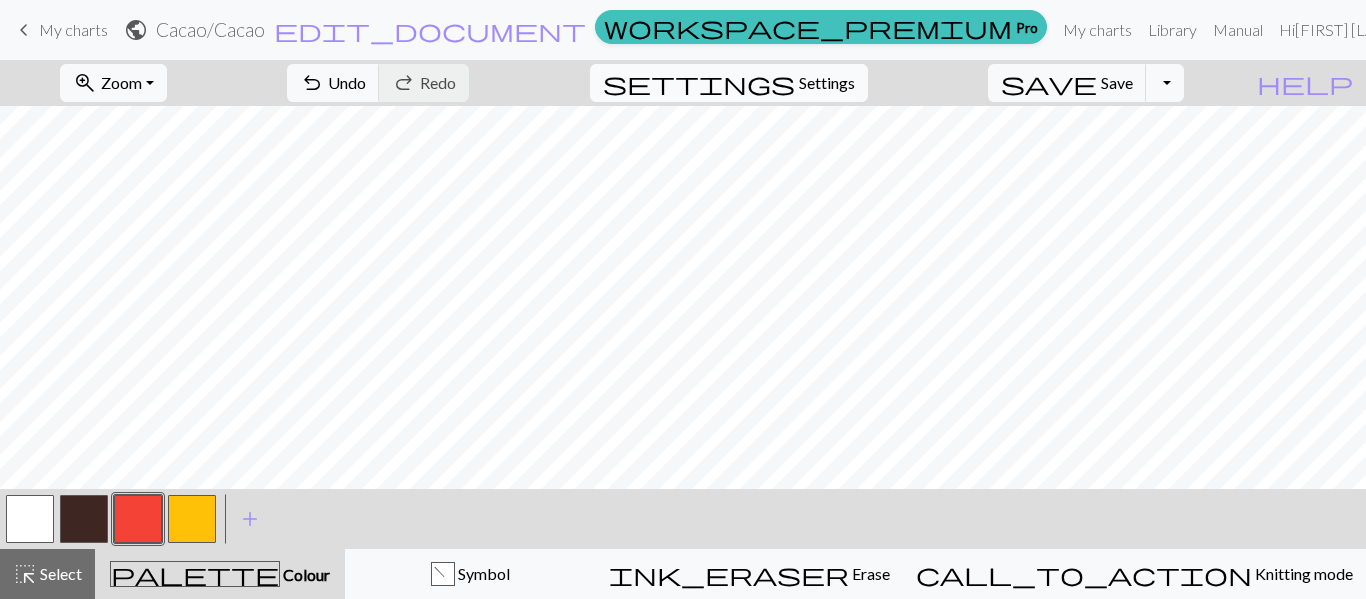 click on "settings  Settings" at bounding box center [729, 83] 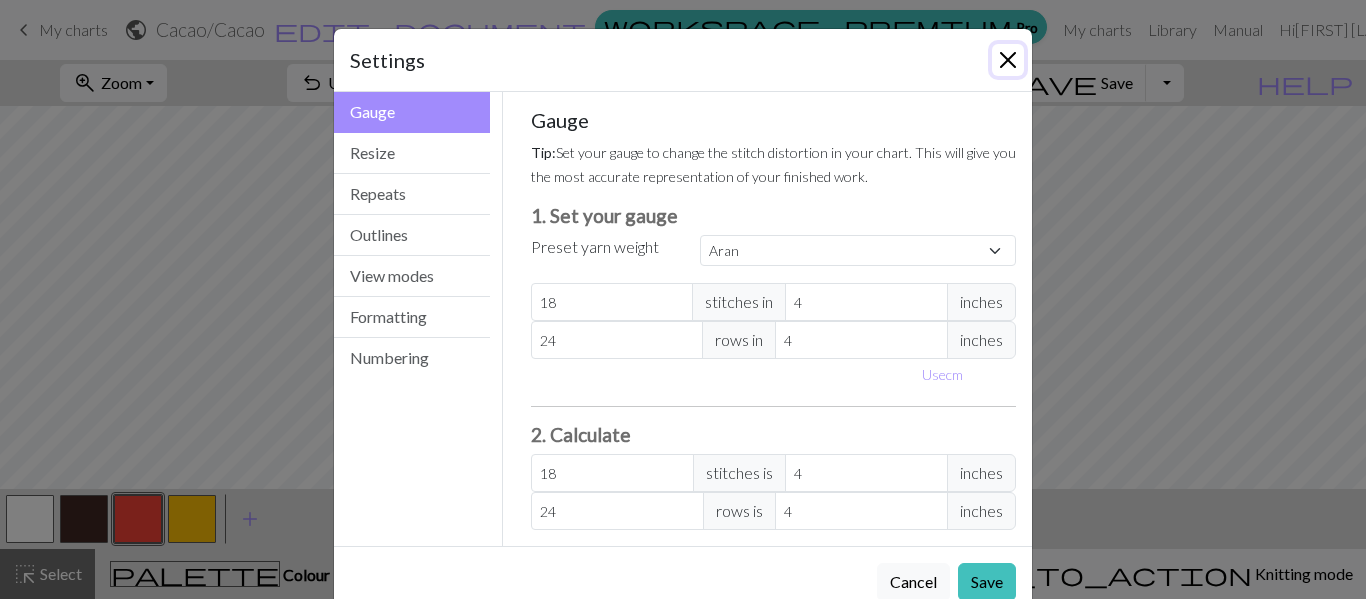 click at bounding box center (1008, 60) 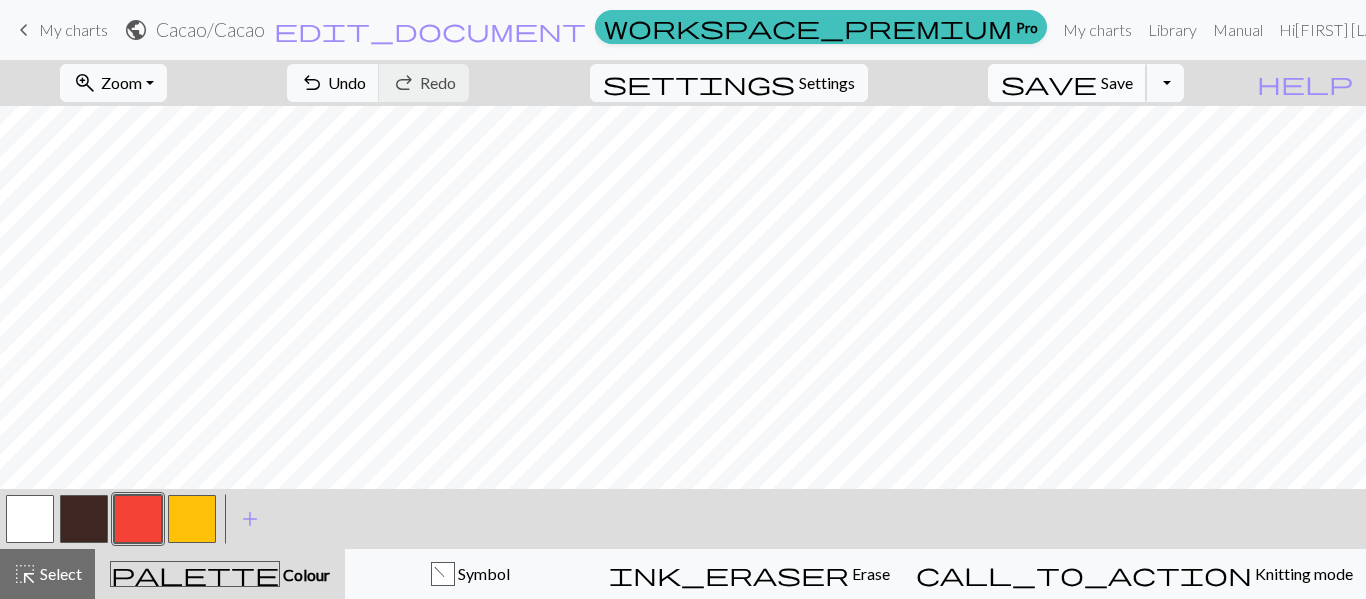 click on "Save" at bounding box center (1117, 82) 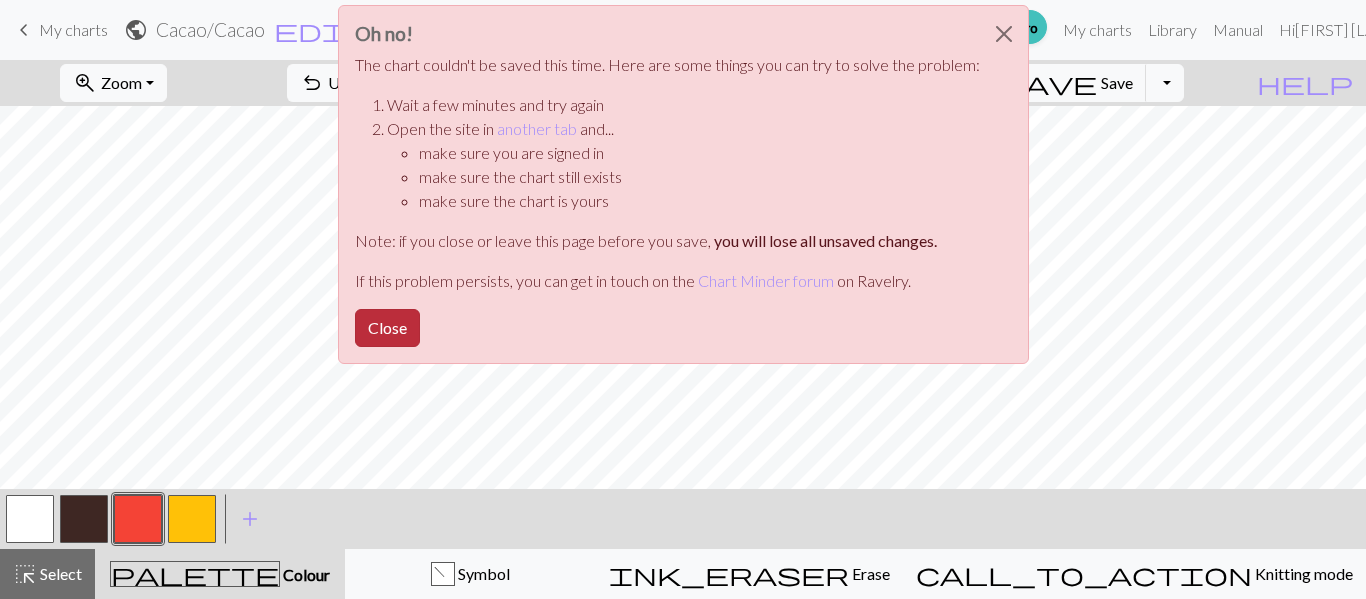 click on "Close" at bounding box center (387, 328) 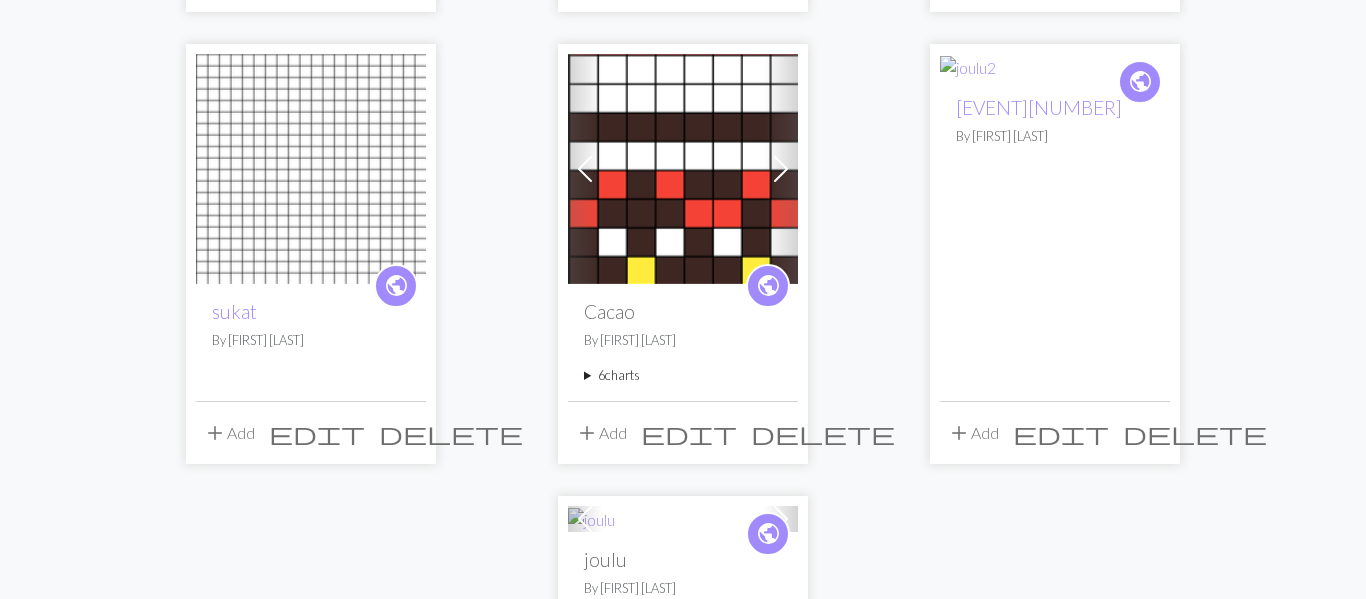 scroll, scrollTop: 2034, scrollLeft: 0, axis: vertical 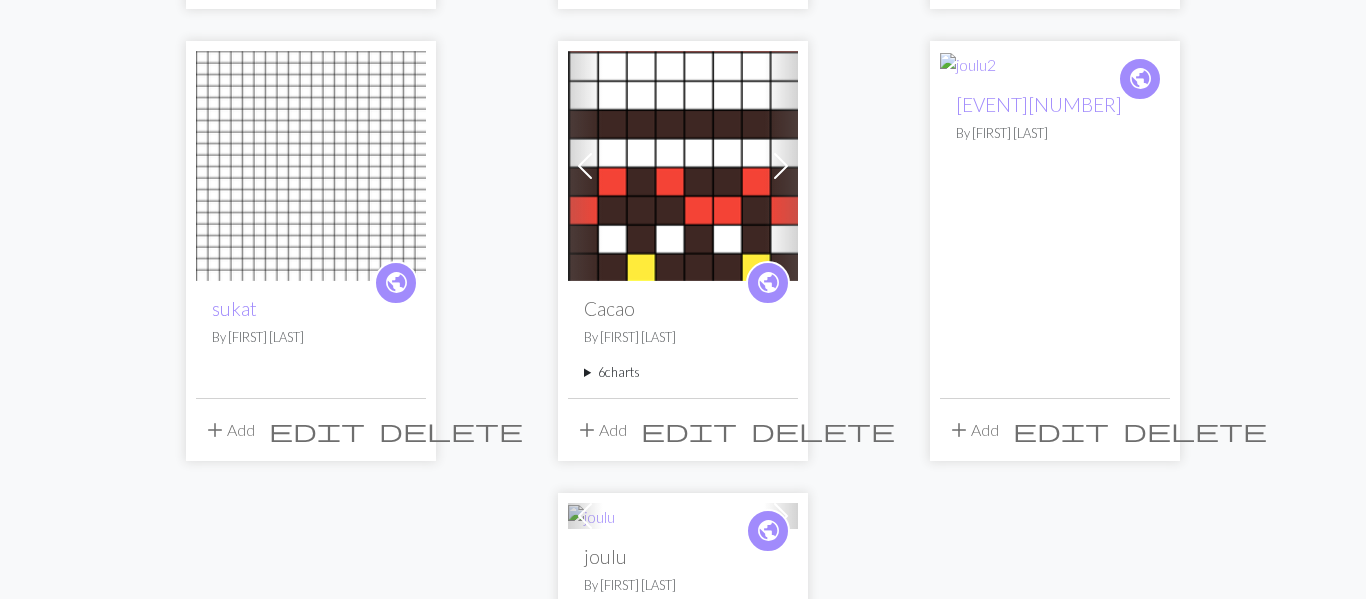 click on "6  charts" at bounding box center (683, 372) 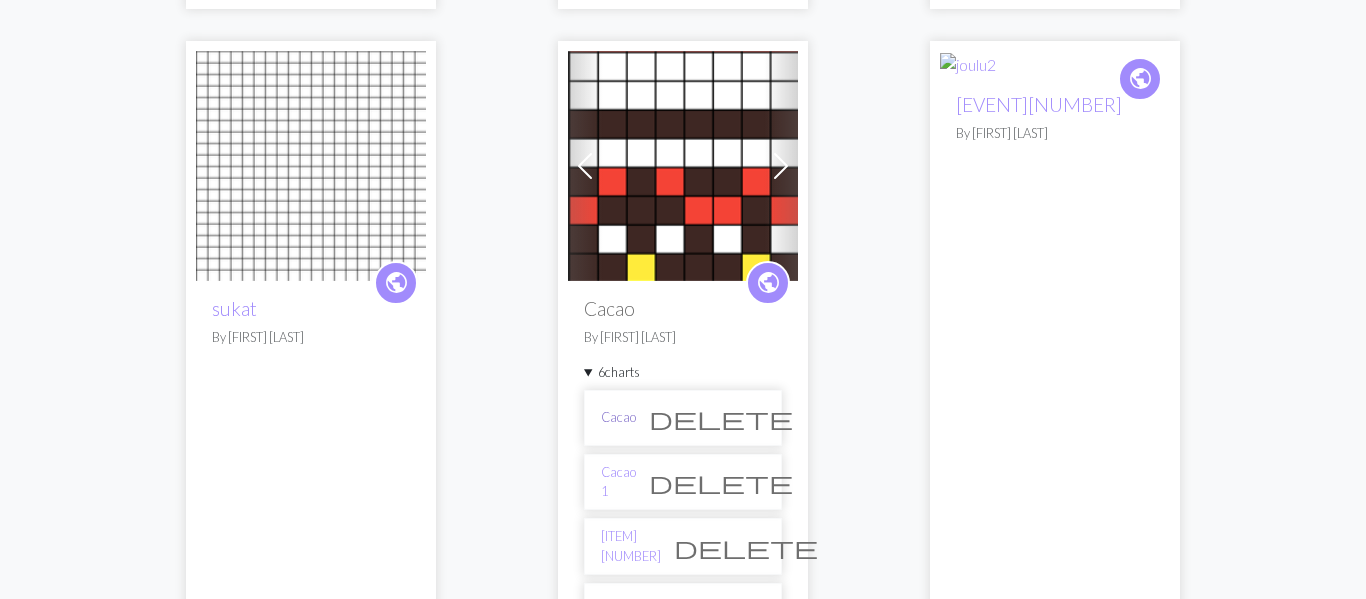 click on "Cacao" at bounding box center (618, 417) 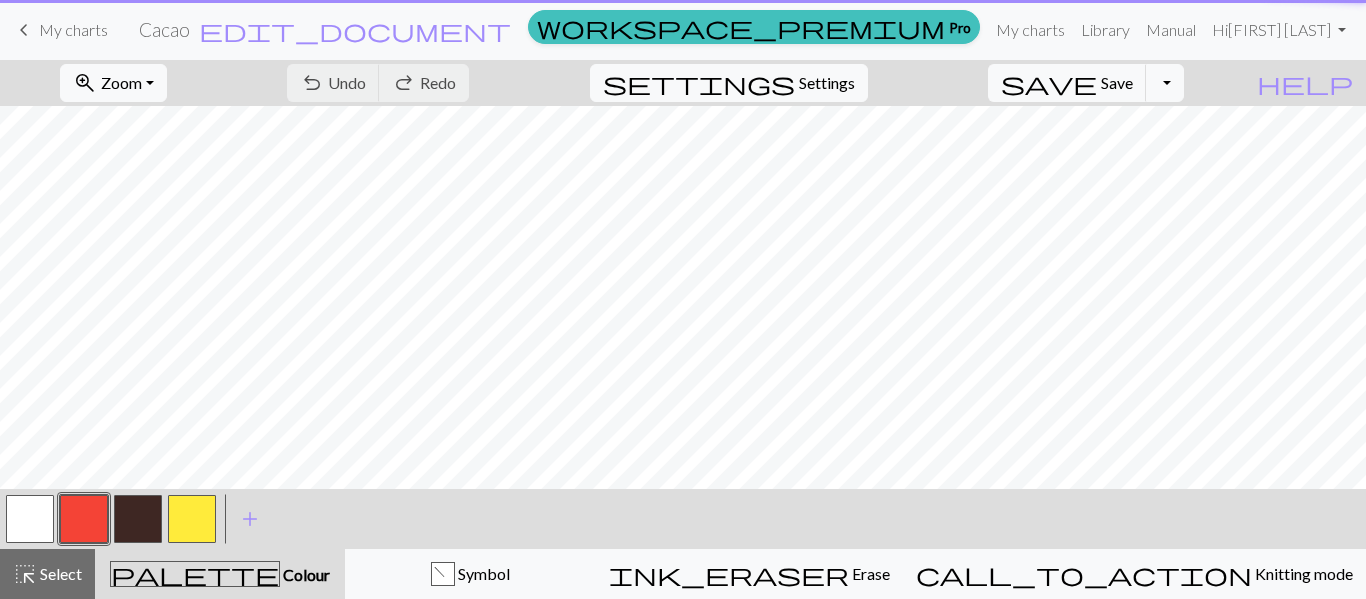 scroll, scrollTop: 0, scrollLeft: 0, axis: both 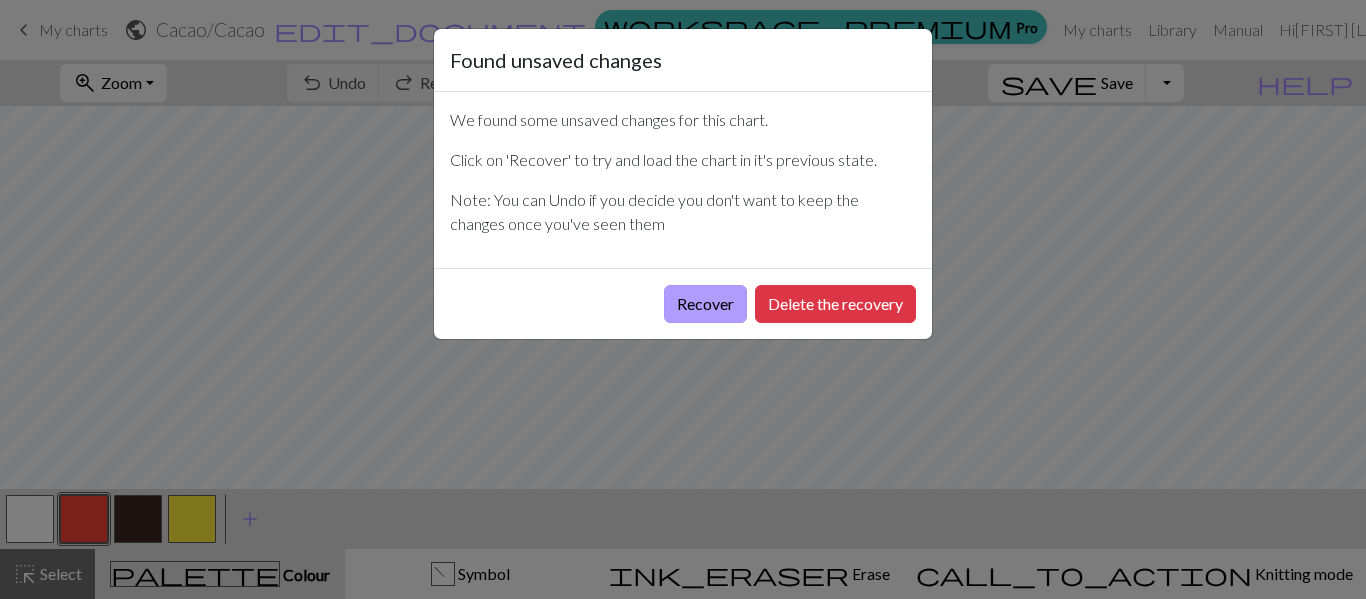 click on "Recover" at bounding box center [705, 304] 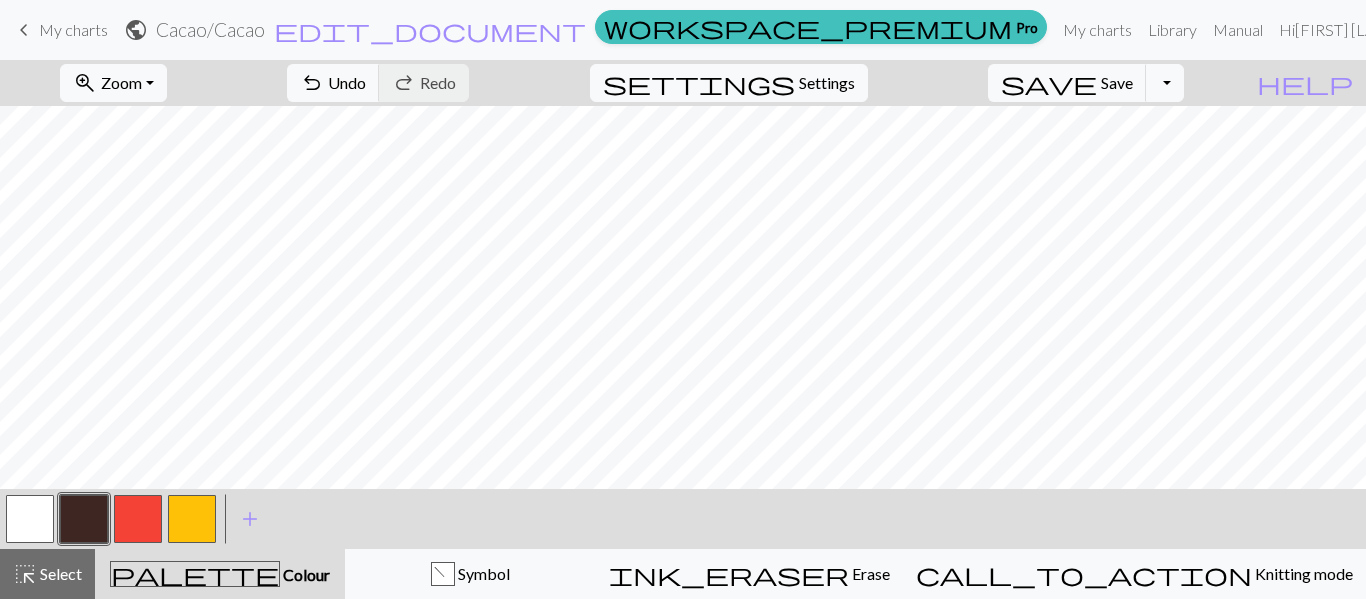 click at bounding box center (192, 519) 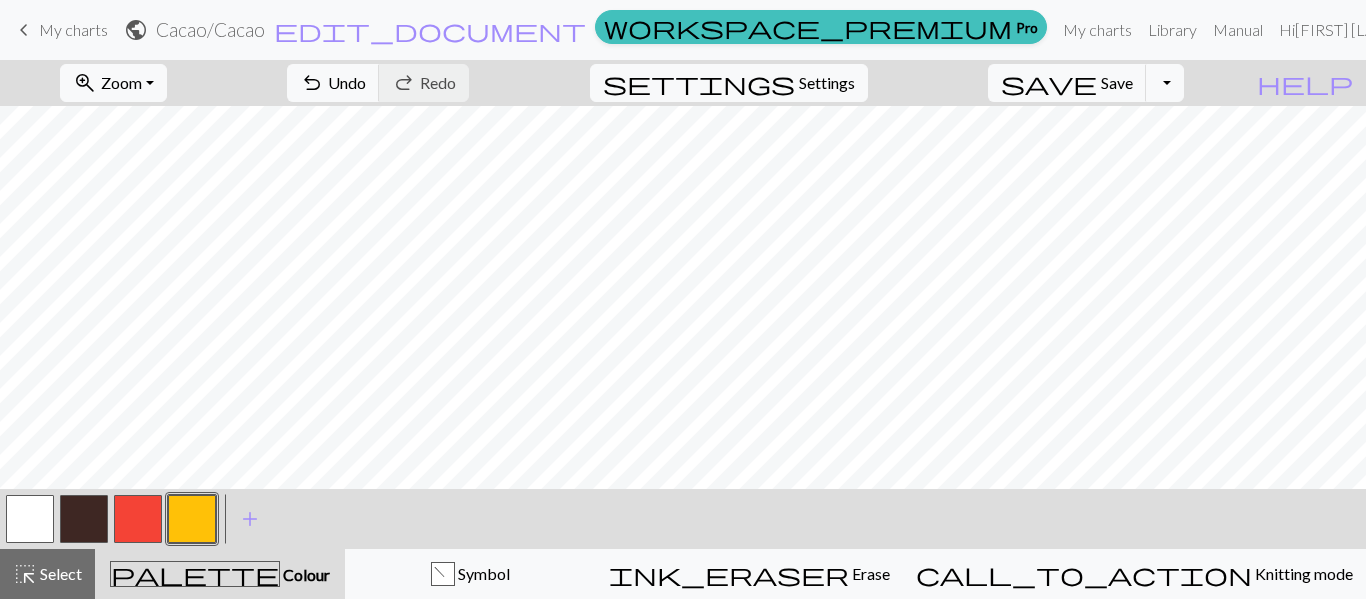 click at bounding box center [192, 519] 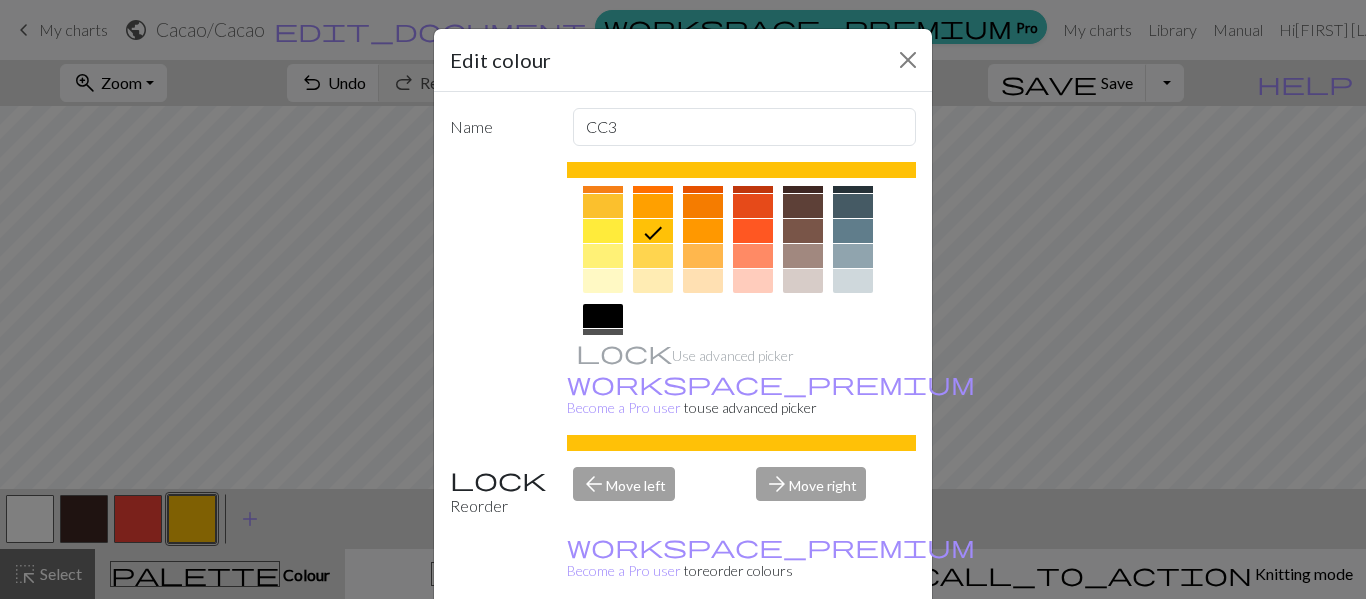 scroll, scrollTop: 313, scrollLeft: 0, axis: vertical 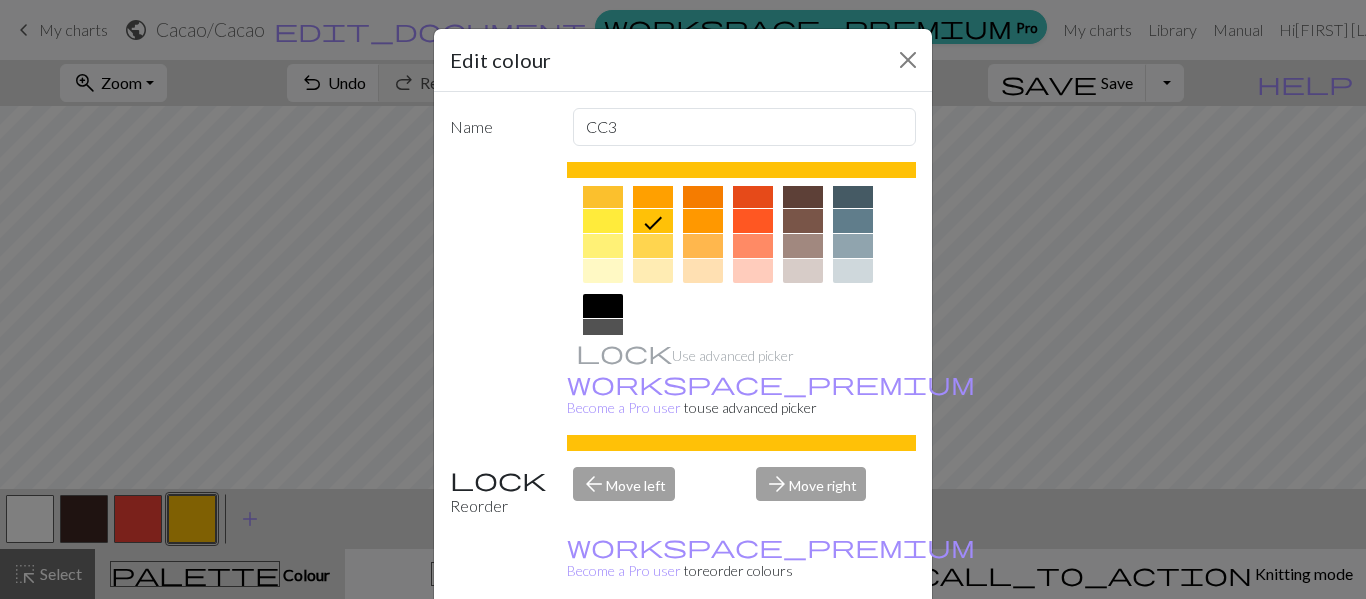 click at bounding box center (653, 246) 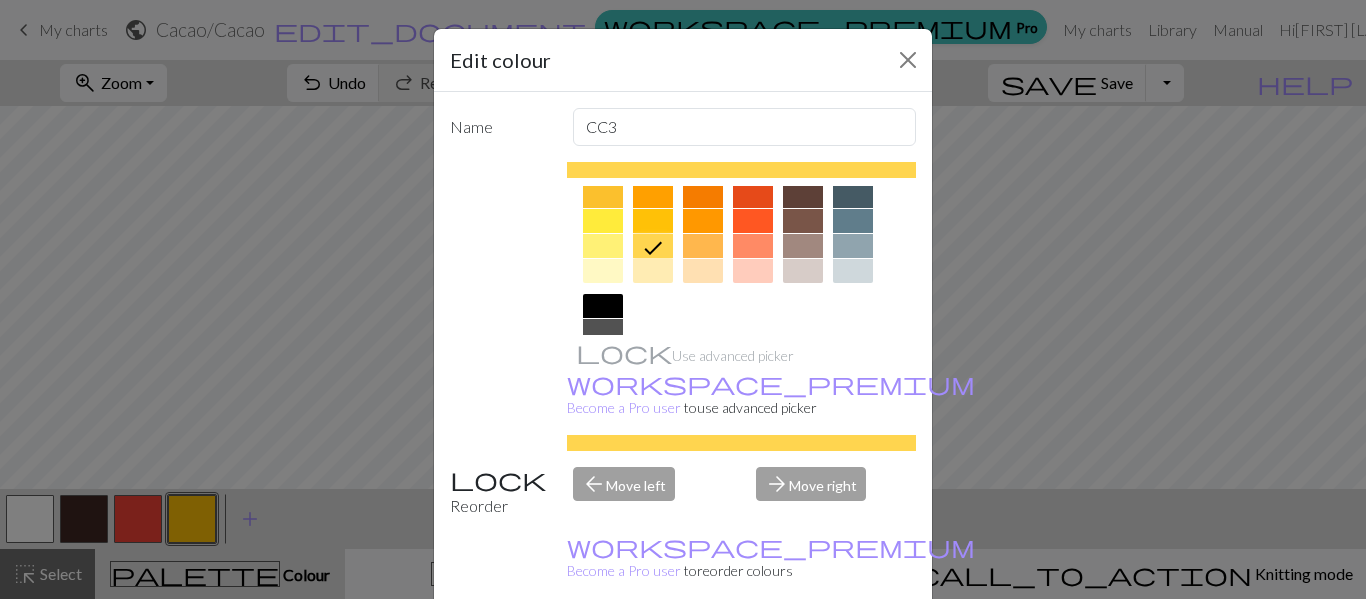 click at bounding box center (603, 221) 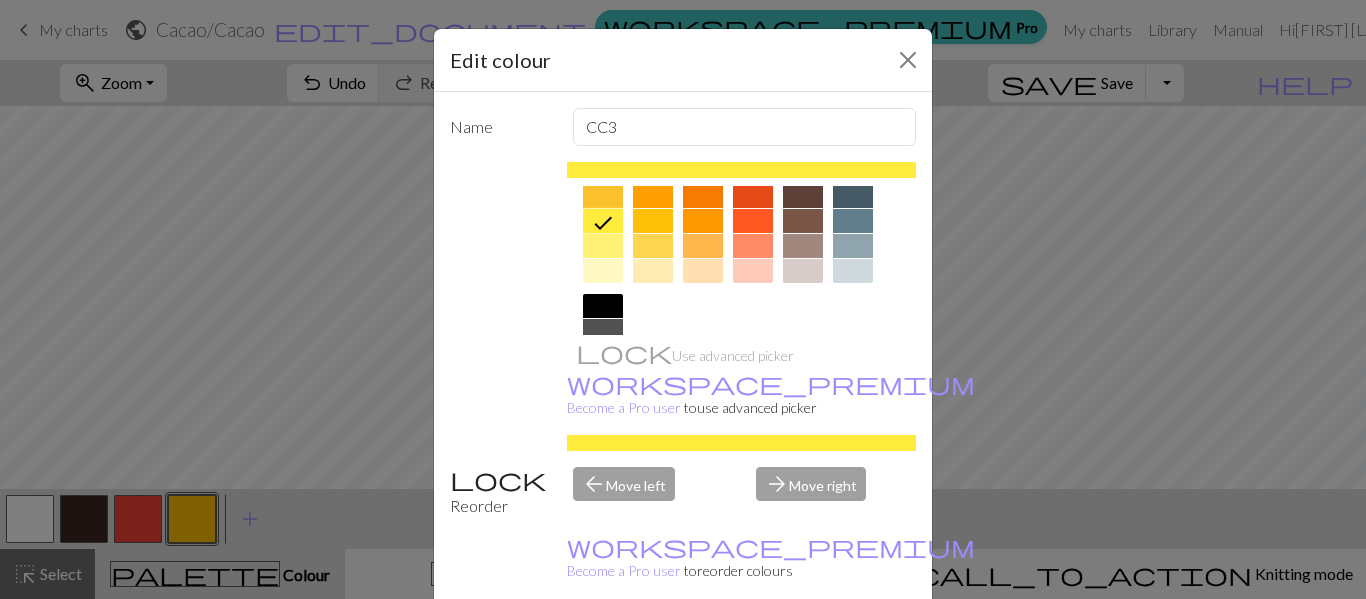 click at bounding box center [653, 246] 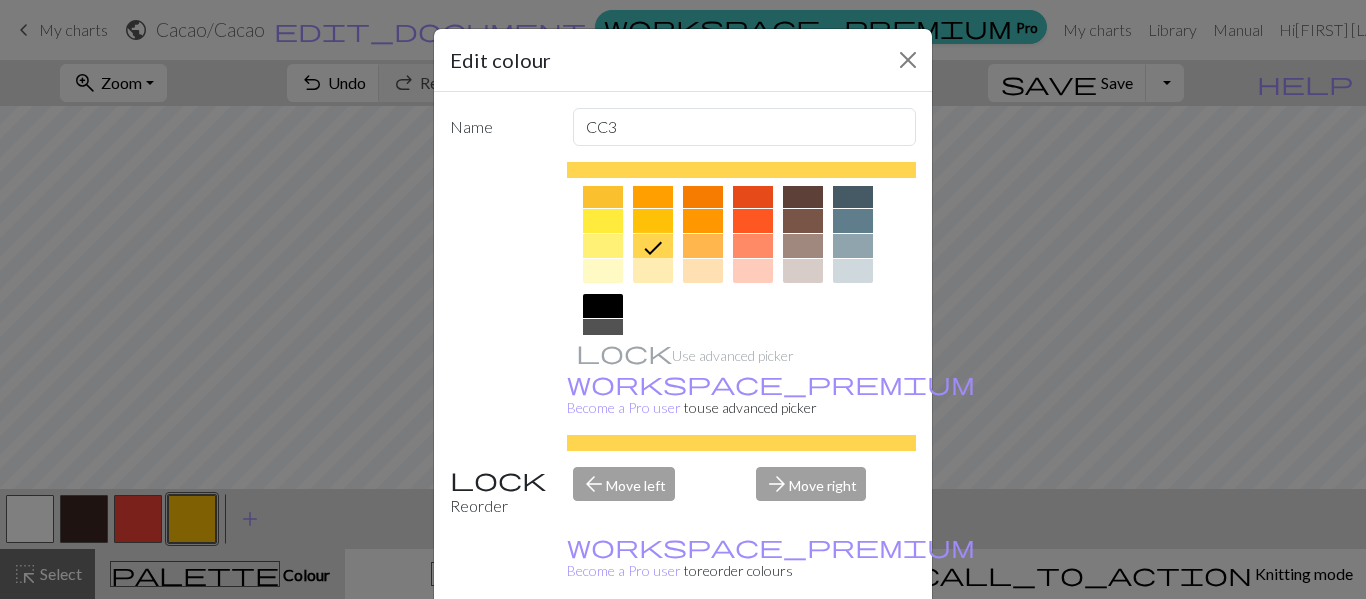 click on "Done" at bounding box center [803, 650] 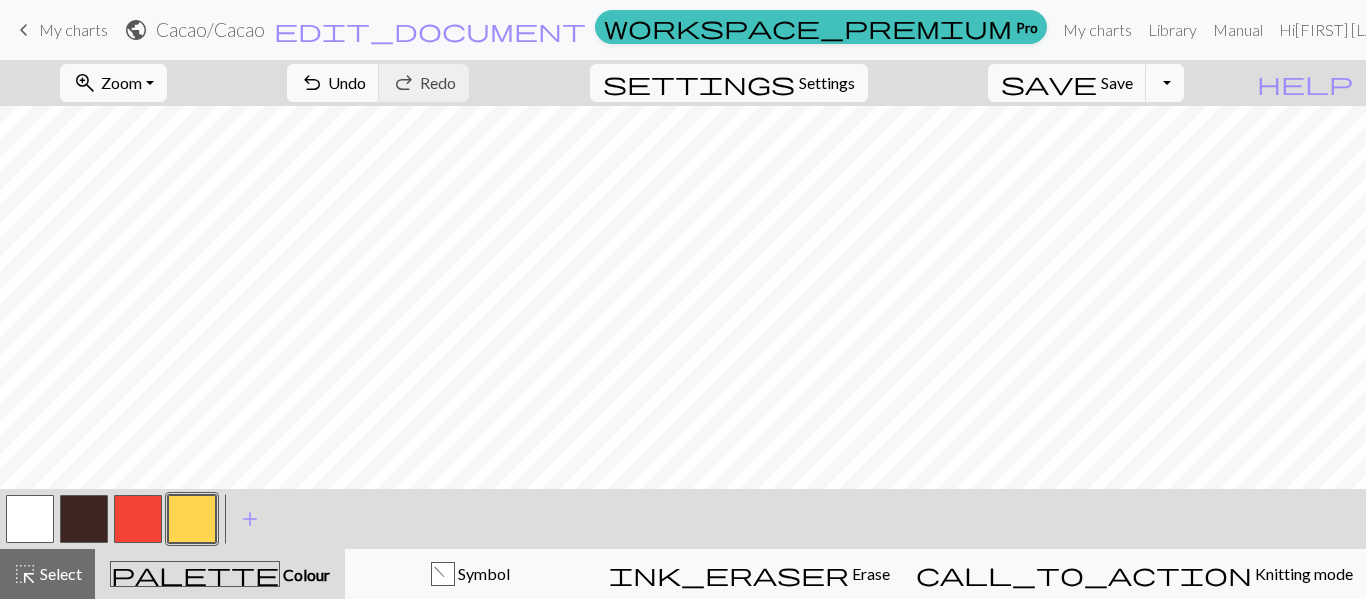 scroll, scrollTop: 226, scrollLeft: 0, axis: vertical 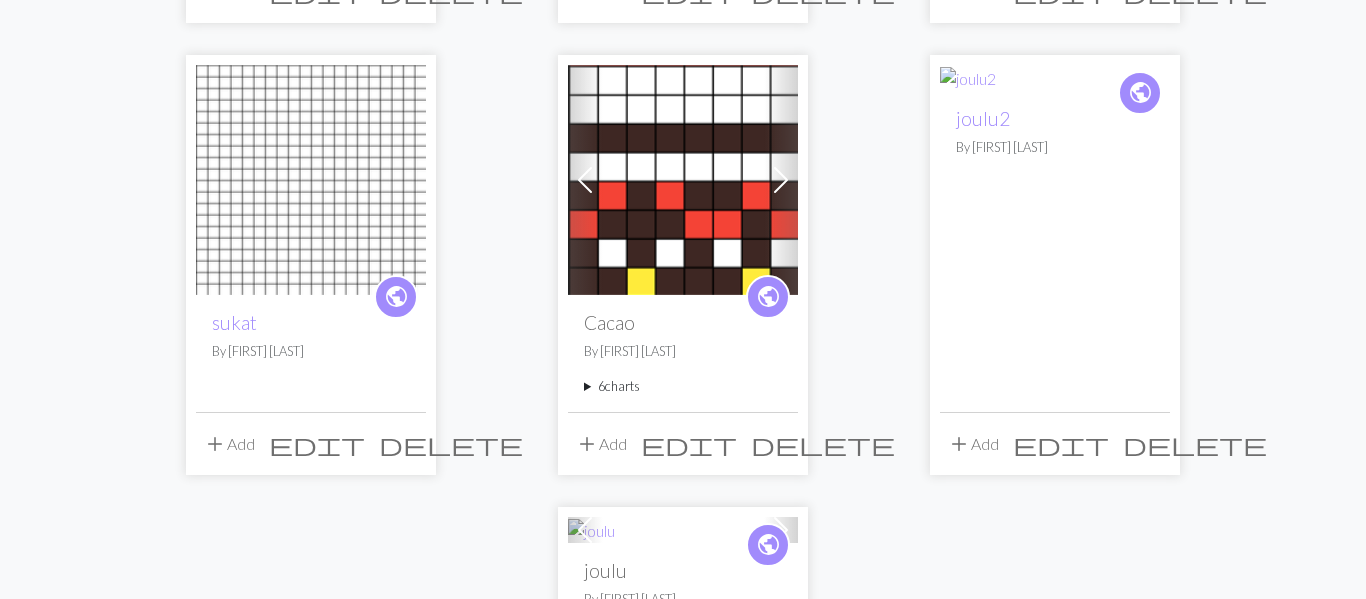 click on "6  charts" at bounding box center (683, 386) 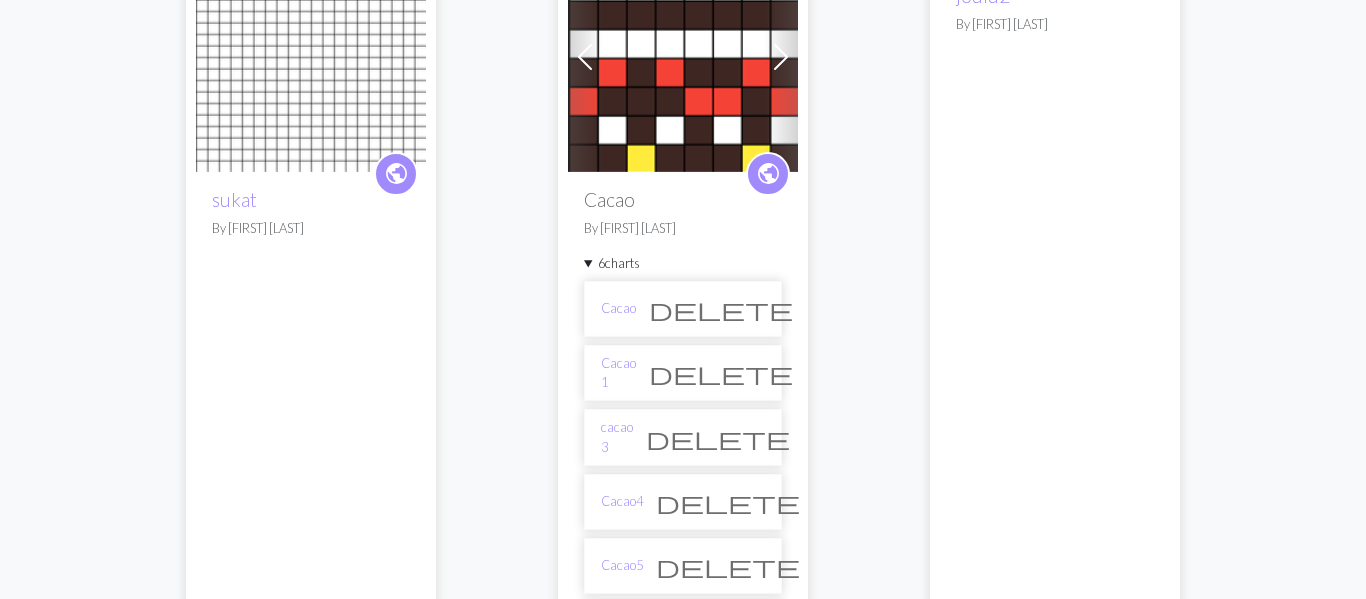 scroll, scrollTop: 2124, scrollLeft: 0, axis: vertical 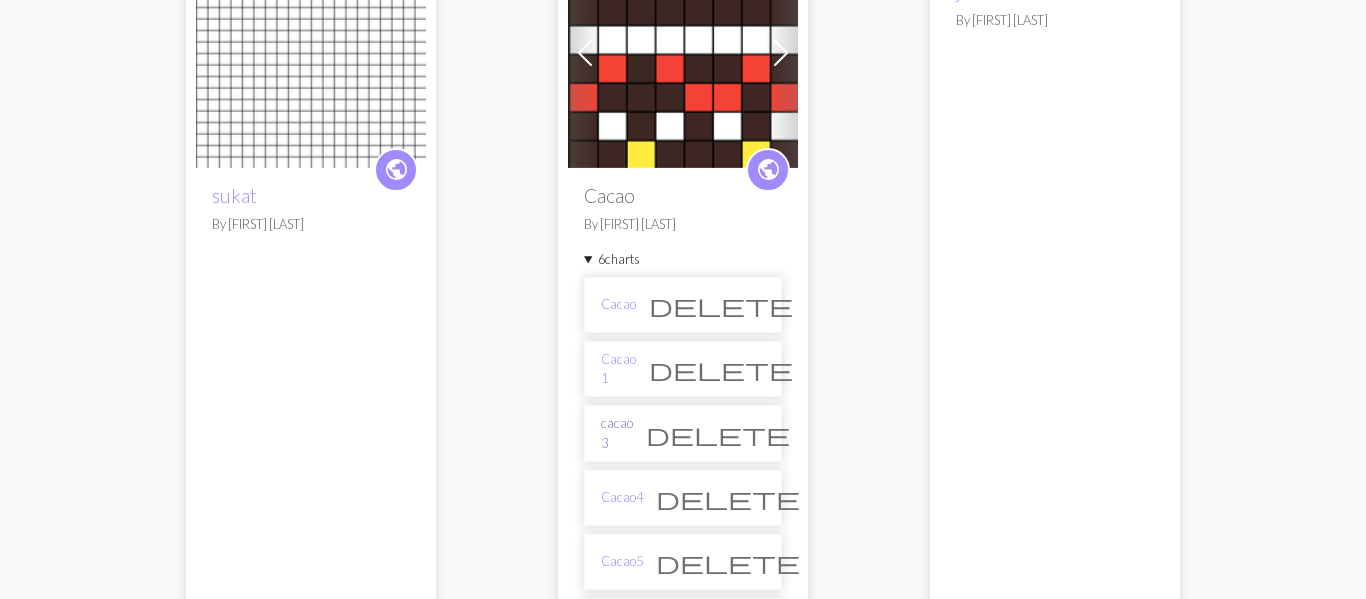 click on "cacao 3" at bounding box center [617, 433] 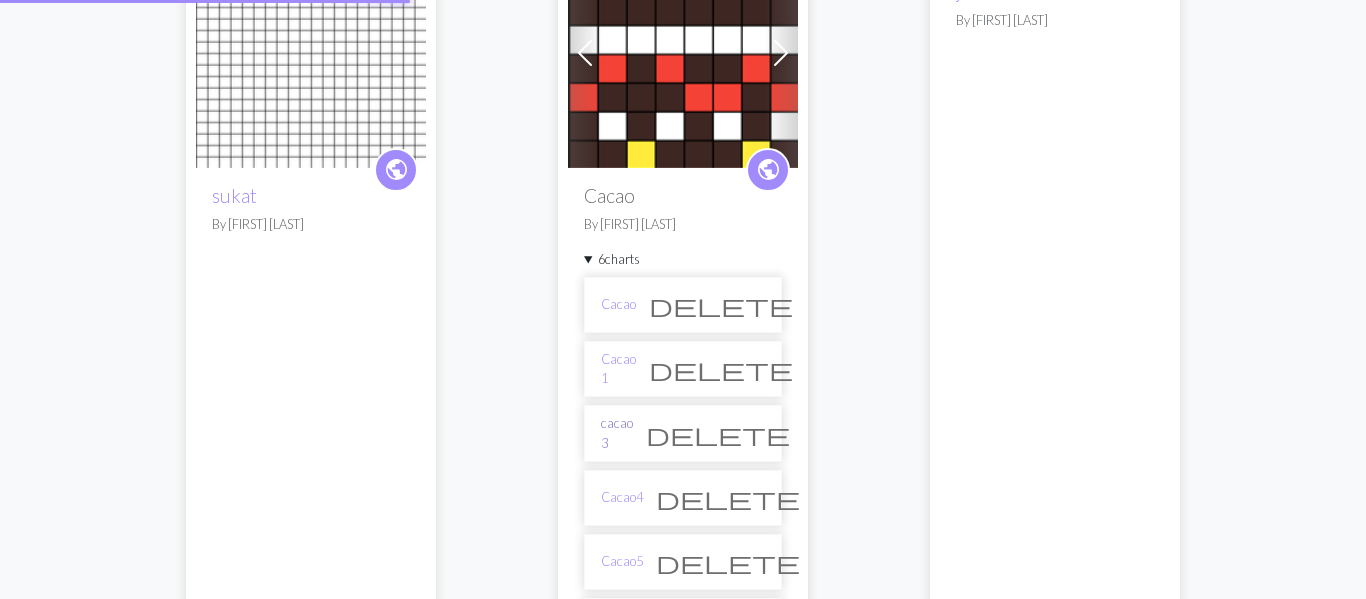 scroll, scrollTop: 0, scrollLeft: 0, axis: both 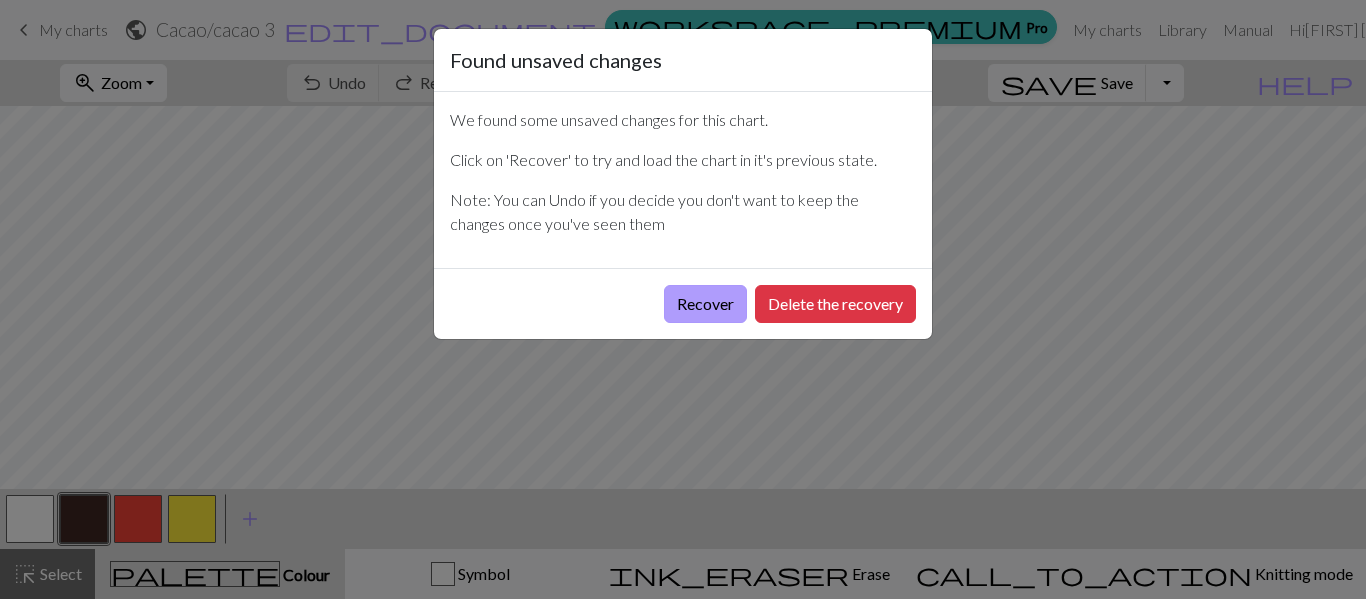 click on "Recover" at bounding box center (705, 304) 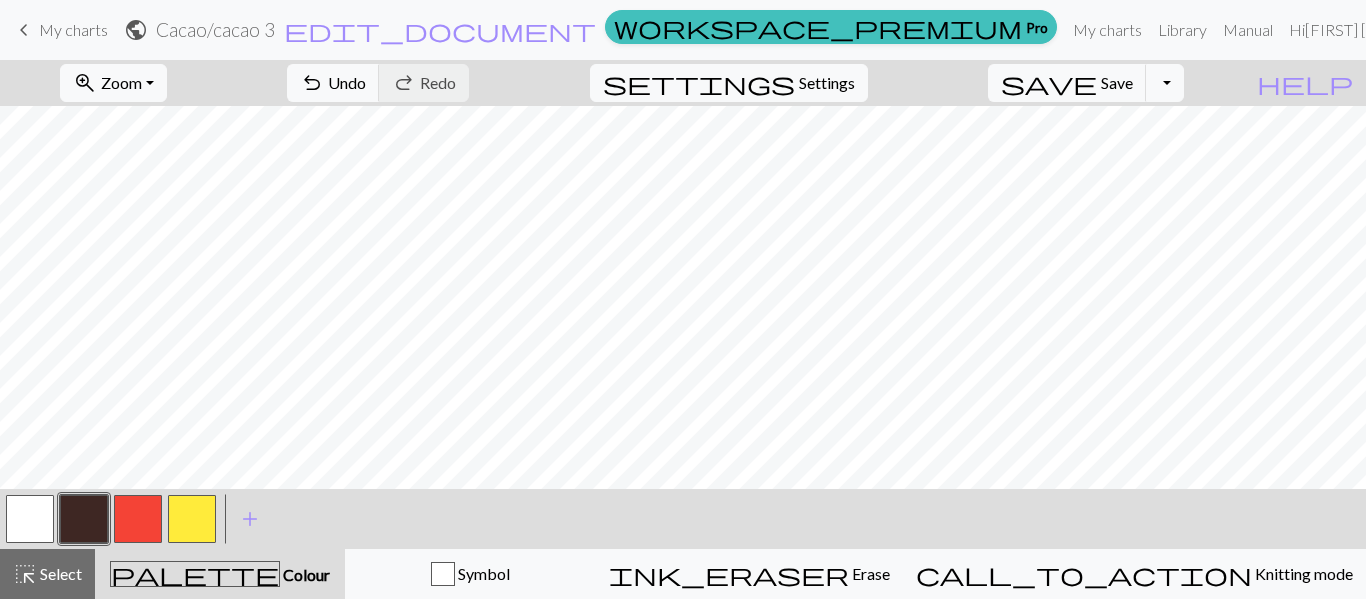 click at bounding box center (84, 519) 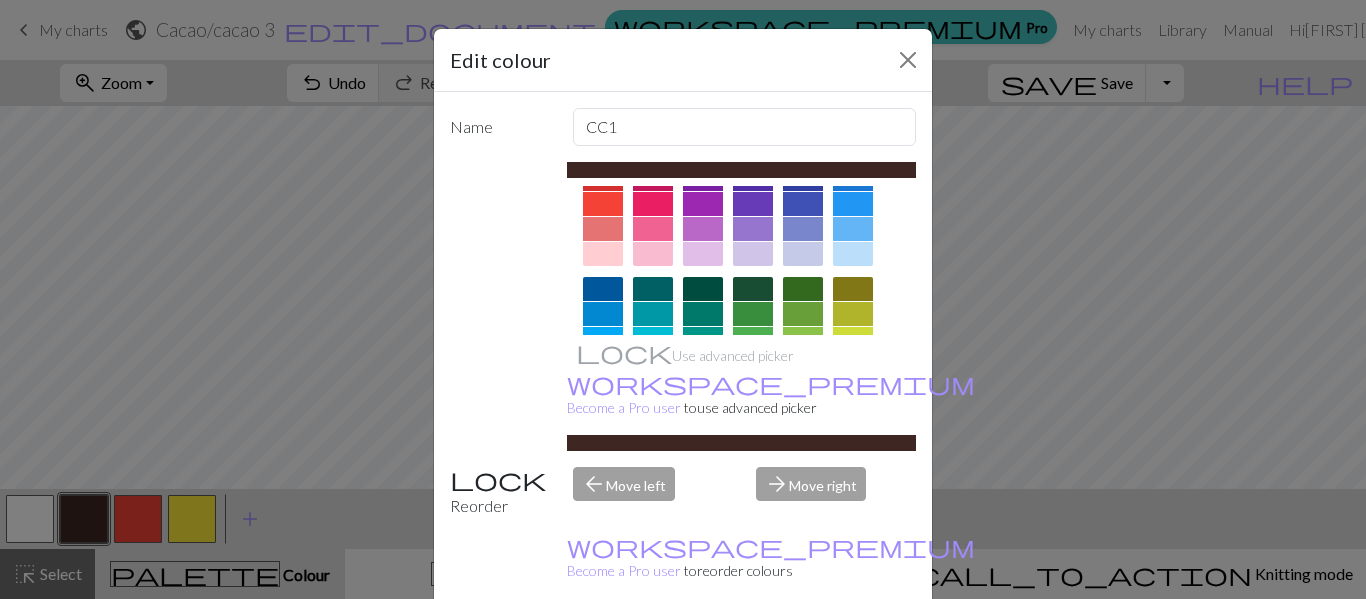 scroll, scrollTop: 55, scrollLeft: 0, axis: vertical 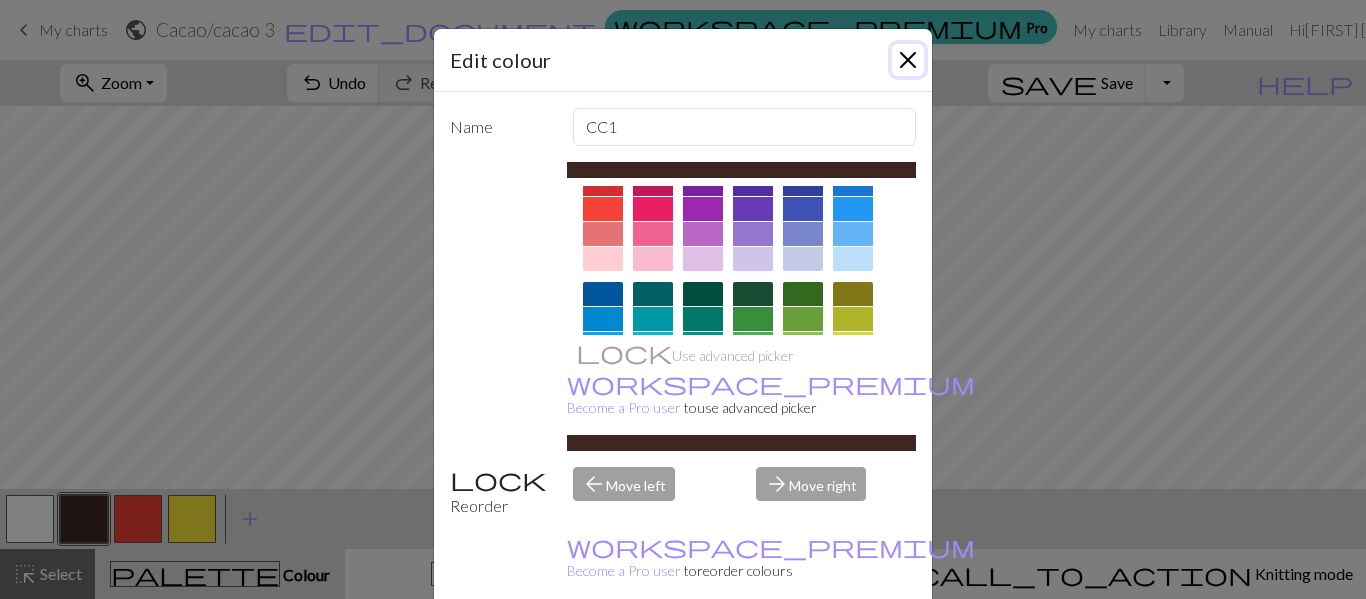 click at bounding box center [908, 60] 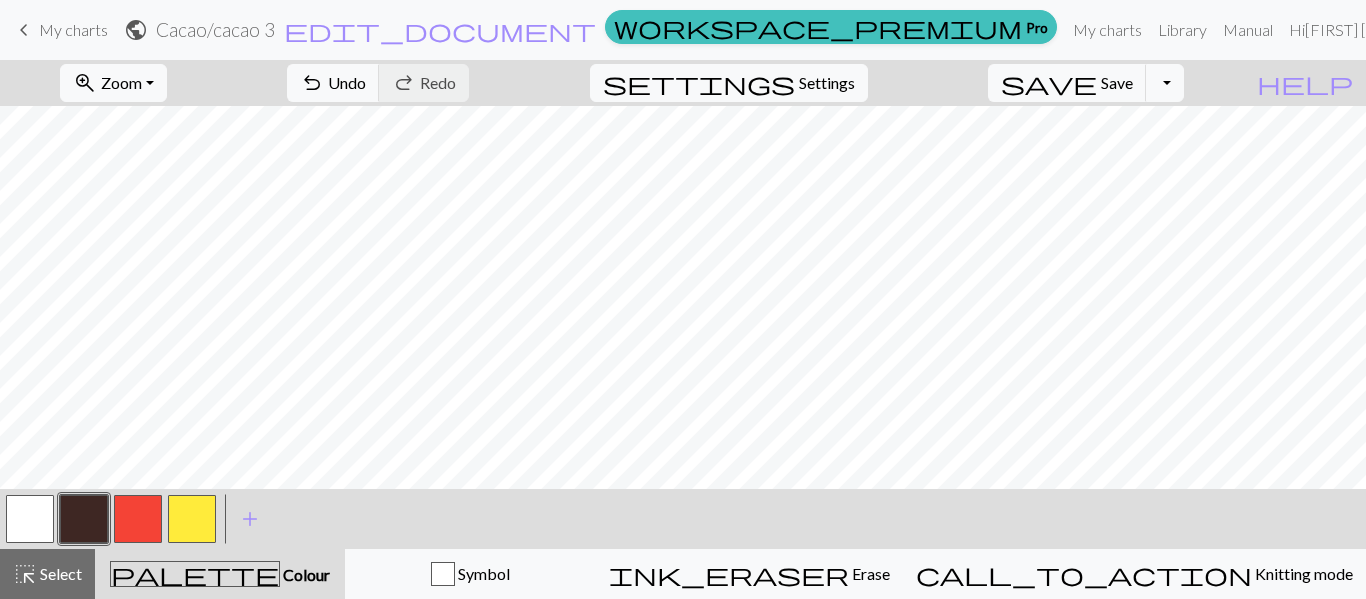 click at bounding box center [138, 519] 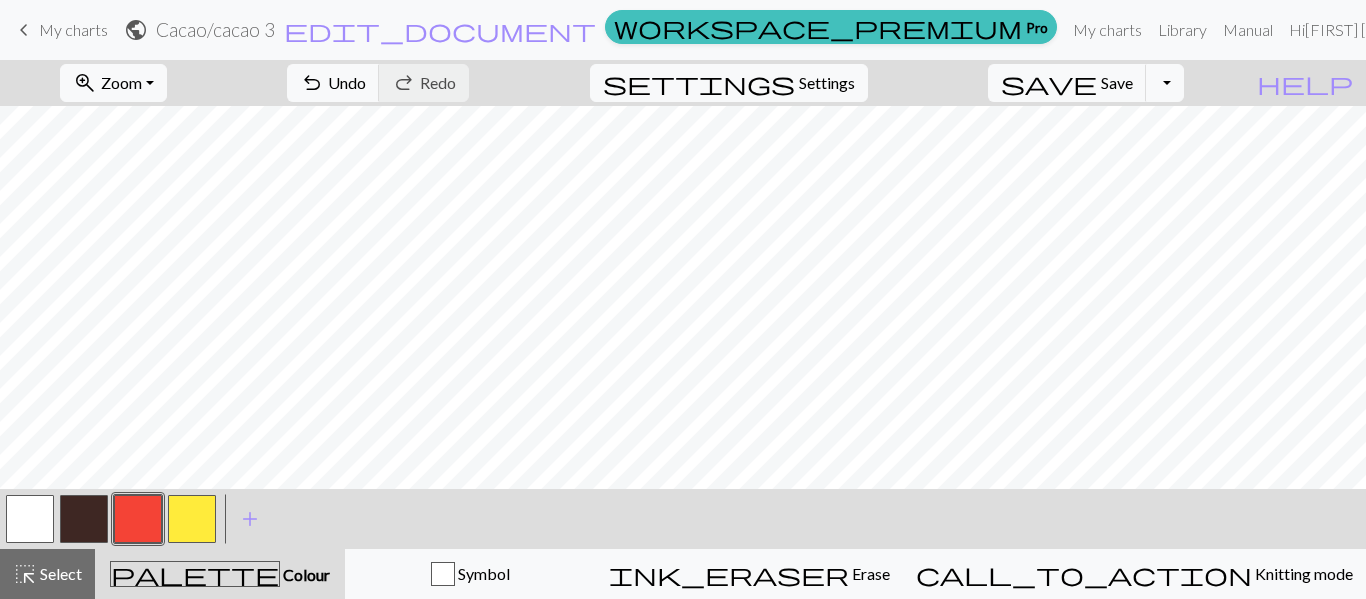 click at bounding box center [138, 519] 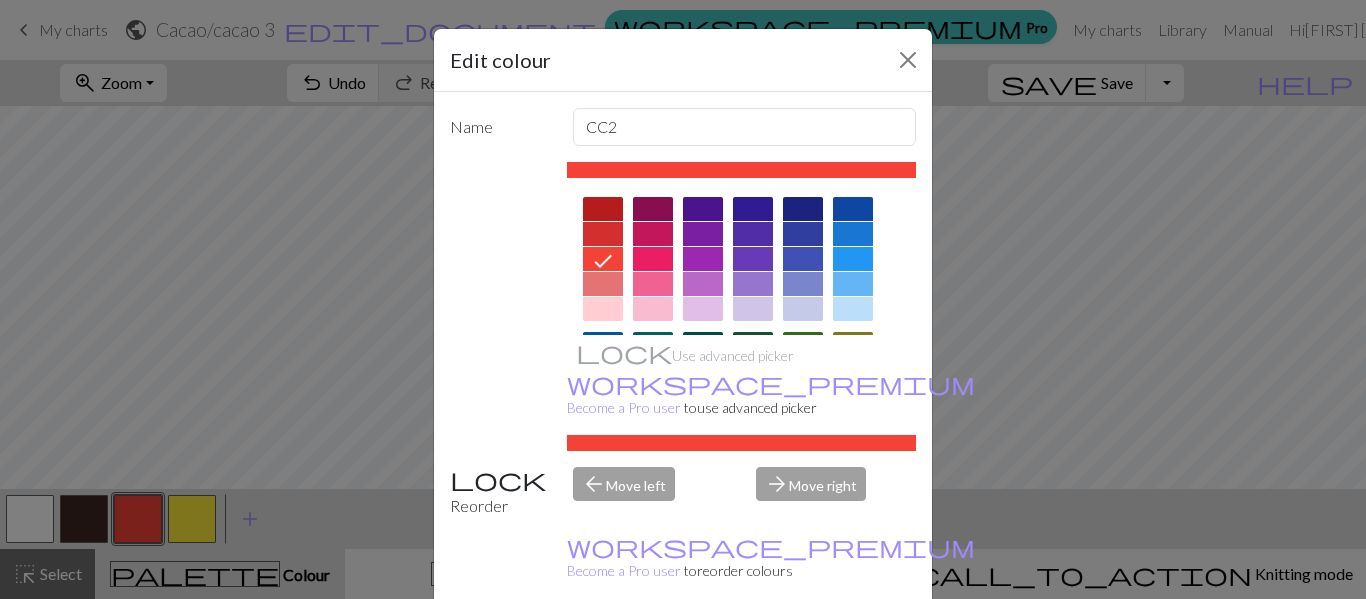 scroll, scrollTop: 0, scrollLeft: 0, axis: both 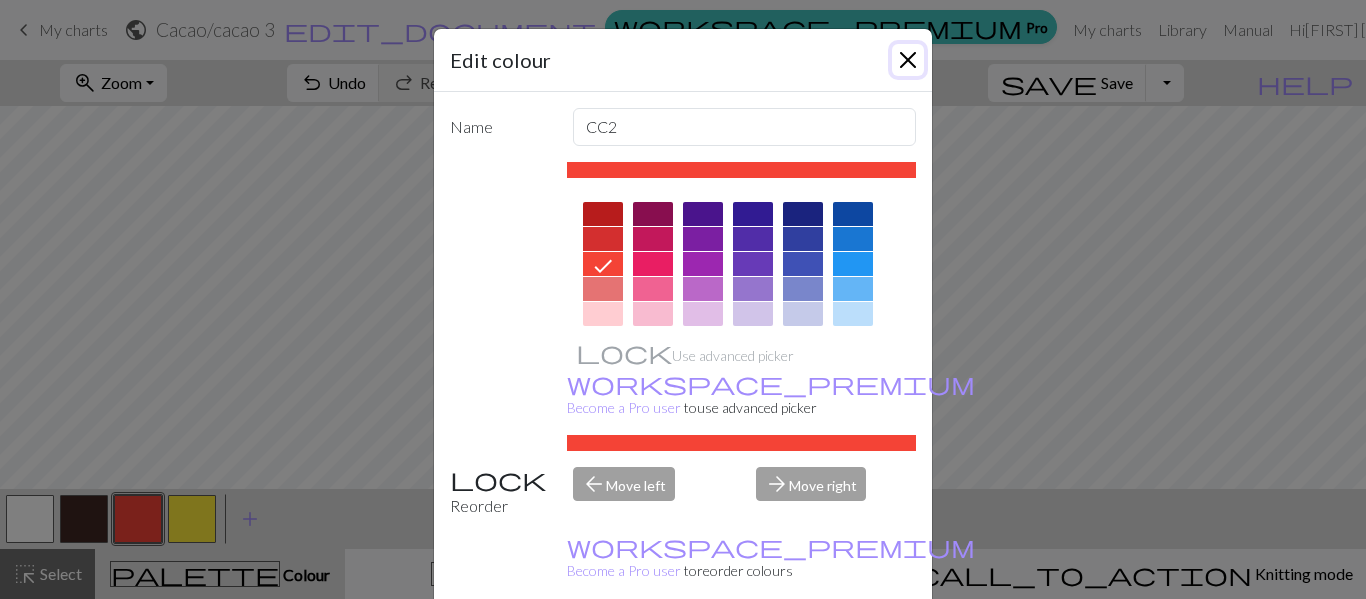 click at bounding box center (908, 60) 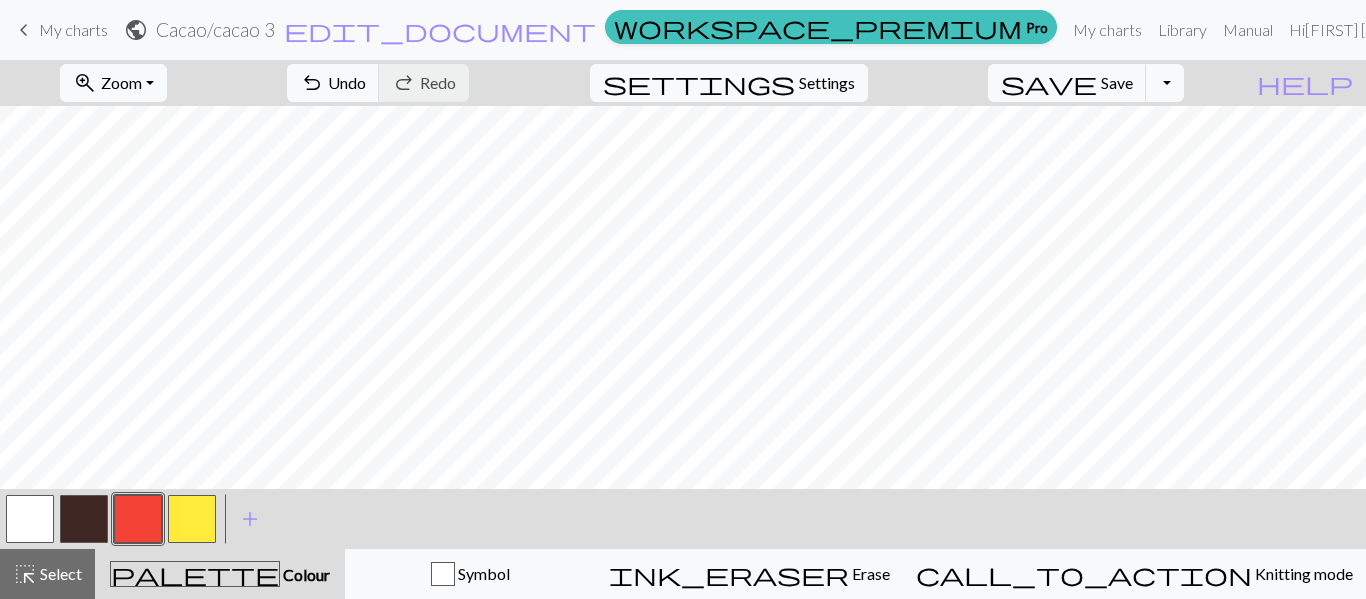 click at bounding box center (192, 519) 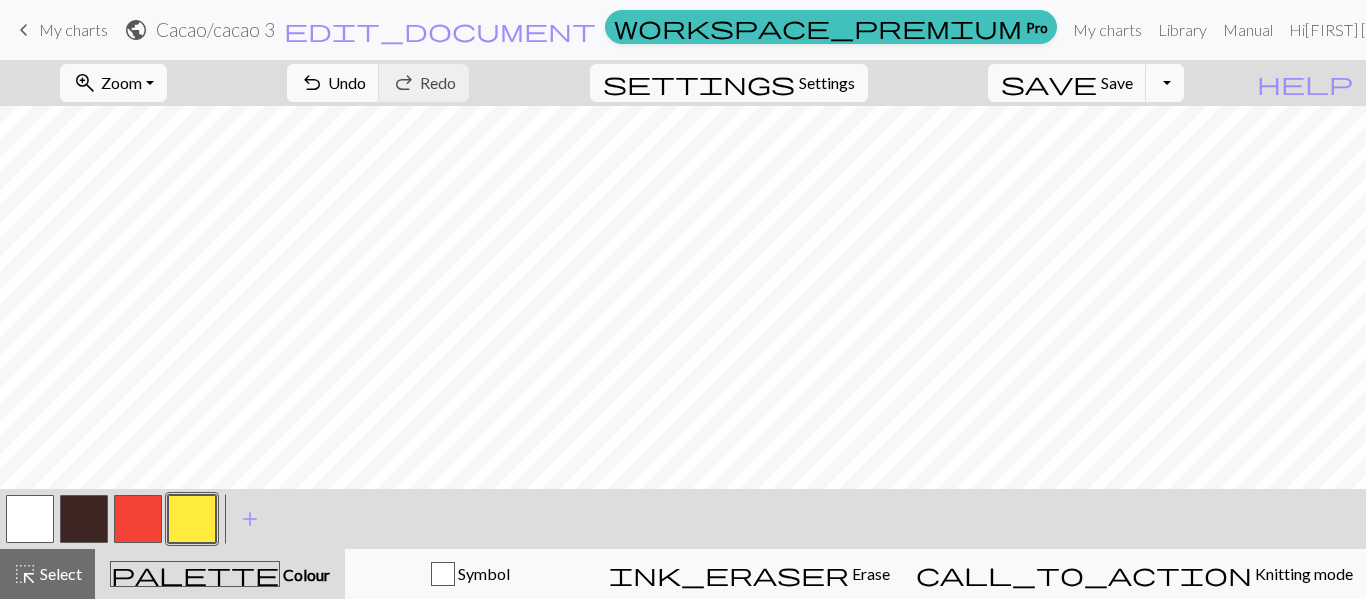 click at bounding box center (192, 519) 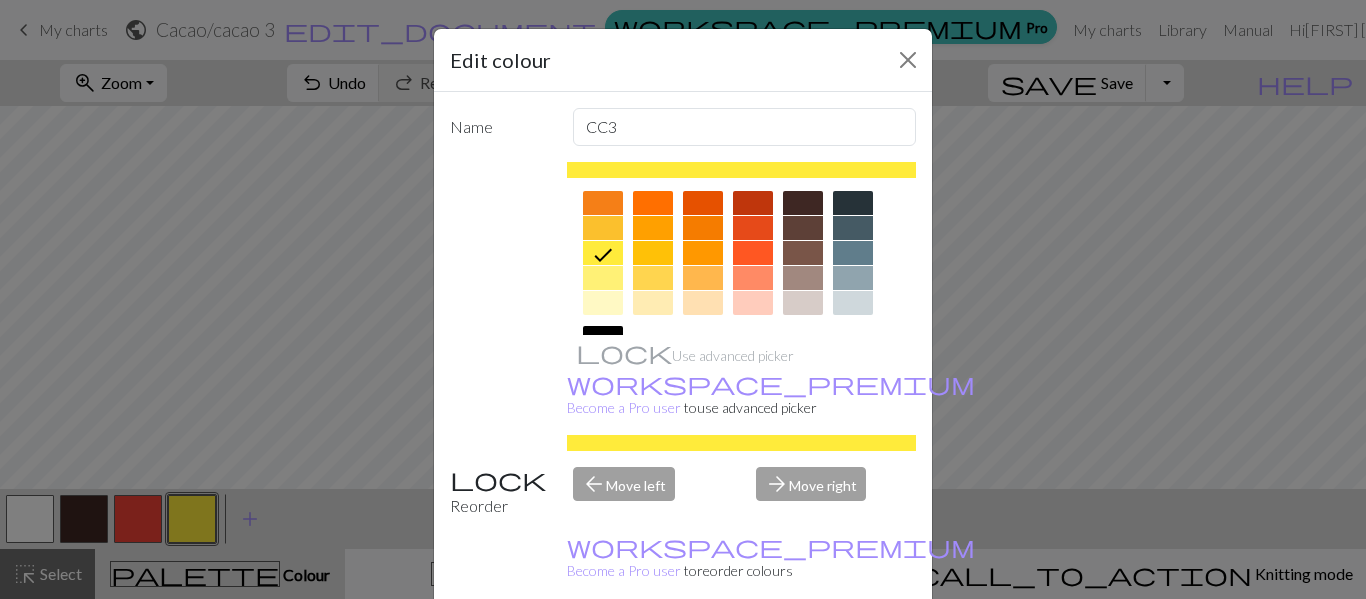 scroll, scrollTop: 290, scrollLeft: 0, axis: vertical 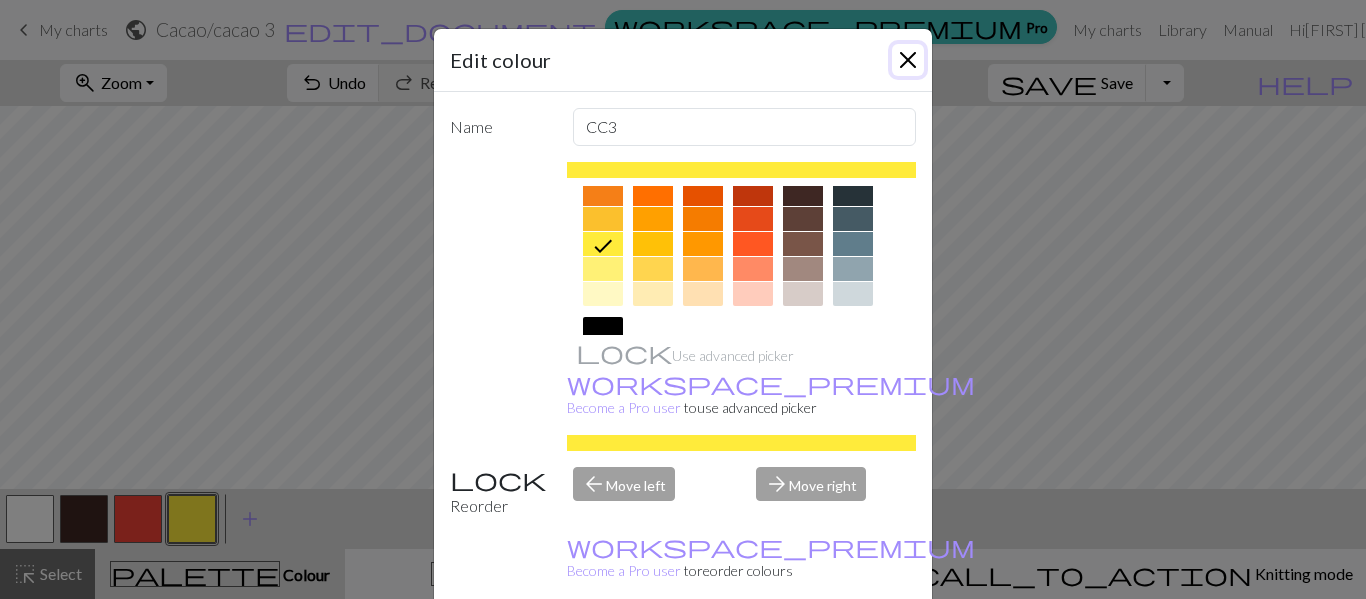 click at bounding box center (908, 60) 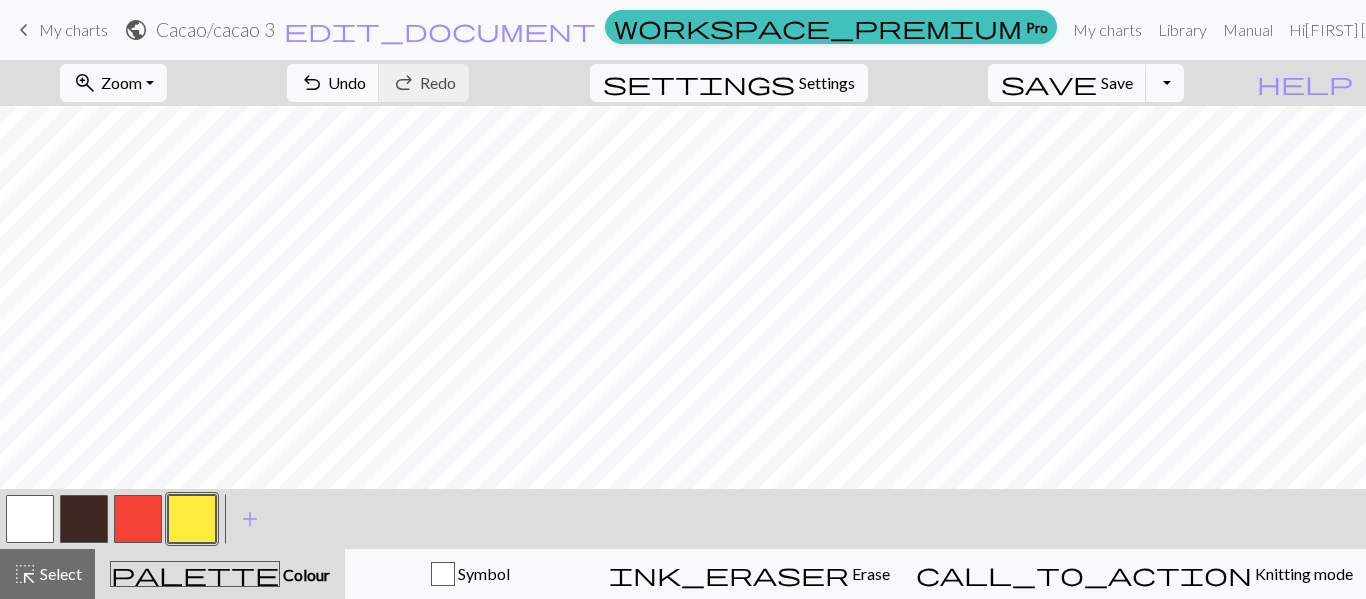 click on "My charts" at bounding box center (73, 29) 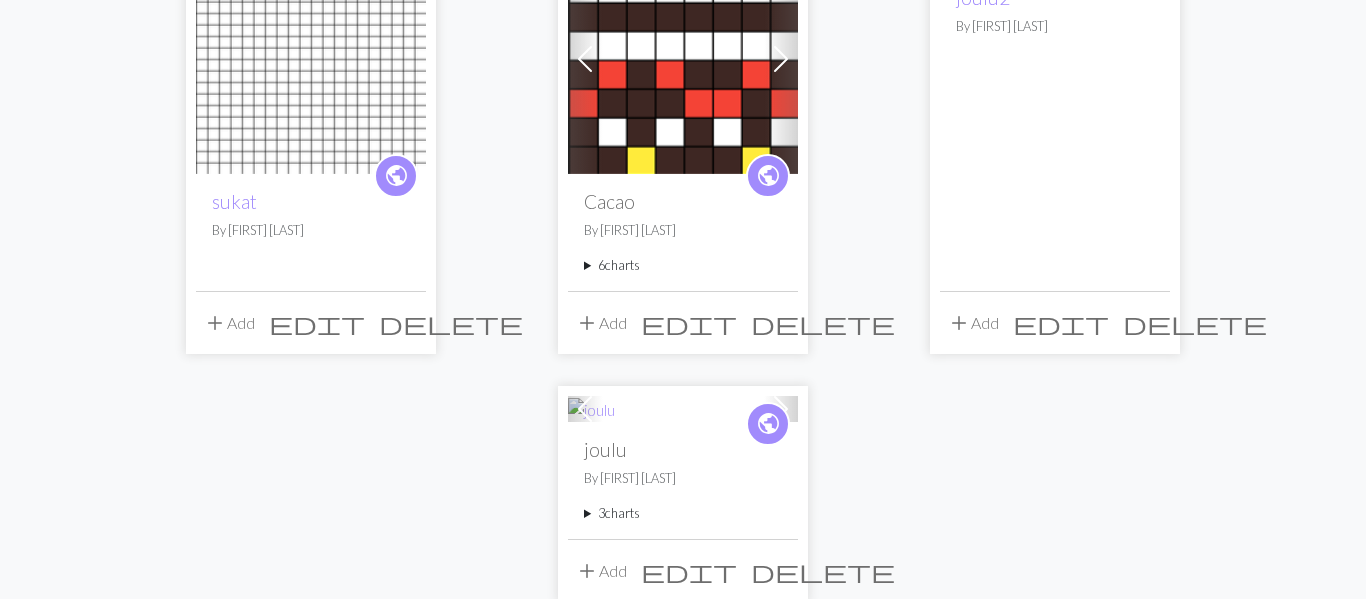 scroll, scrollTop: 2124, scrollLeft: 0, axis: vertical 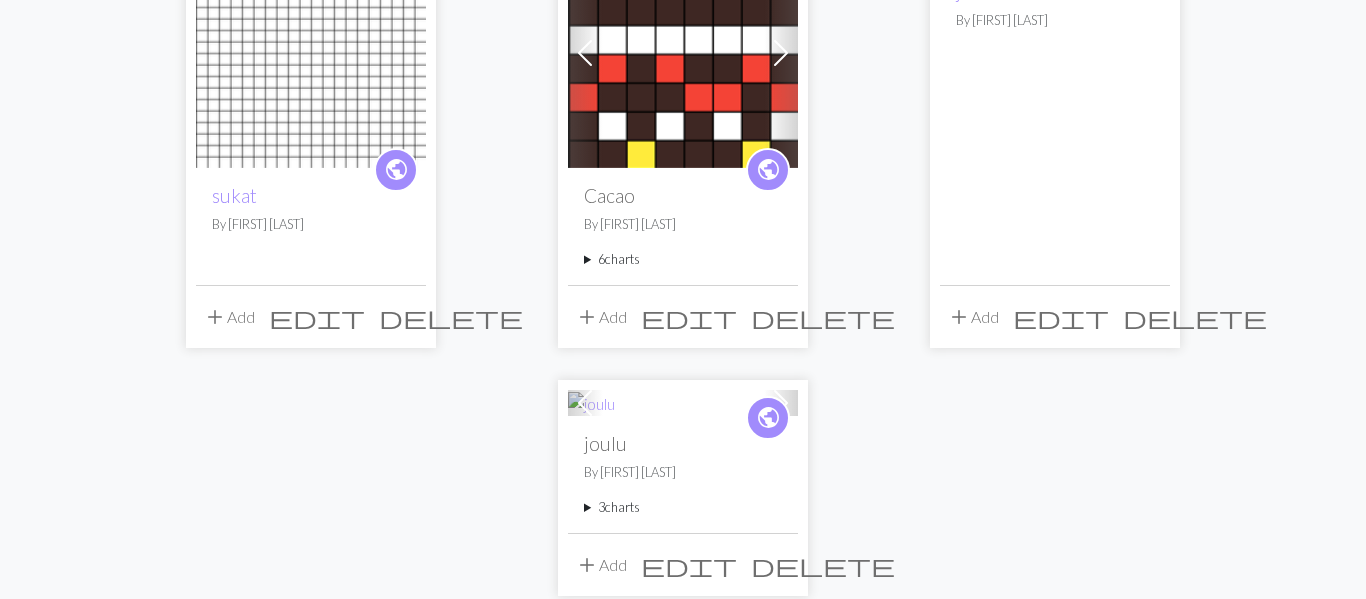 click on "6  charts" at bounding box center (683, 259) 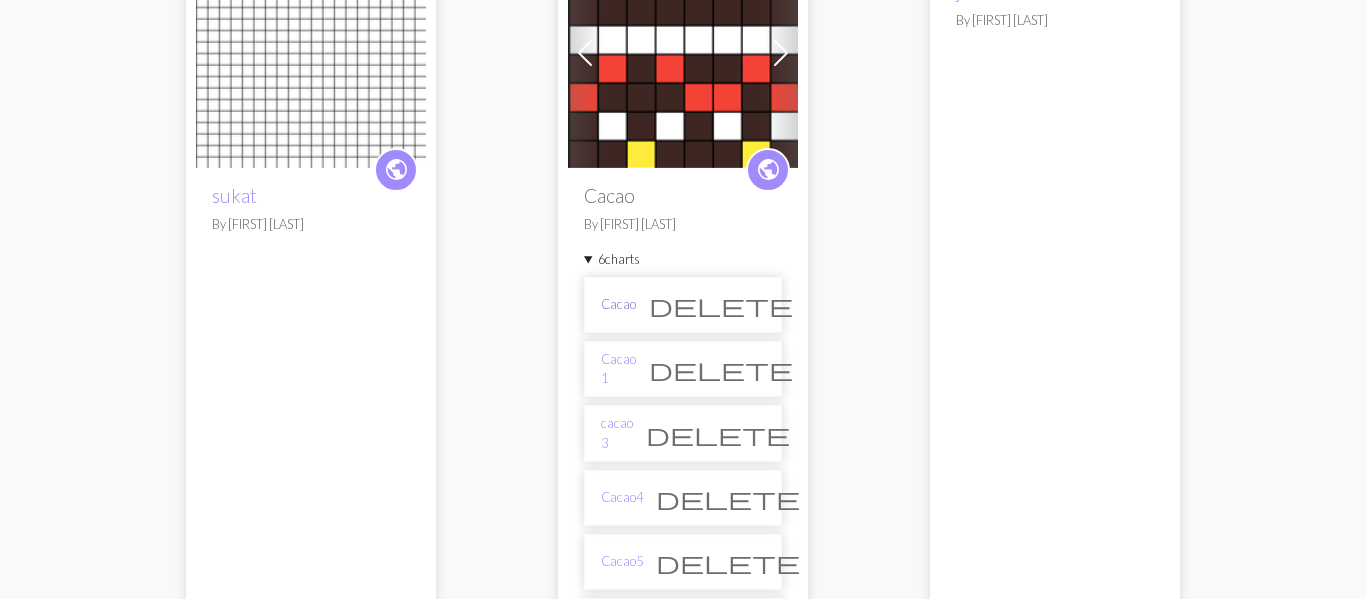 click on "Cacao" at bounding box center (618, 304) 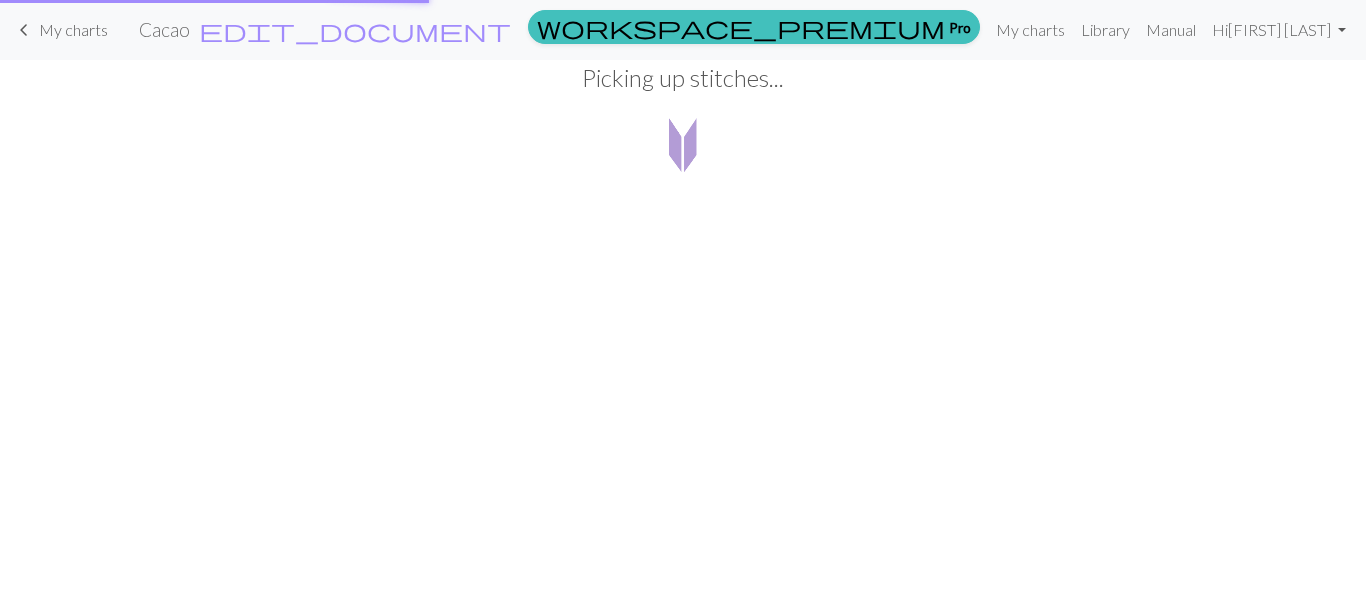 scroll, scrollTop: 0, scrollLeft: 0, axis: both 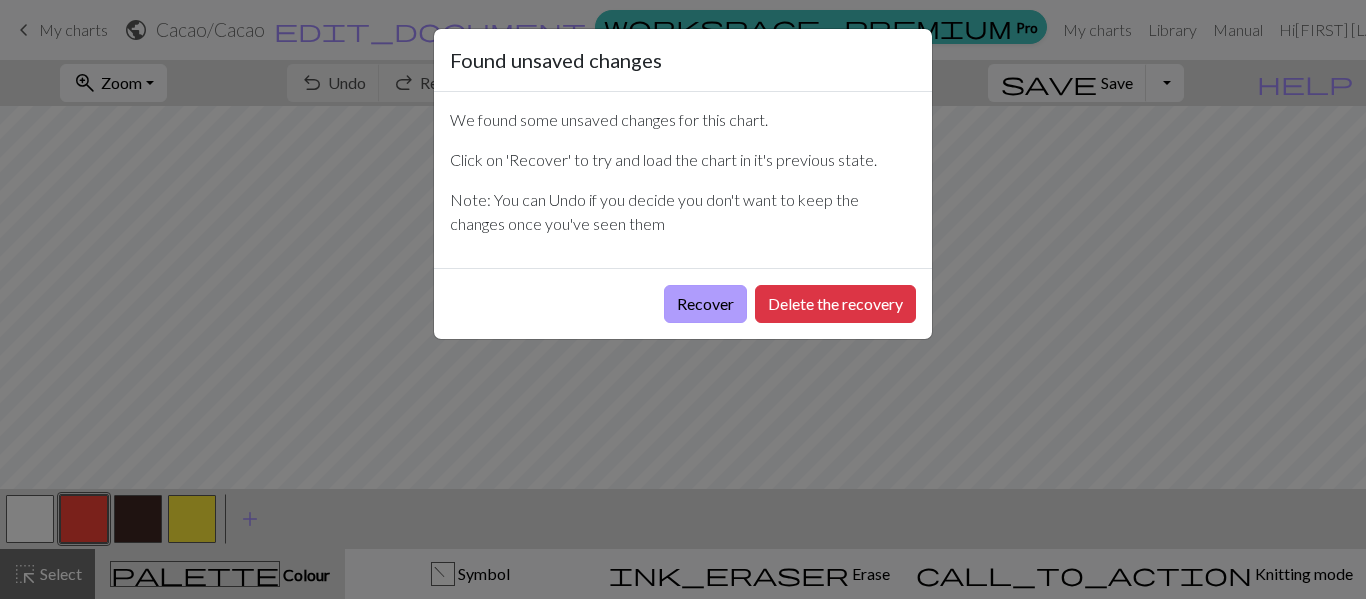 click on "Recover" at bounding box center (705, 304) 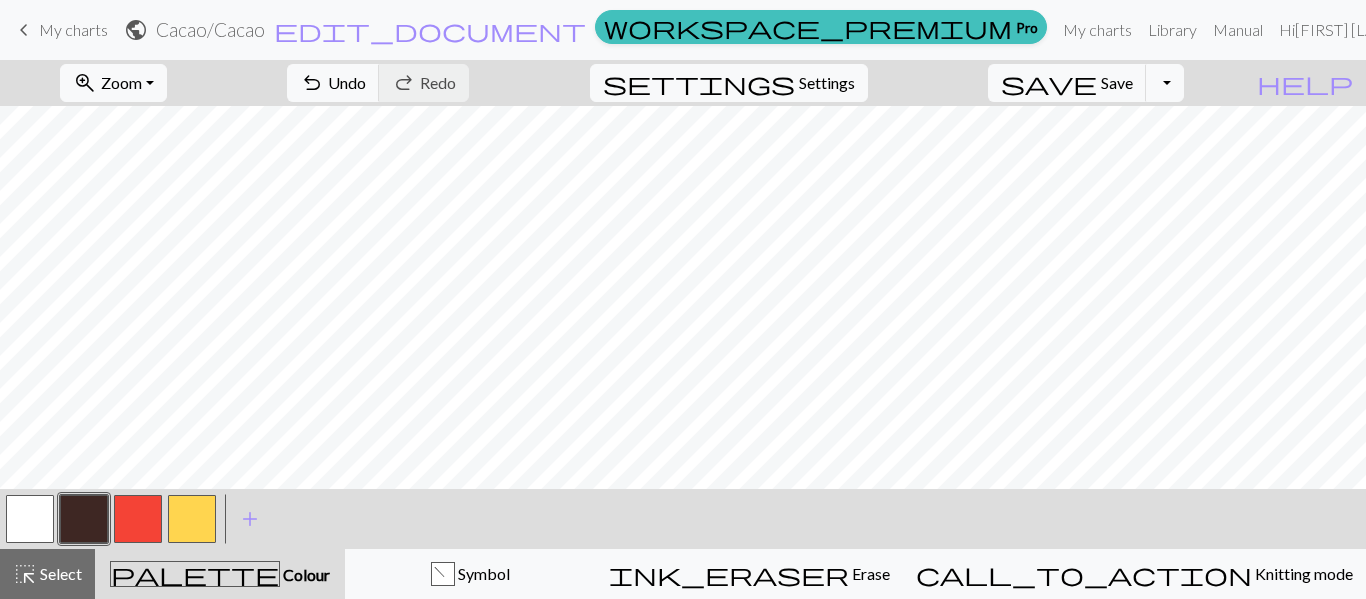 click at bounding box center [192, 519] 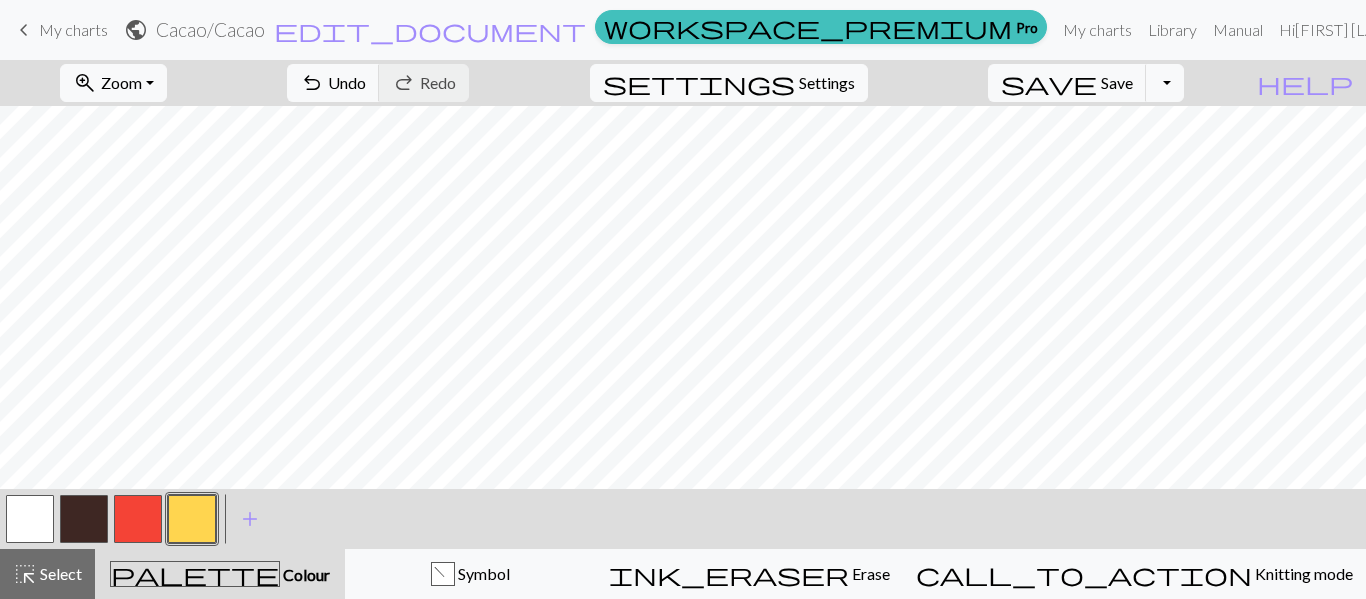 click at bounding box center [192, 519] 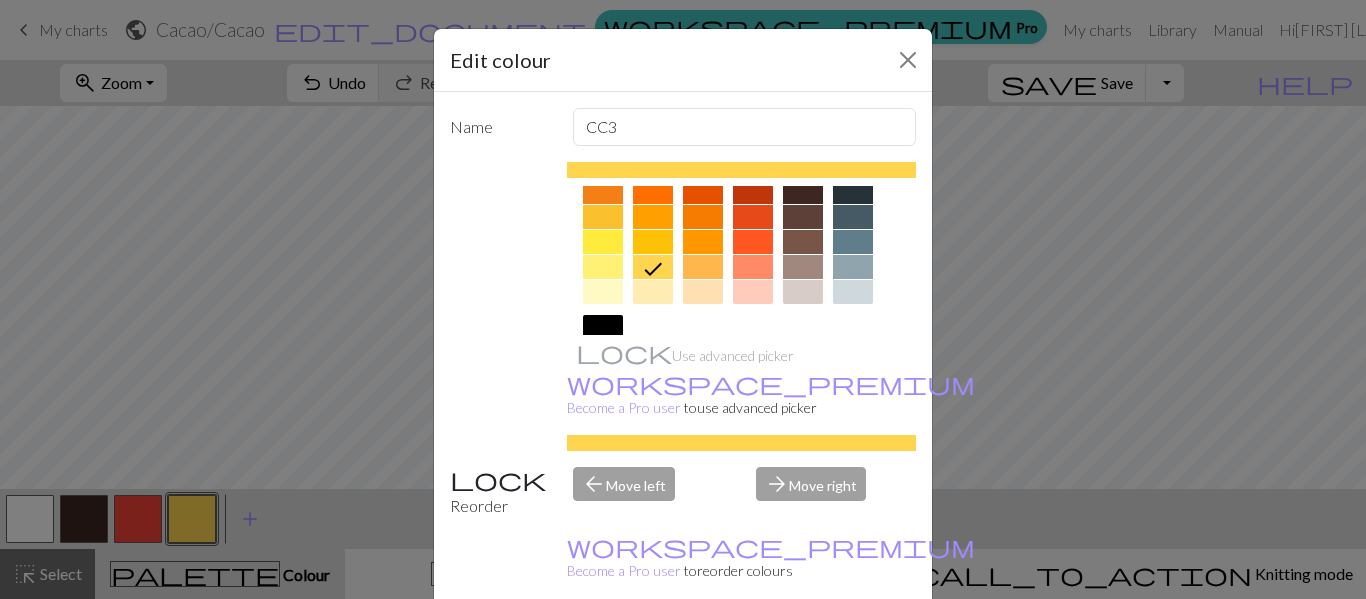 scroll, scrollTop: 297, scrollLeft: 0, axis: vertical 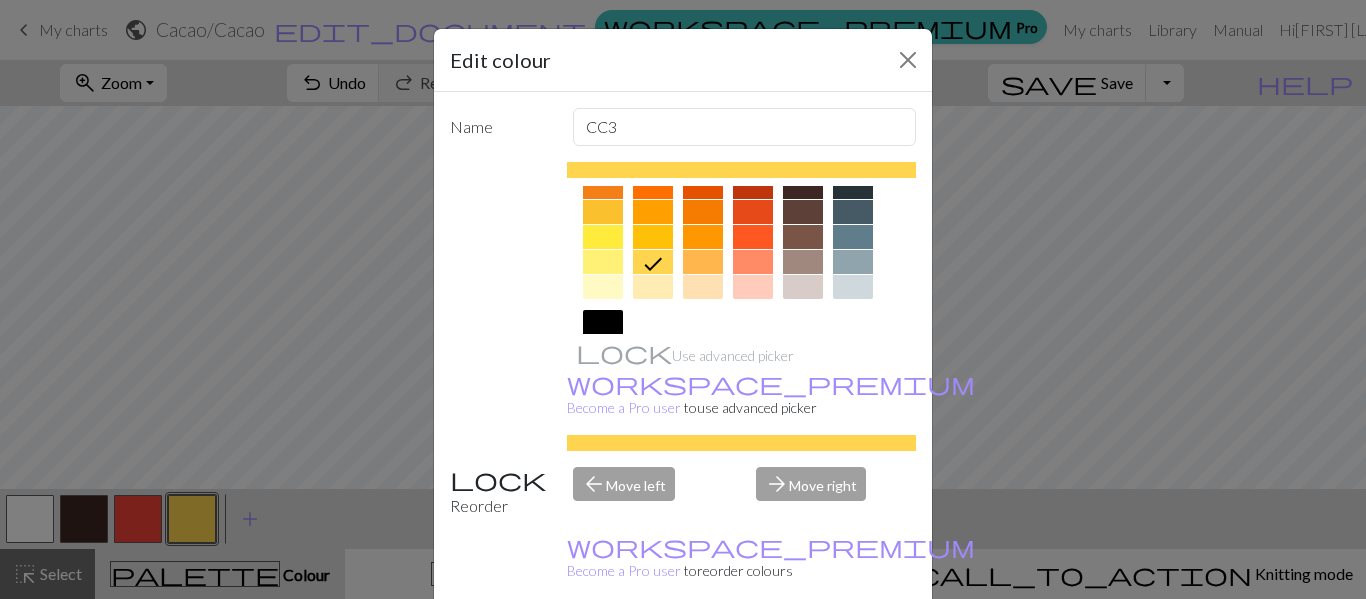 click at bounding box center [603, 237] 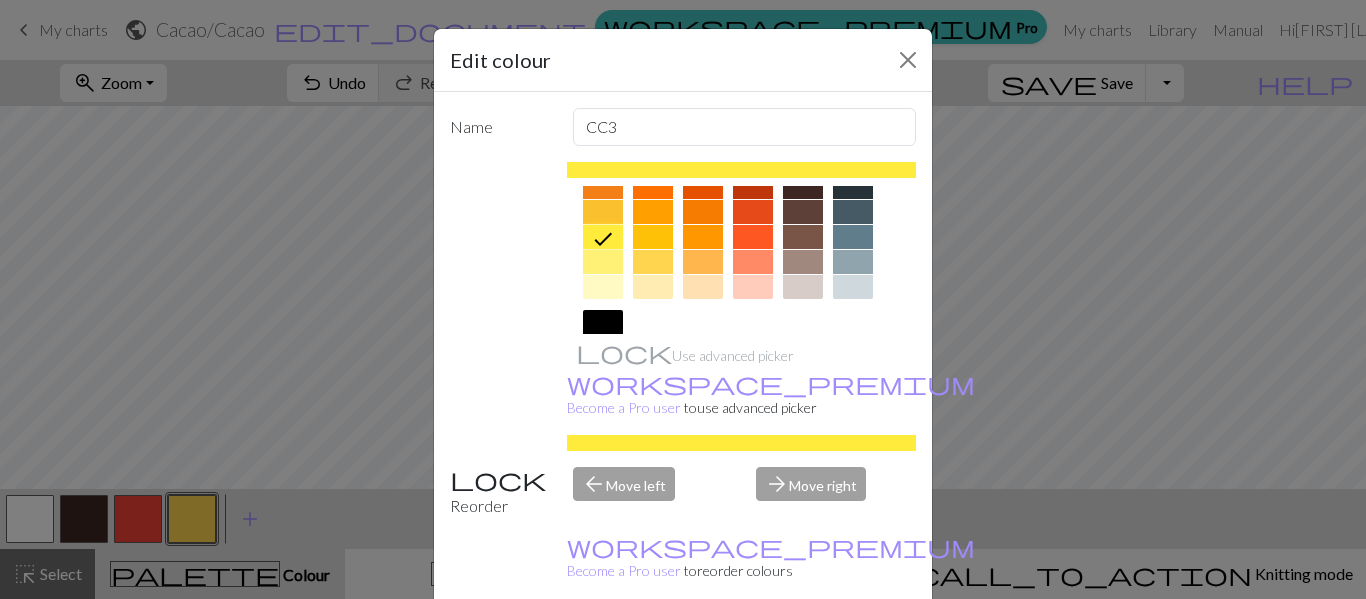 scroll, scrollTop: 419, scrollLeft: 0, axis: vertical 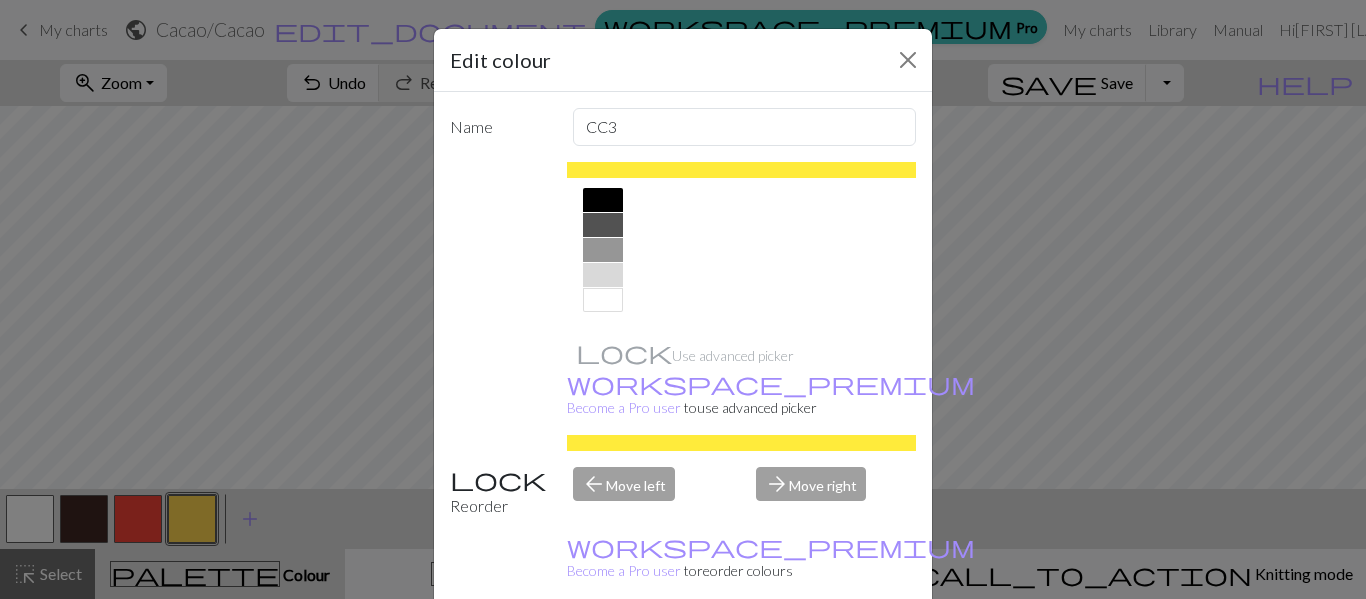 click on "Done" at bounding box center [803, 650] 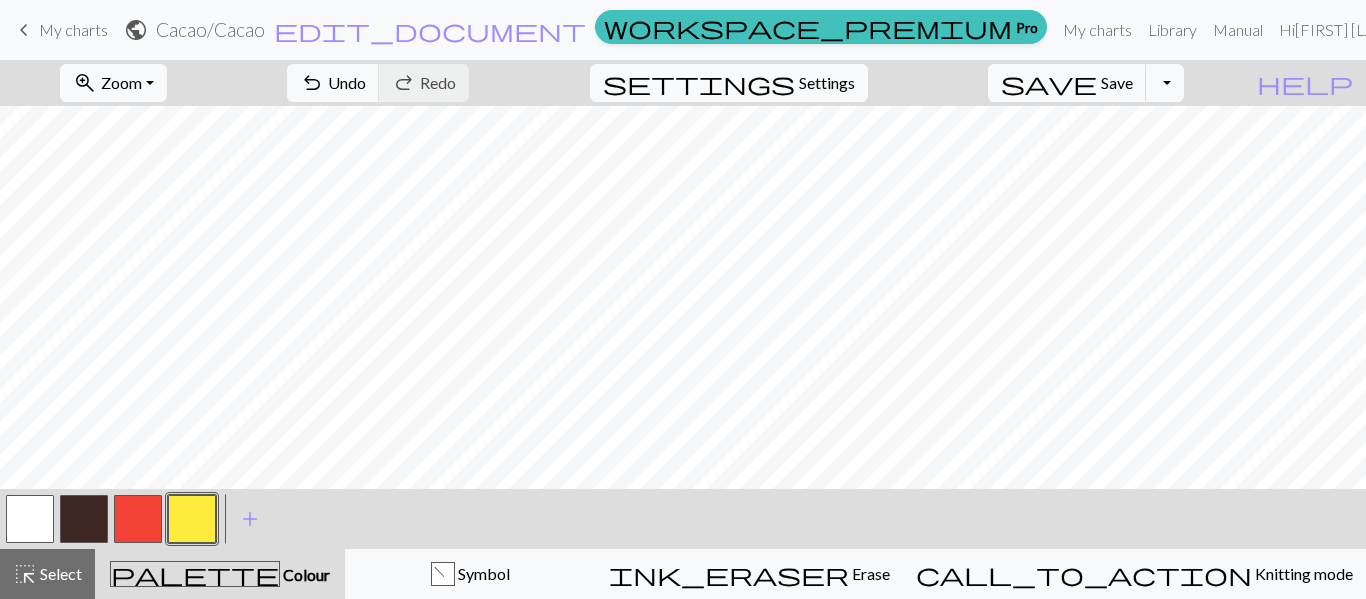 click at bounding box center (138, 519) 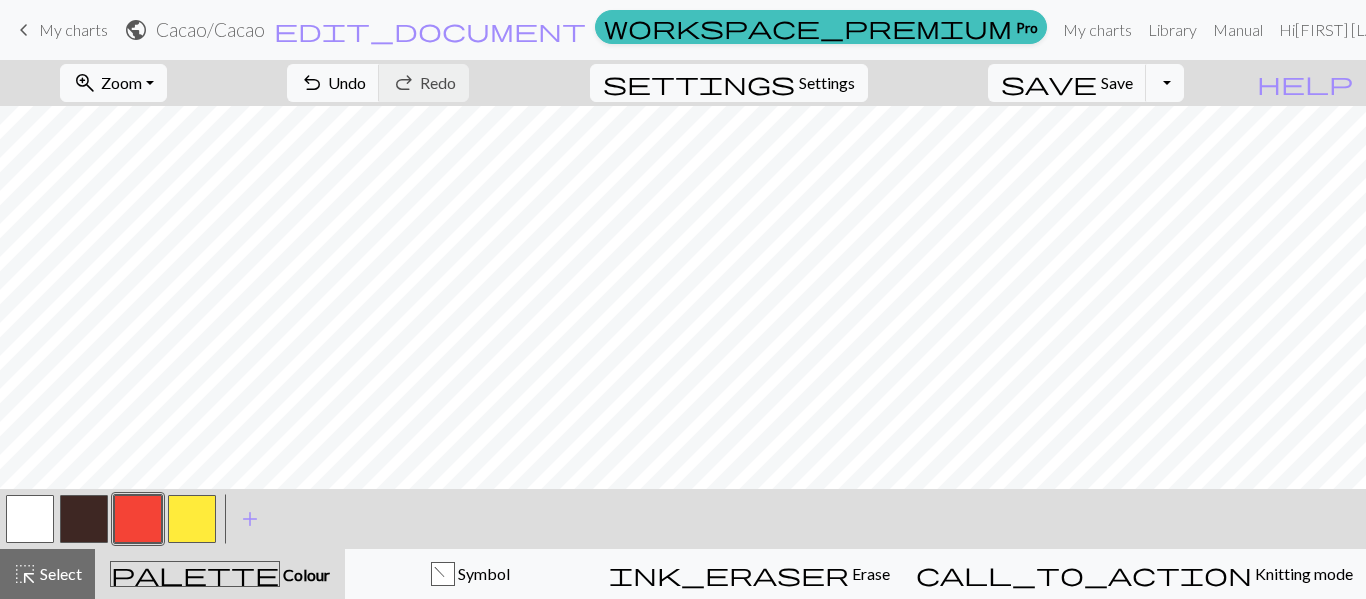 click at bounding box center (138, 519) 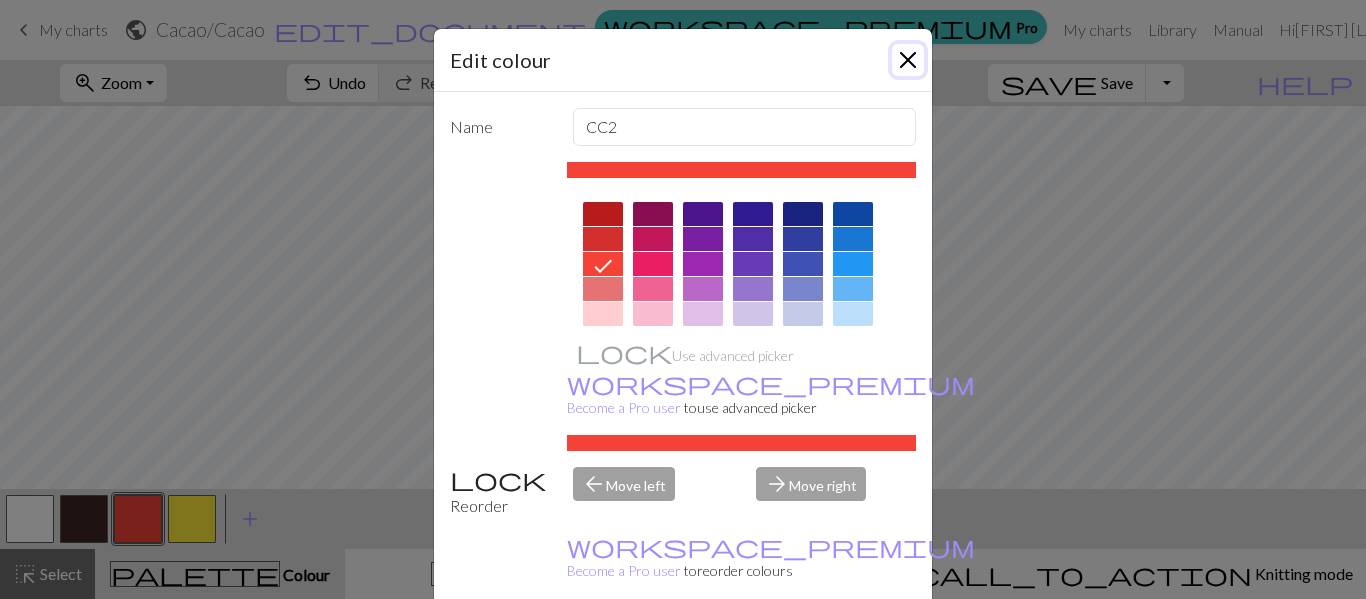 click at bounding box center (908, 60) 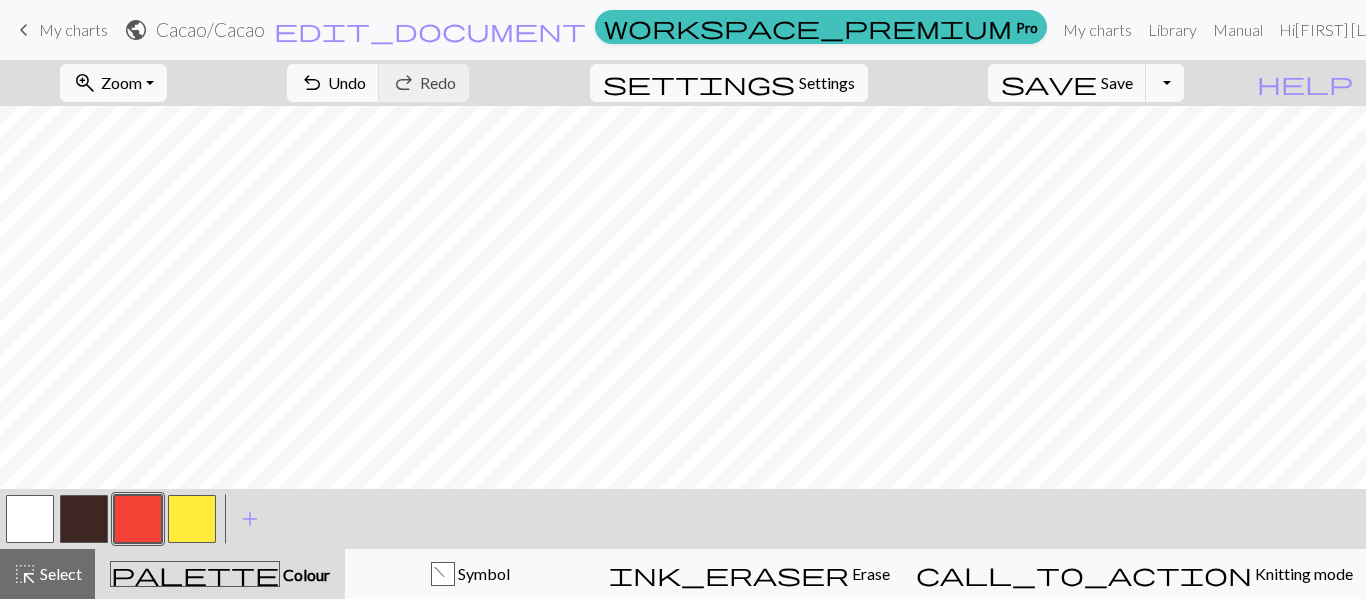 scroll, scrollTop: 387, scrollLeft: 0, axis: vertical 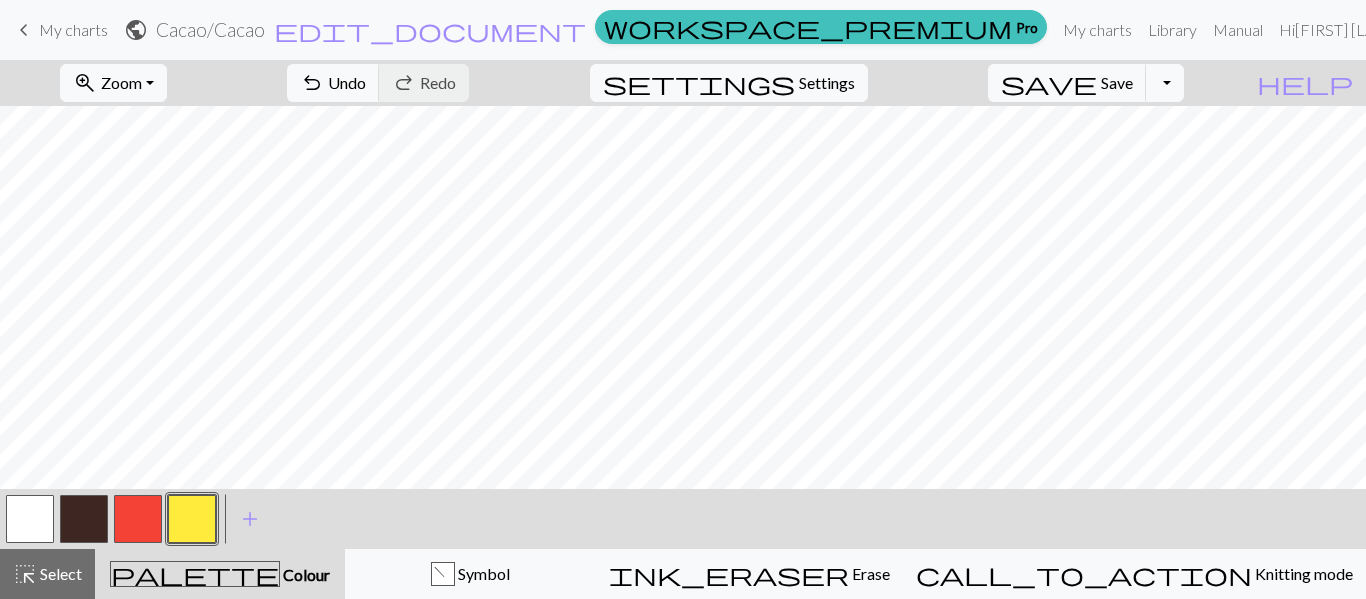 click at bounding box center (84, 519) 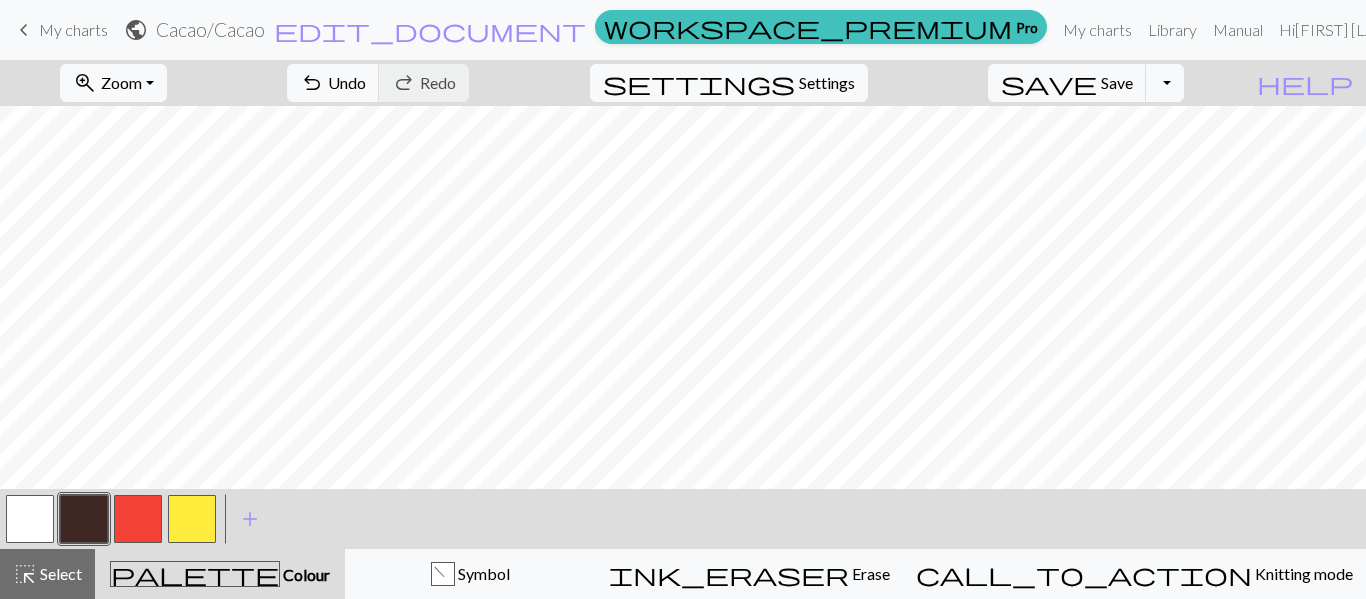 click at bounding box center (192, 519) 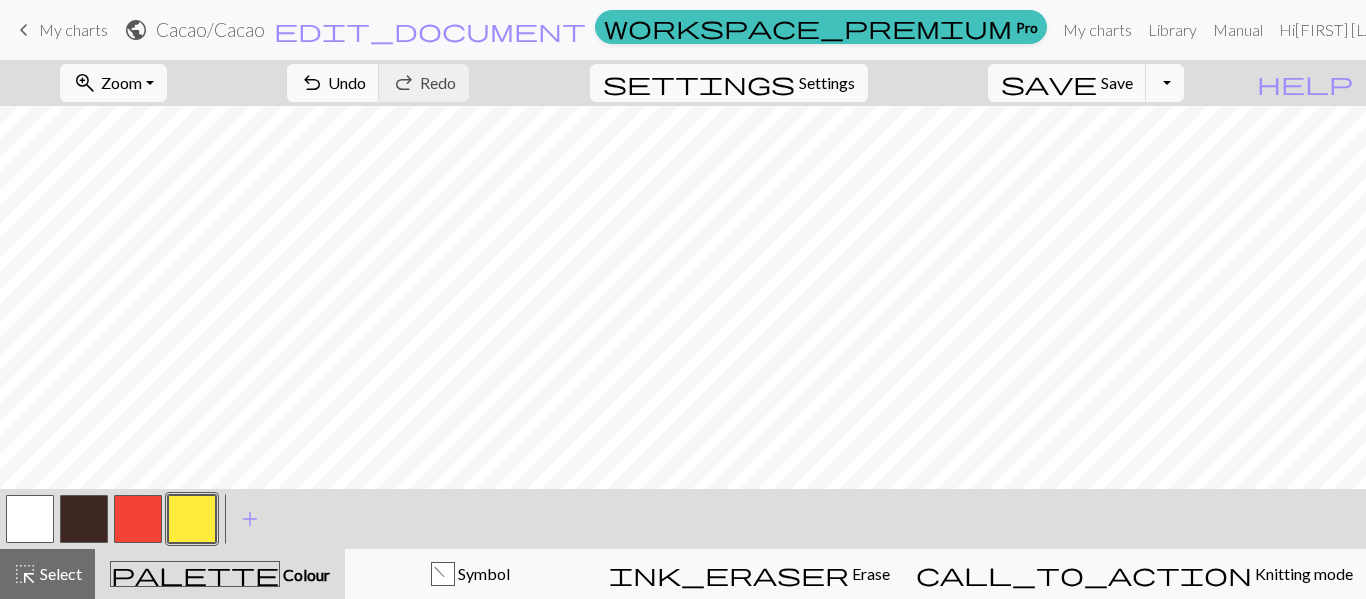 click at bounding box center (138, 519) 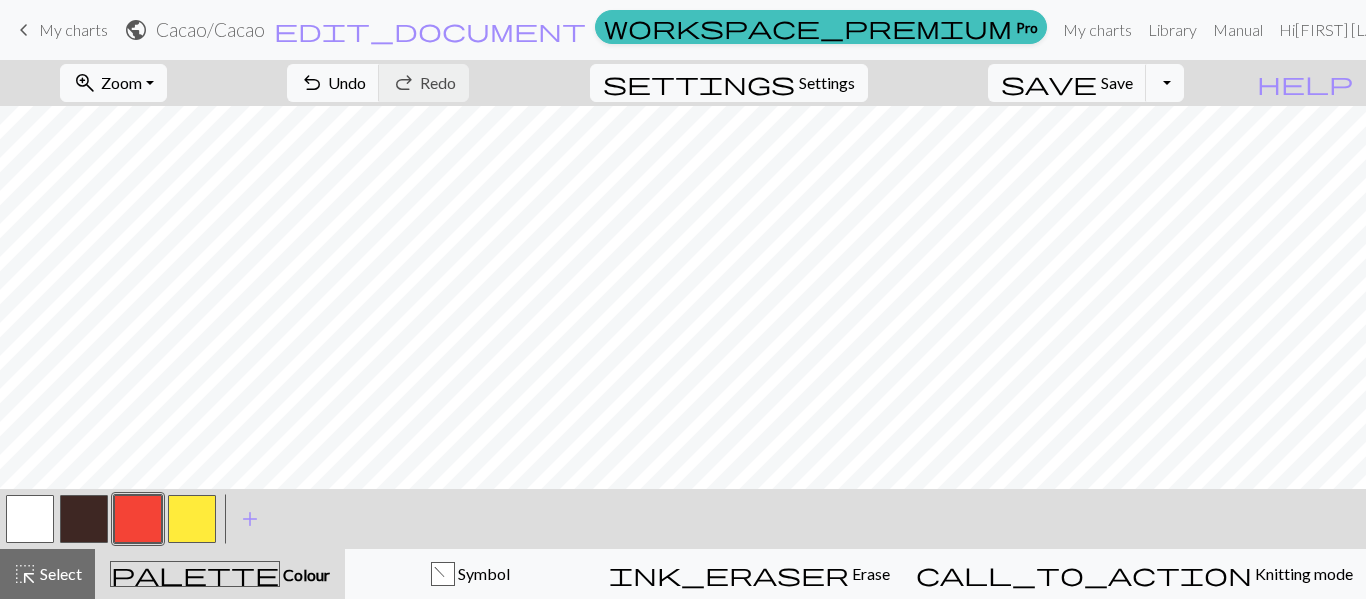 click at bounding box center (84, 519) 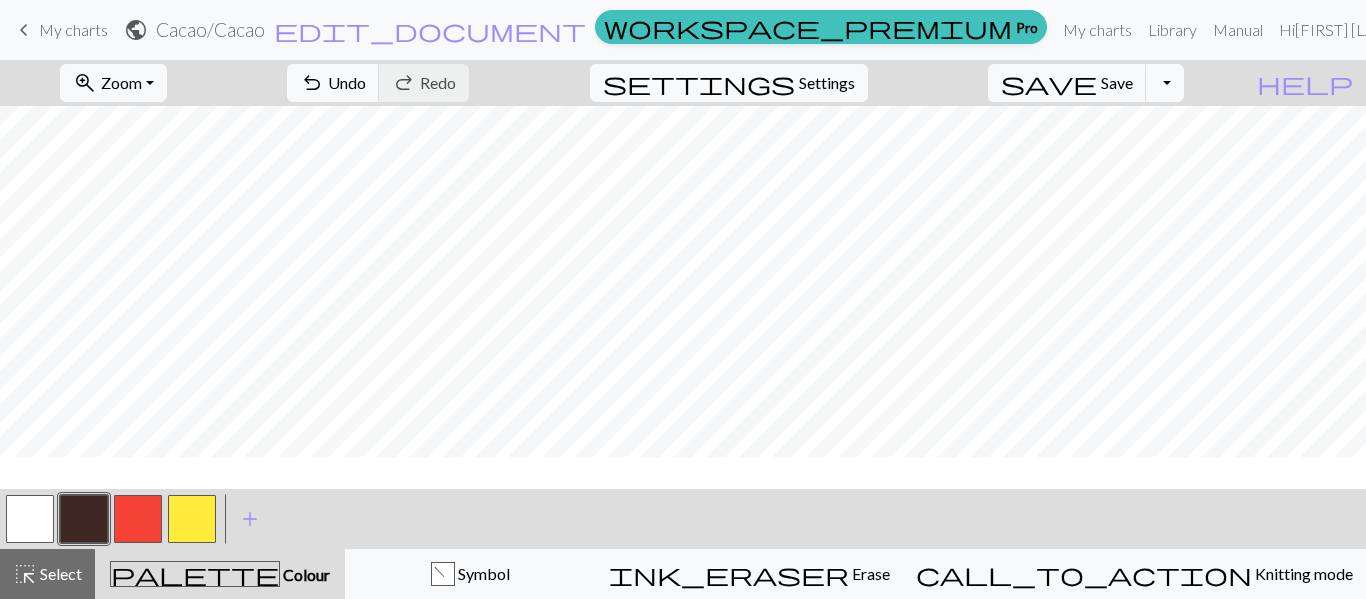 scroll, scrollTop: 74, scrollLeft: 0, axis: vertical 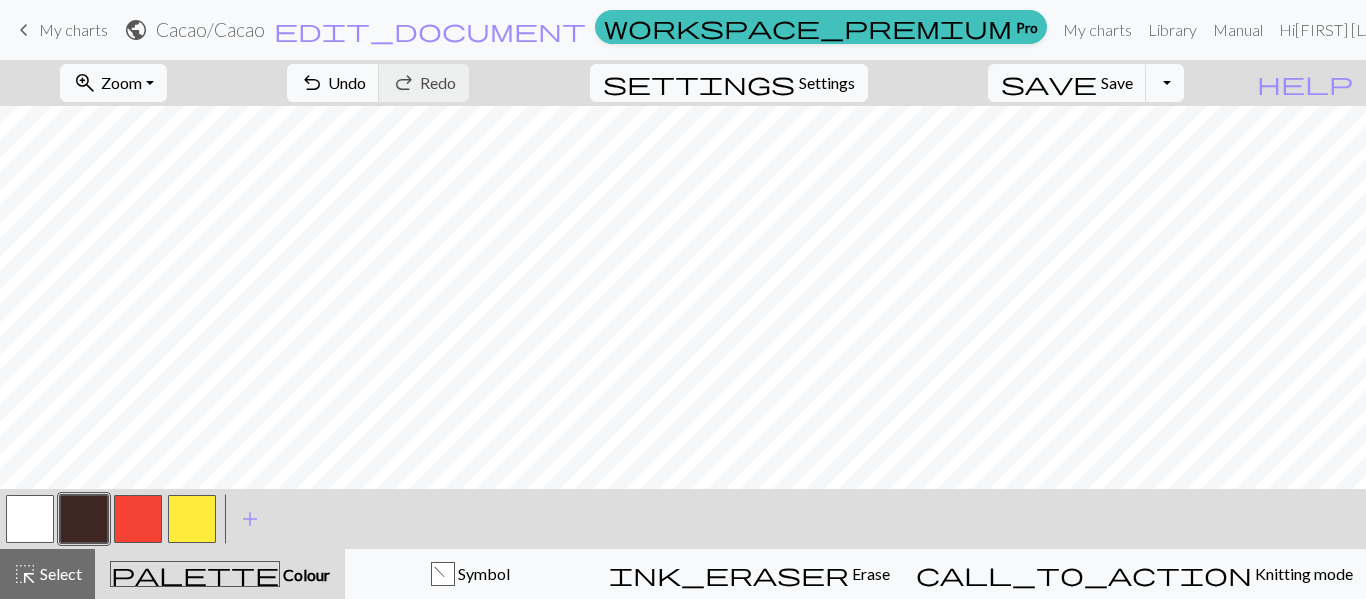 click at bounding box center [138, 519] 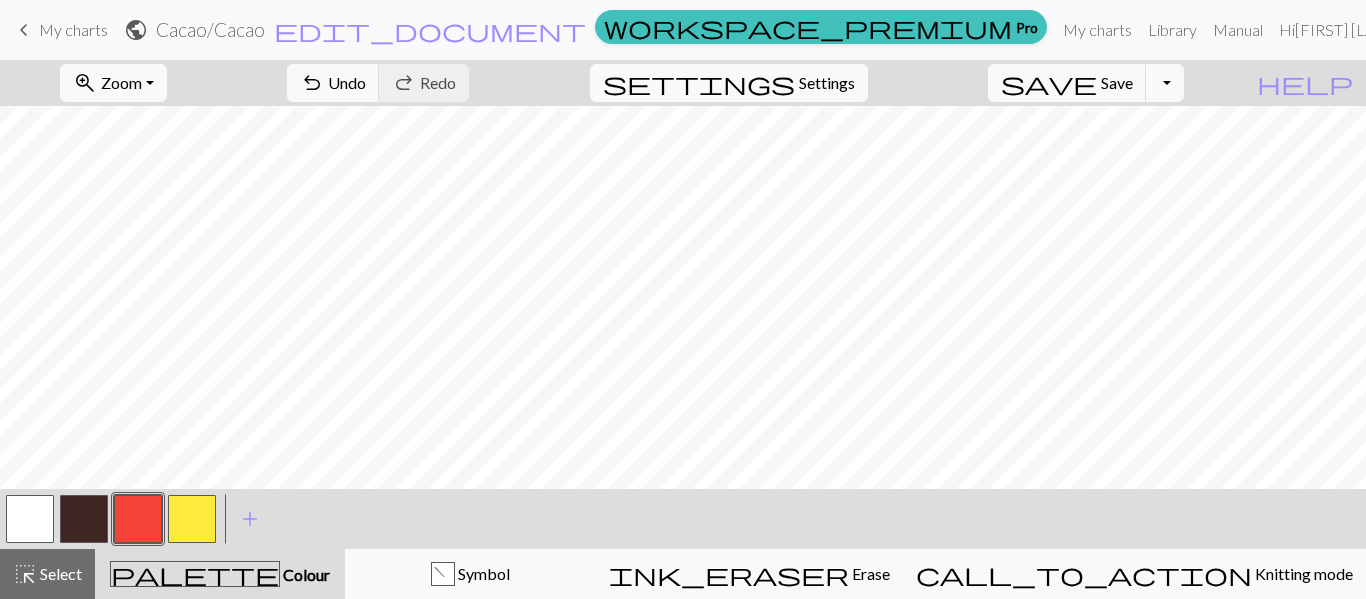 click at bounding box center (192, 519) 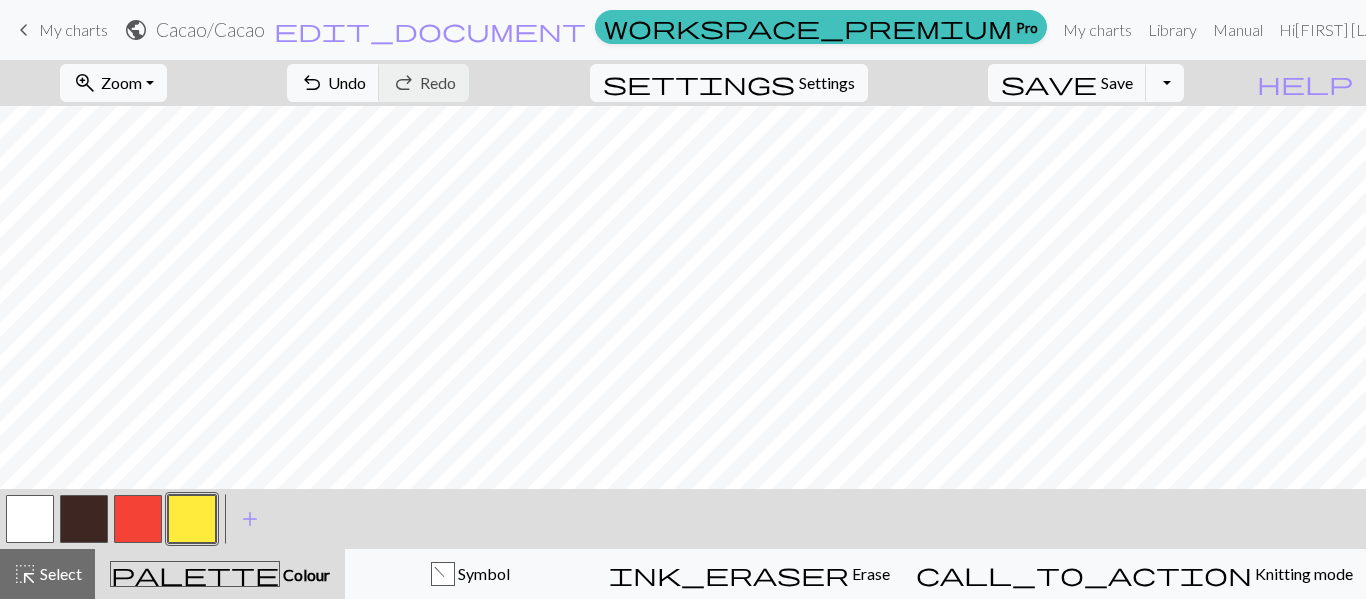 click at bounding box center [84, 519] 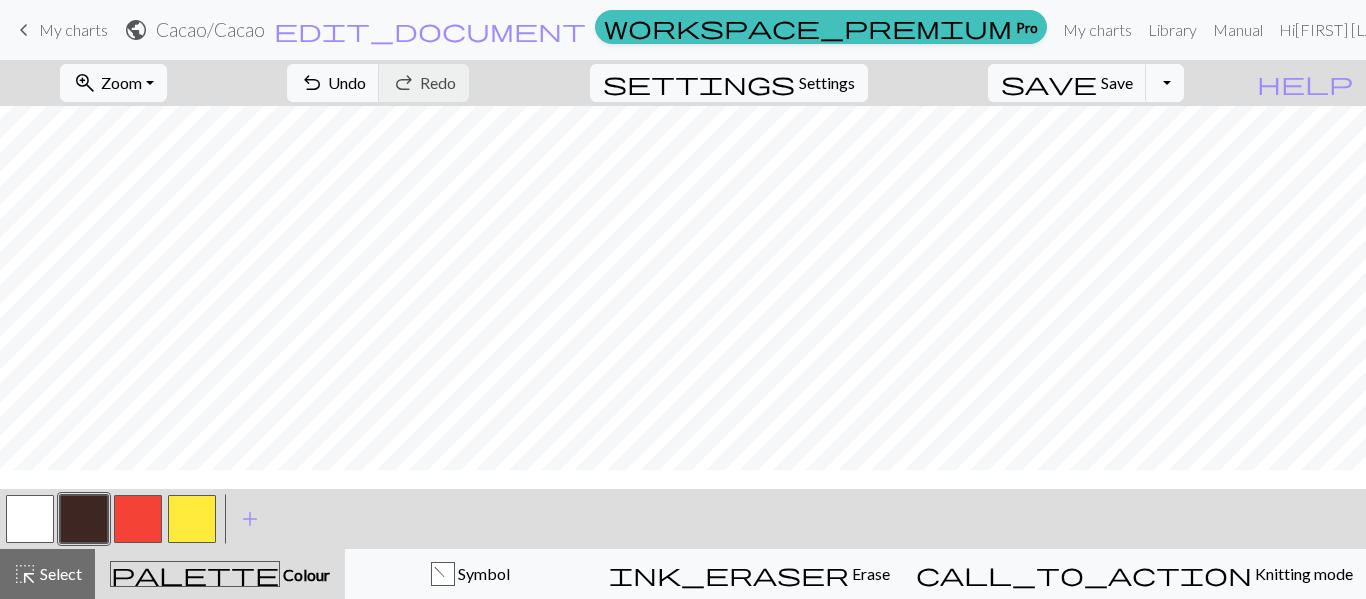 scroll, scrollTop: 0, scrollLeft: 0, axis: both 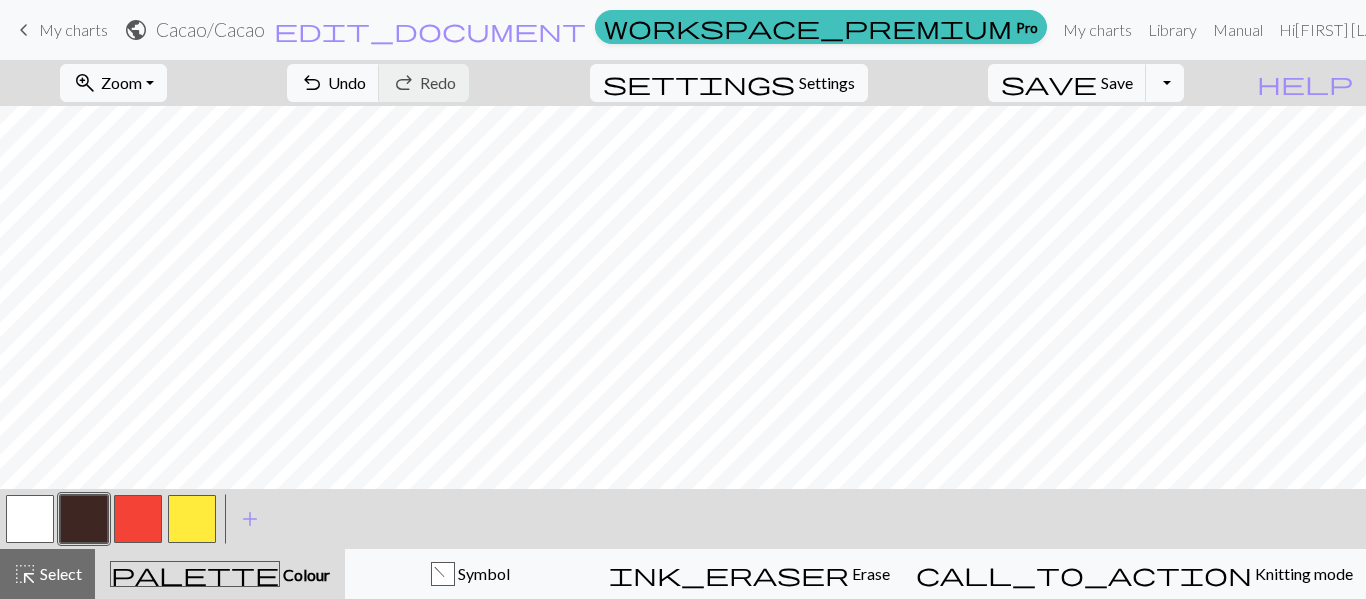 click at bounding box center (138, 519) 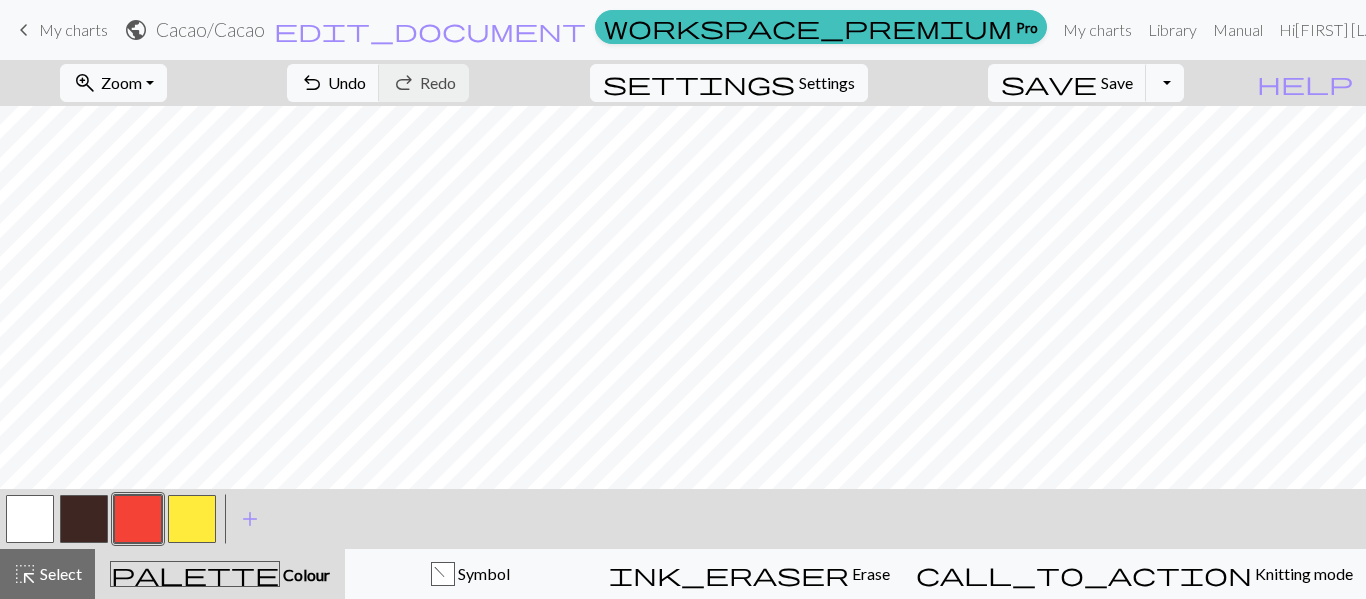 click at bounding box center (84, 519) 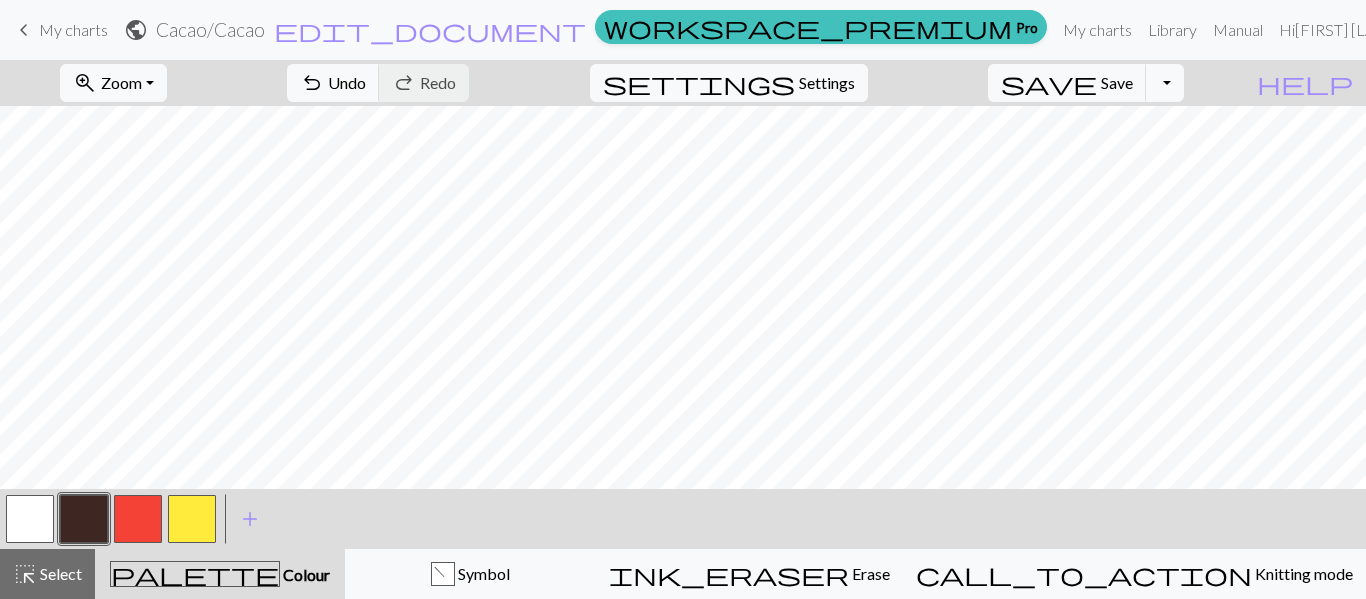 click at bounding box center (138, 519) 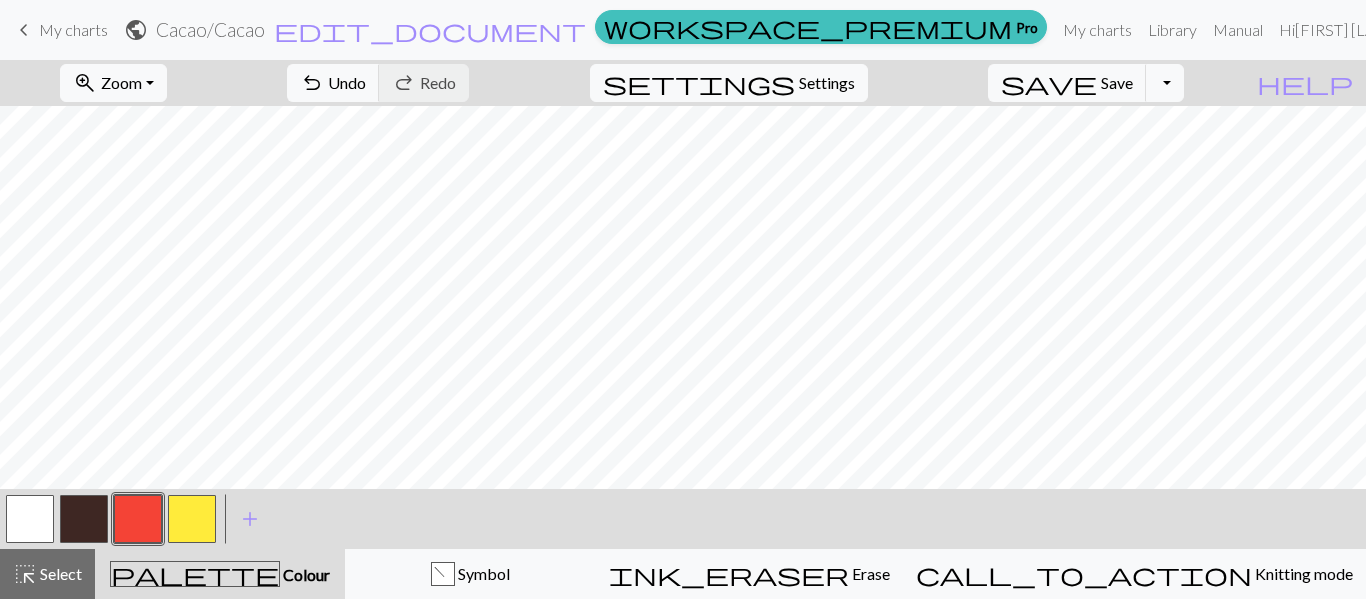 click at bounding box center [84, 519] 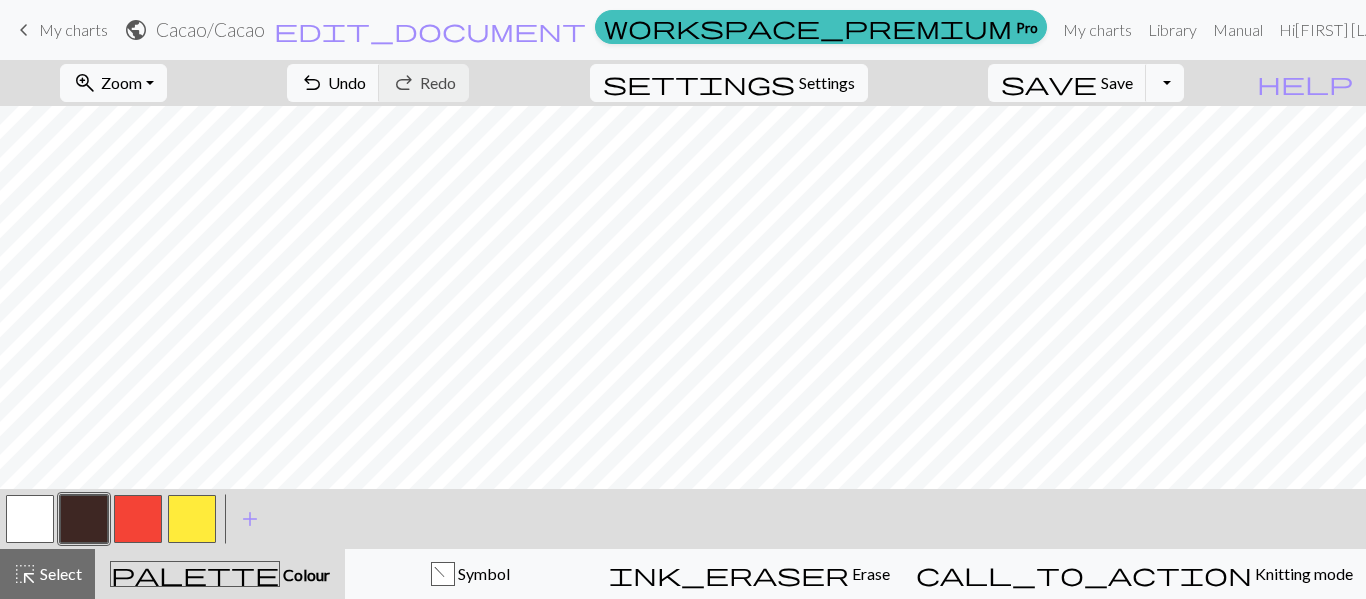 click at bounding box center [138, 519] 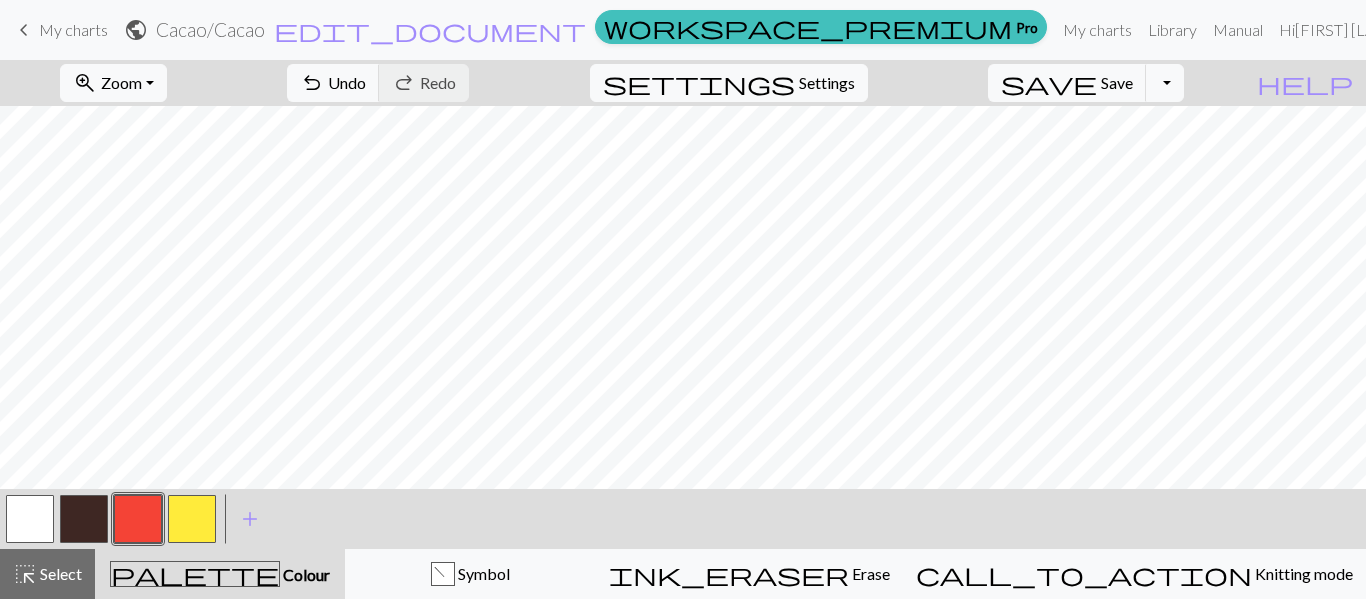 click at bounding box center [84, 519] 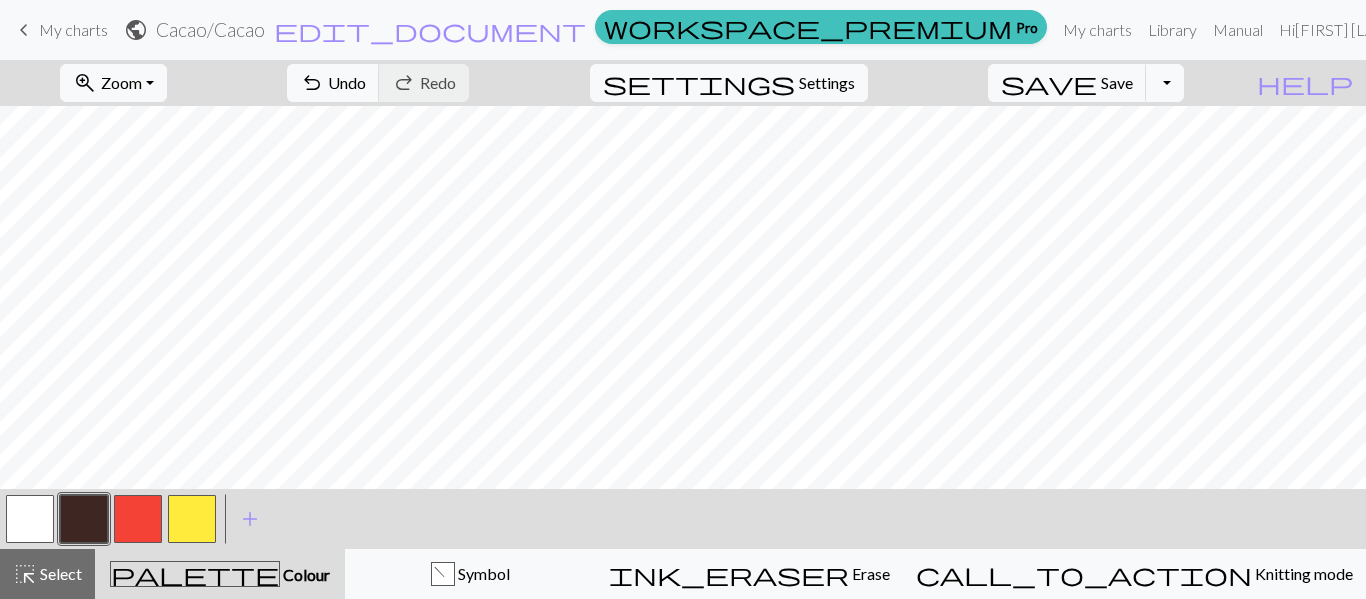 click at bounding box center (138, 519) 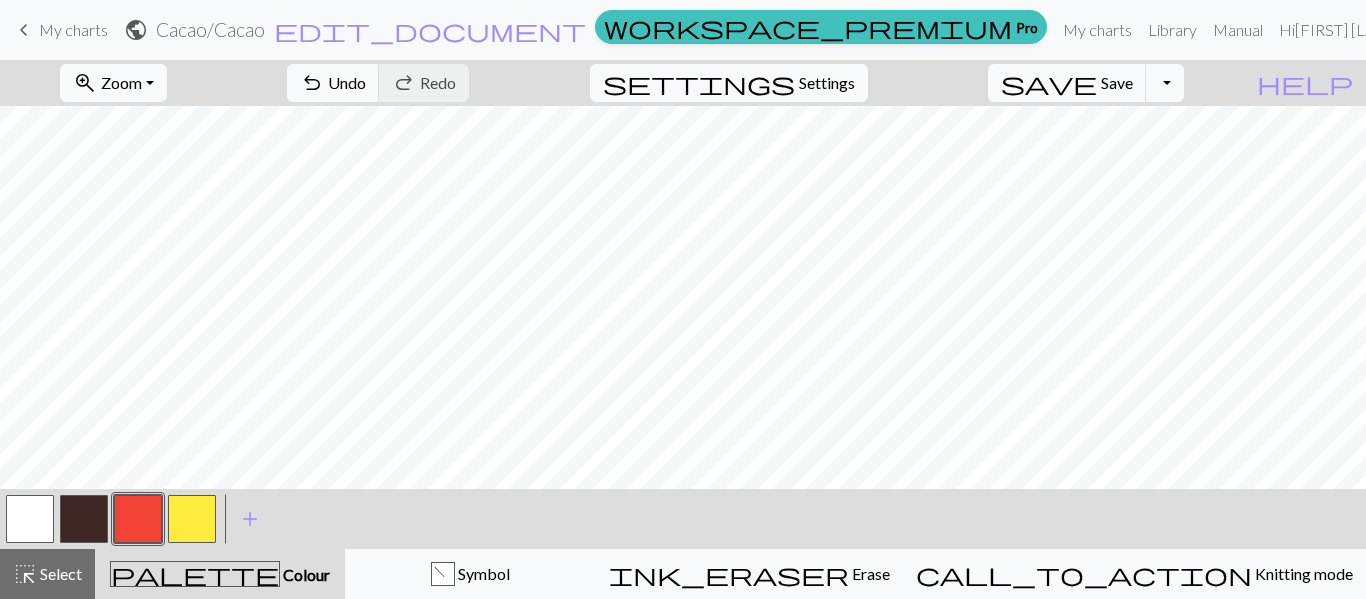 click at bounding box center (192, 519) 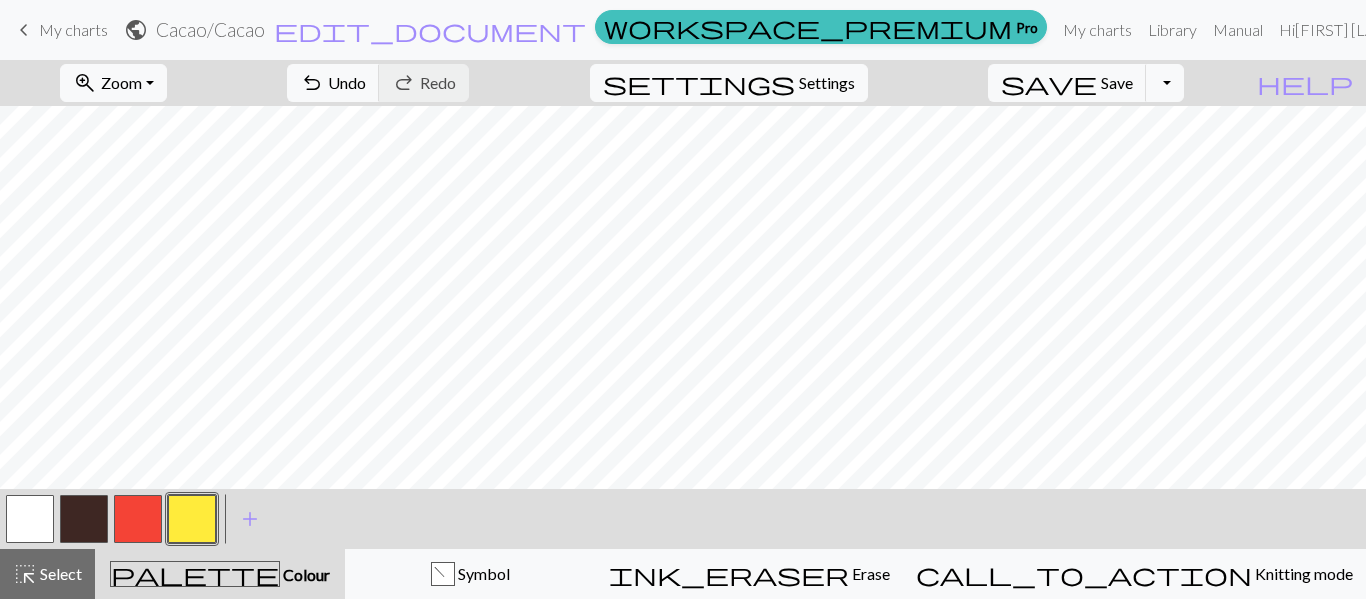 click at bounding box center (138, 519) 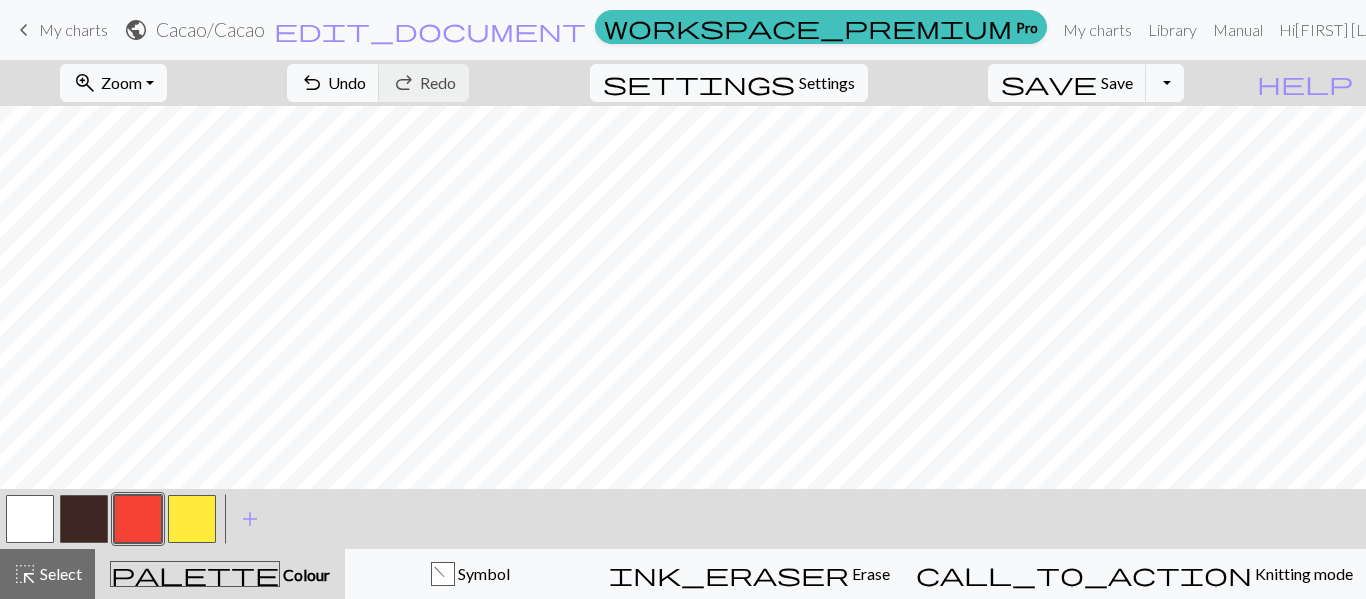 click at bounding box center [192, 519] 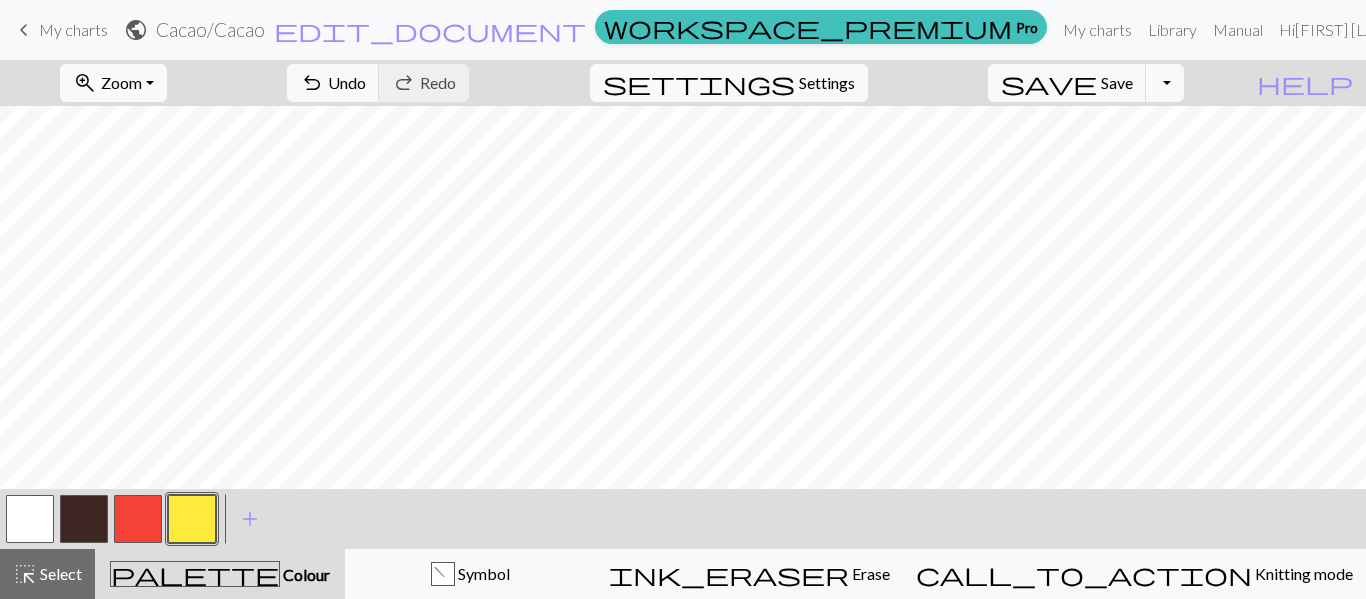 click on "zoom_in Zoom Zoom" at bounding box center (113, 83) 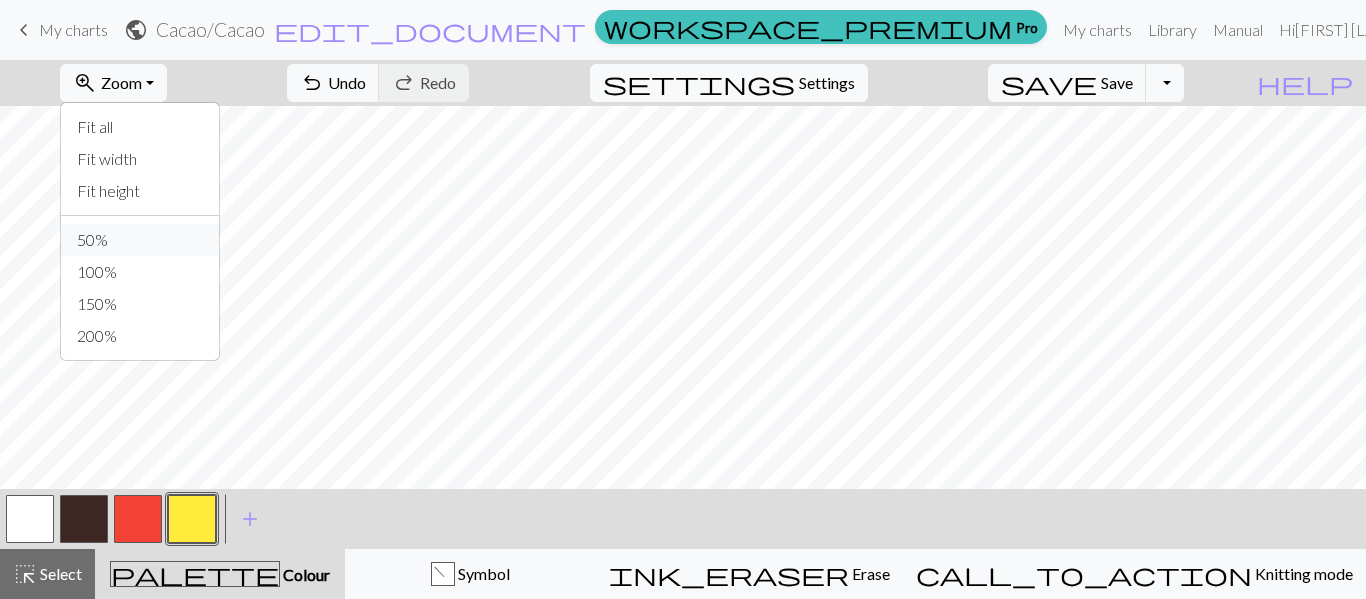 click on "50%" at bounding box center [140, 240] 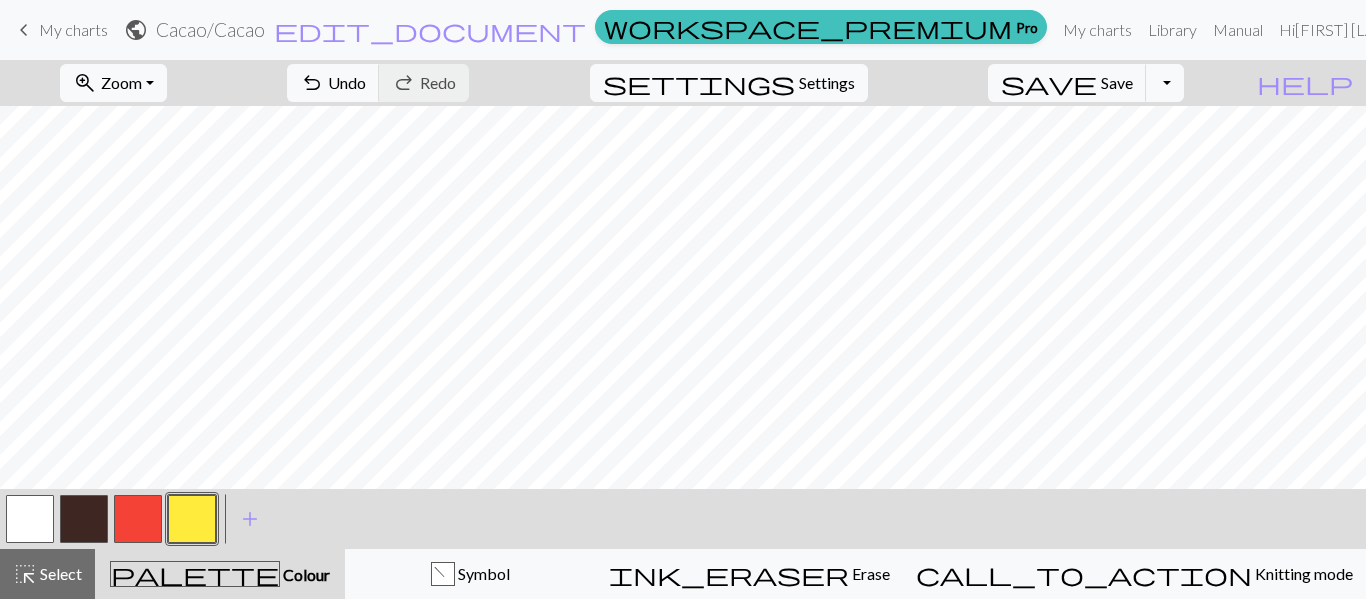 click at bounding box center (84, 519) 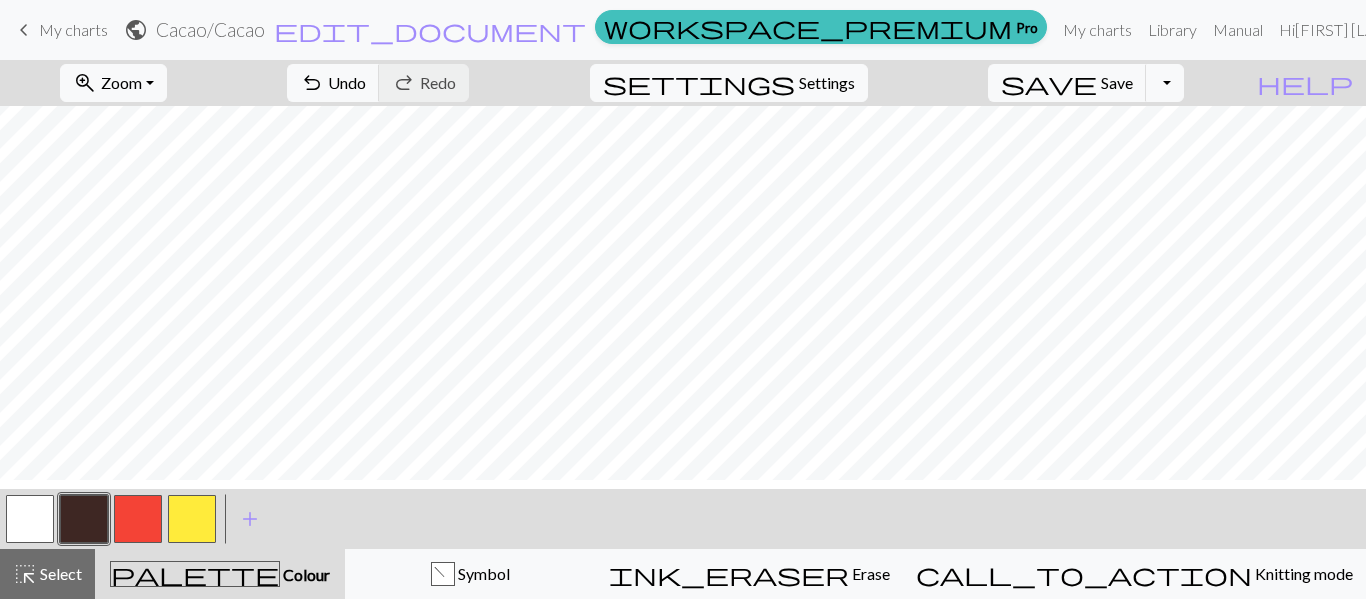 scroll, scrollTop: 0, scrollLeft: 0, axis: both 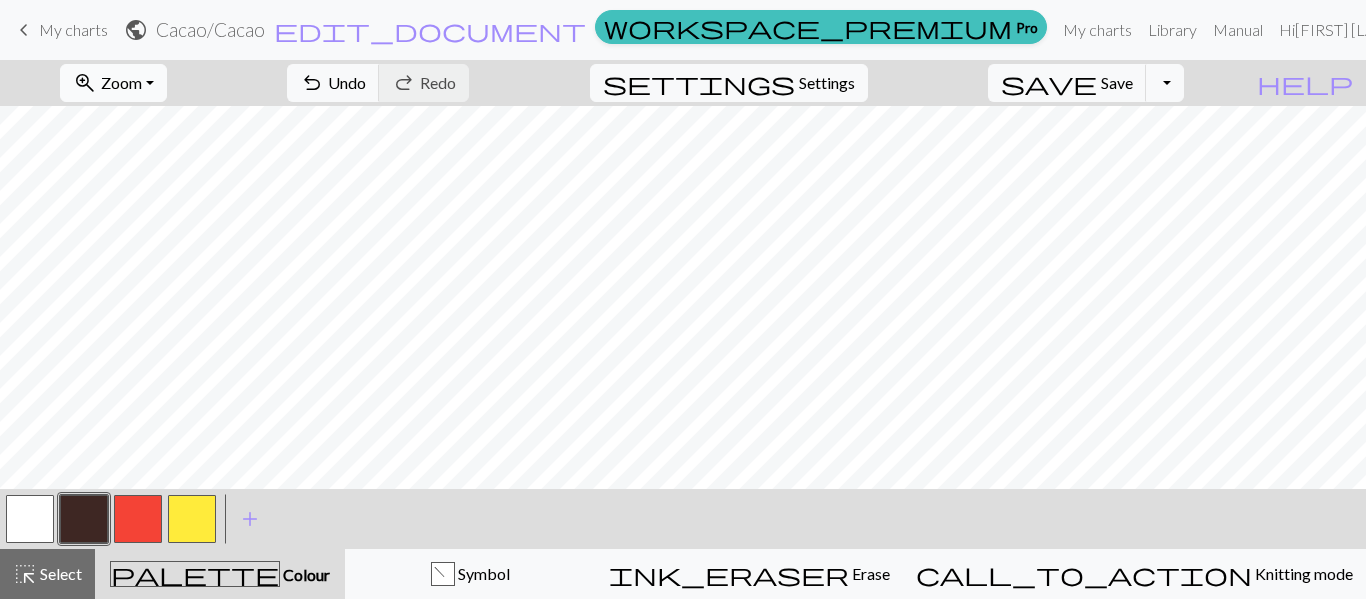 click on "zoom_in Zoom Zoom" at bounding box center [113, 83] 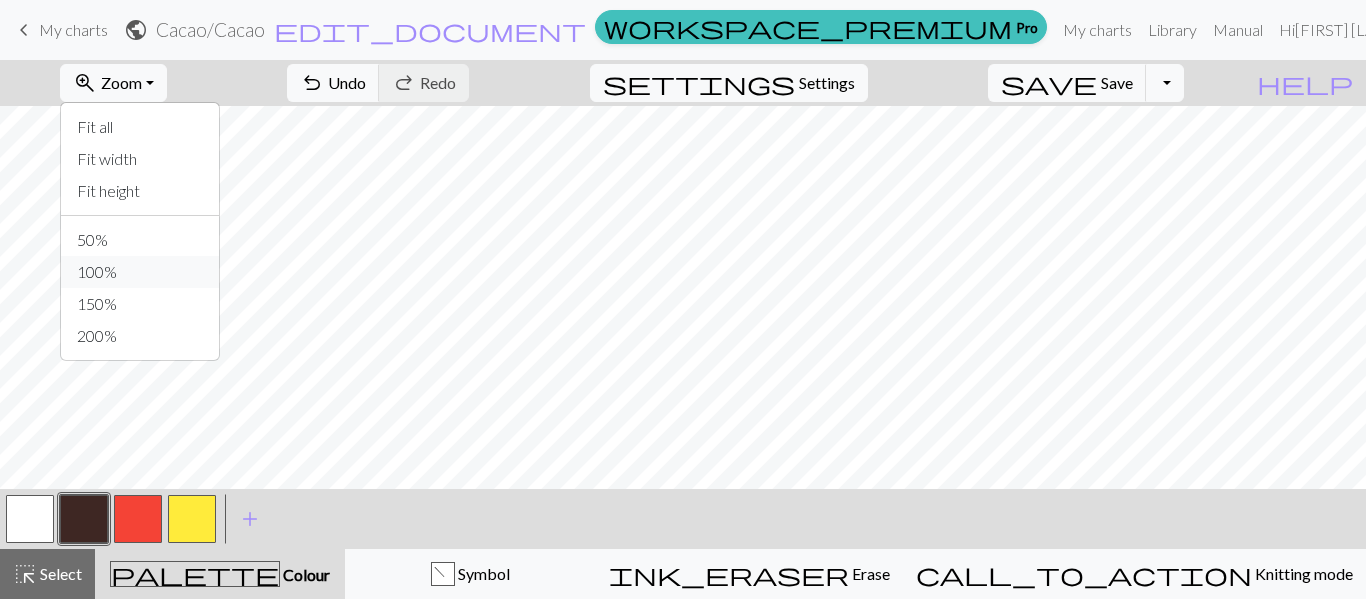 click on "100%" at bounding box center (140, 272) 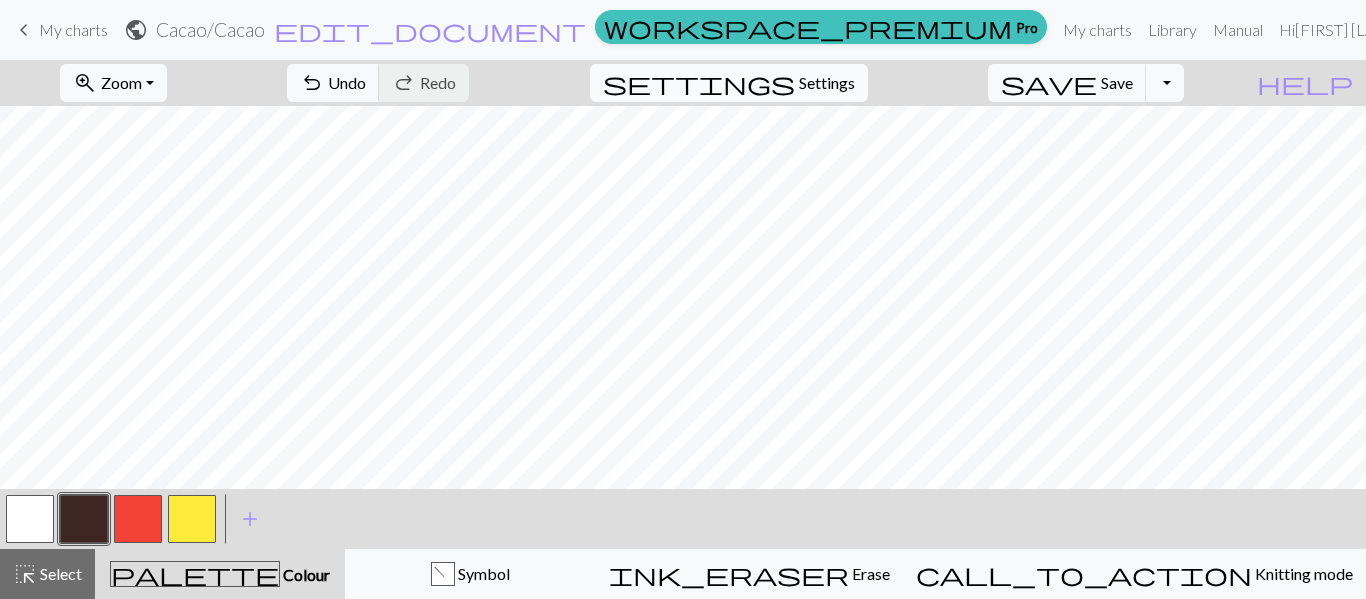 click on "settings  Settings" at bounding box center [729, 83] 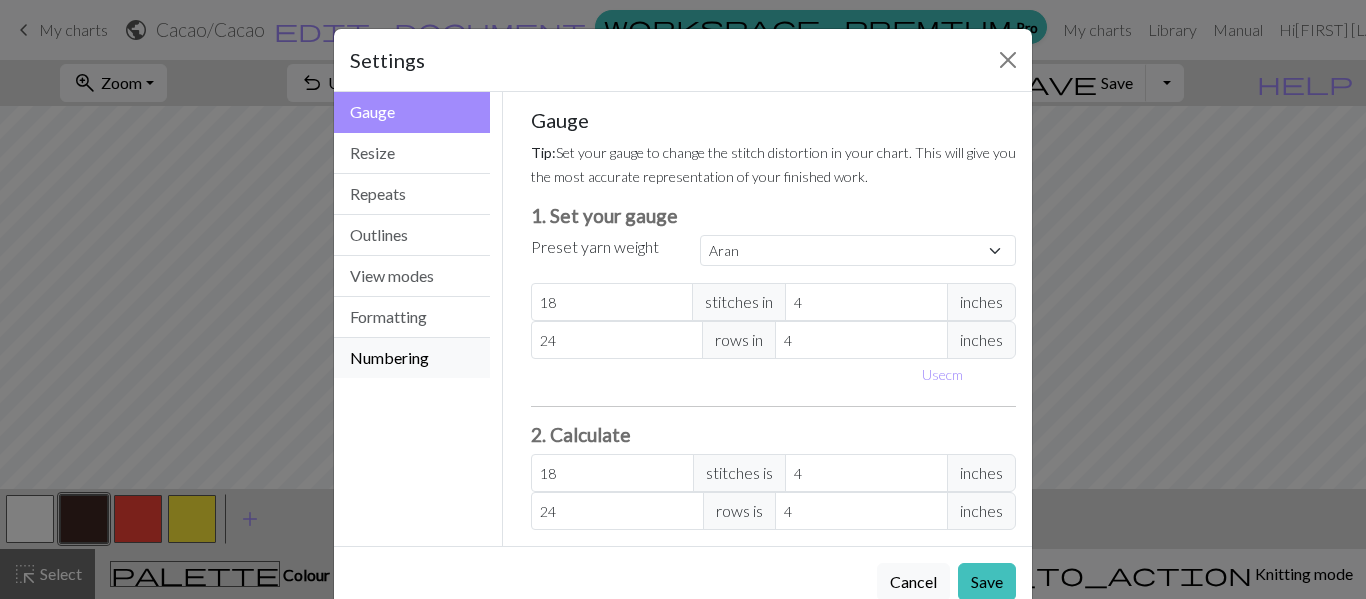 click on "Numbering" at bounding box center (412, 358) 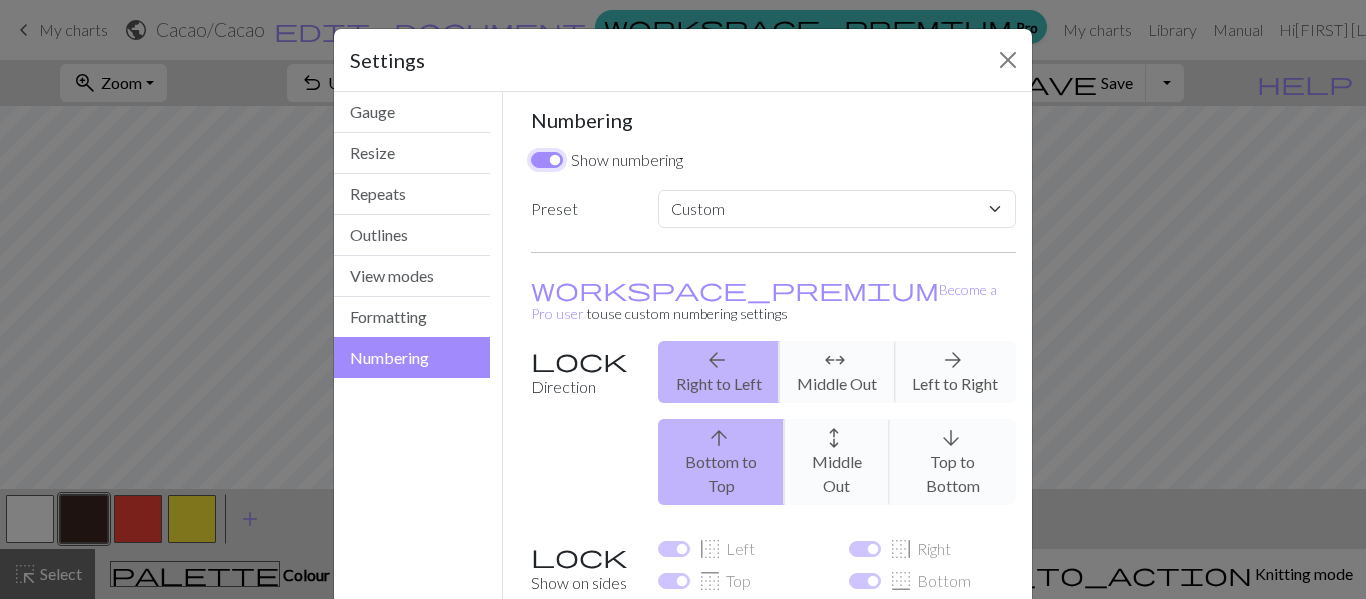 click on "Show numbering" at bounding box center (547, 160) 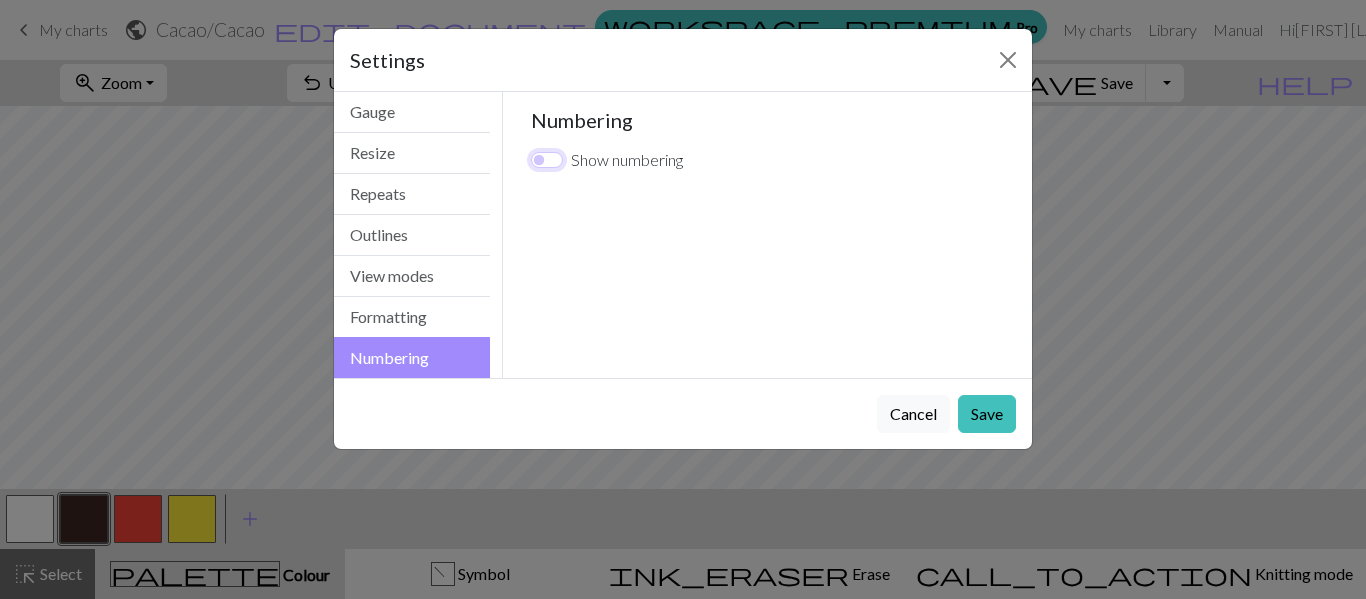click on "Show numbering" at bounding box center (547, 160) 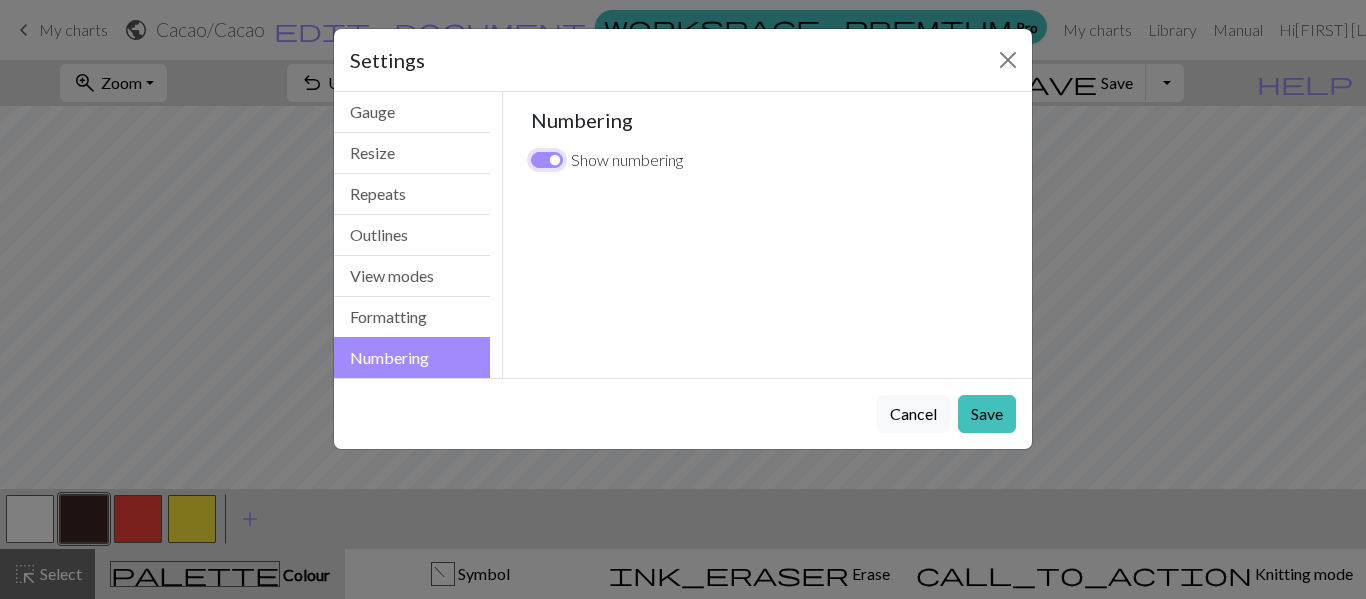 checkbox on "true" 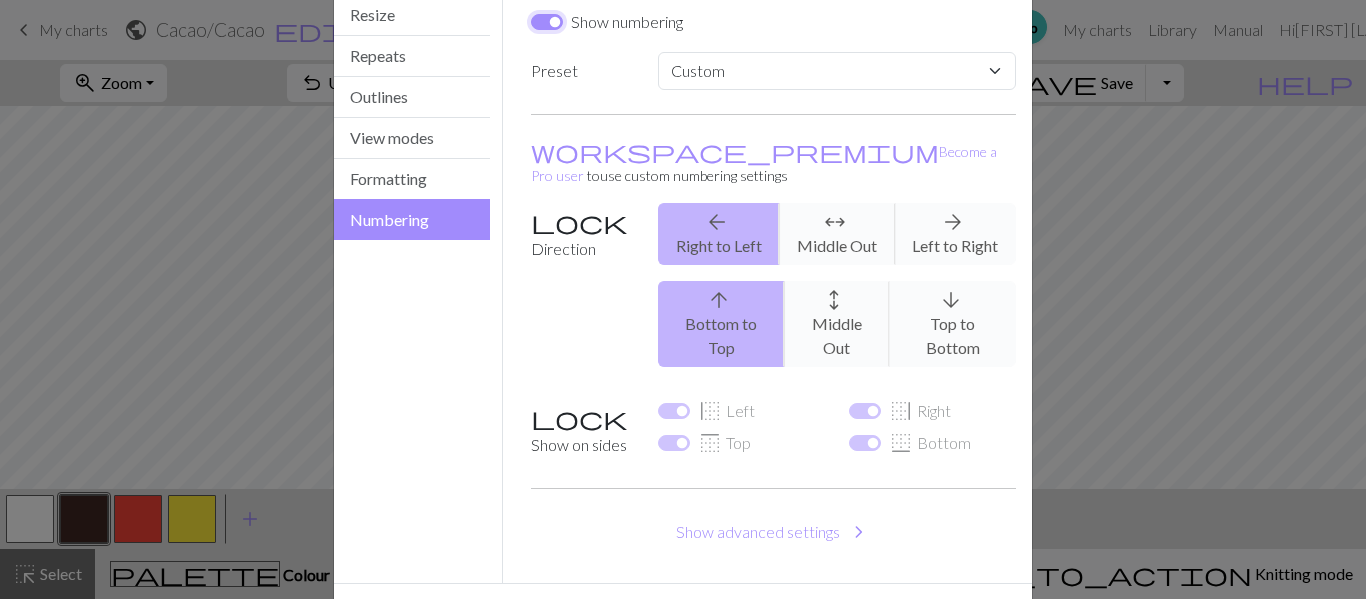 scroll, scrollTop: 174, scrollLeft: 0, axis: vertical 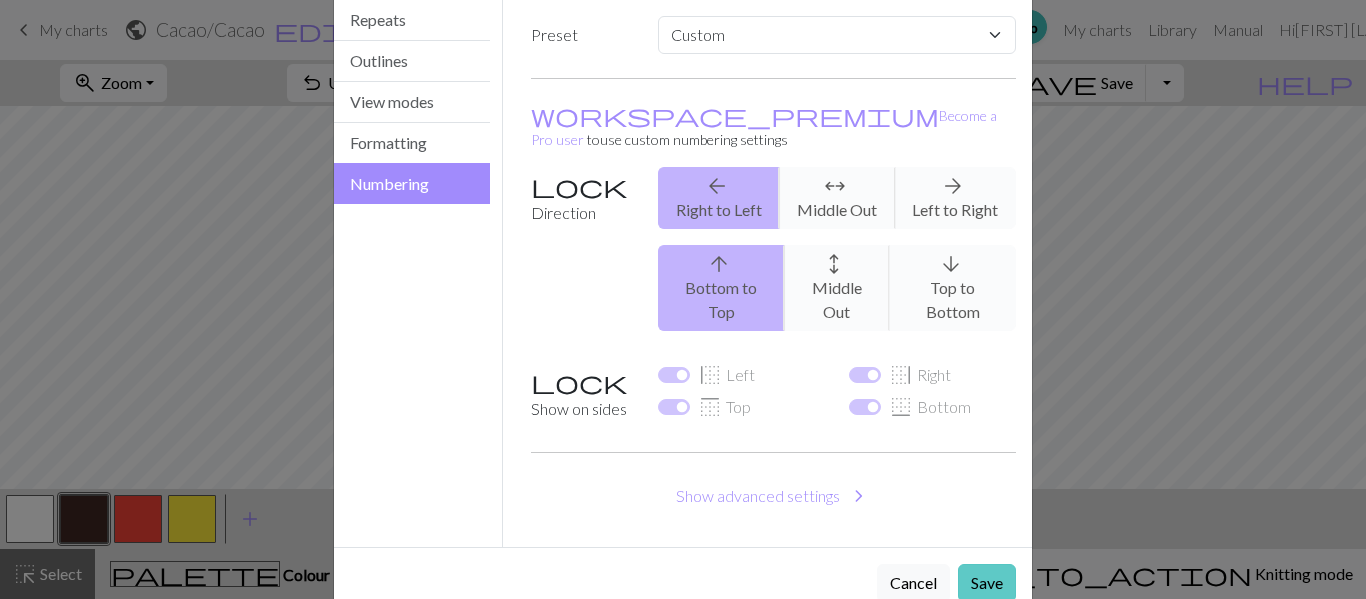 click on "Save" at bounding box center [987, 583] 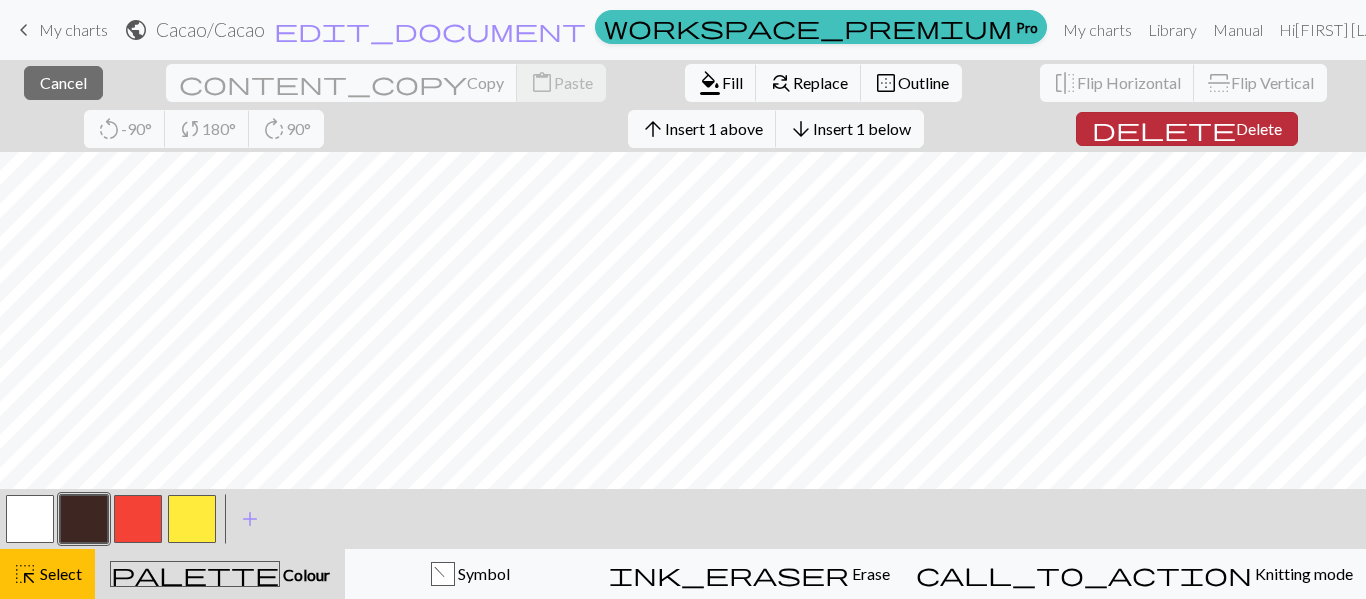 click on "Delete" at bounding box center (1259, 128) 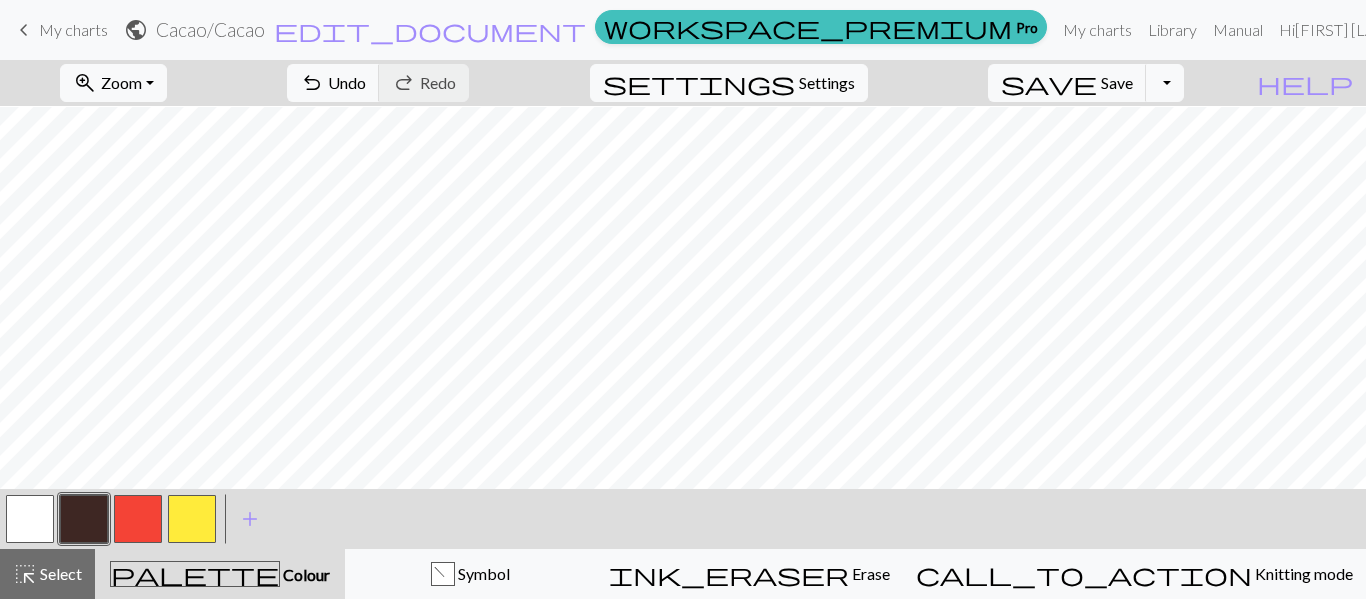 scroll, scrollTop: 346, scrollLeft: 0, axis: vertical 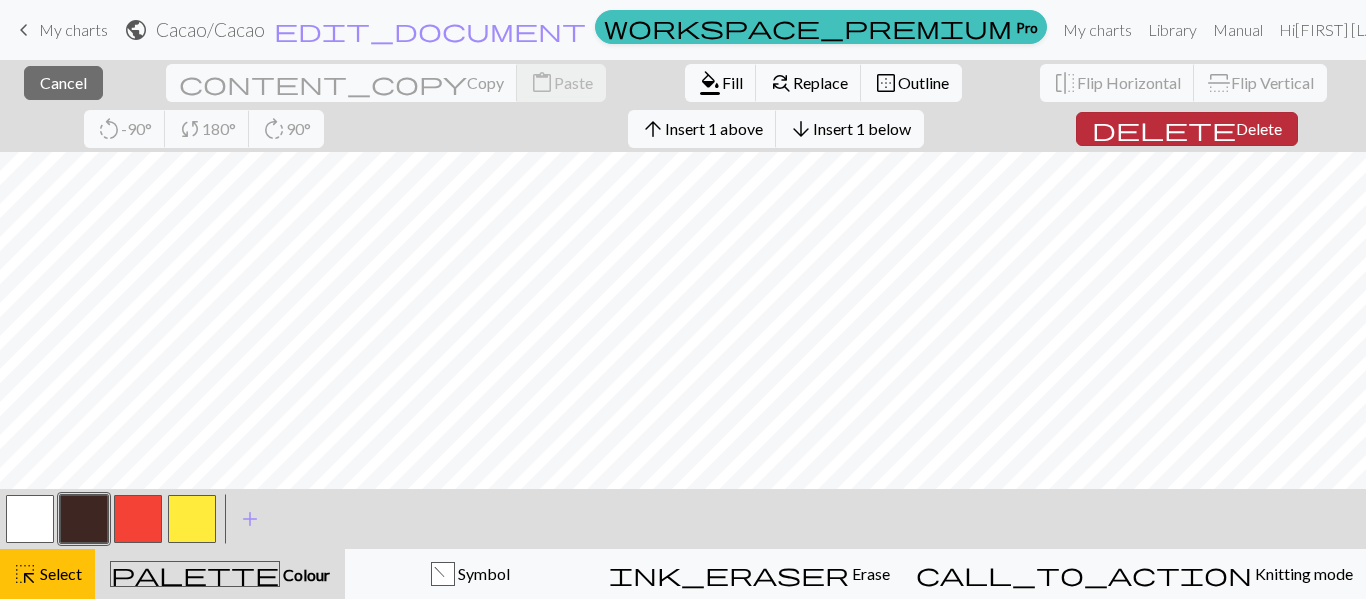 click on "Delete" at bounding box center [1259, 128] 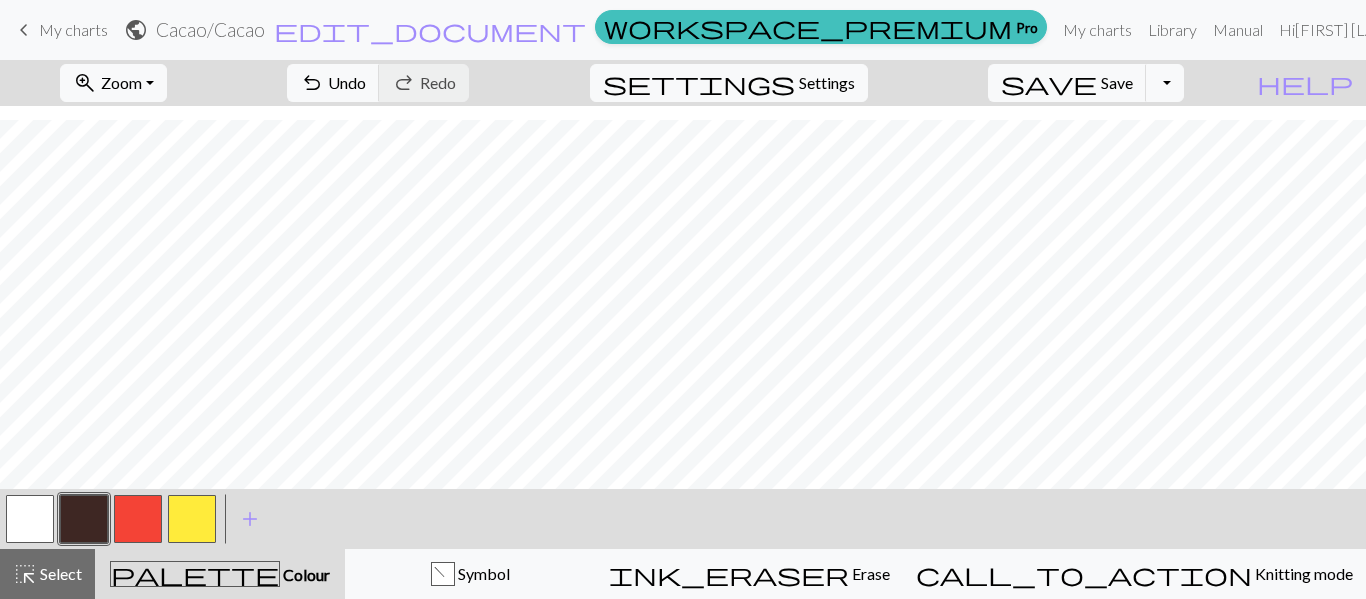 scroll, scrollTop: 14, scrollLeft: 0, axis: vertical 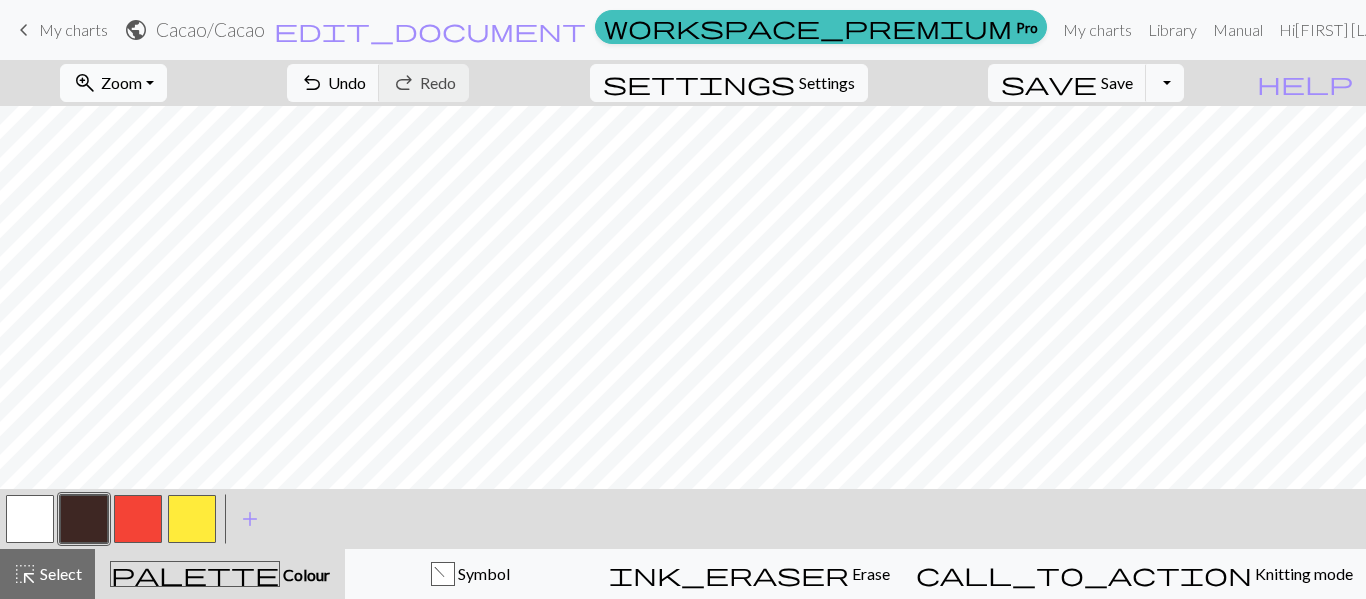 click on "zoom_in Zoom Zoom" at bounding box center (113, 83) 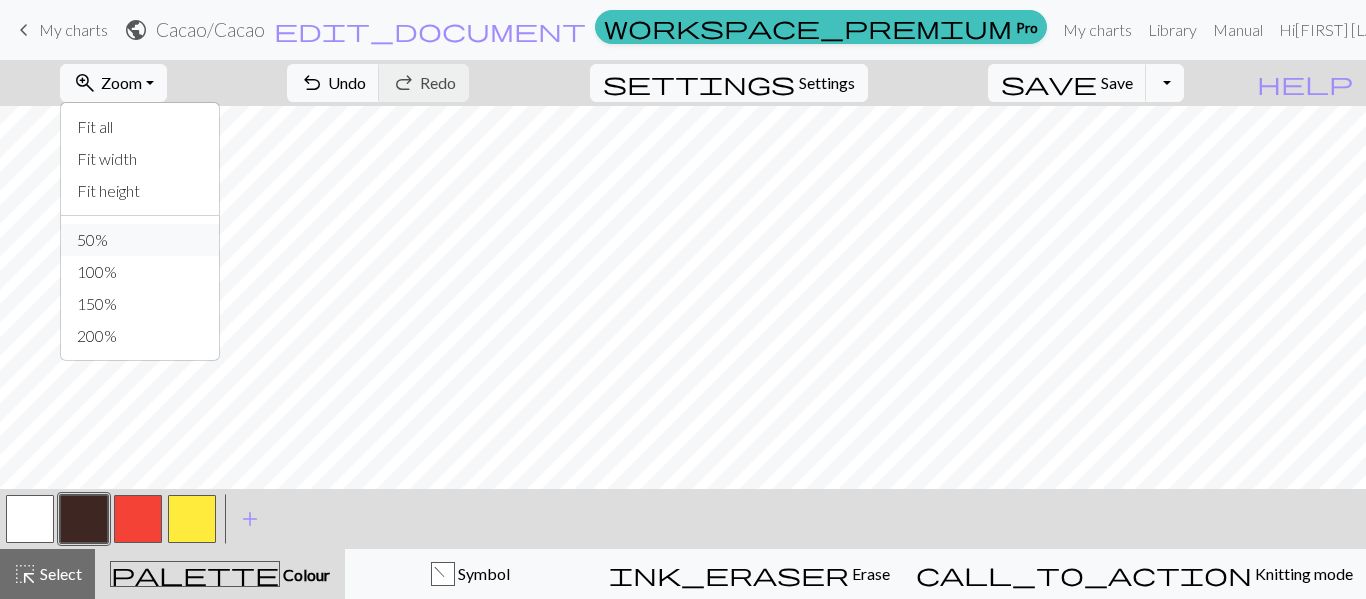 click on "50%" at bounding box center [140, 240] 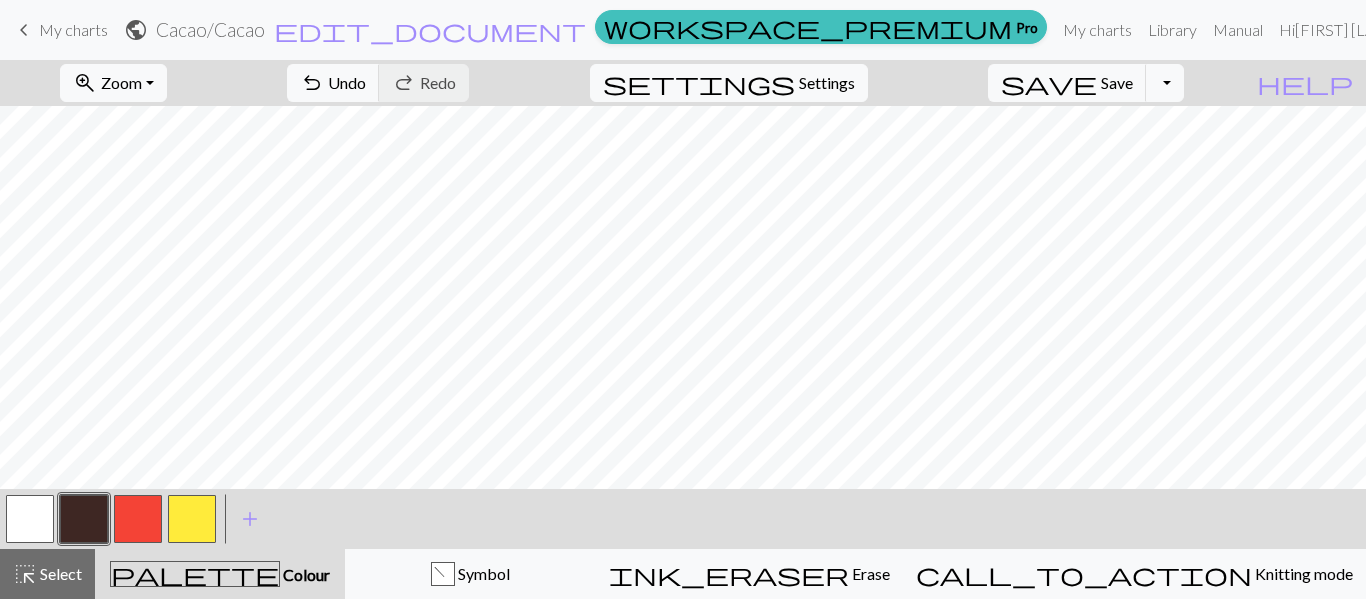 scroll, scrollTop: 0, scrollLeft: 0, axis: both 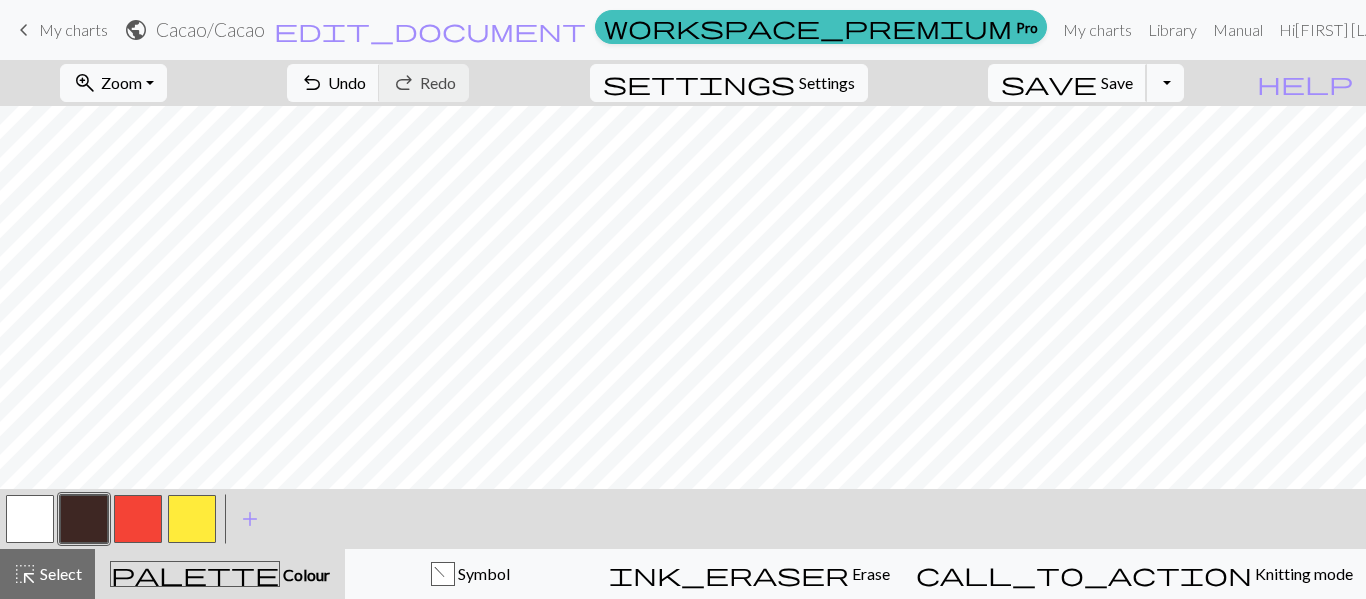 click on "Save" at bounding box center [1117, 82] 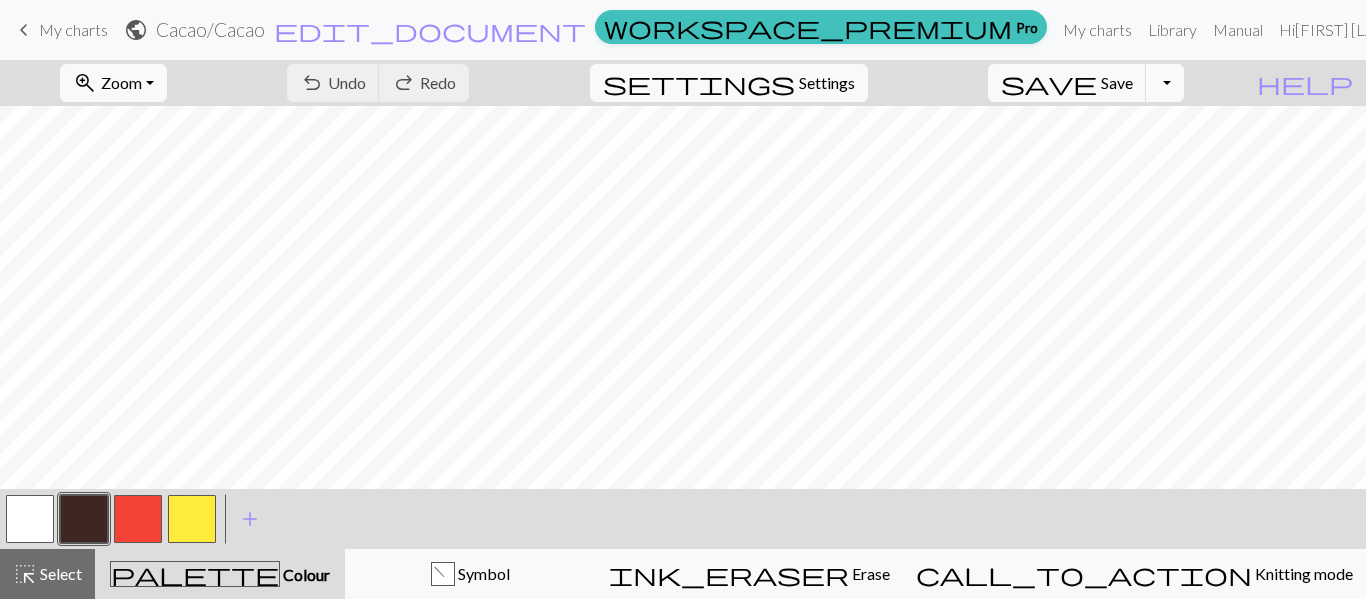 click on "Toggle Dropdown" at bounding box center [1165, 83] 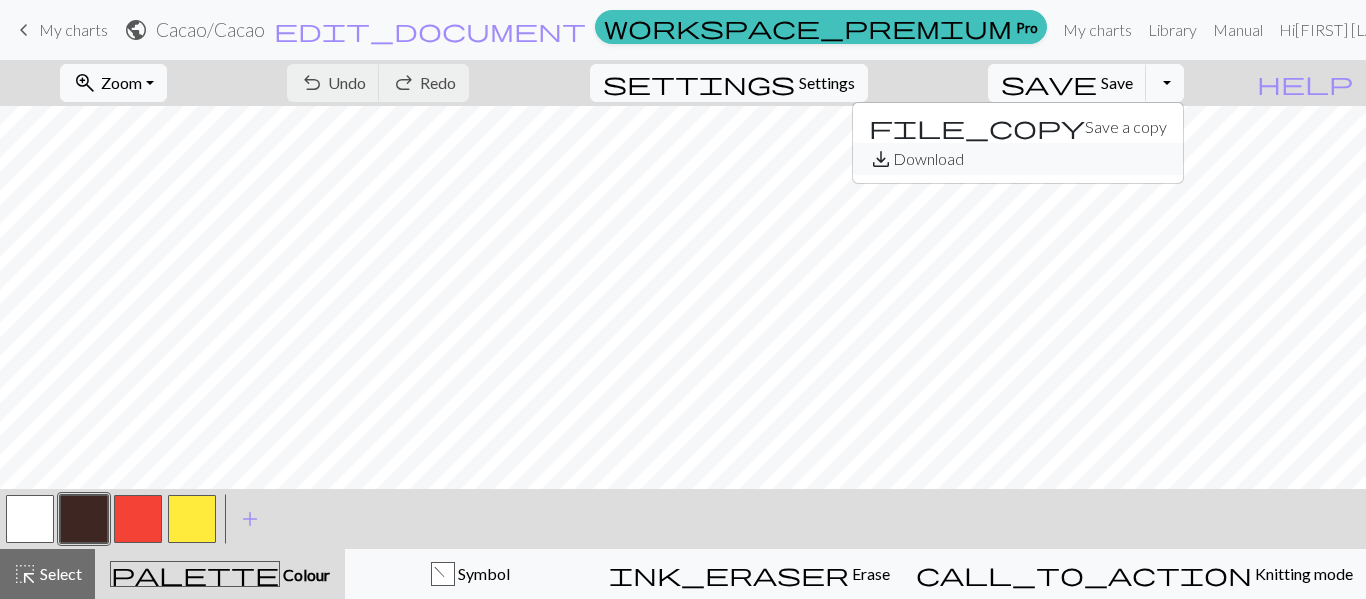 click on "save_alt  Download" at bounding box center [1018, 159] 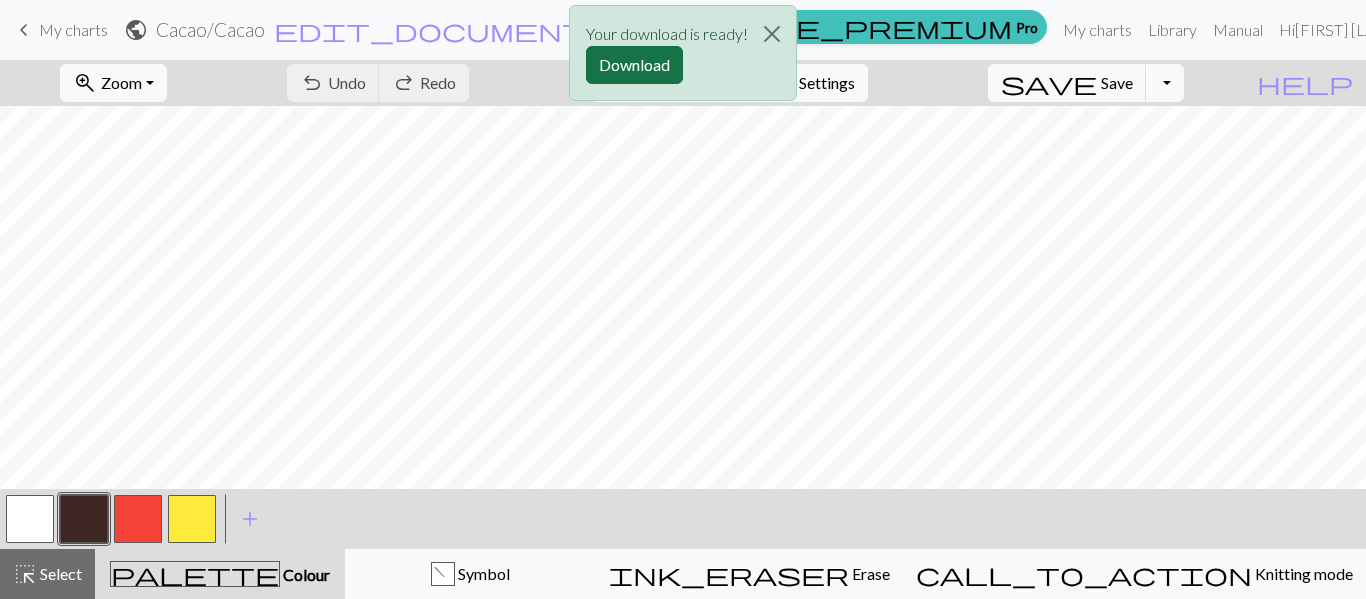 click on "Download" at bounding box center (634, 65) 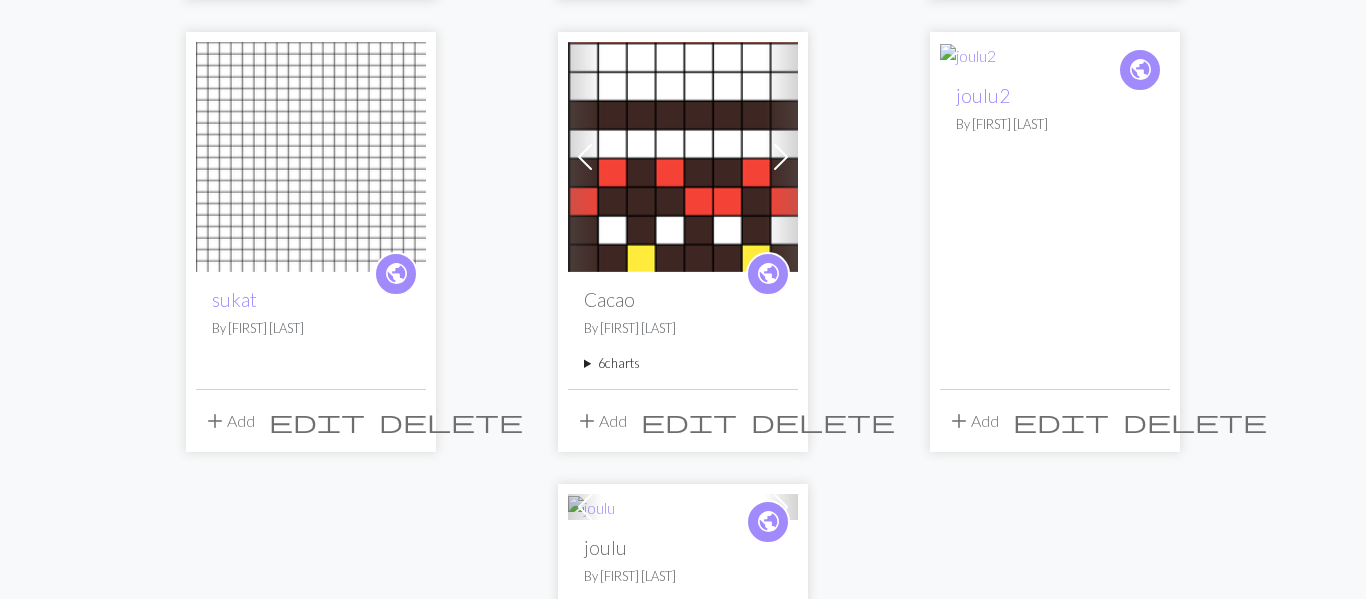 scroll, scrollTop: 2023, scrollLeft: 0, axis: vertical 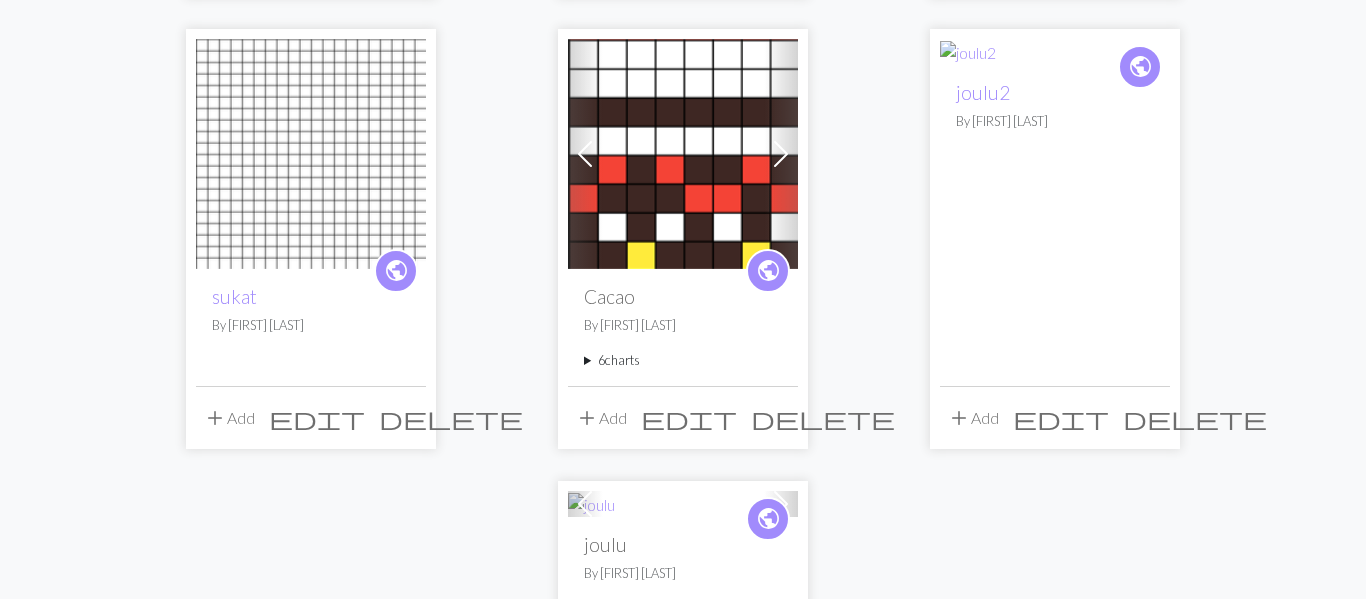 click on "6  charts" at bounding box center [683, 360] 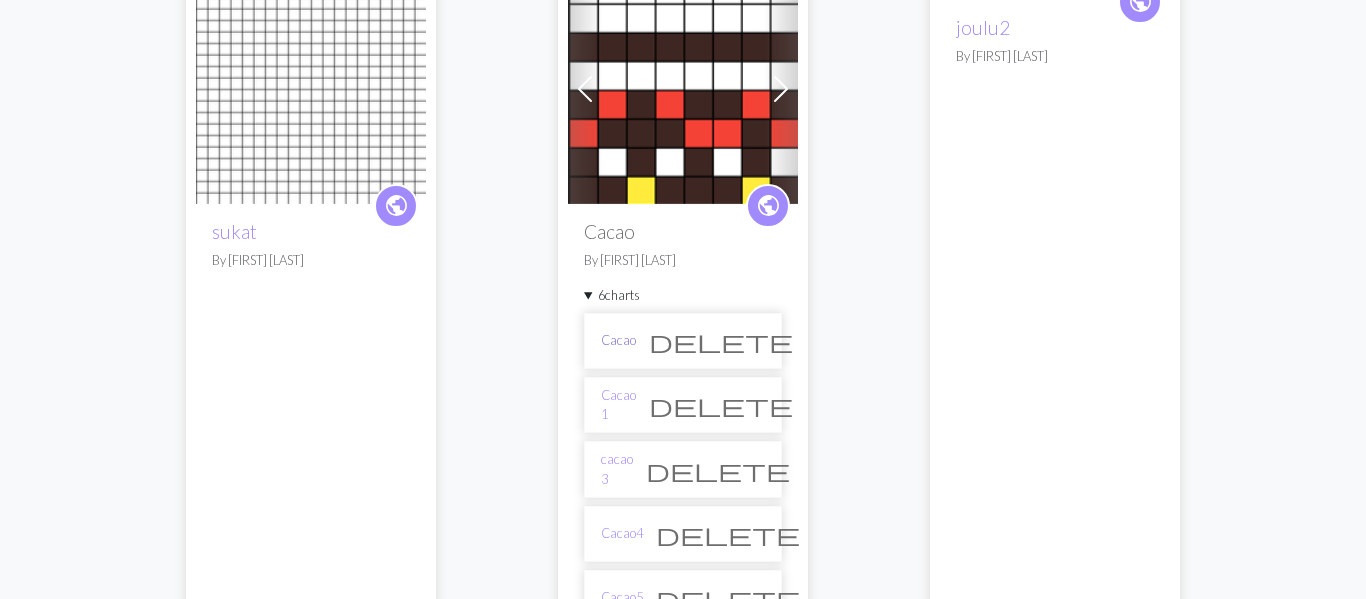 scroll, scrollTop: 2103, scrollLeft: 0, axis: vertical 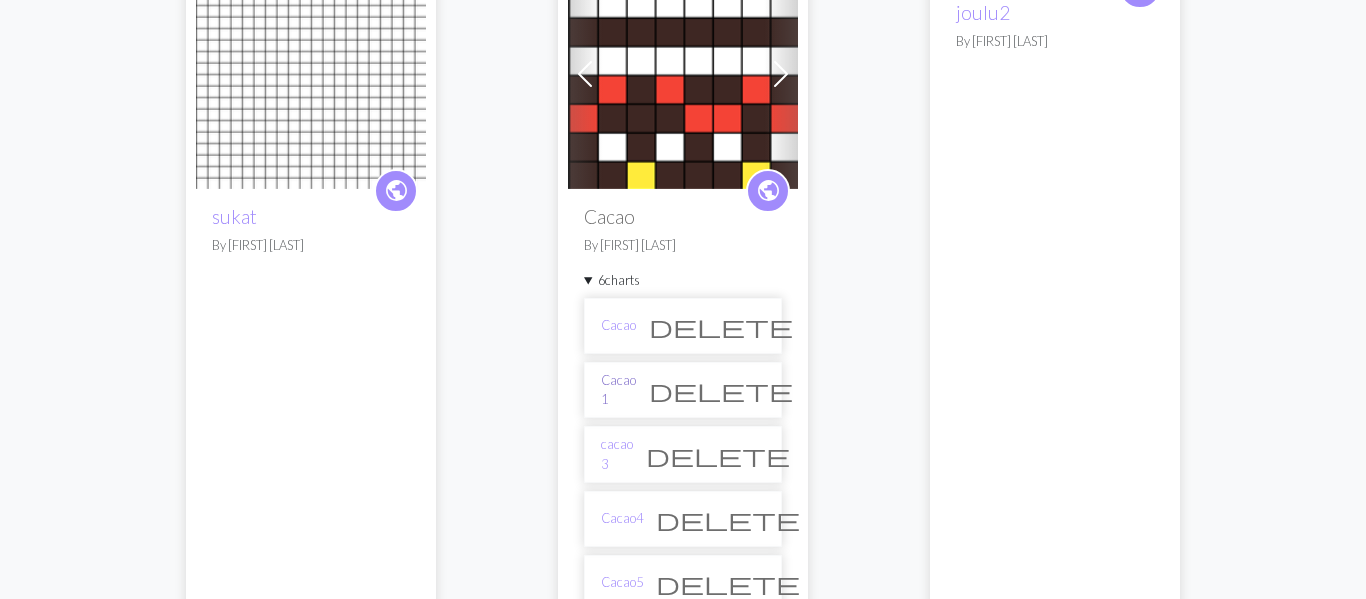click on "Cacao 1" at bounding box center [618, 390] 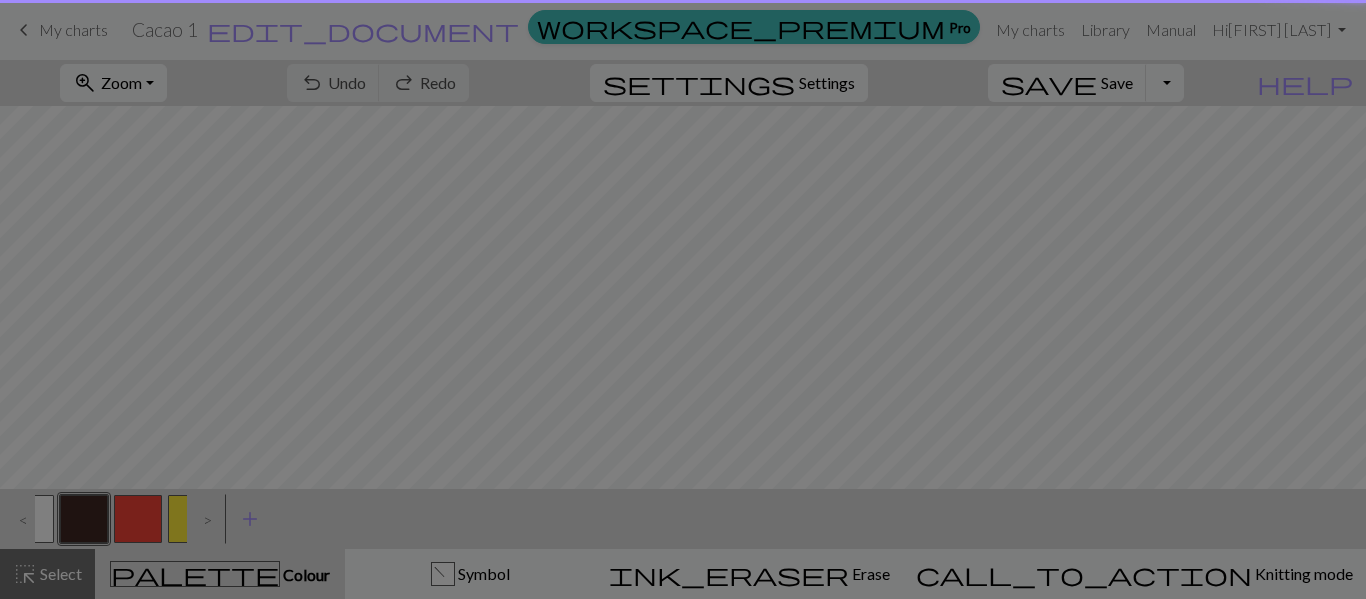 scroll, scrollTop: 0, scrollLeft: 0, axis: both 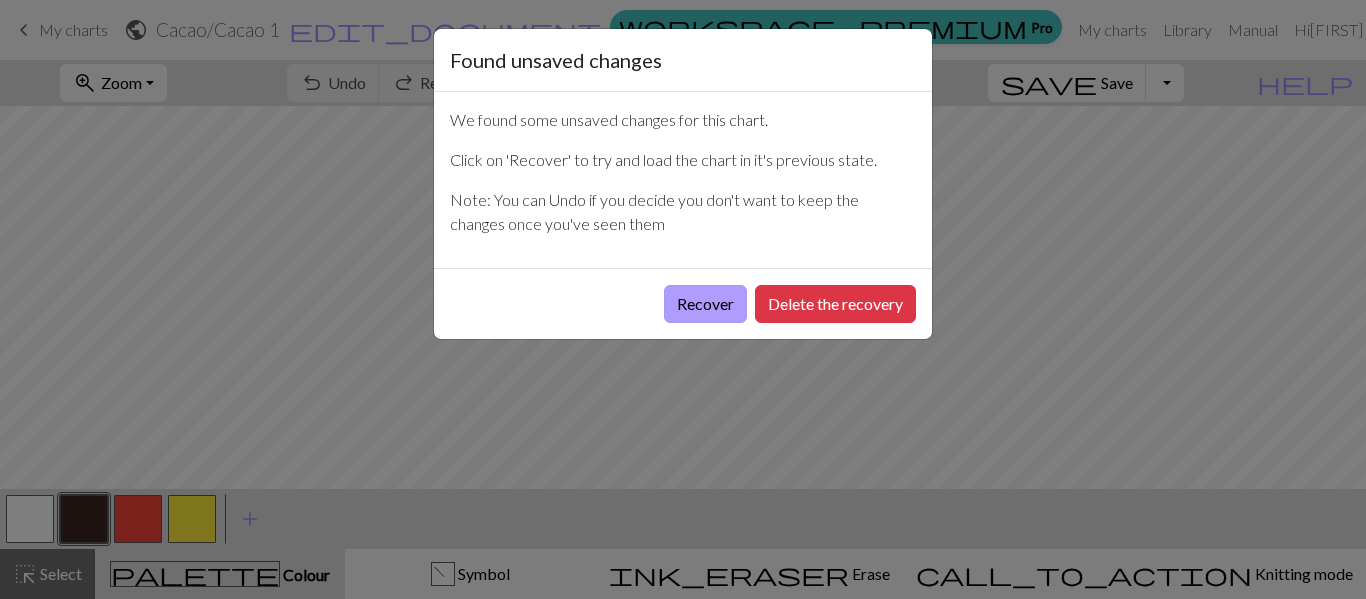 click on "Recover" at bounding box center (705, 304) 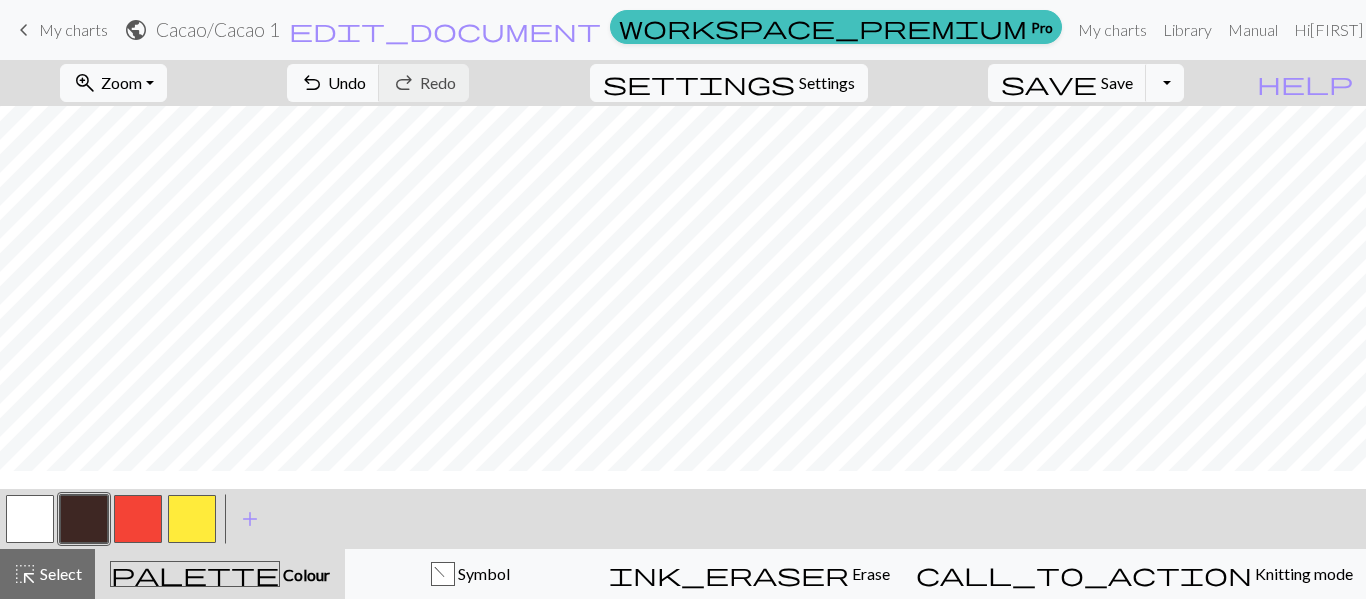 scroll, scrollTop: 0, scrollLeft: 0, axis: both 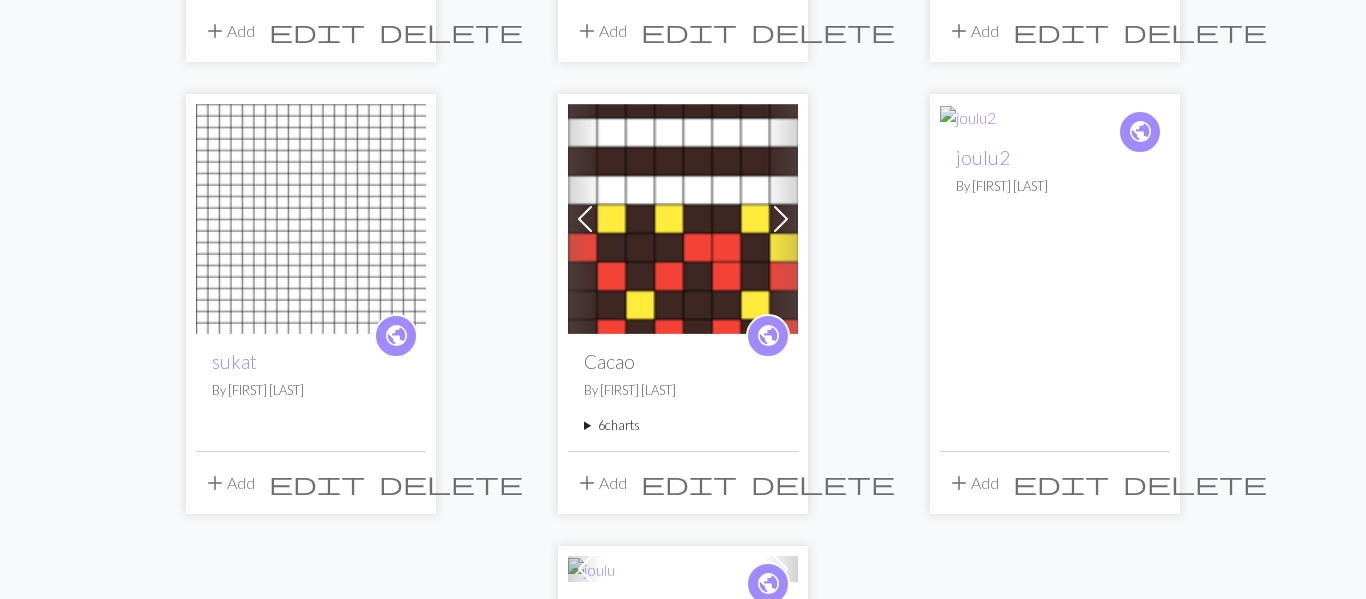 click on "6  charts" at bounding box center [683, 425] 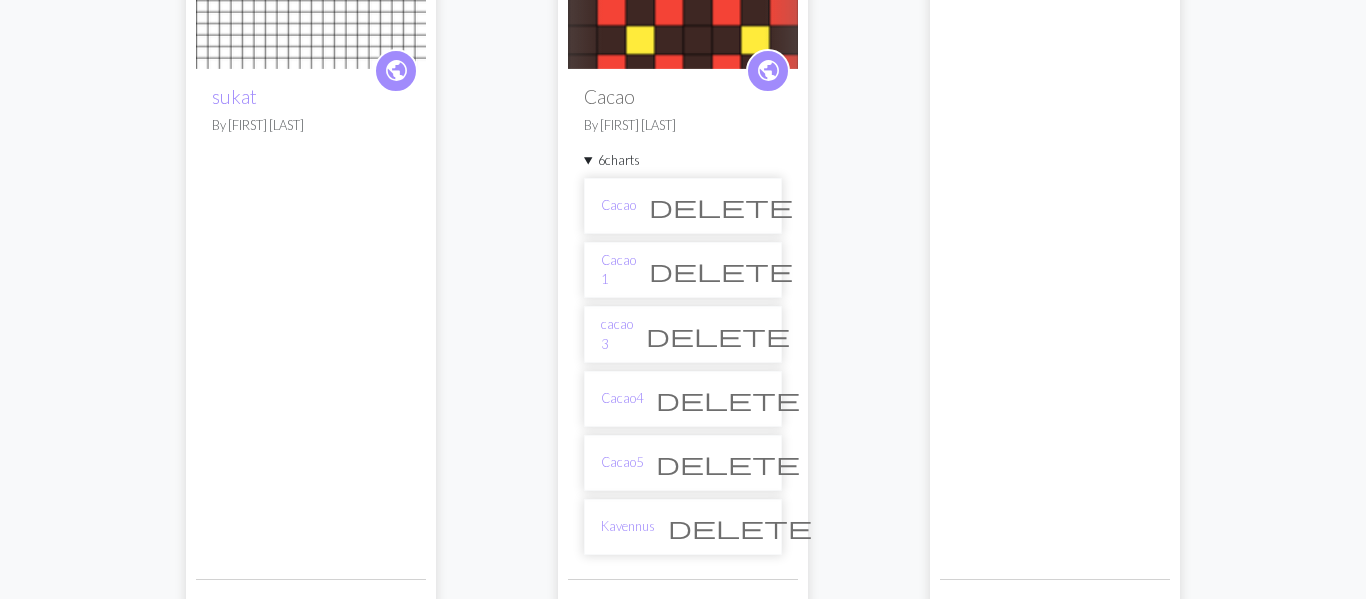 scroll, scrollTop: 2224, scrollLeft: 0, axis: vertical 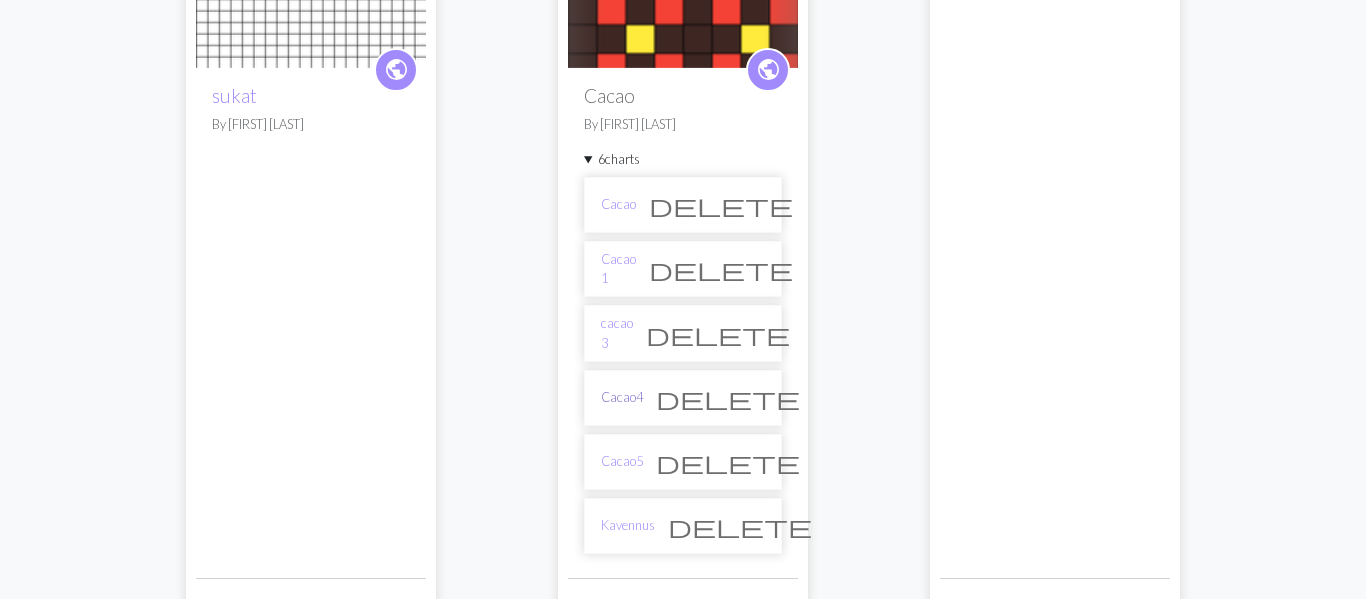 click on "Cacao4" at bounding box center [622, 397] 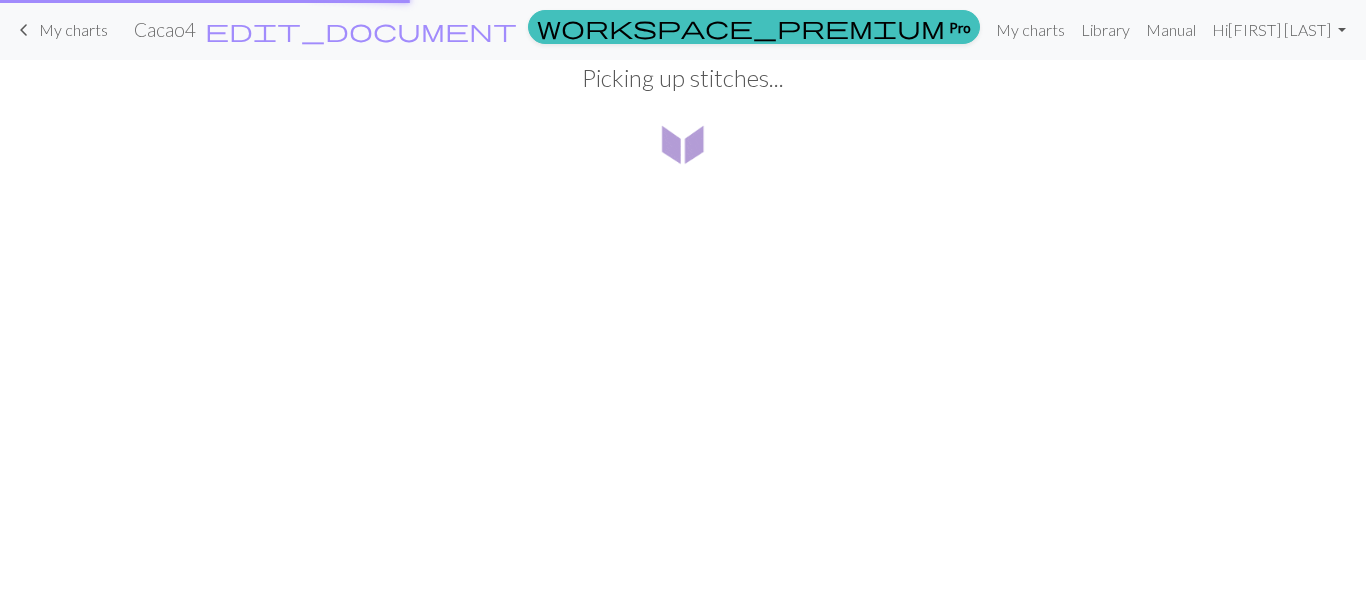 scroll, scrollTop: 0, scrollLeft: 0, axis: both 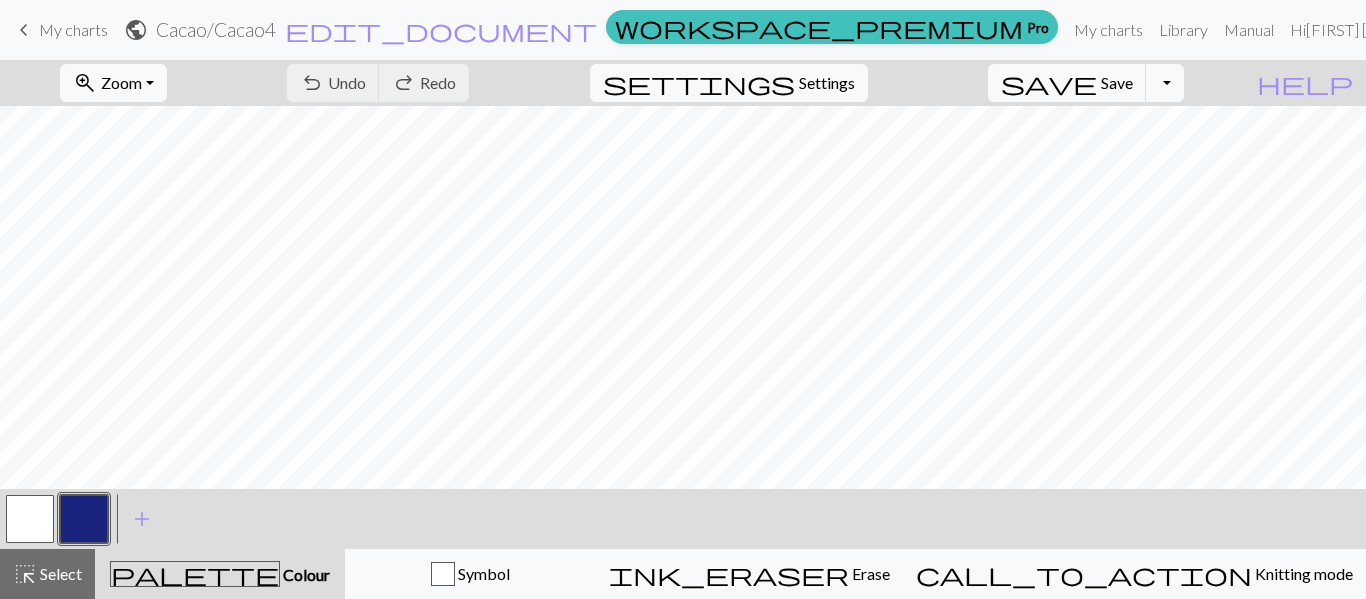 click at bounding box center [84, 519] 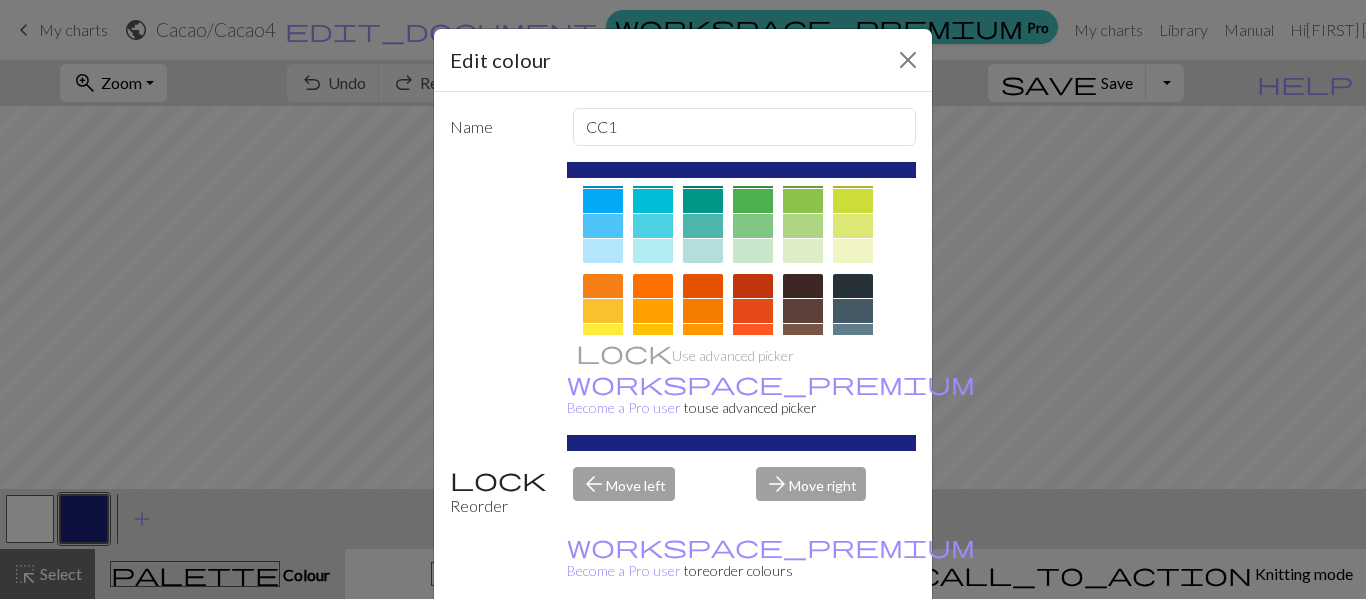 scroll, scrollTop: 199, scrollLeft: 0, axis: vertical 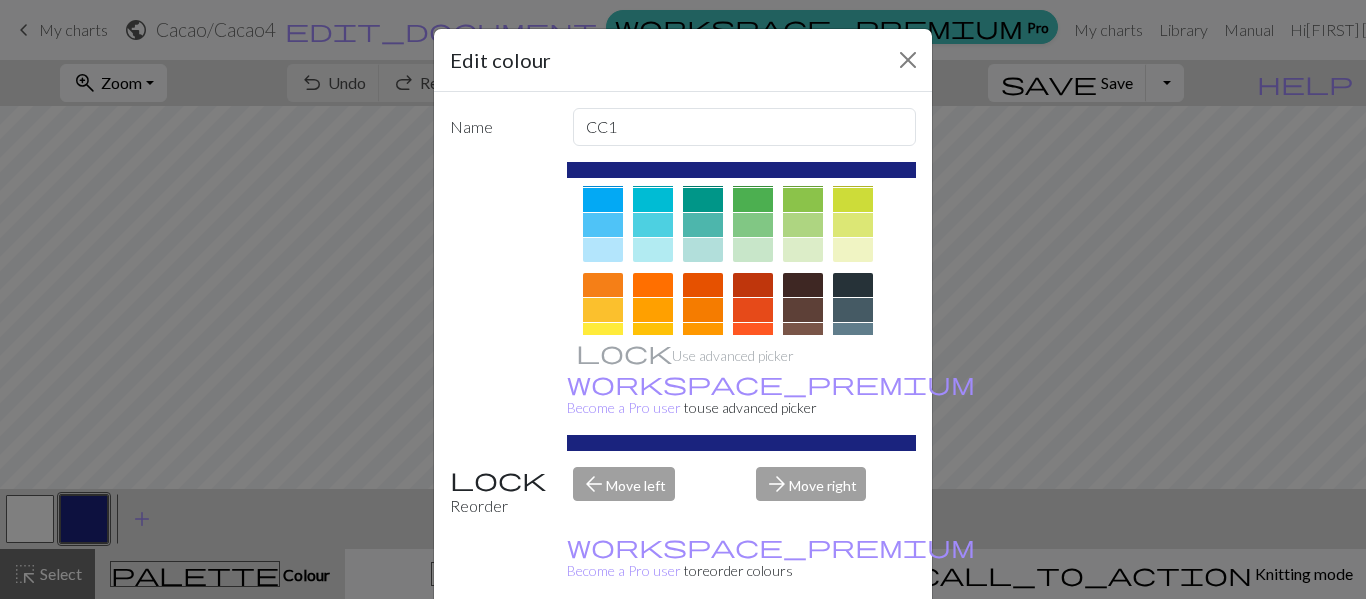 click at bounding box center [803, 285] 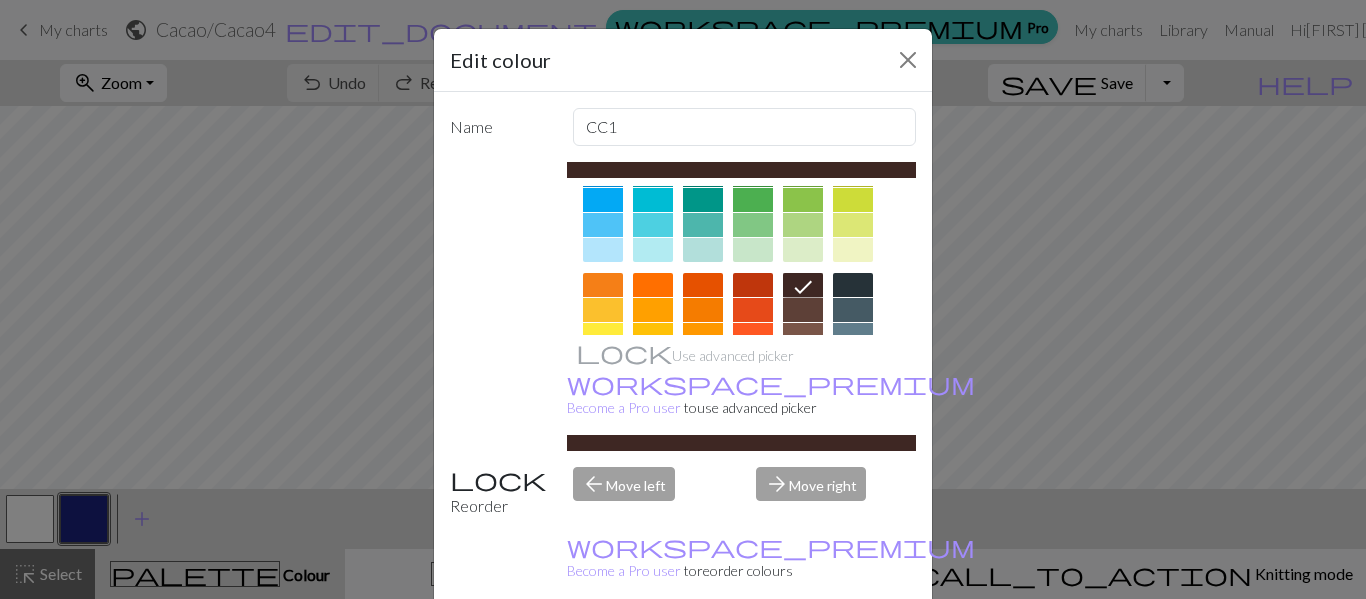 click on "Done" at bounding box center (803, 650) 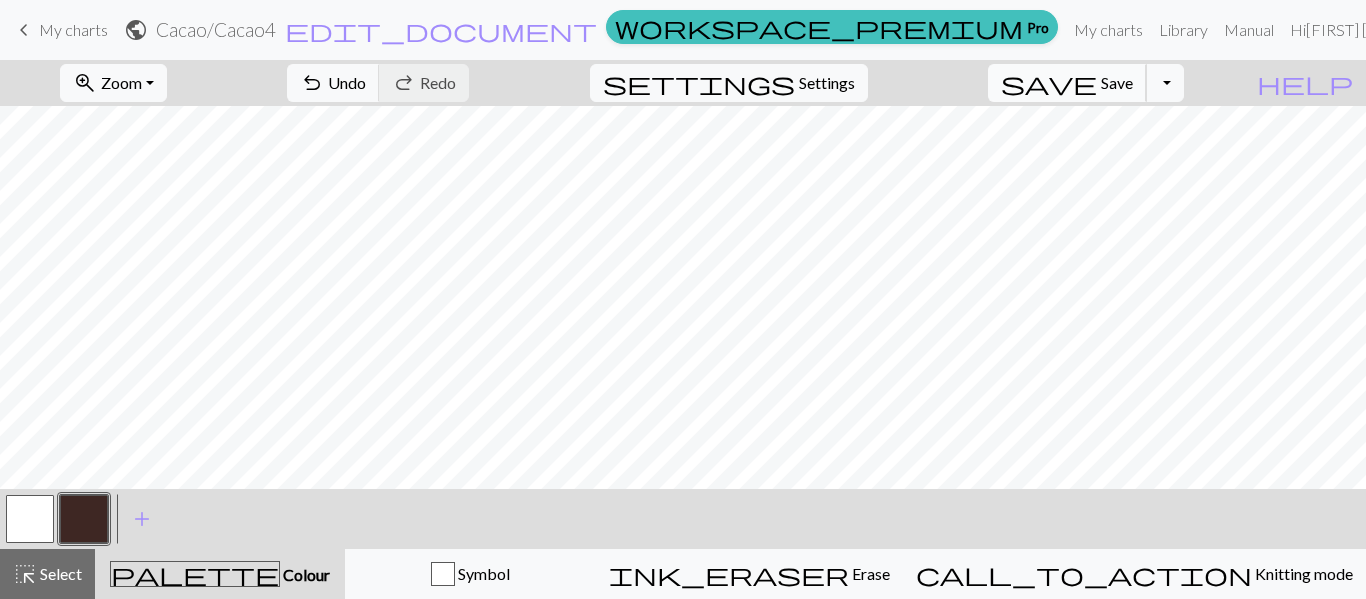 click on "Save" at bounding box center (1117, 82) 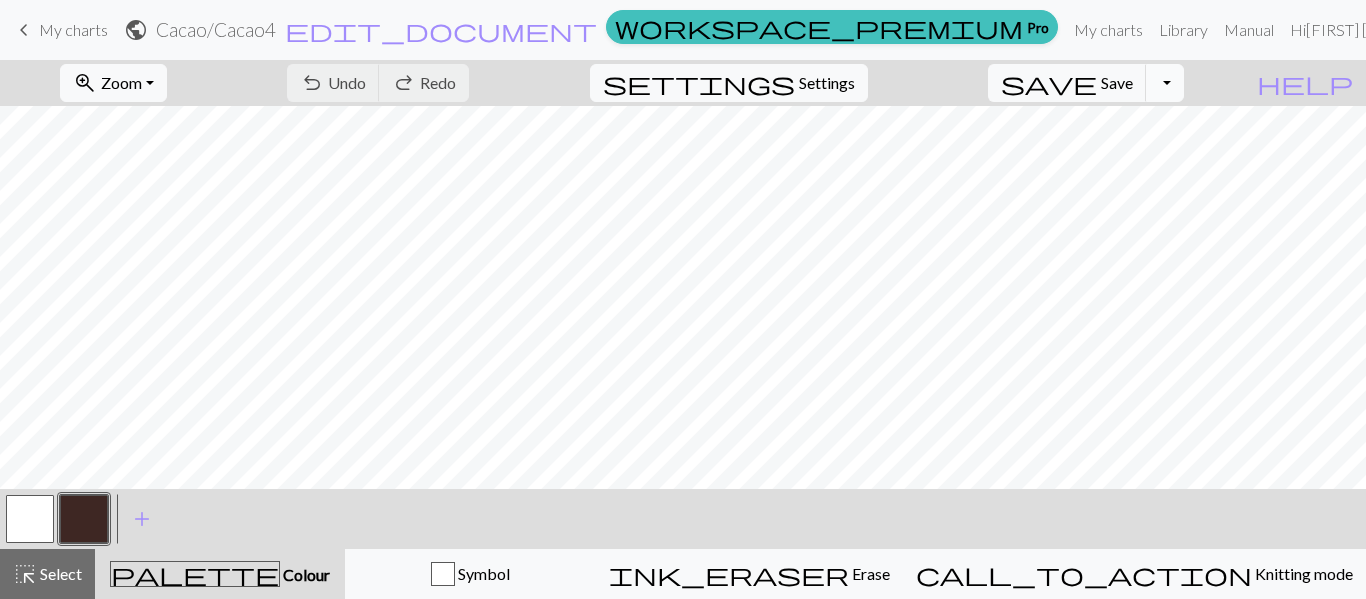 click on "Toggle Dropdown" at bounding box center (1165, 83) 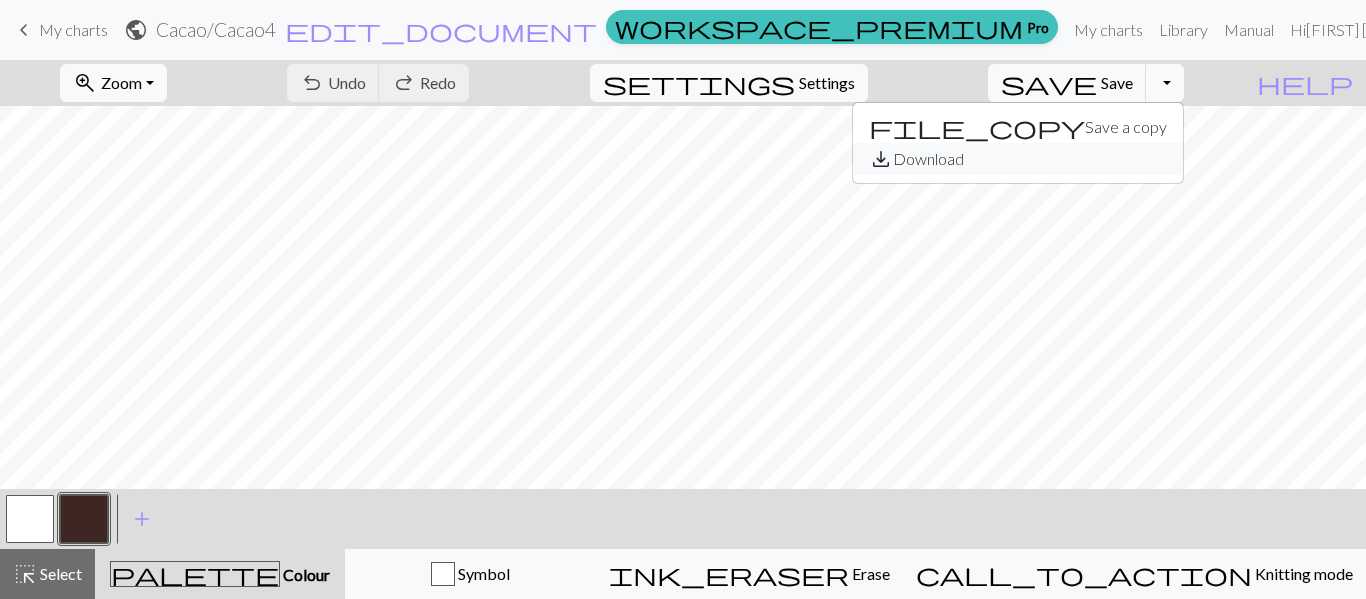 click on "save_alt  Download" at bounding box center [1018, 159] 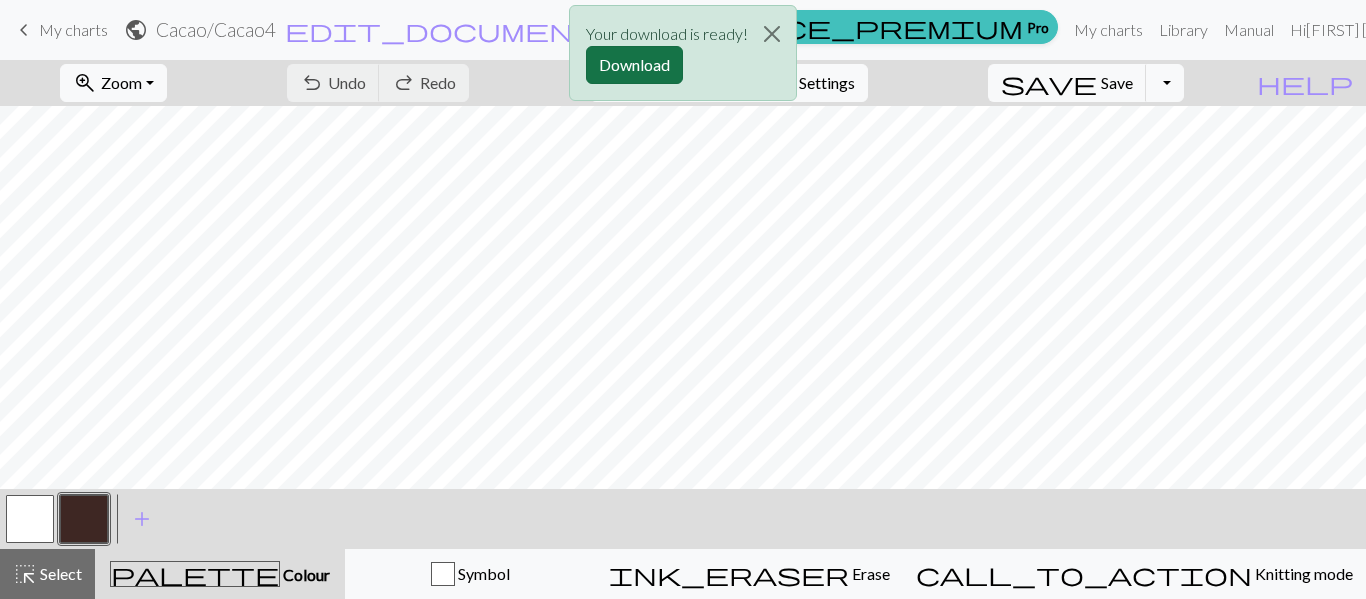click on "Download" at bounding box center [634, 65] 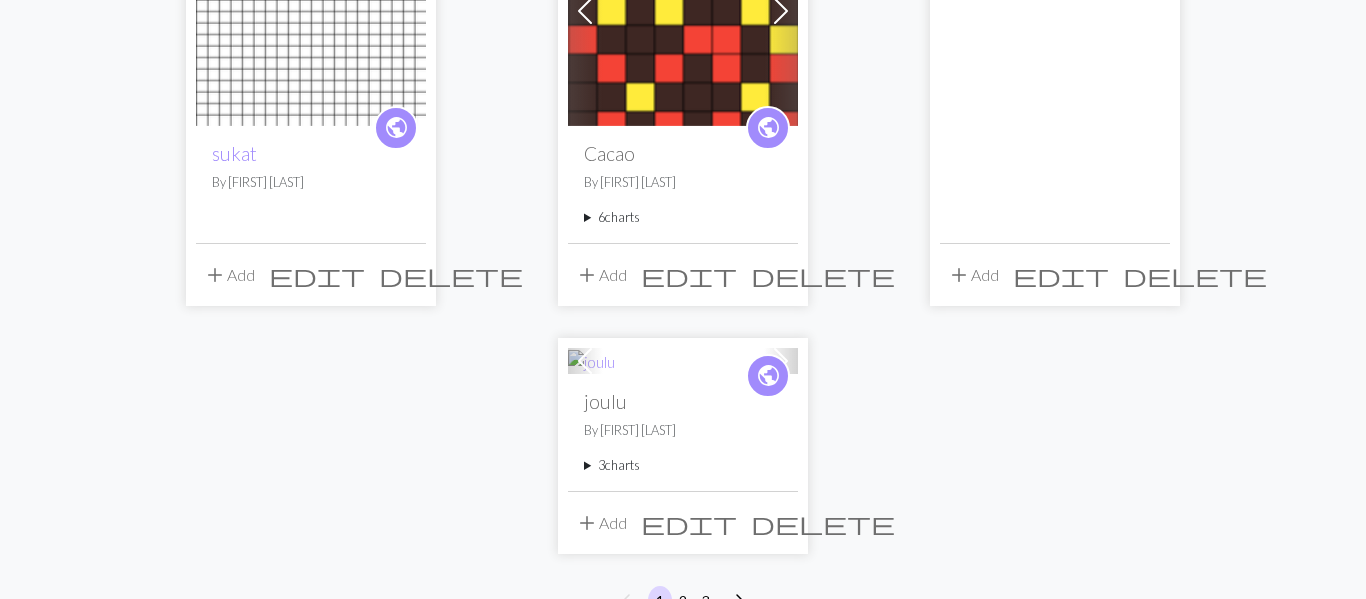 scroll, scrollTop: 2155, scrollLeft: 0, axis: vertical 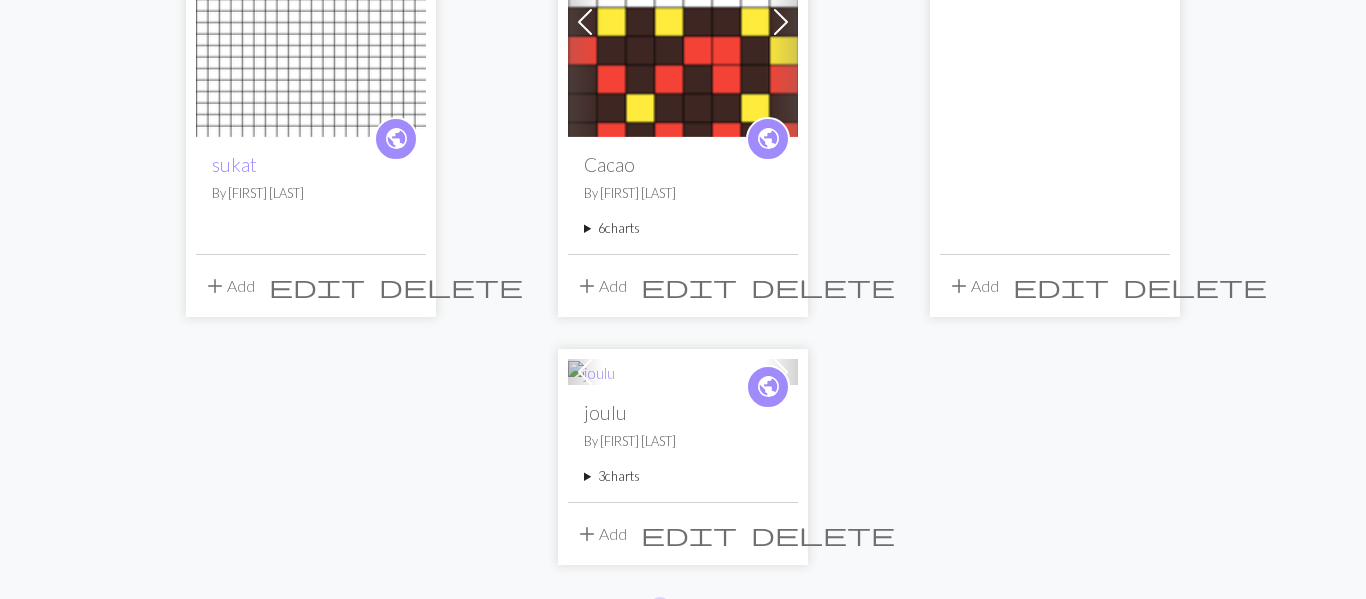 click on "6  charts" at bounding box center [683, 228] 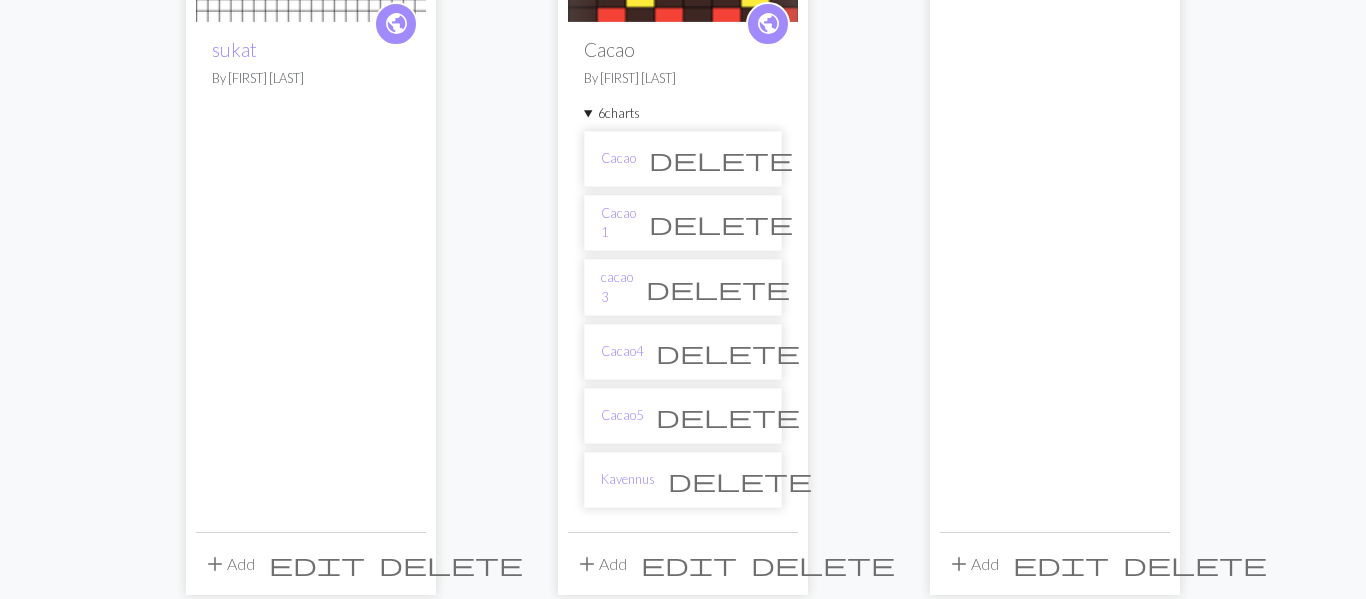 scroll, scrollTop: 2274, scrollLeft: 0, axis: vertical 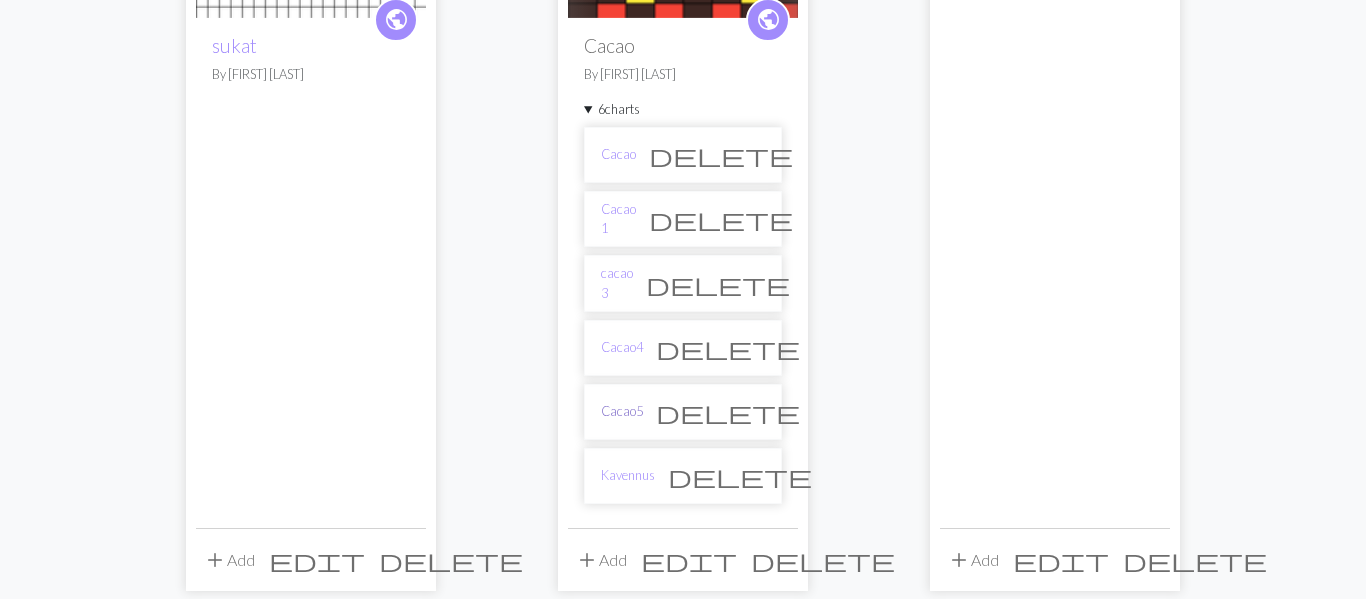 click on "Cacao5" at bounding box center (622, 411) 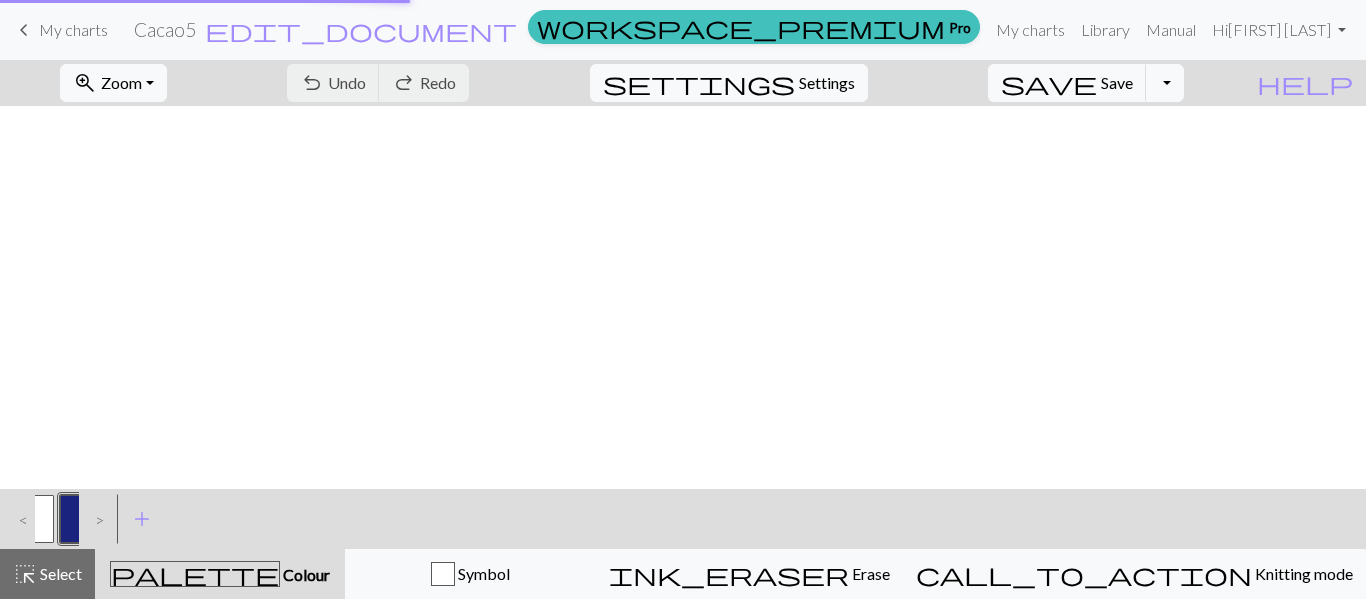 scroll, scrollTop: 0, scrollLeft: 0, axis: both 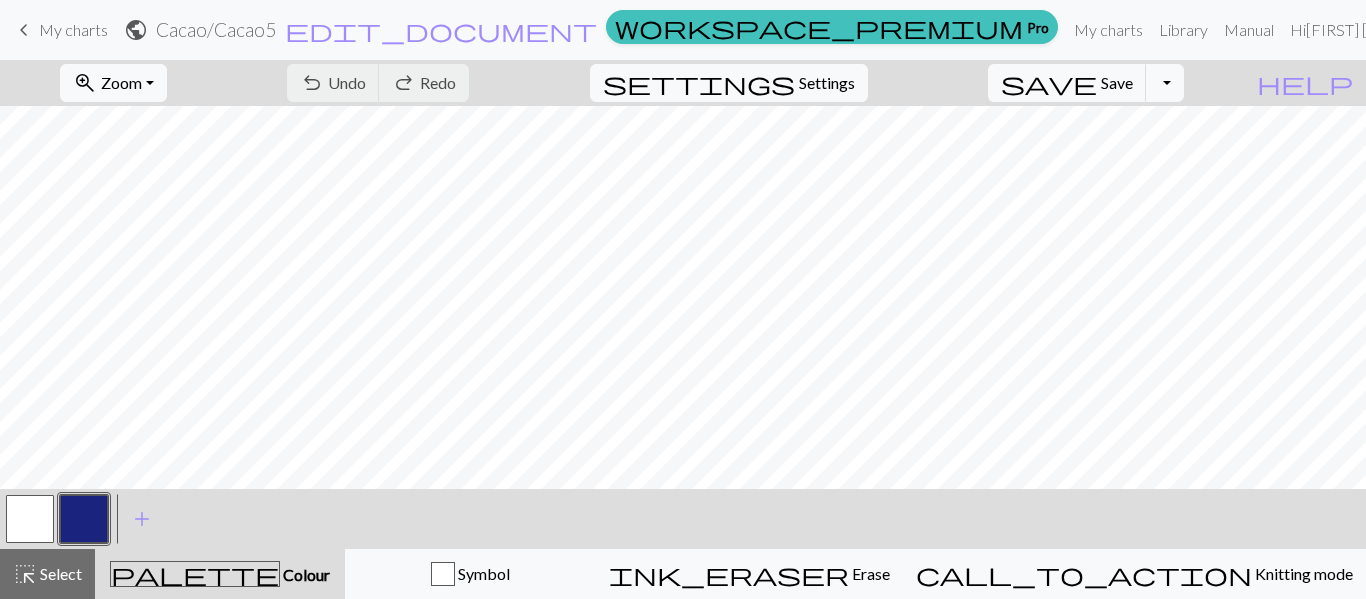 click at bounding box center (84, 519) 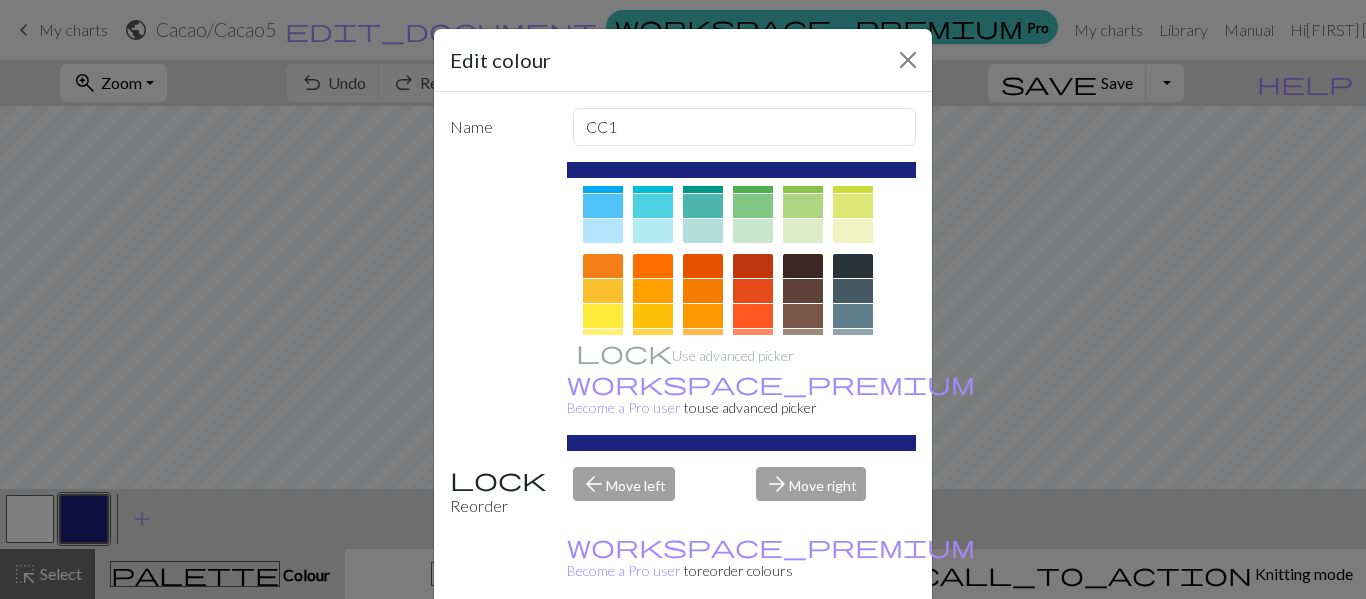 scroll, scrollTop: 214, scrollLeft: 0, axis: vertical 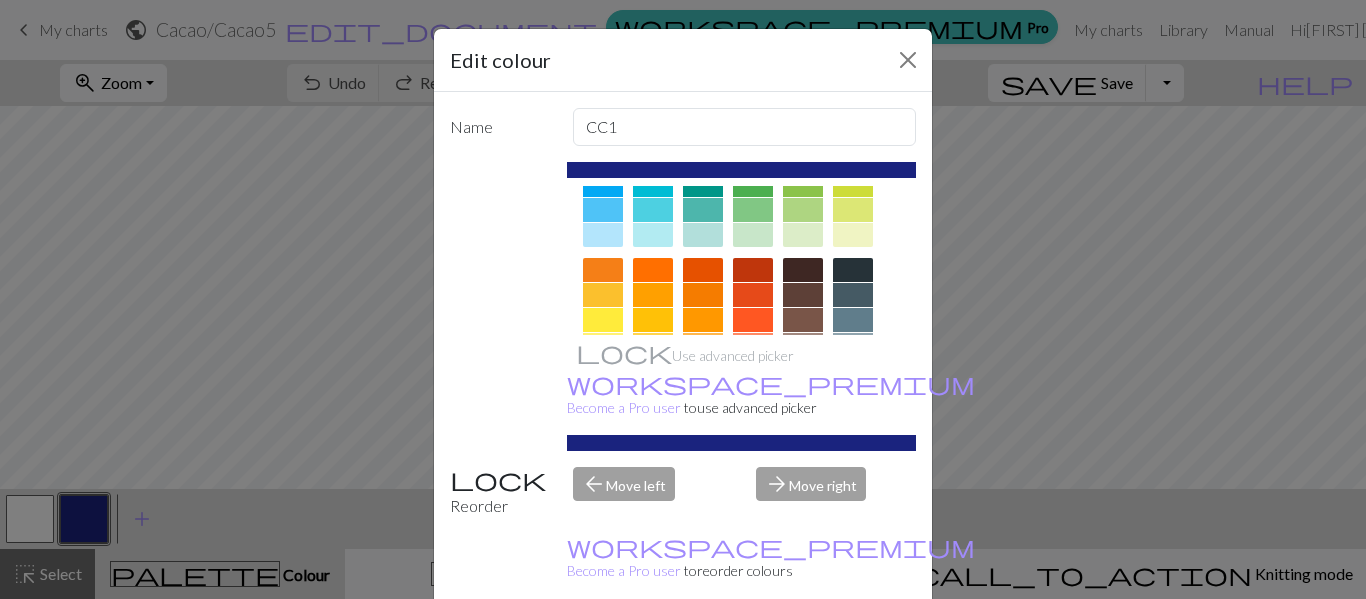 click at bounding box center [803, 270] 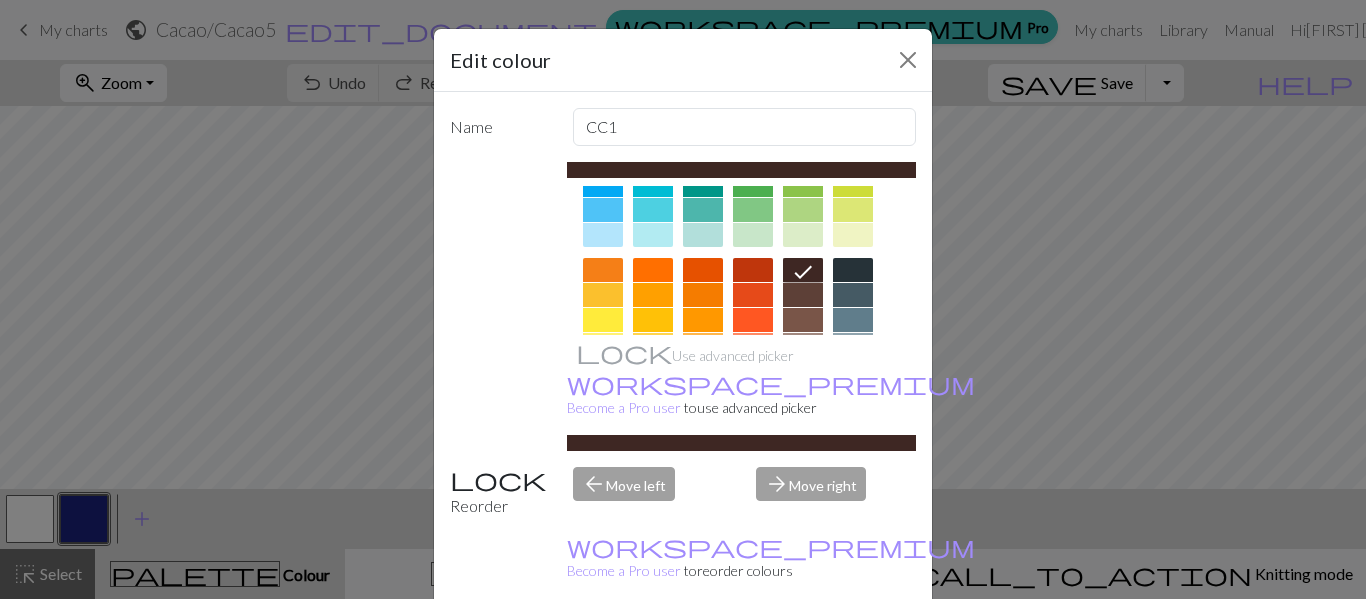 click on "Done" at bounding box center [803, 650] 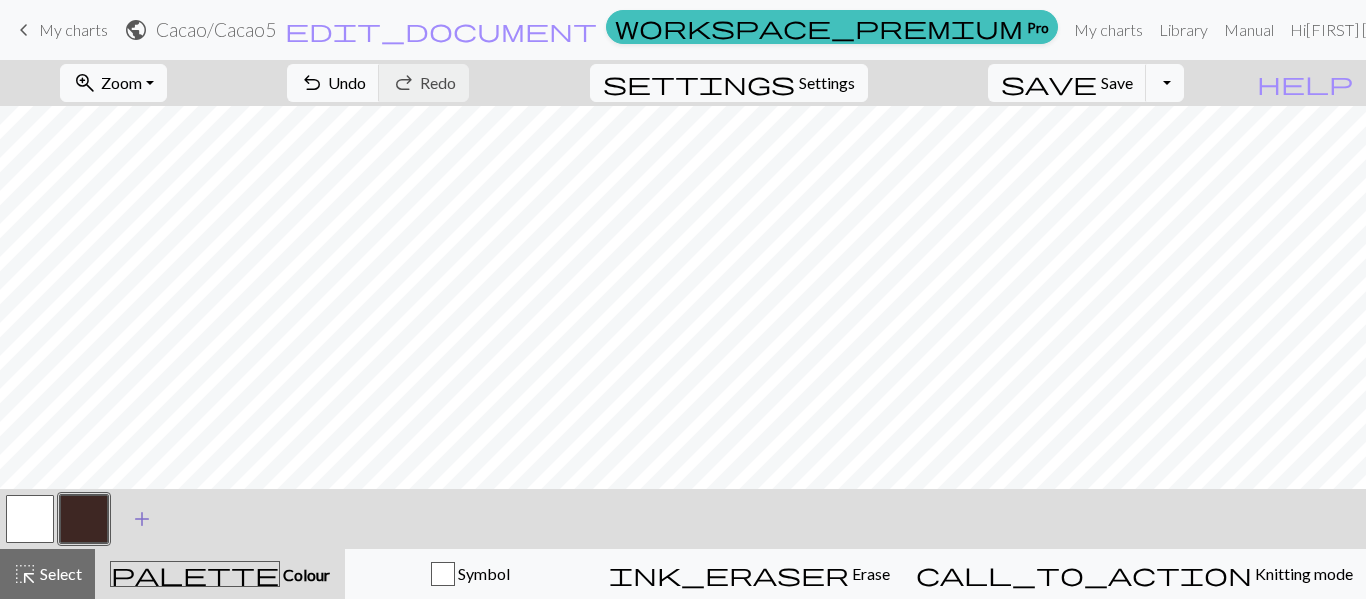click on "add" at bounding box center (142, 519) 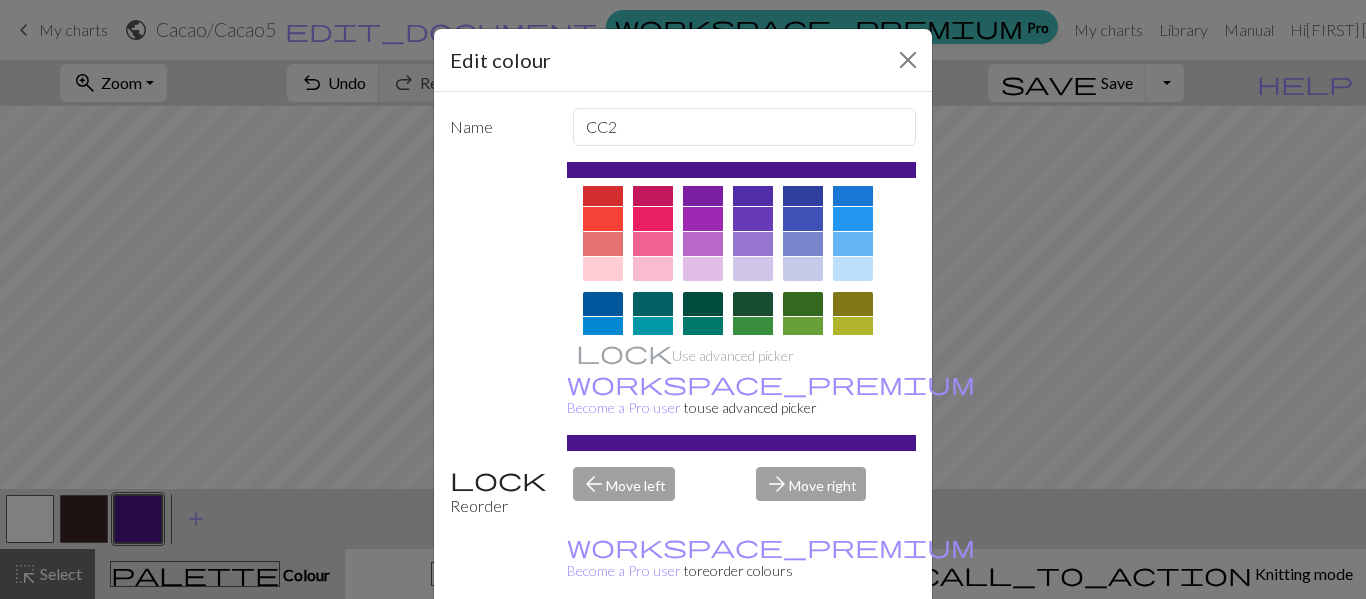 scroll, scrollTop: 47, scrollLeft: 0, axis: vertical 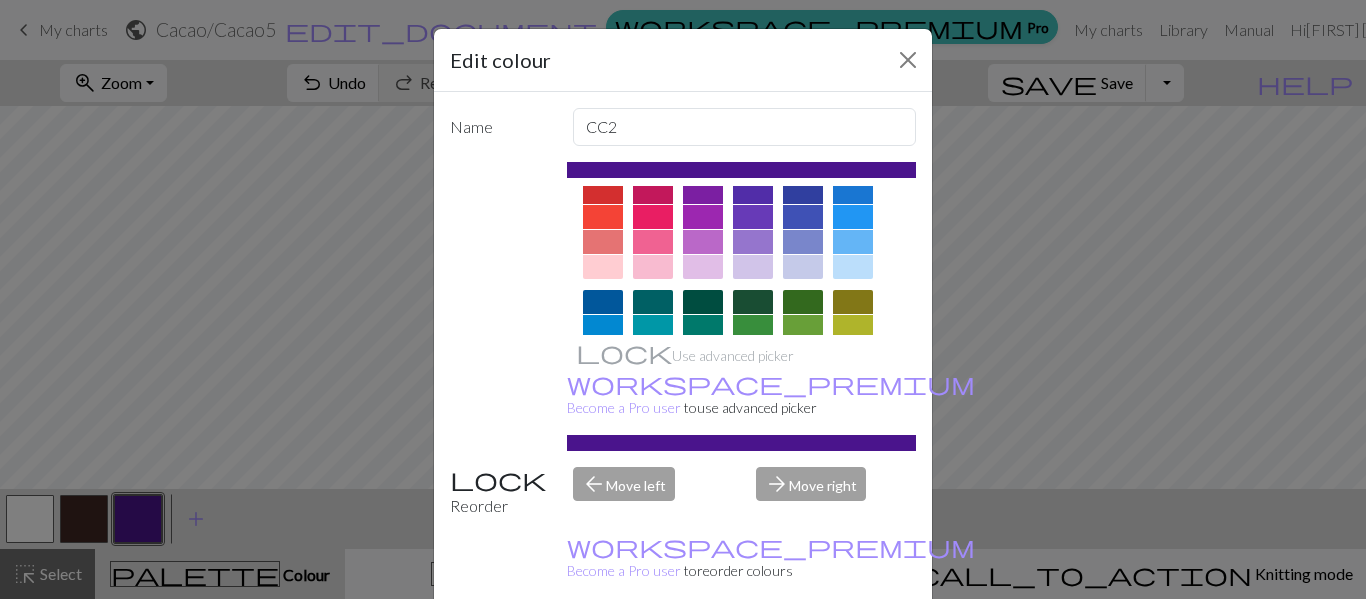 click at bounding box center [603, 217] 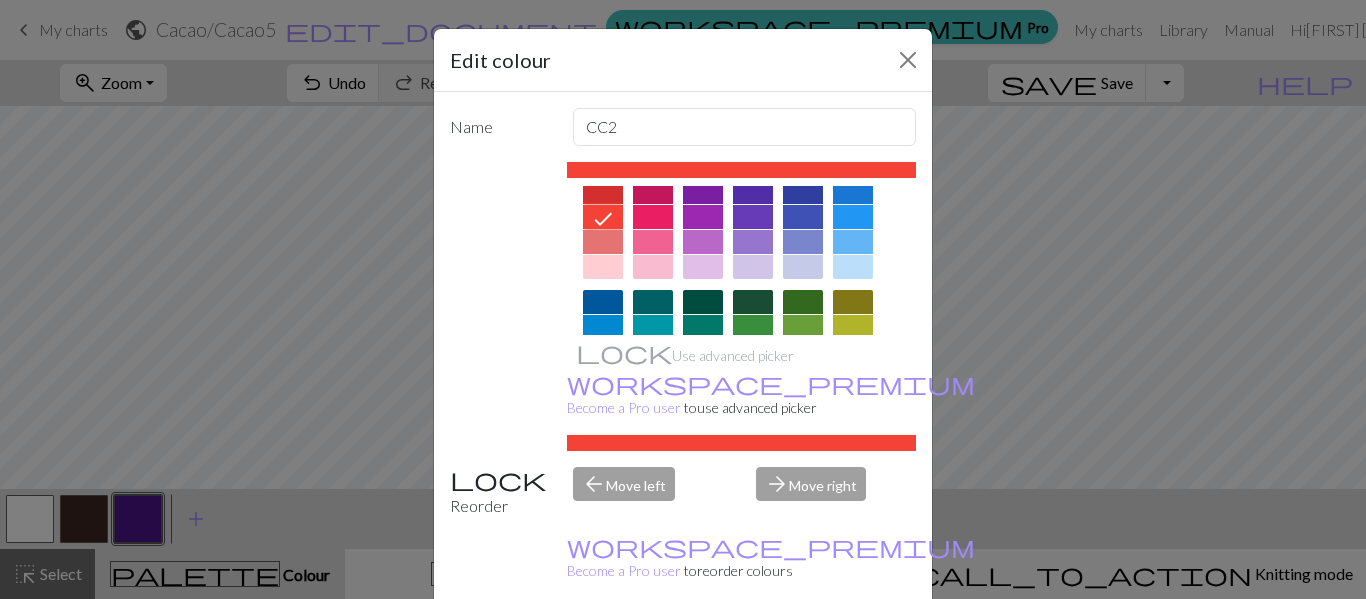 click on "Done" at bounding box center [803, 650] 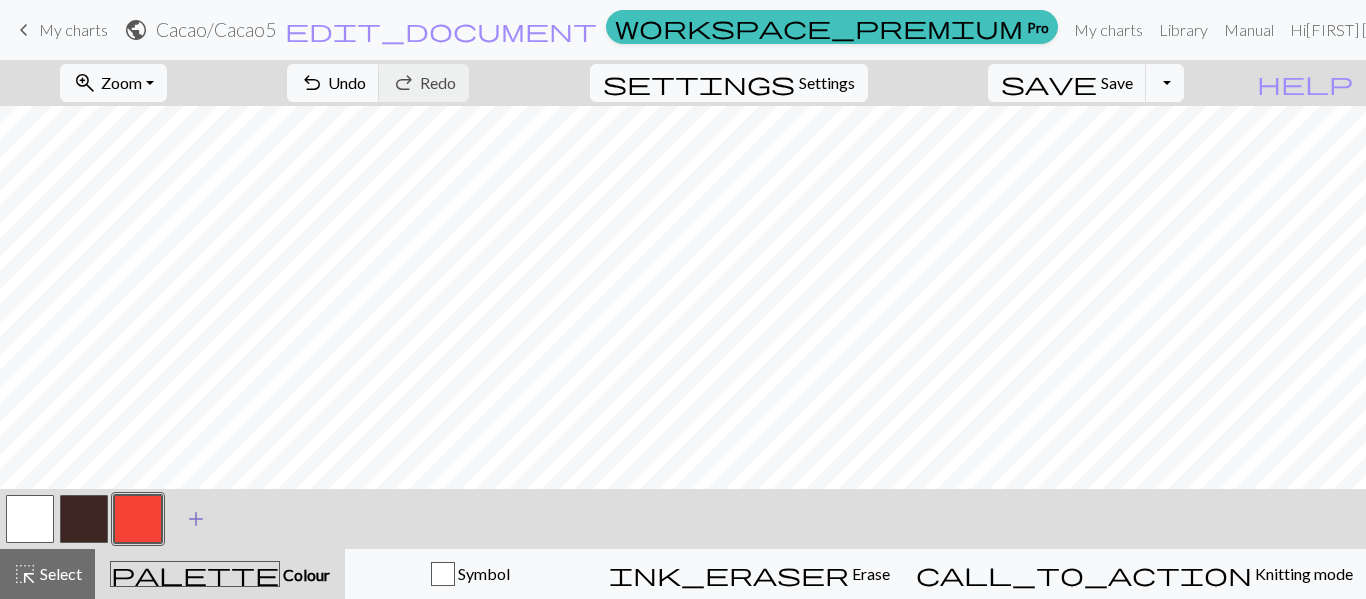 click on "add Add a  colour" at bounding box center [196, 519] 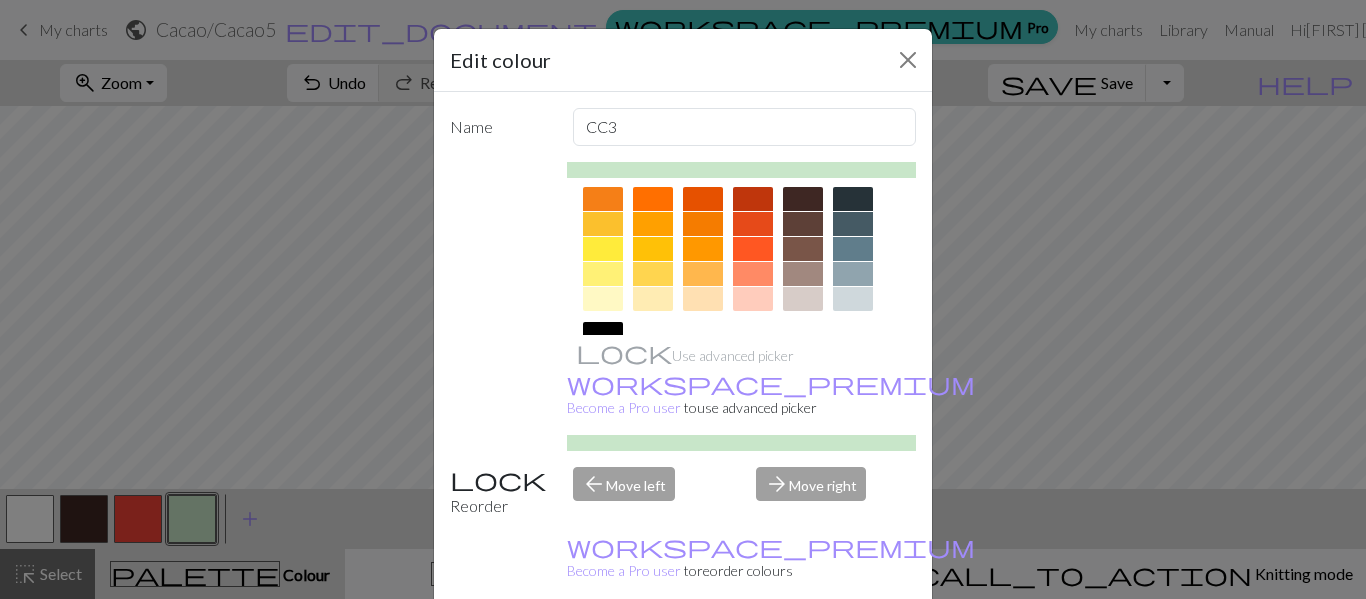scroll, scrollTop: 286, scrollLeft: 0, axis: vertical 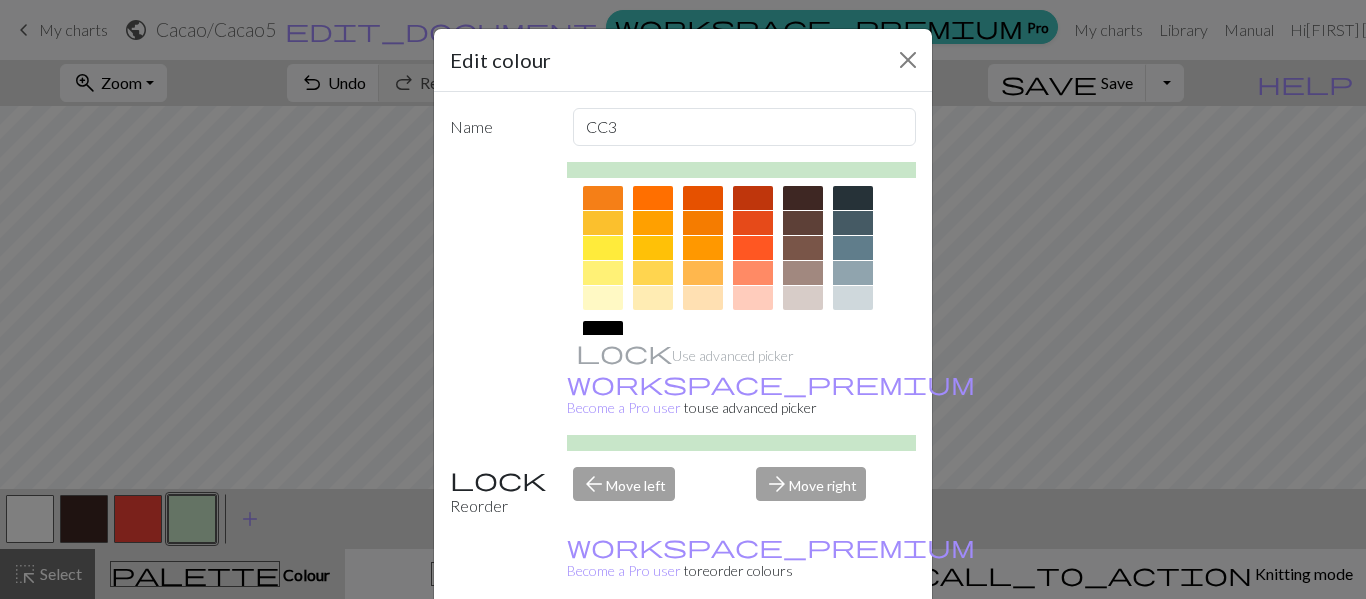 click at bounding box center (603, 248) 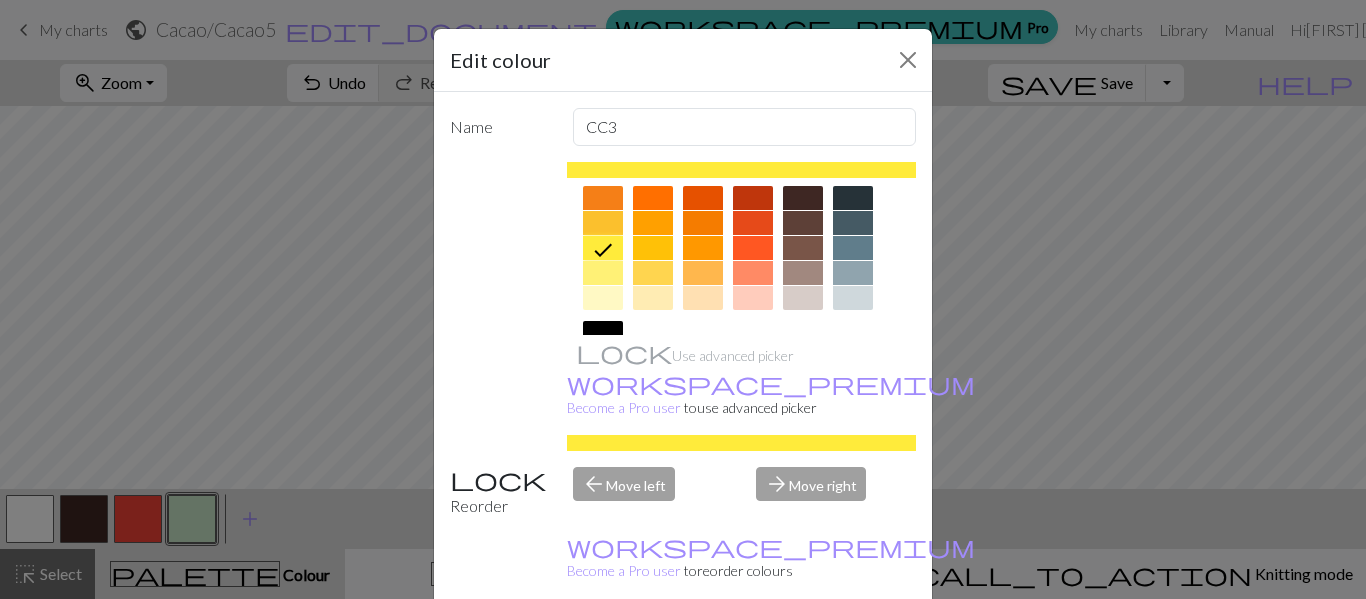 click on "Done" at bounding box center [803, 650] 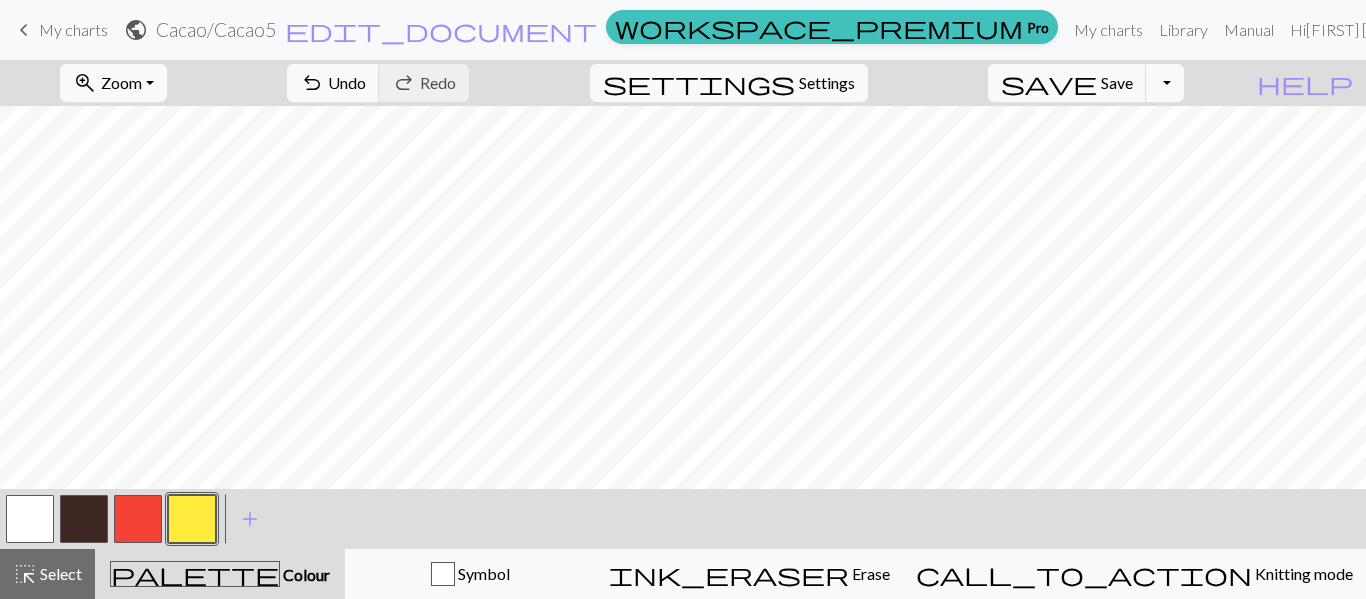 scroll, scrollTop: 267, scrollLeft: 0, axis: vertical 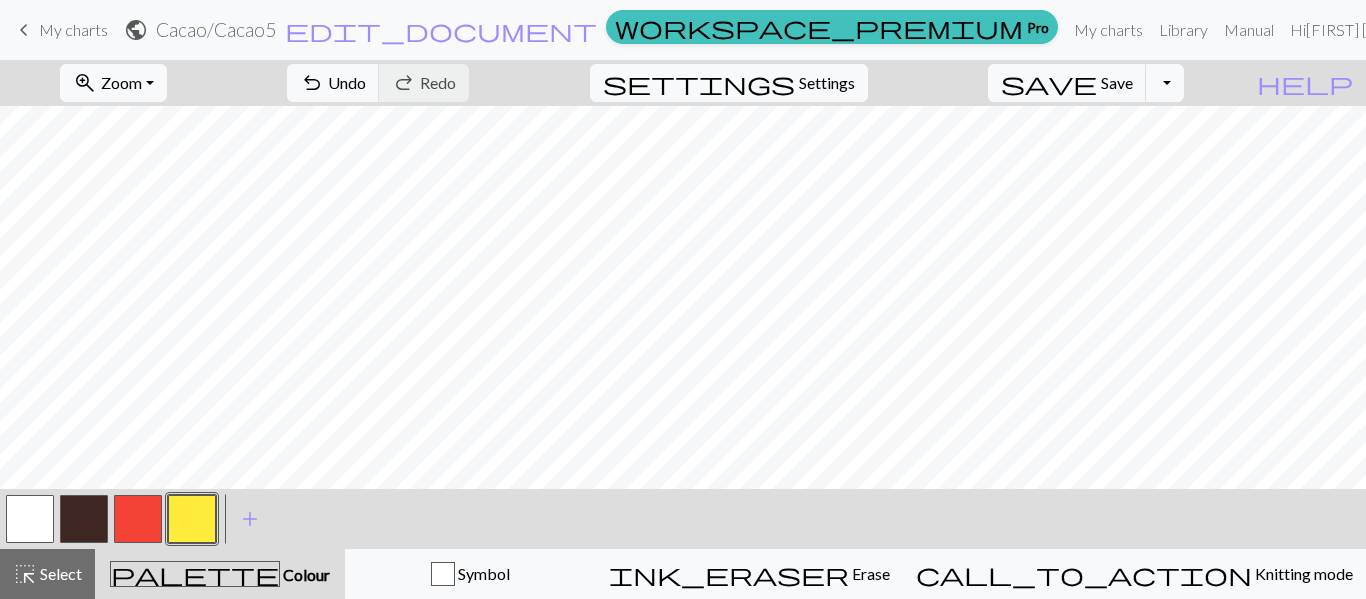 click at bounding box center (138, 519) 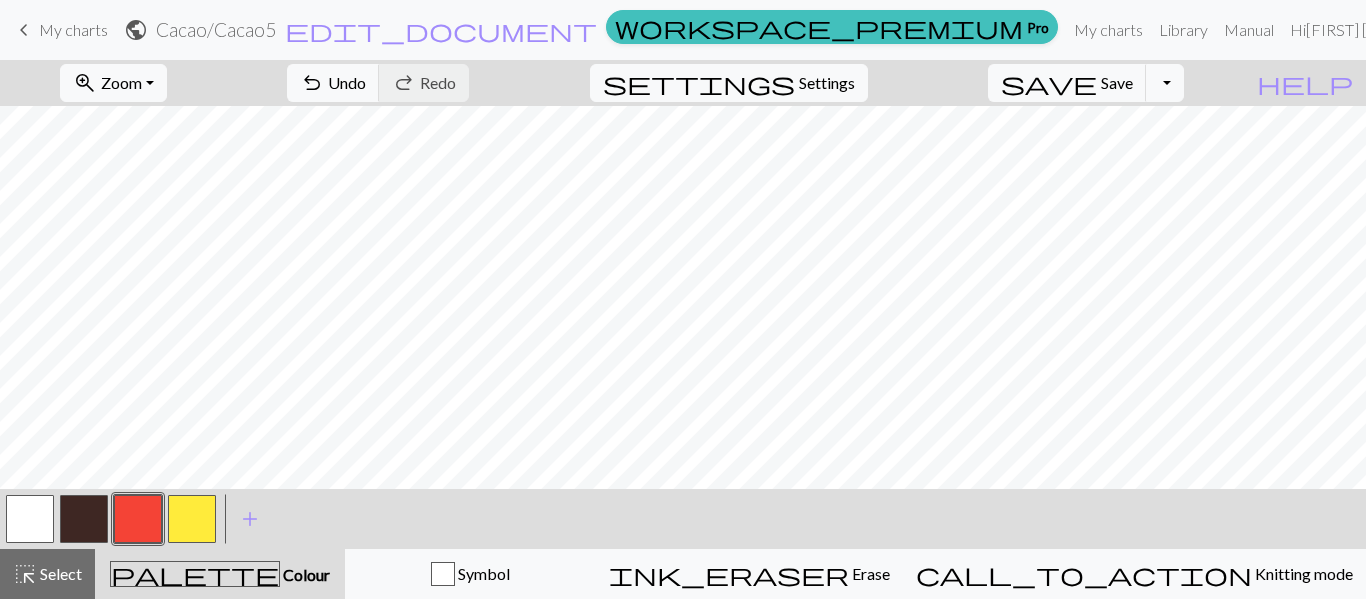 click at bounding box center (84, 519) 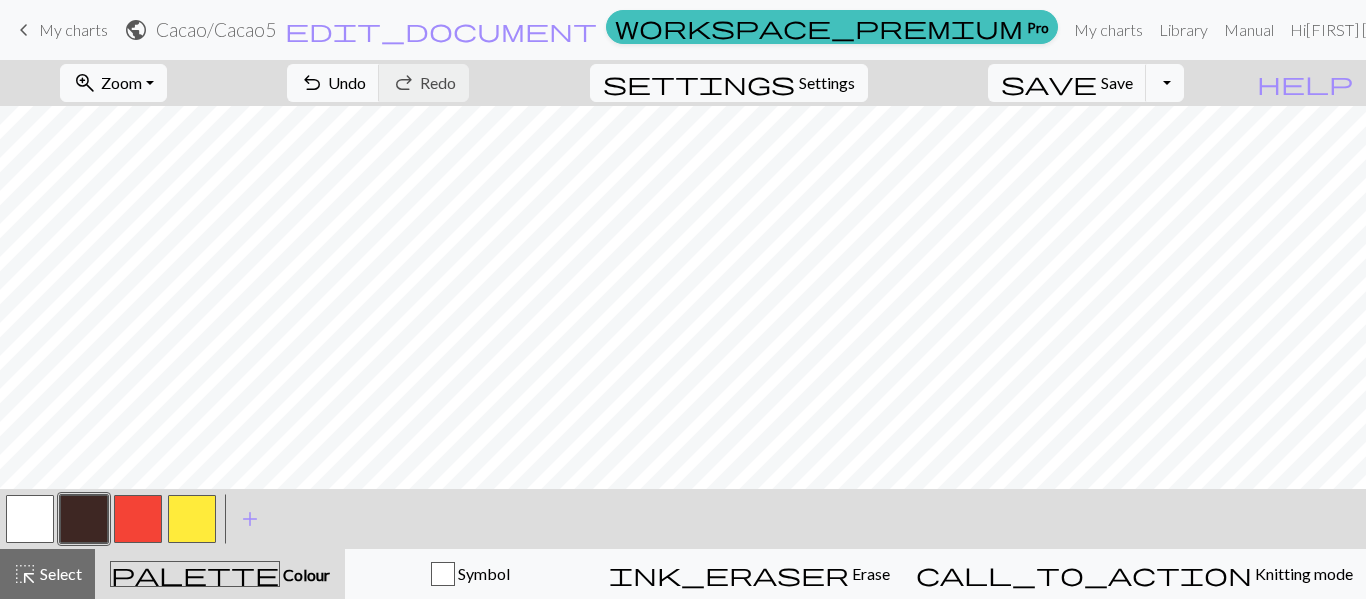click at bounding box center [138, 519] 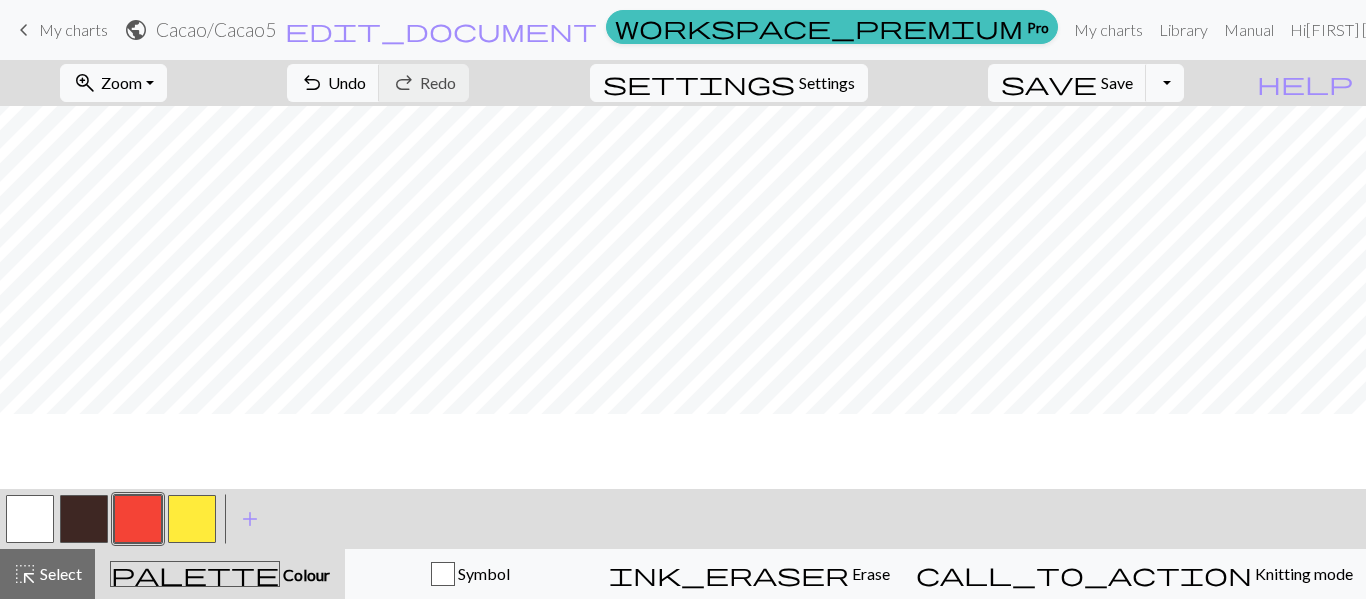 scroll, scrollTop: 0, scrollLeft: 0, axis: both 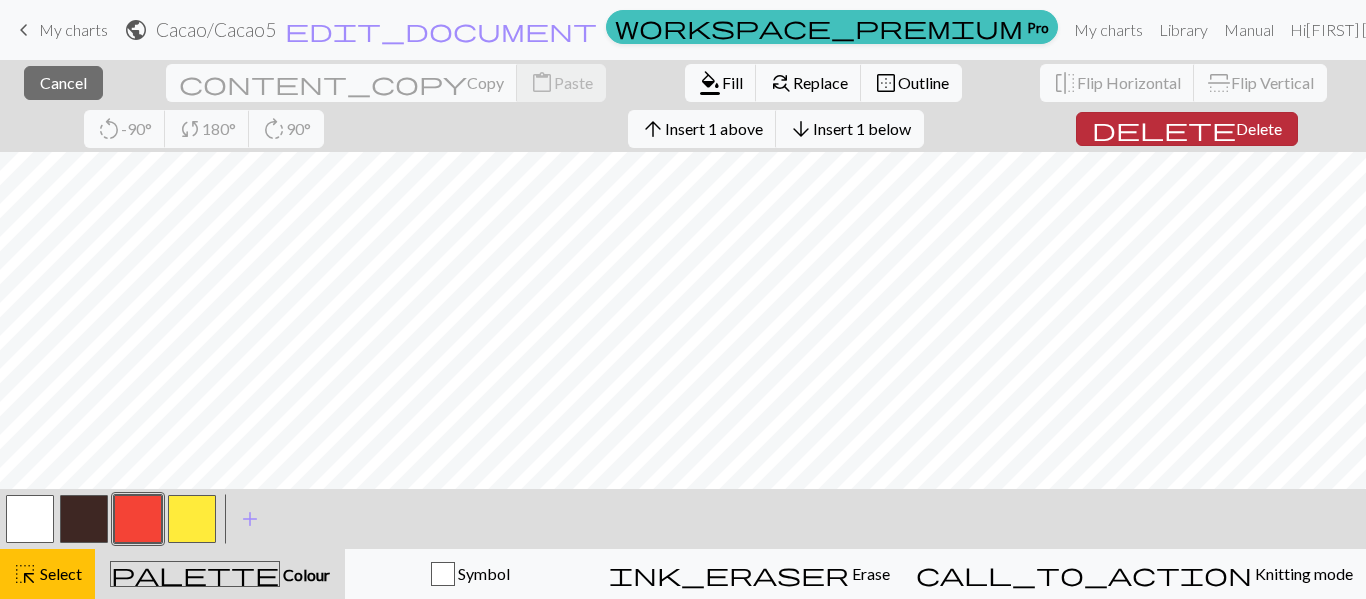 click on "Delete" at bounding box center (1259, 128) 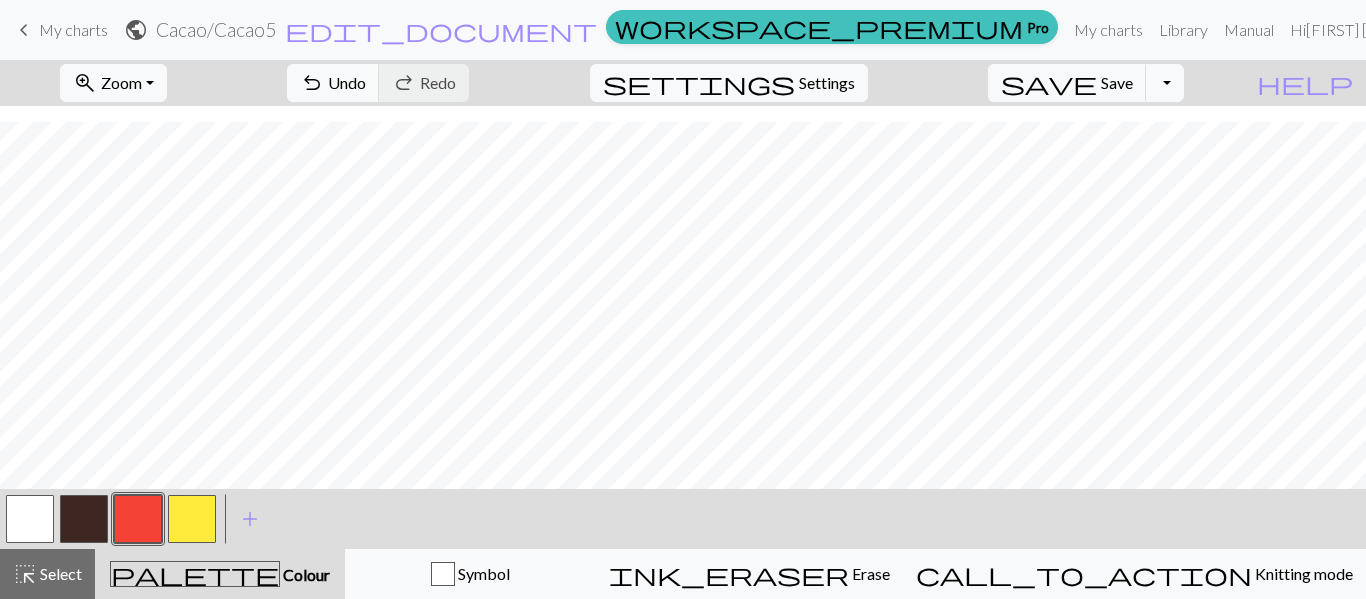 scroll, scrollTop: 157, scrollLeft: 0, axis: vertical 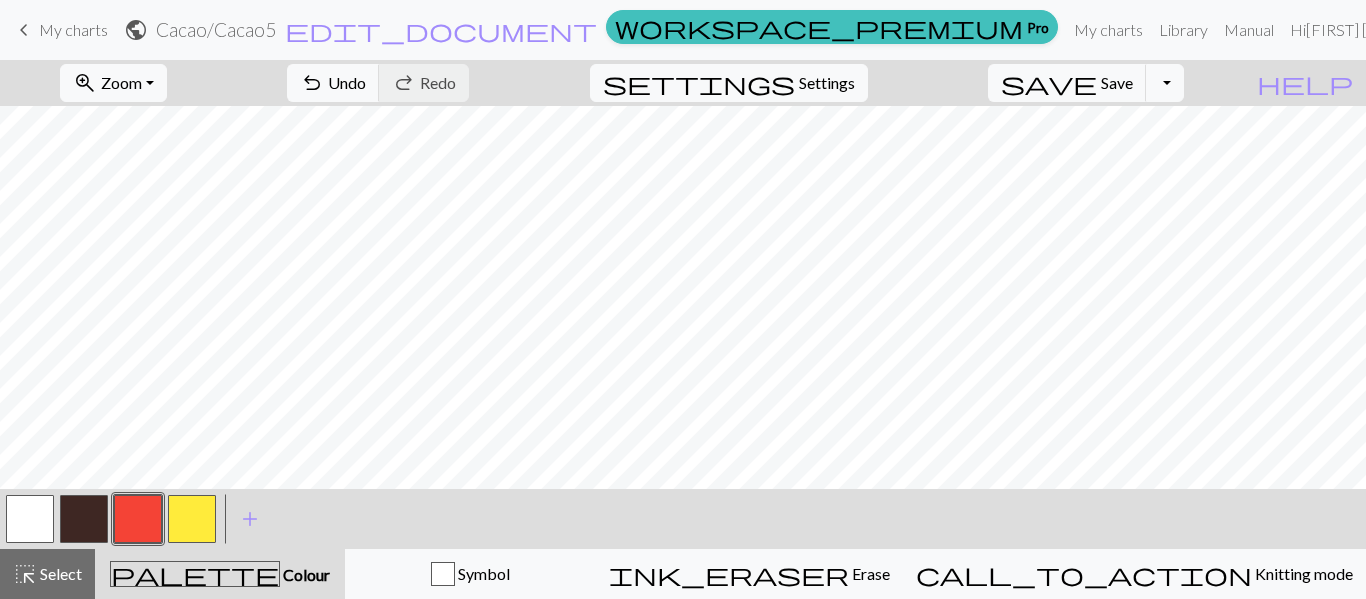 click at bounding box center (192, 519) 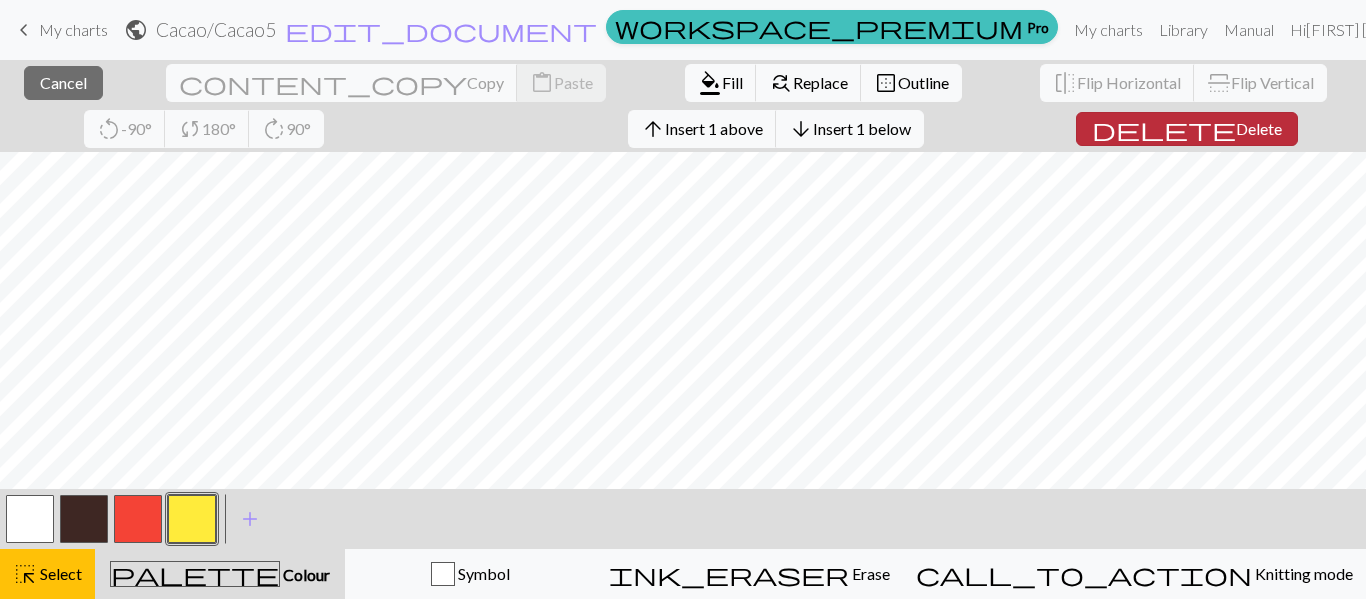 click on "Delete" at bounding box center (1259, 128) 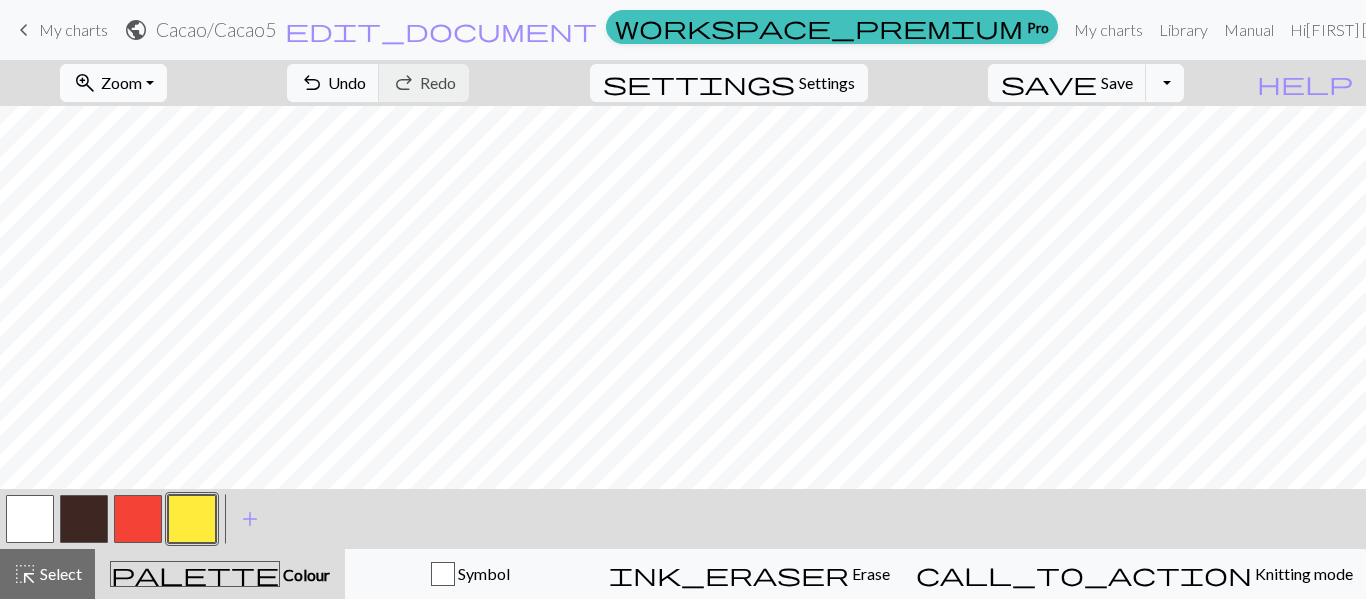 click on "zoom_in Zoom Zoom" at bounding box center [113, 83] 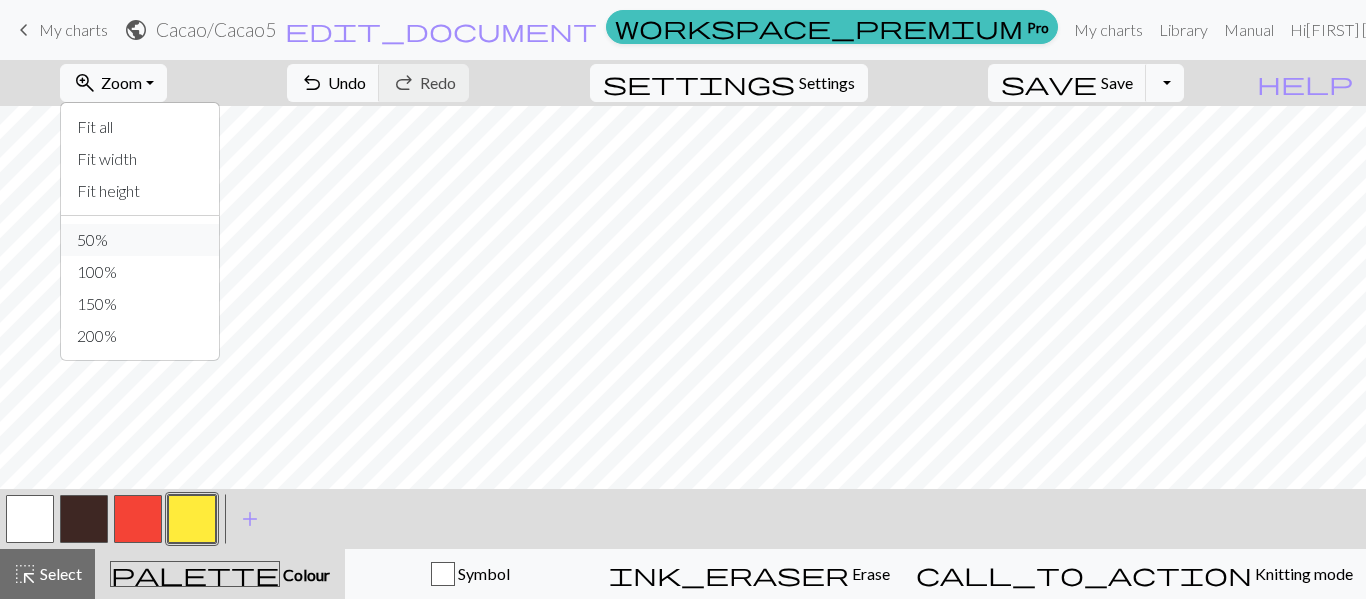 click on "50%" at bounding box center [140, 240] 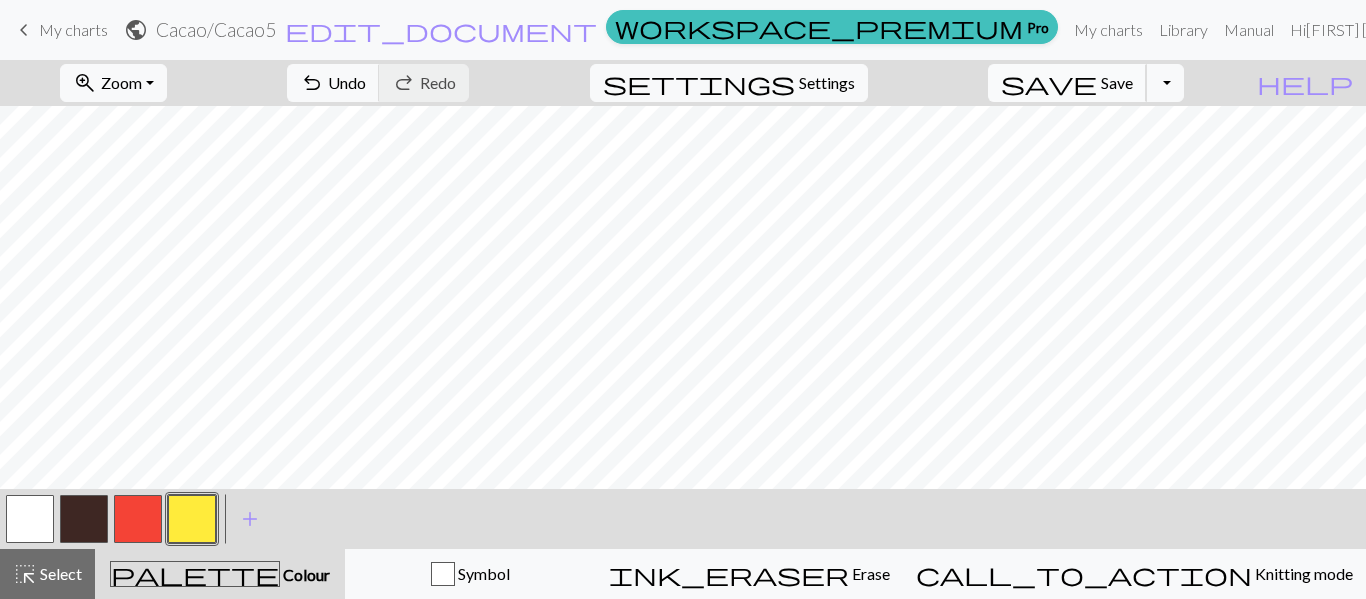 click on "Save" at bounding box center (1117, 82) 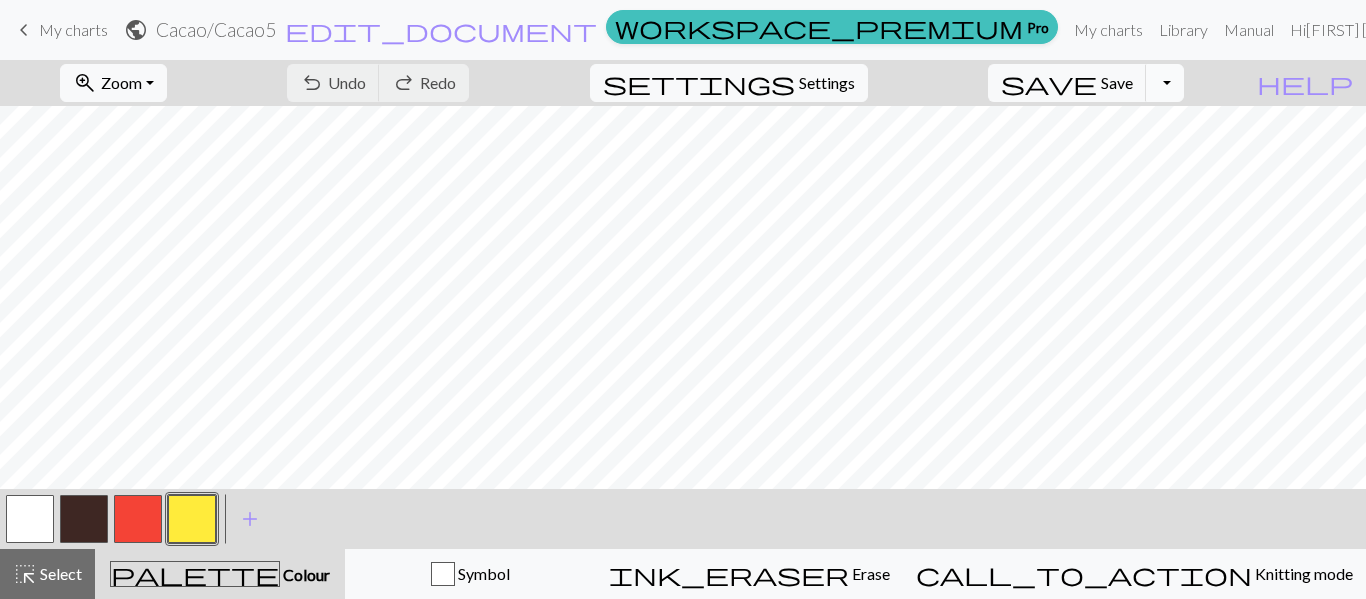 click on "Toggle Dropdown" at bounding box center [1165, 83] 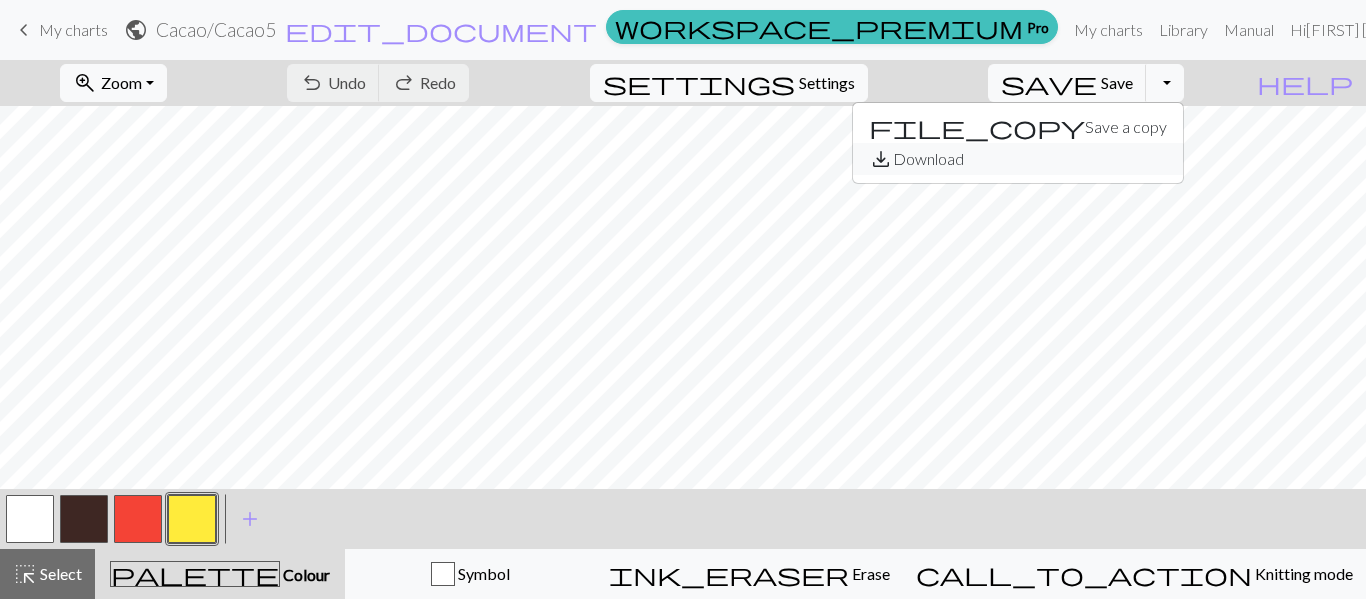 click on "save_alt  Download" at bounding box center [1018, 159] 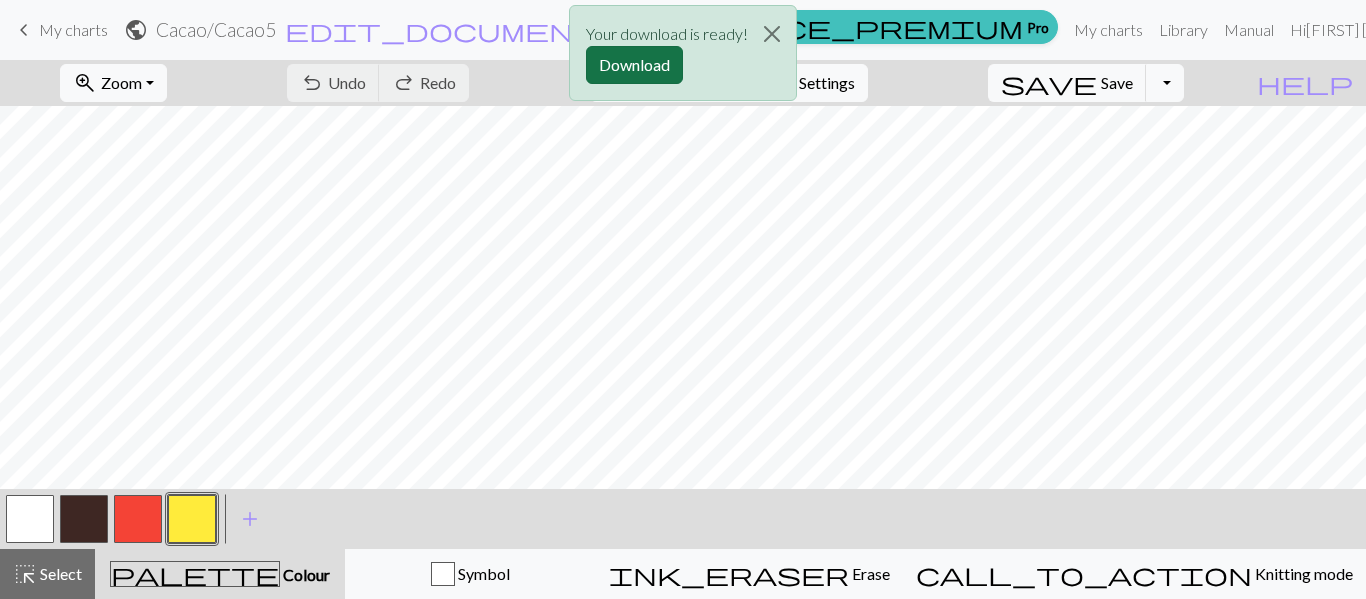 click on "Download" at bounding box center (634, 65) 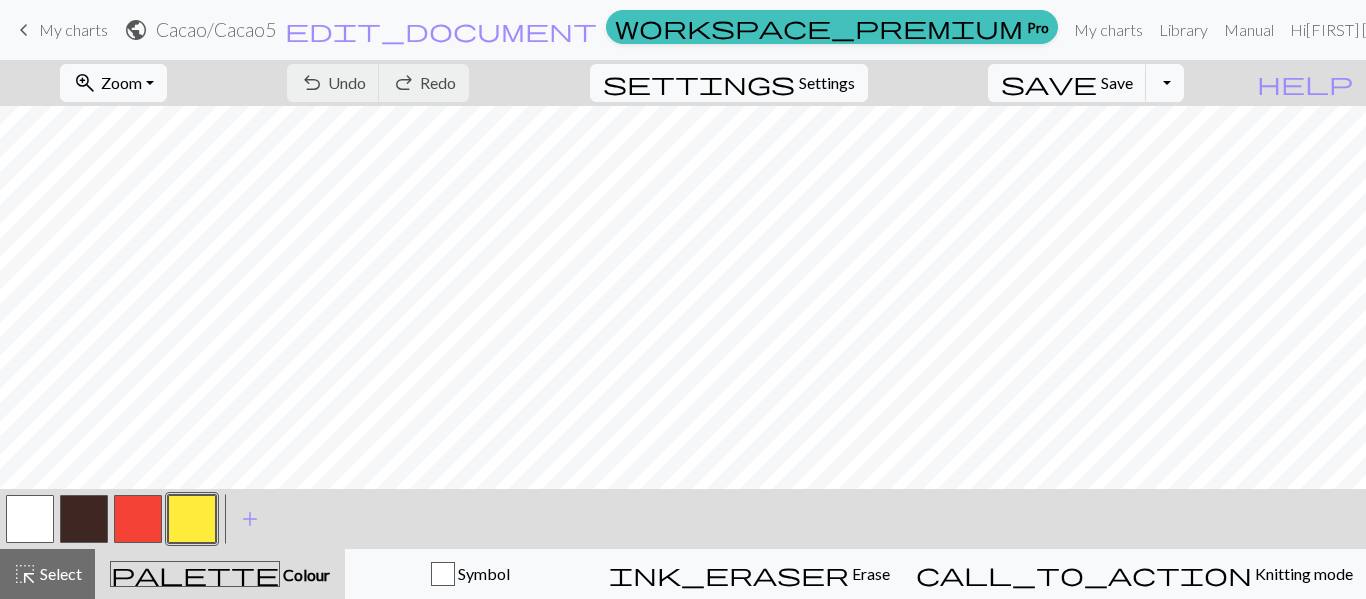 click on "zoom_in Zoom Zoom Fit all Fit width Fit height 50% 100% 150% 200% undo Undo Undo redo Redo Redo settings  Settings save Save Save Toggle Dropdown file_copy  Save a copy save_alt  Download" at bounding box center (622, 83) 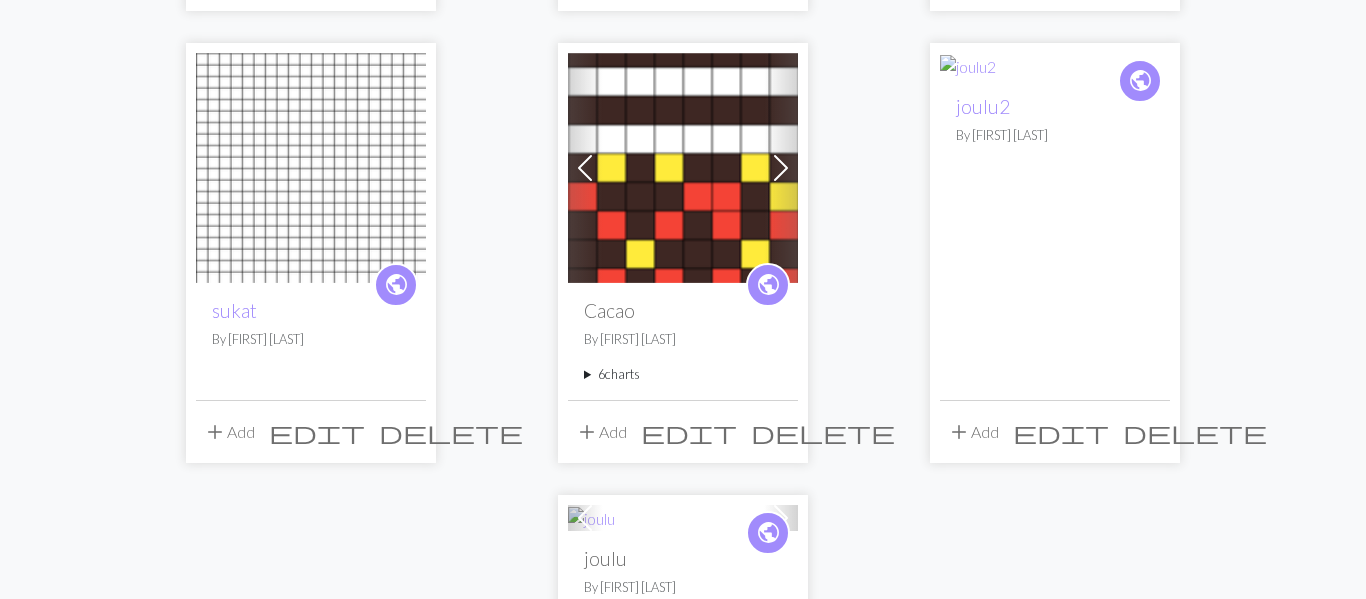 scroll, scrollTop: 2010, scrollLeft: 0, axis: vertical 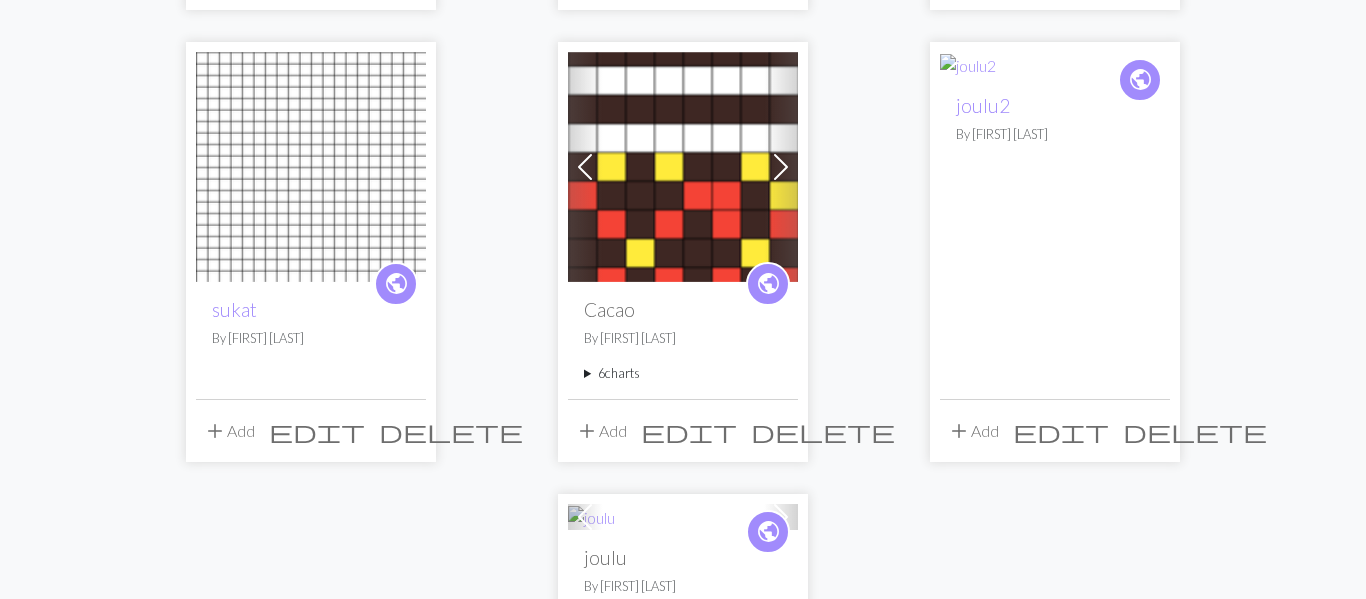 click on "6  charts" at bounding box center (683, 373) 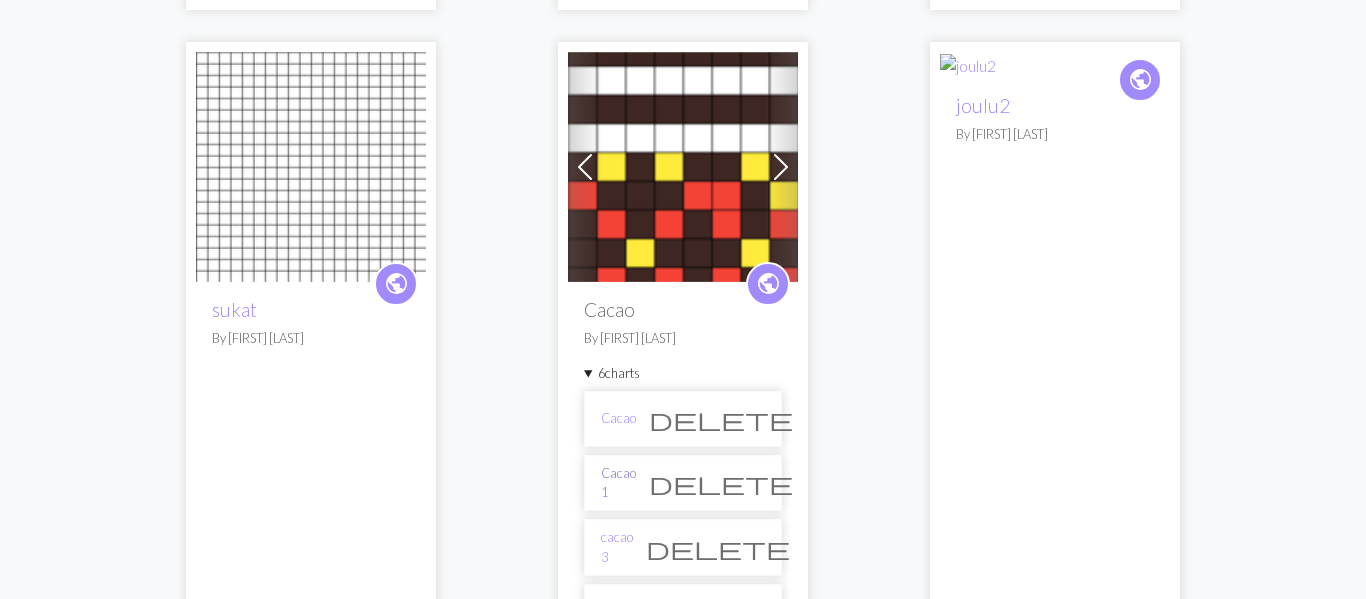 click on "Cacao 1" at bounding box center (618, 483) 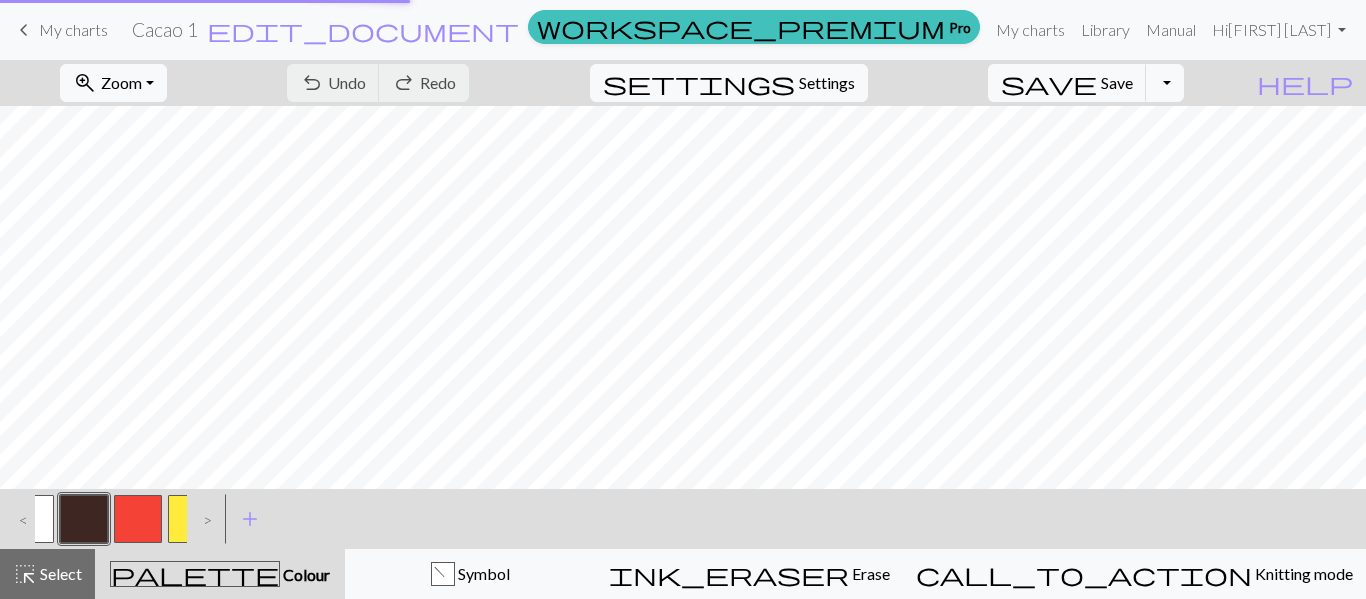 scroll, scrollTop: 0, scrollLeft: 0, axis: both 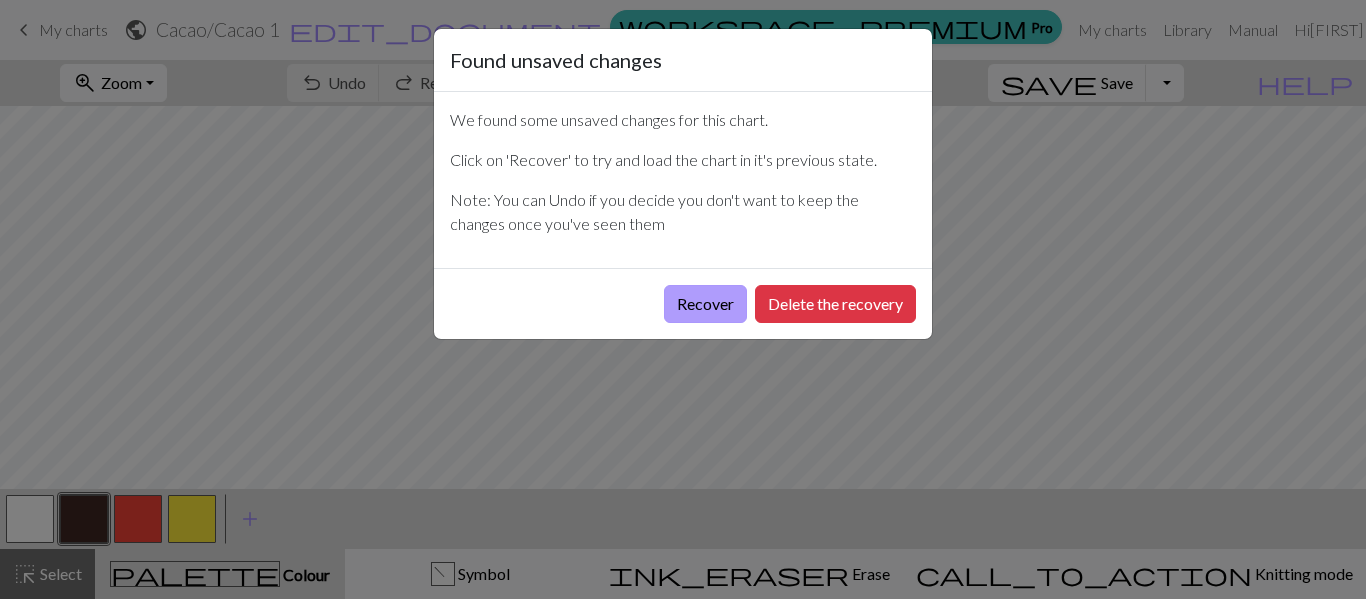 click on "Recover" at bounding box center [705, 304] 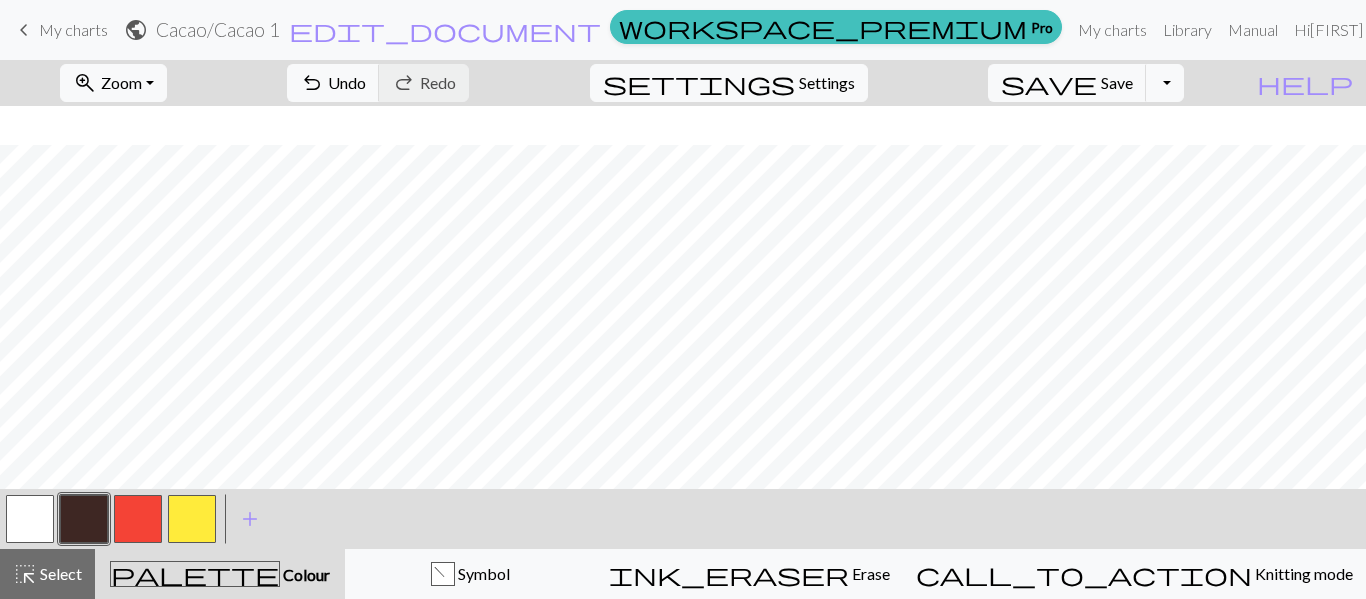 scroll, scrollTop: 67, scrollLeft: 0, axis: vertical 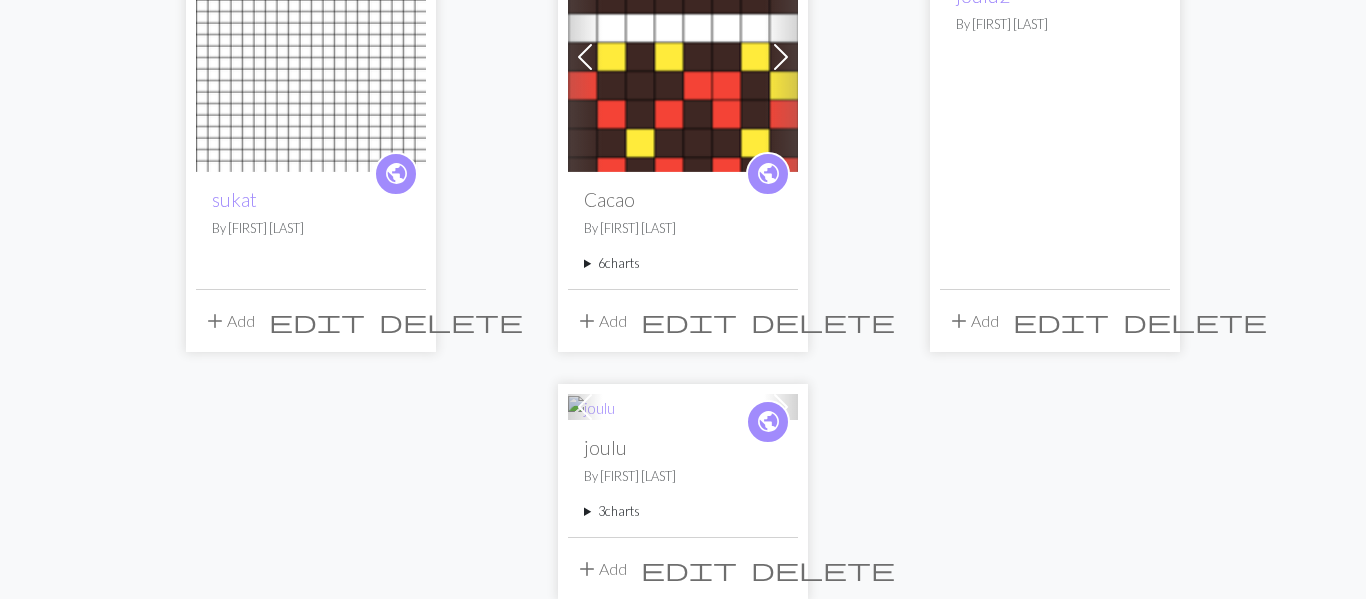 click on "6  charts" at bounding box center (683, 263) 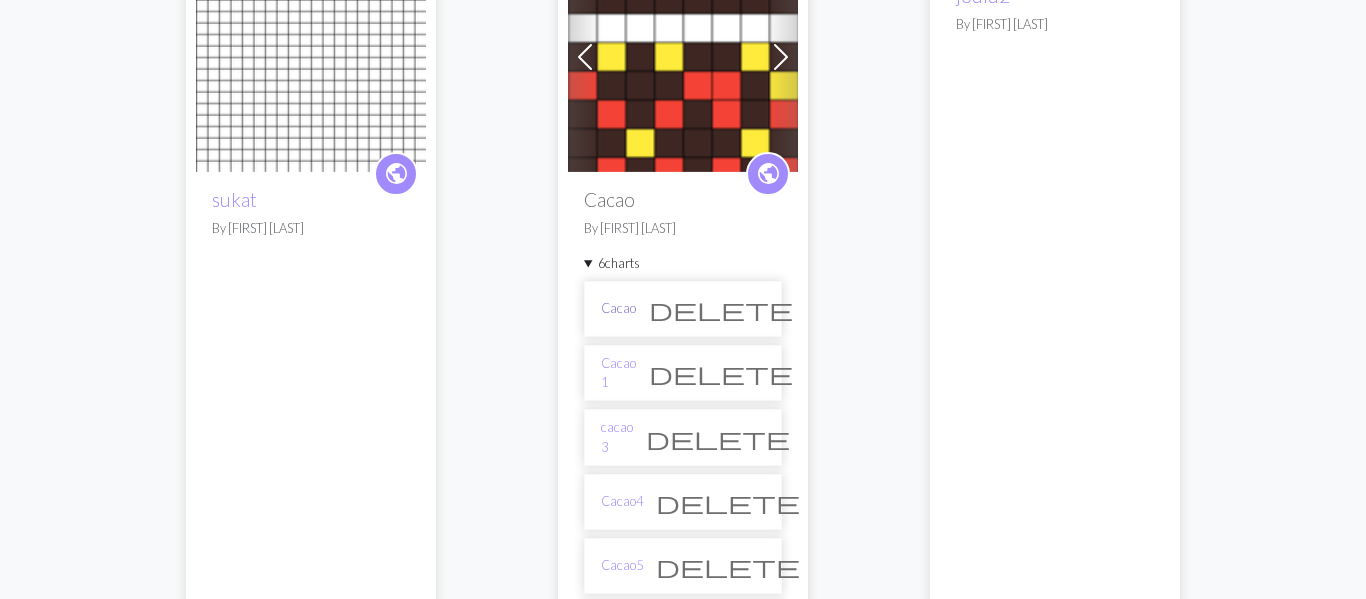 click on "Cacao" at bounding box center (618, 308) 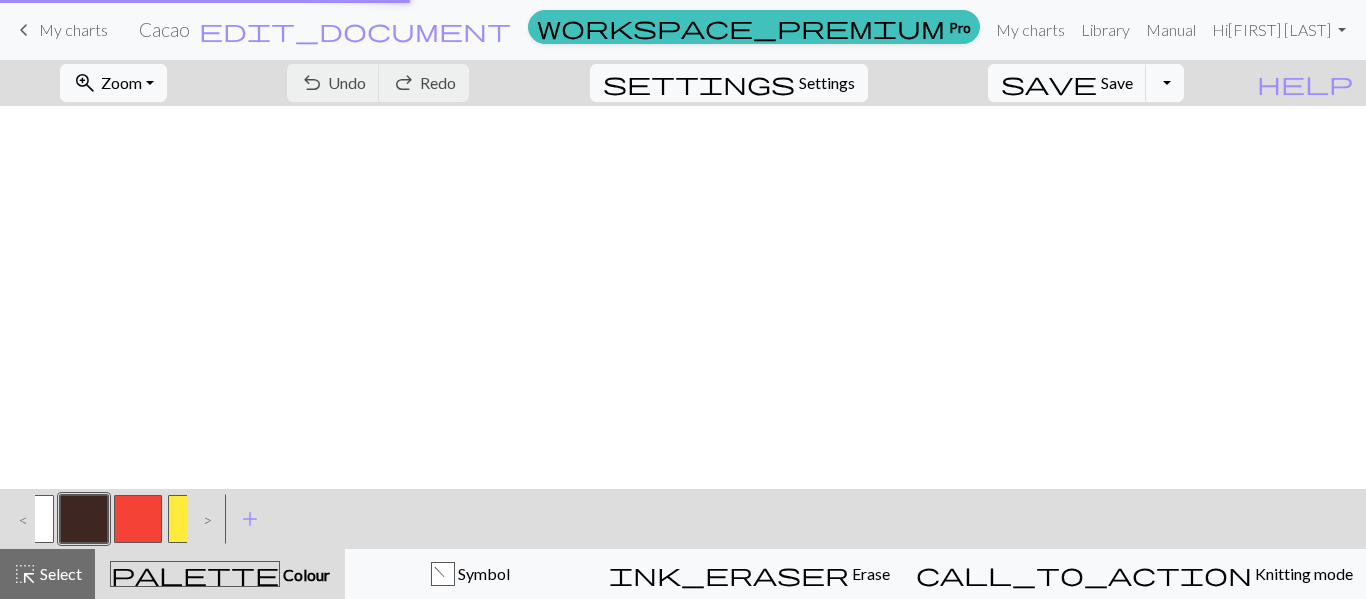 scroll, scrollTop: 0, scrollLeft: 0, axis: both 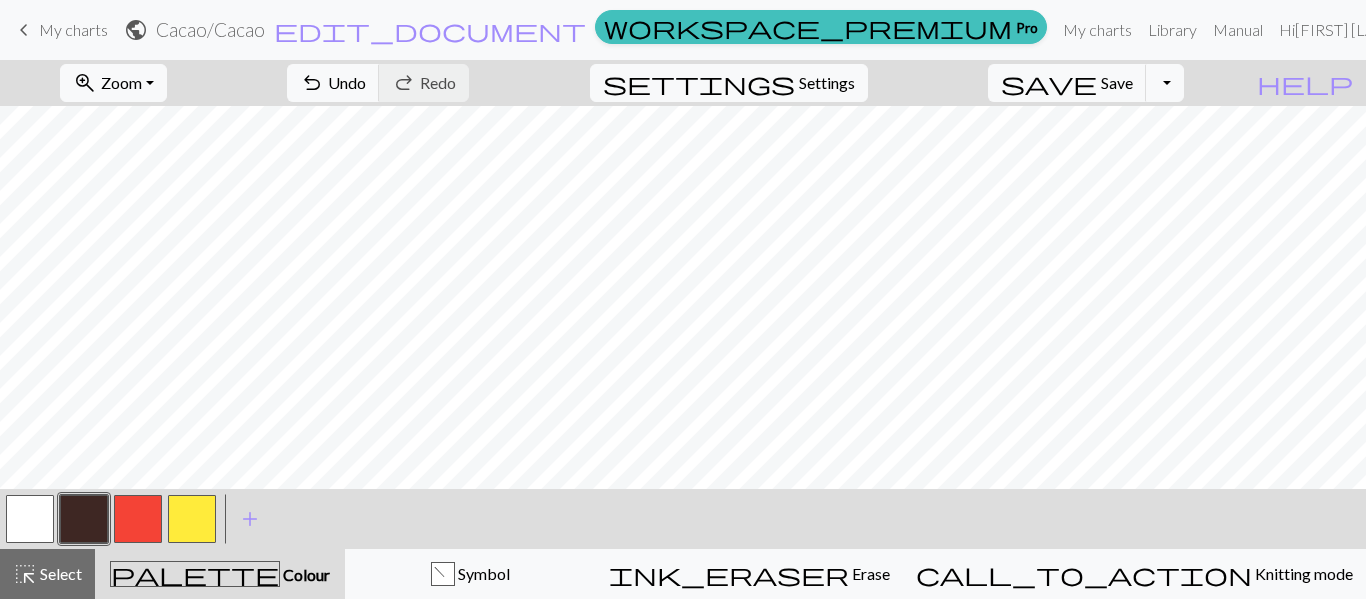 click at bounding box center (138, 519) 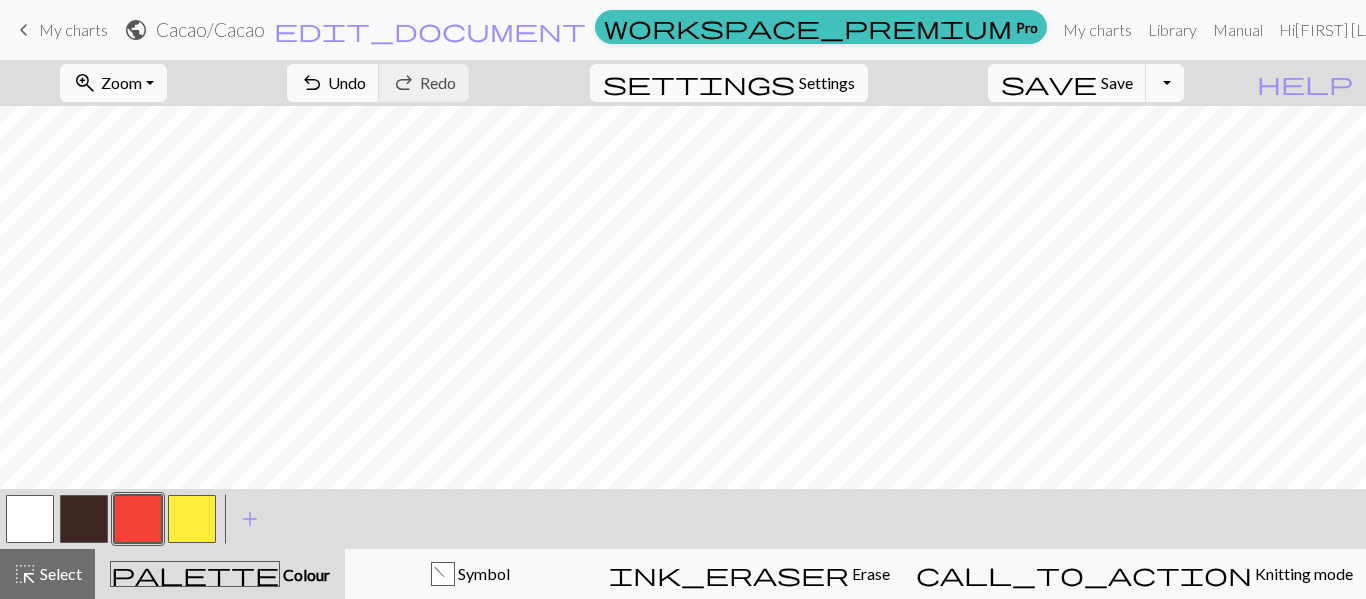 click at bounding box center (84, 519) 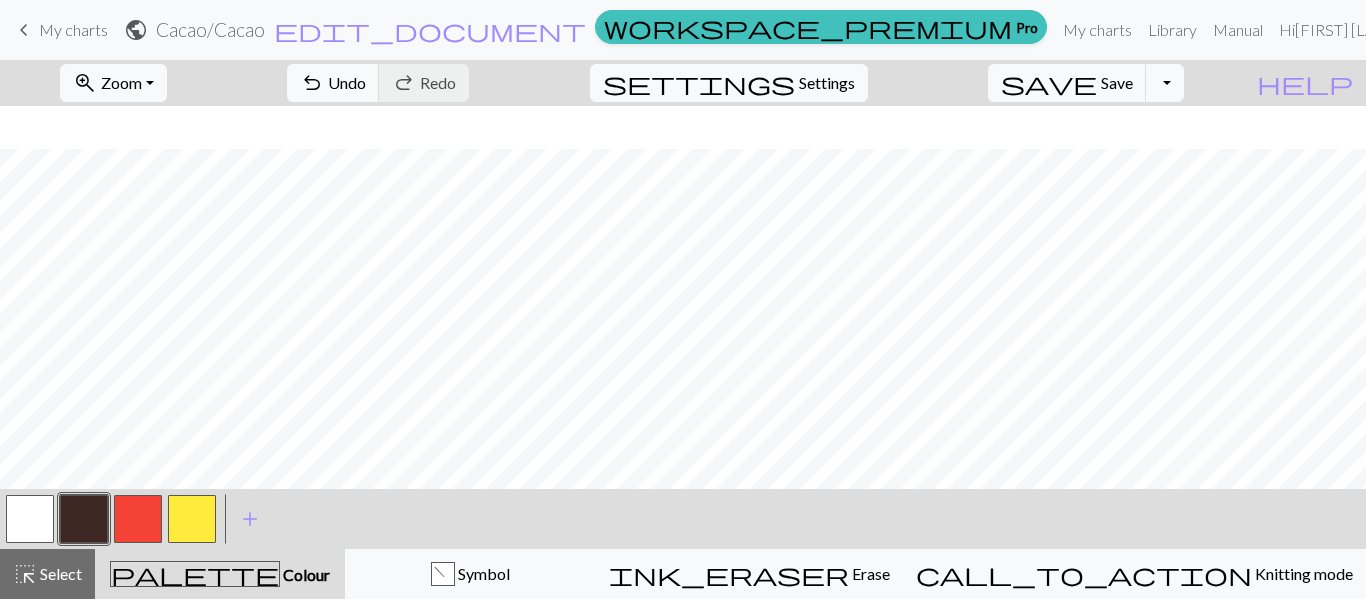 scroll, scrollTop: 327, scrollLeft: 0, axis: vertical 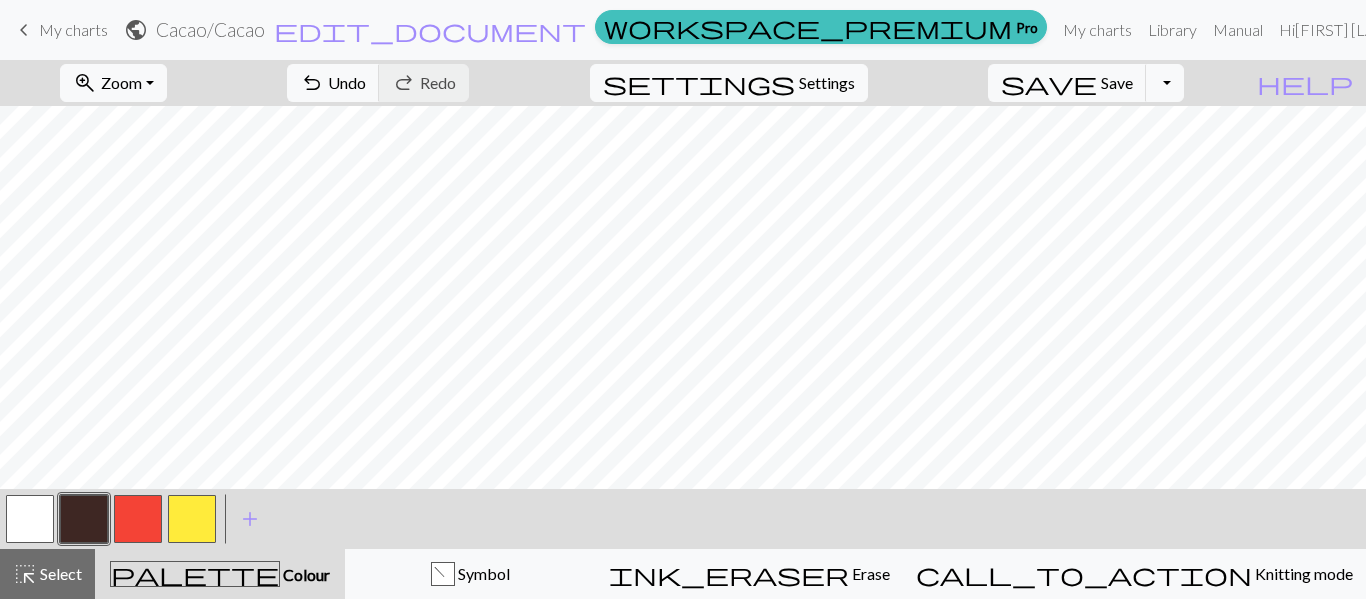 click at bounding box center [138, 519] 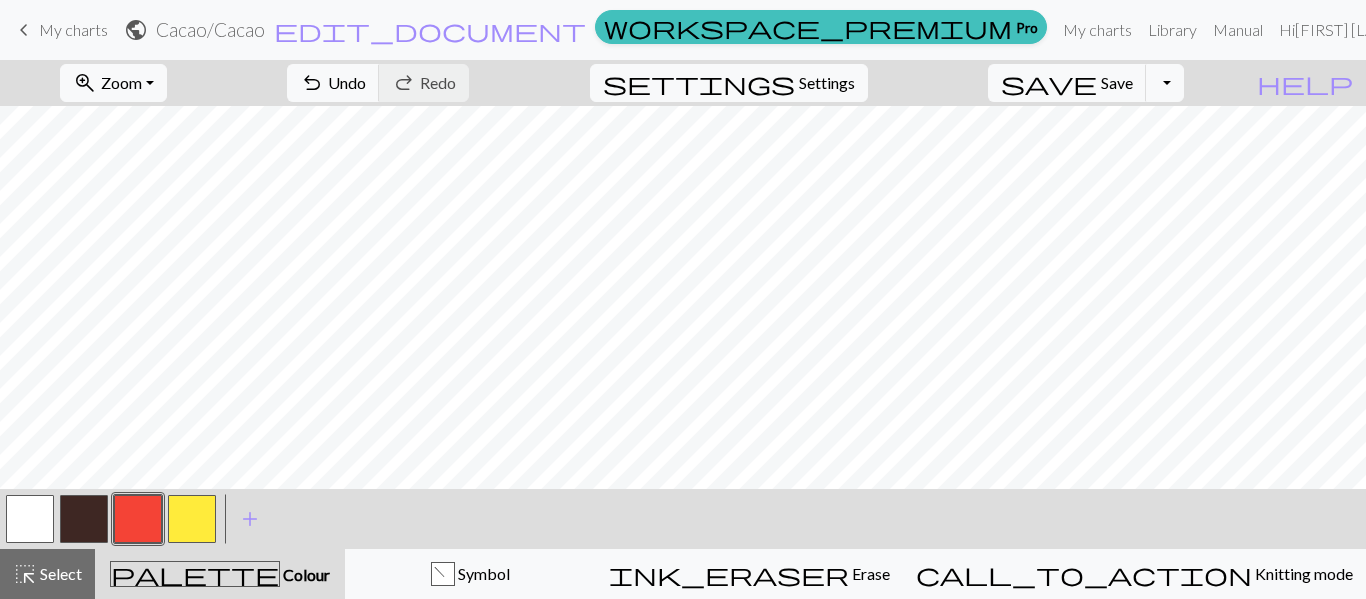 click at bounding box center (84, 519) 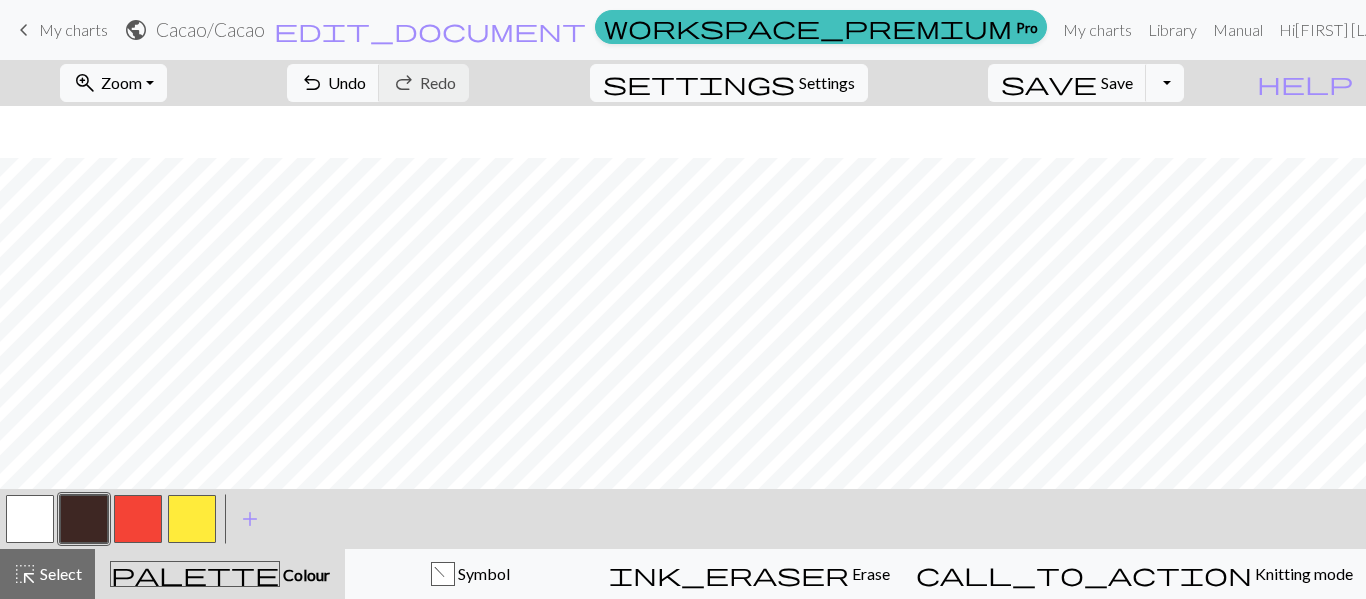 scroll, scrollTop: 0, scrollLeft: 0, axis: both 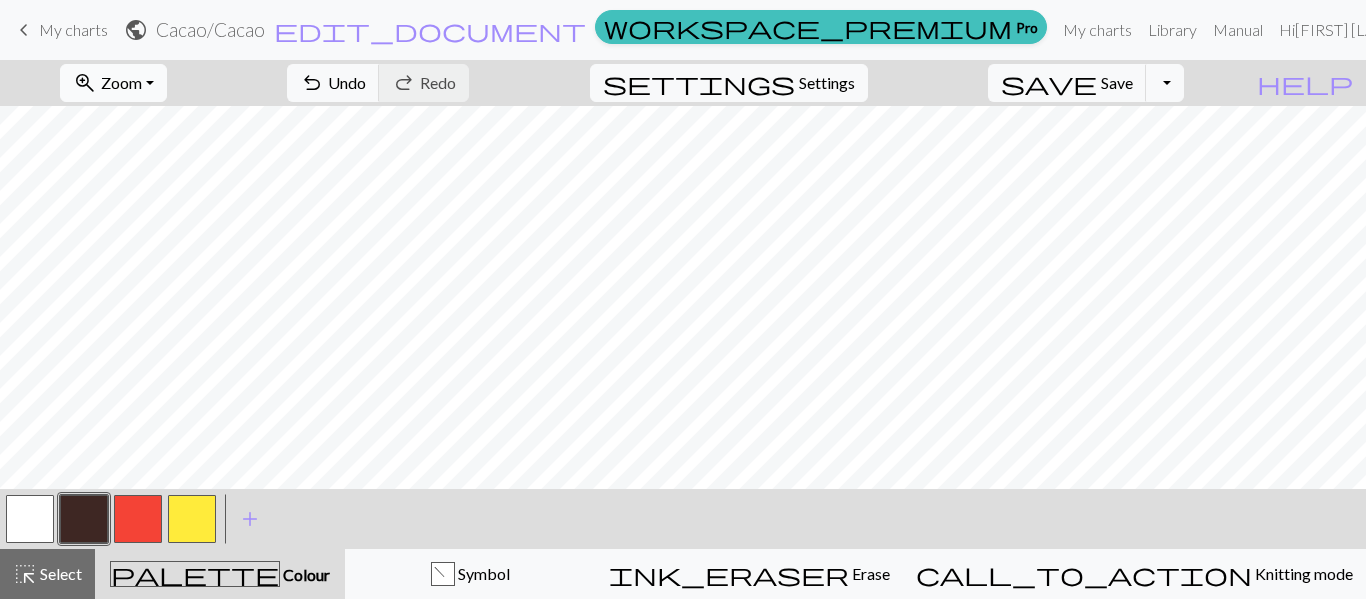 click on "zoom_in Zoom Zoom" at bounding box center (113, 83) 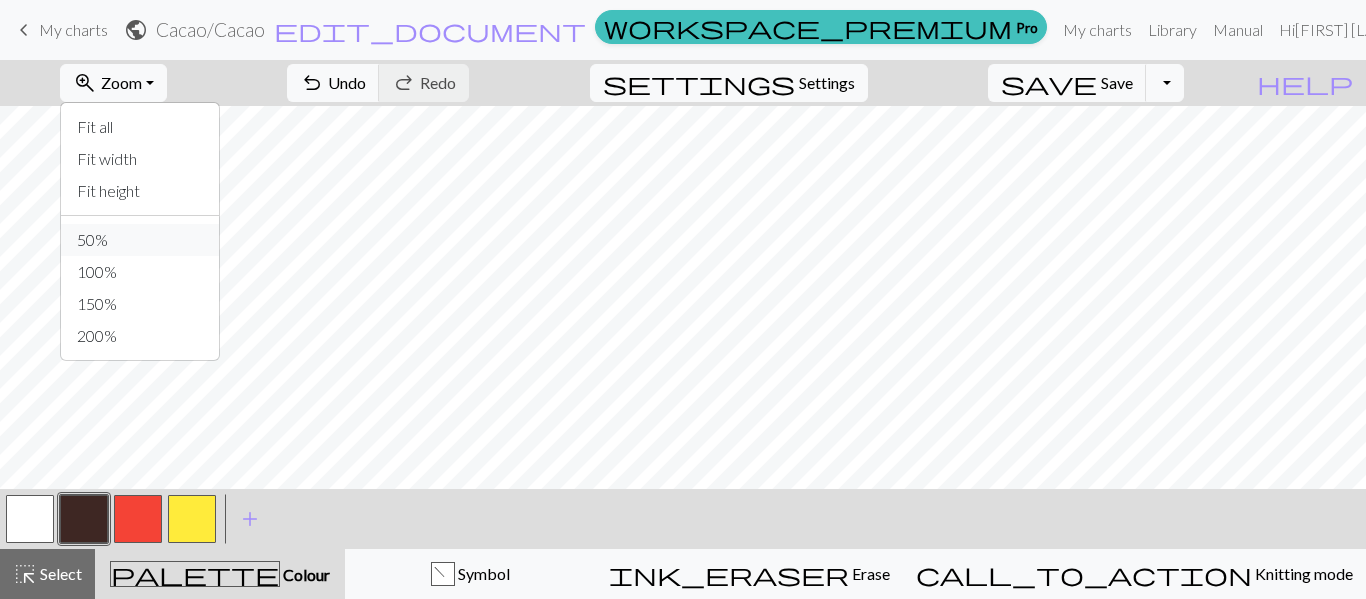 click on "50%" at bounding box center (140, 240) 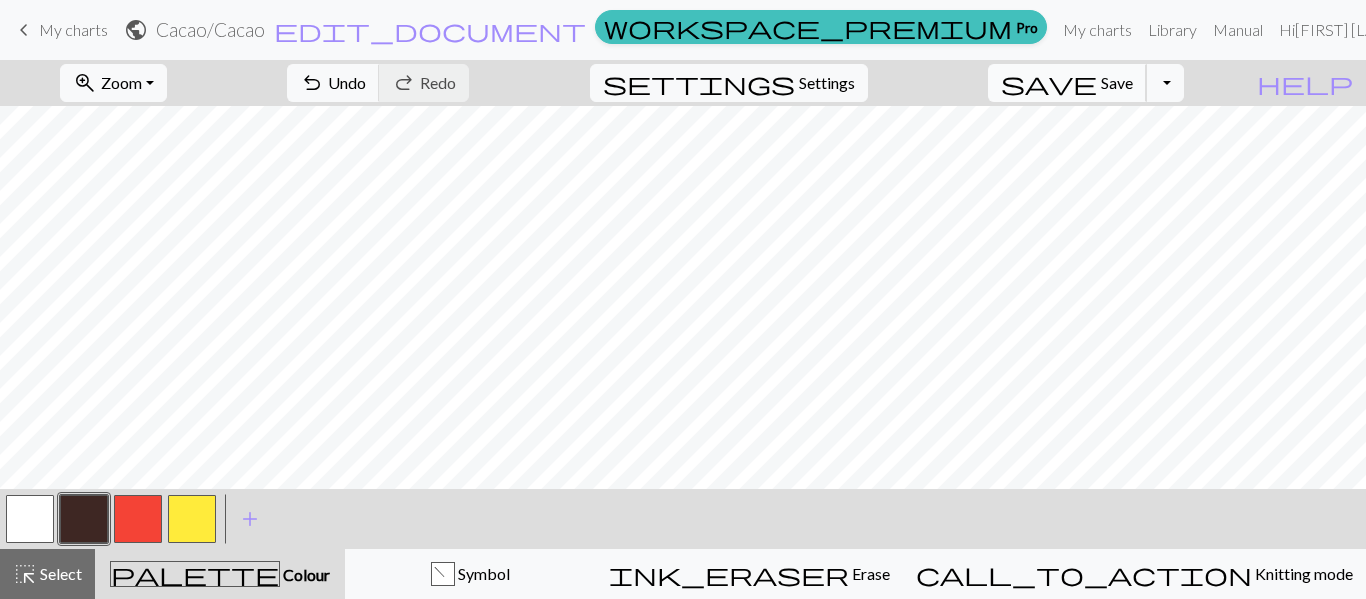 click on "Save" at bounding box center (1117, 82) 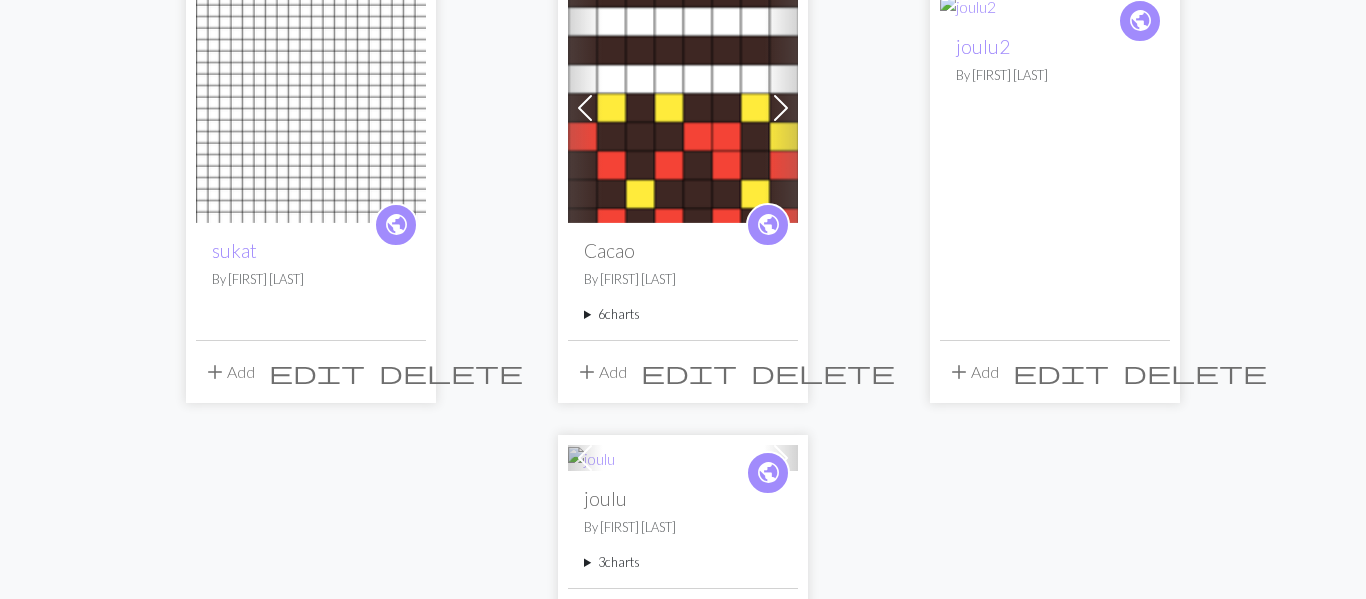 scroll, scrollTop: 2062, scrollLeft: 0, axis: vertical 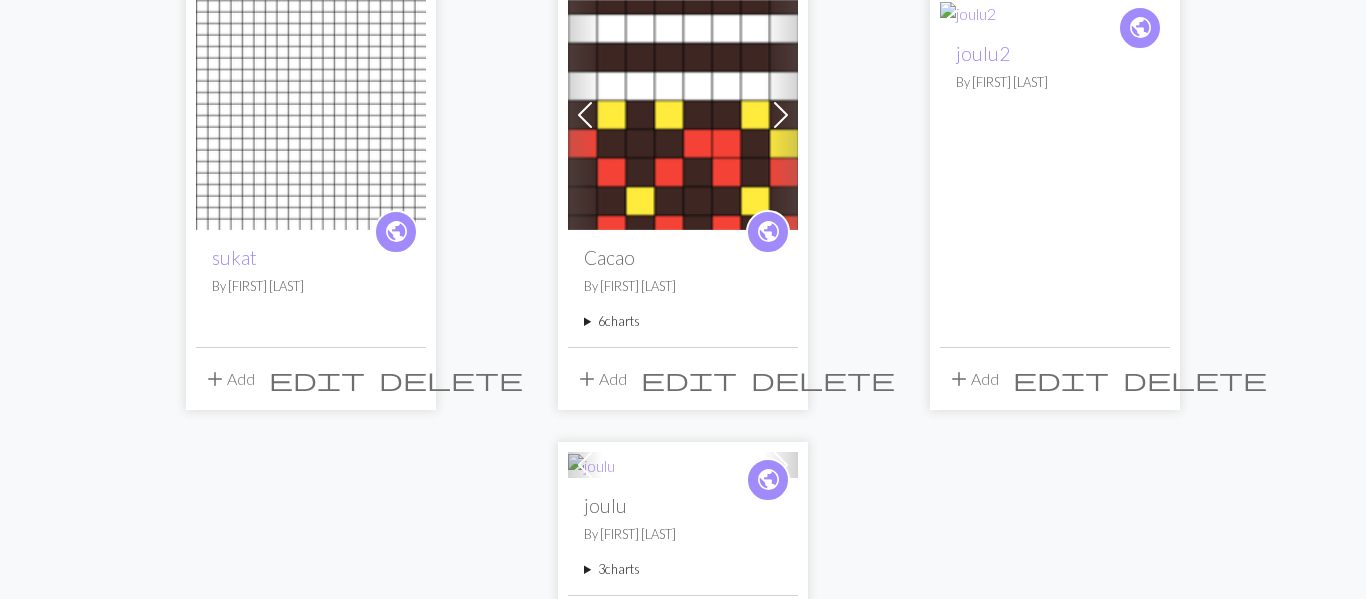 click on "6  charts" at bounding box center [683, 321] 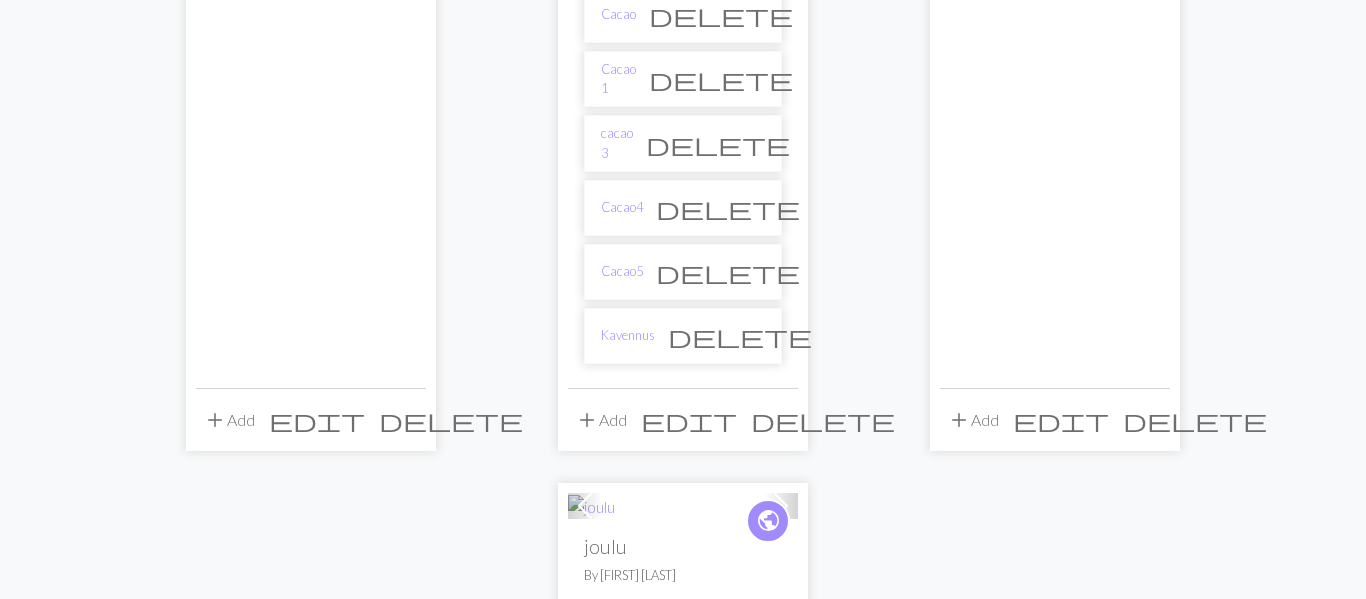scroll, scrollTop: 2415, scrollLeft: 0, axis: vertical 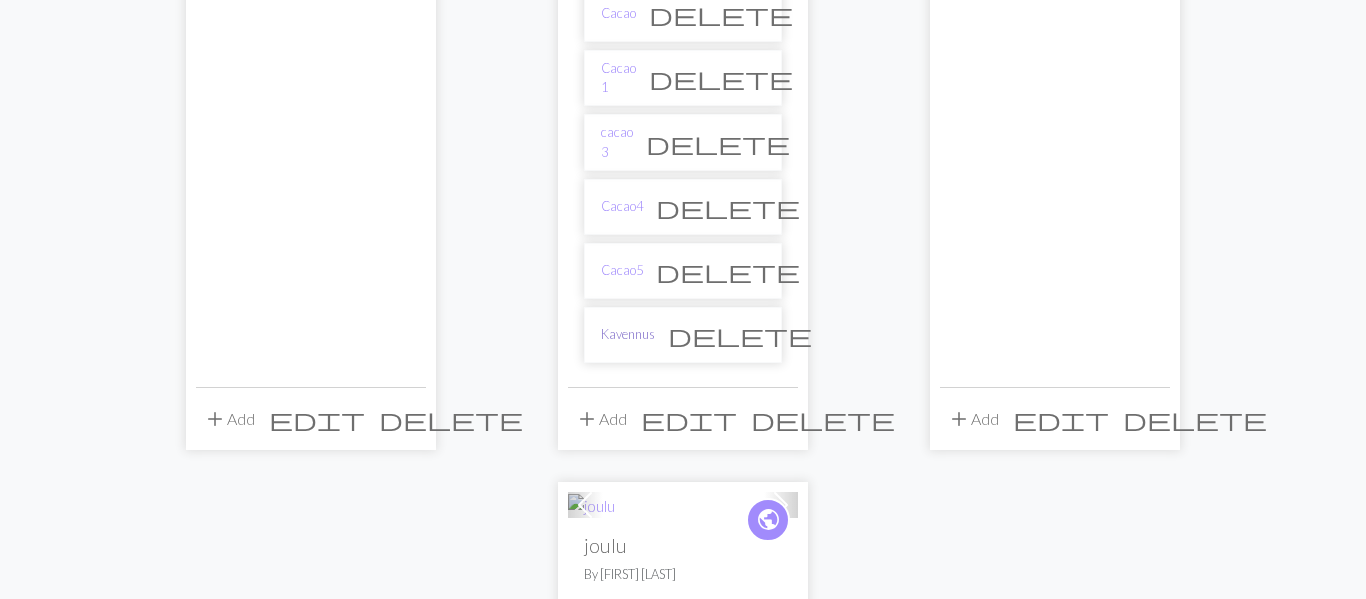 click on "Kavennus" at bounding box center (628, 334) 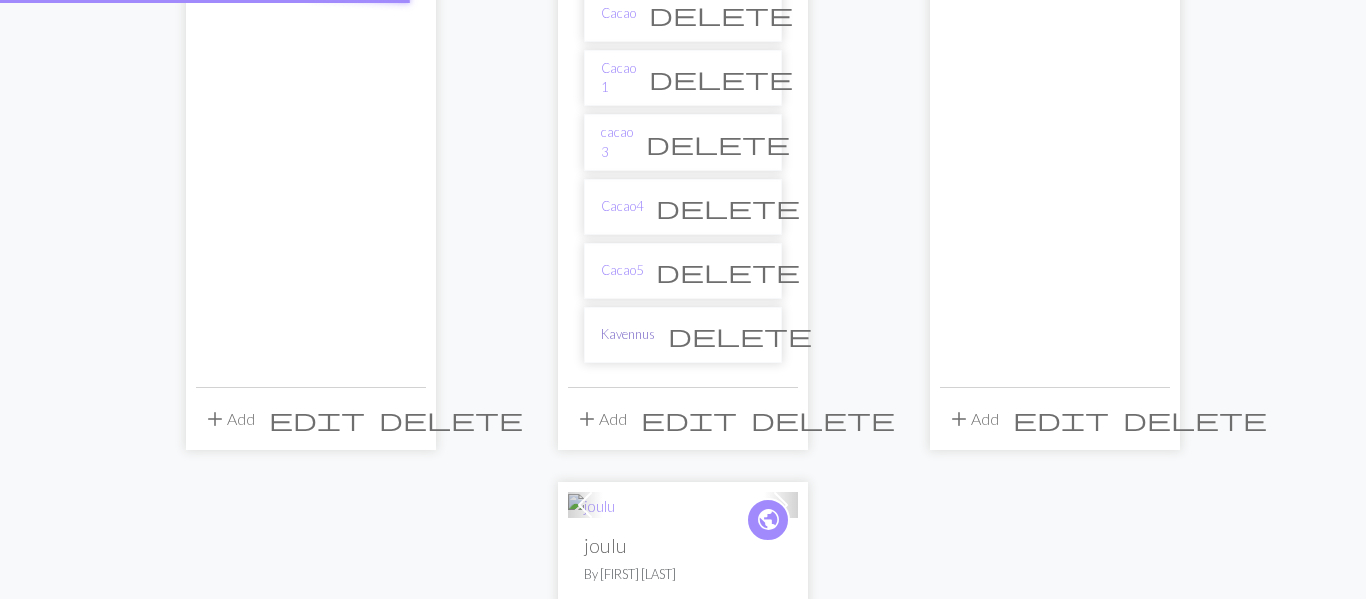 scroll, scrollTop: 0, scrollLeft: 0, axis: both 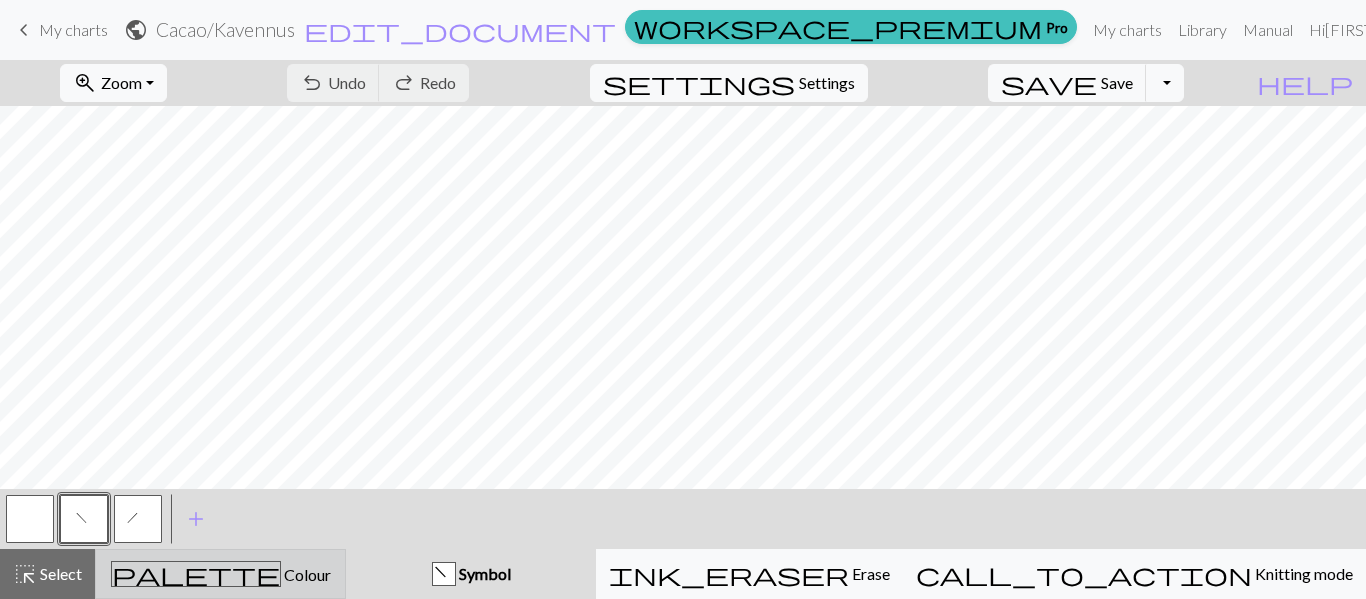 click on "Colour" at bounding box center [306, 574] 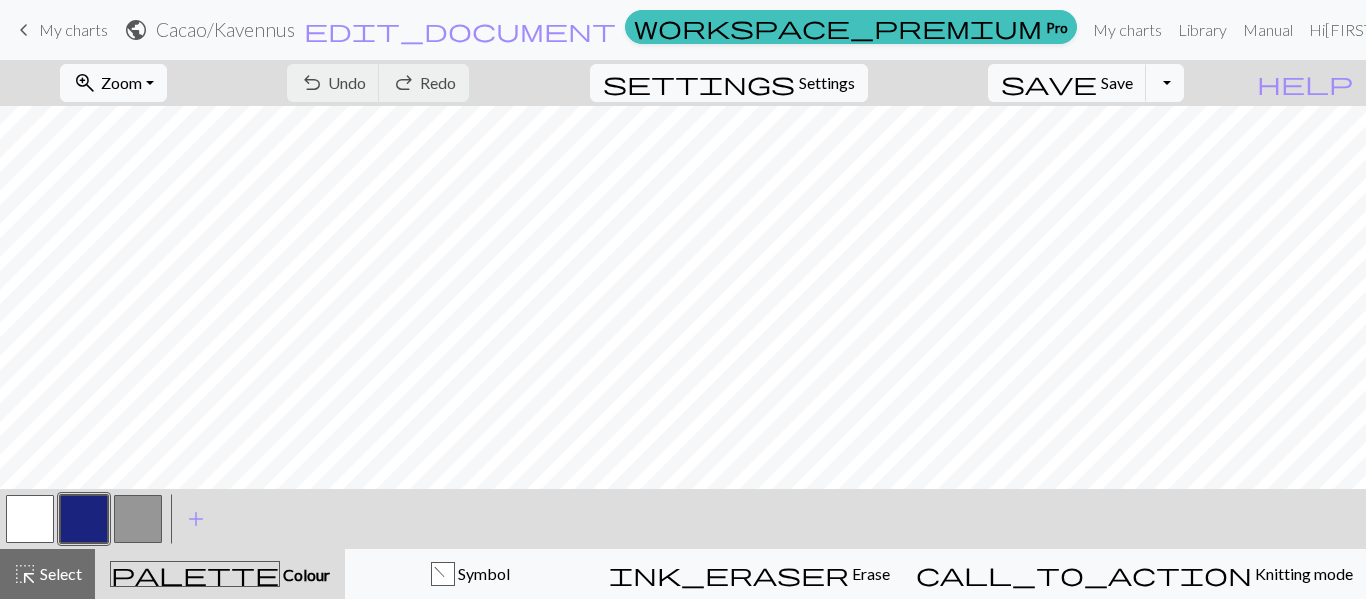 click at bounding box center [84, 519] 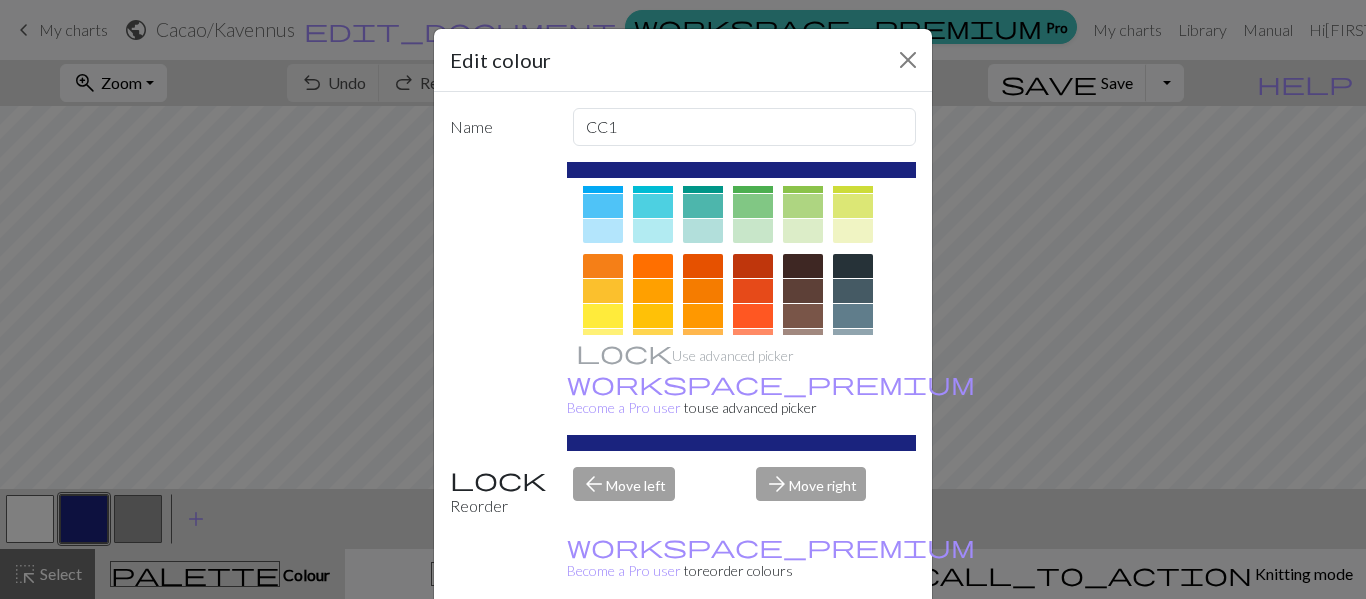 scroll, scrollTop: 223, scrollLeft: 0, axis: vertical 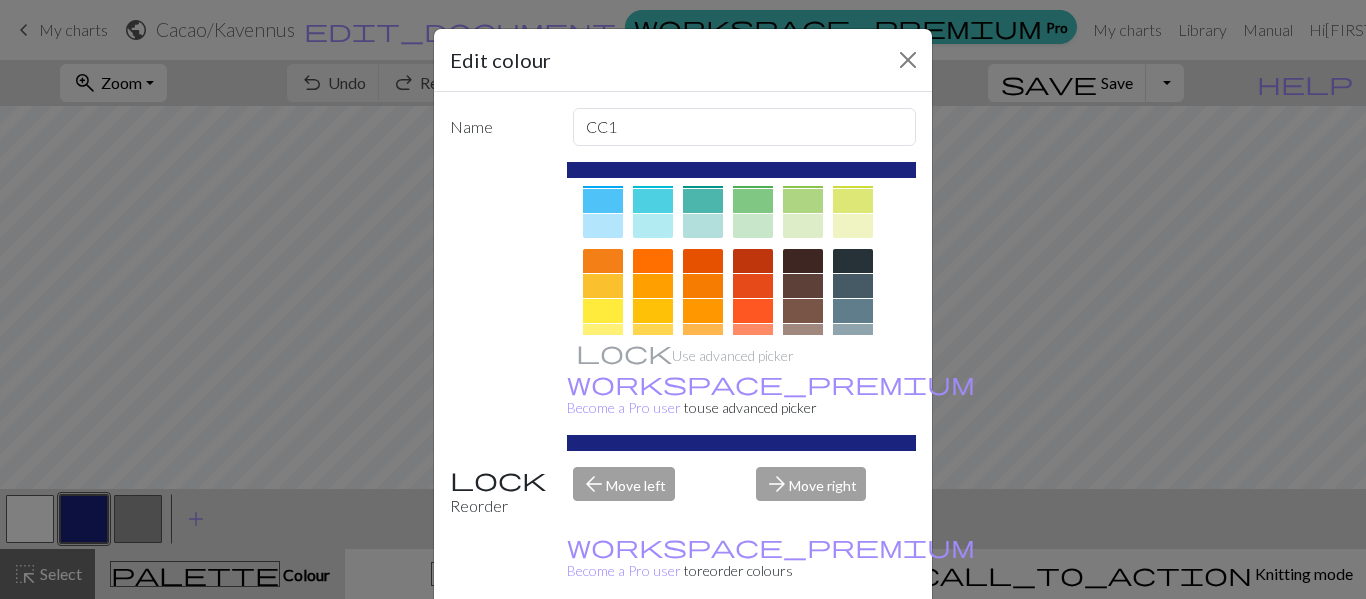 click at bounding box center (803, 261) 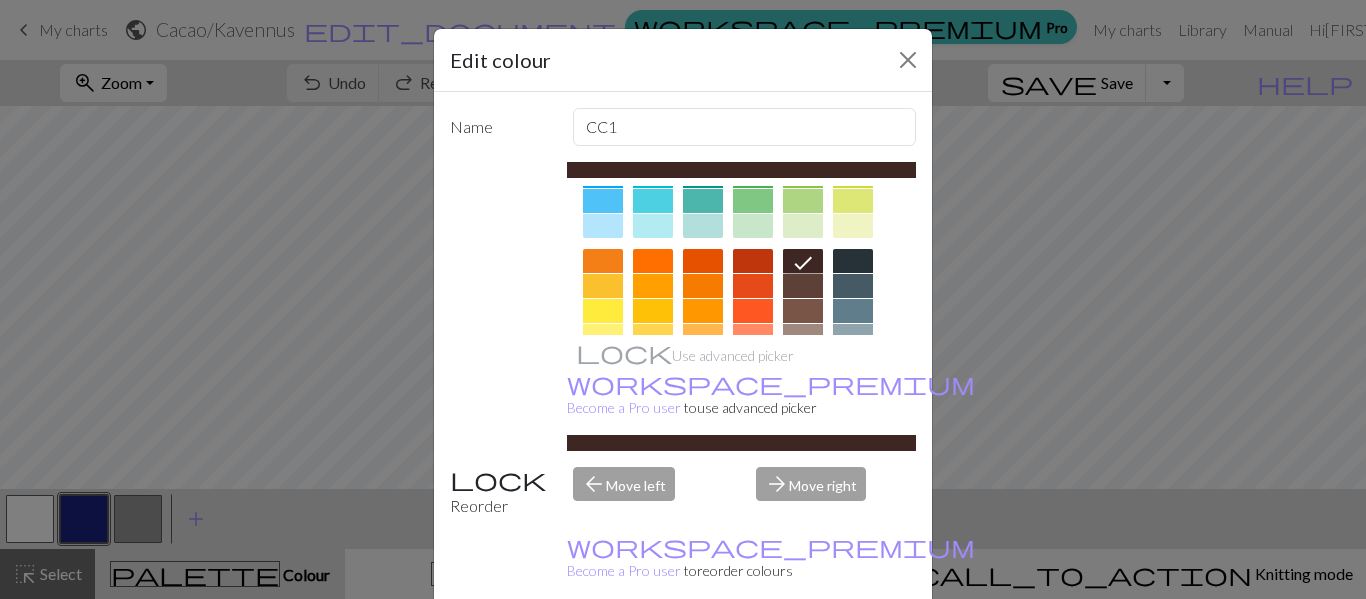 click on "Done" at bounding box center (803, 650) 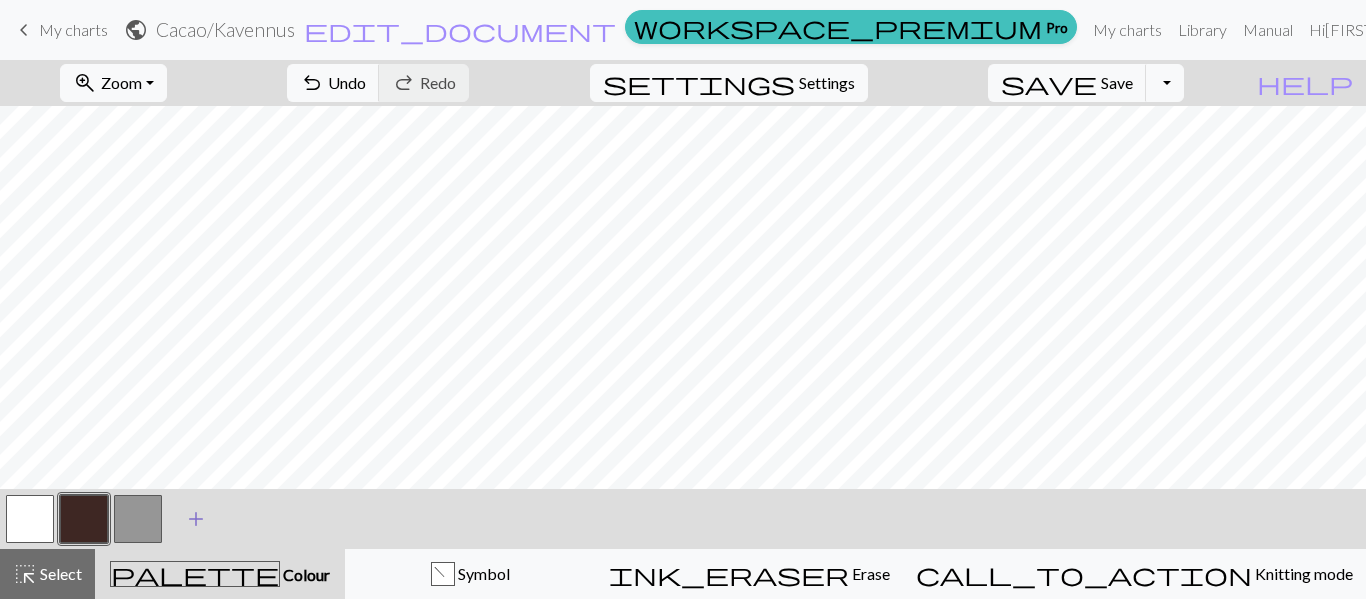 click on "add" at bounding box center [196, 519] 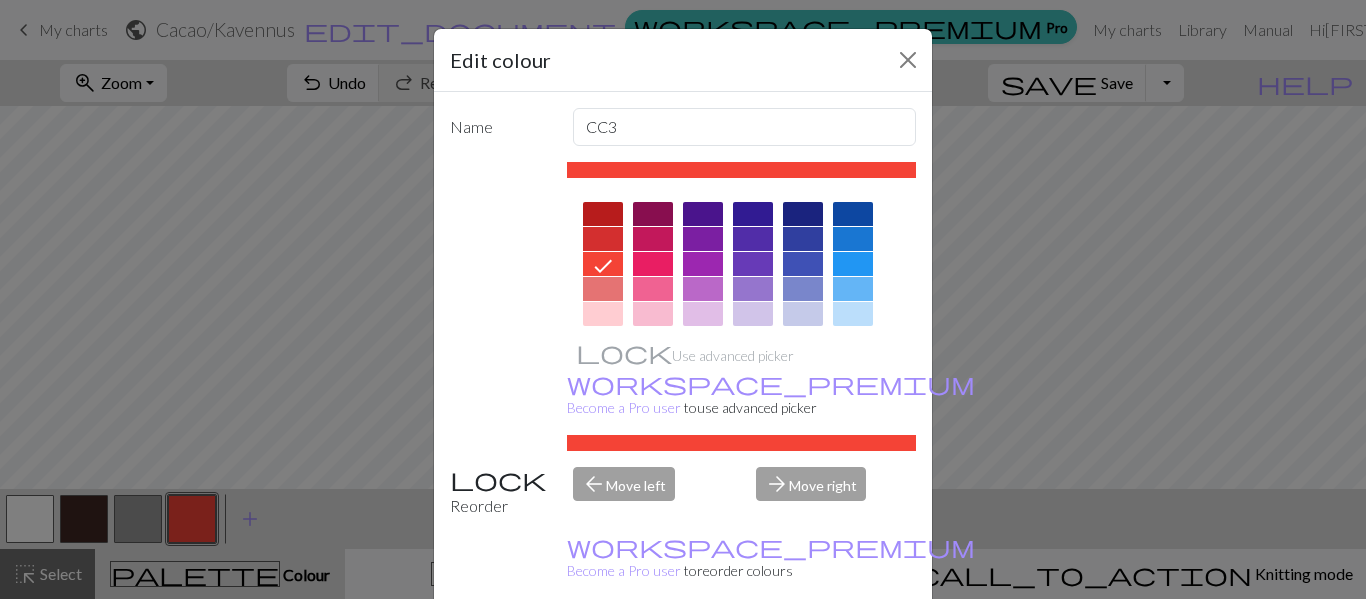 click on "Done" at bounding box center (803, 650) 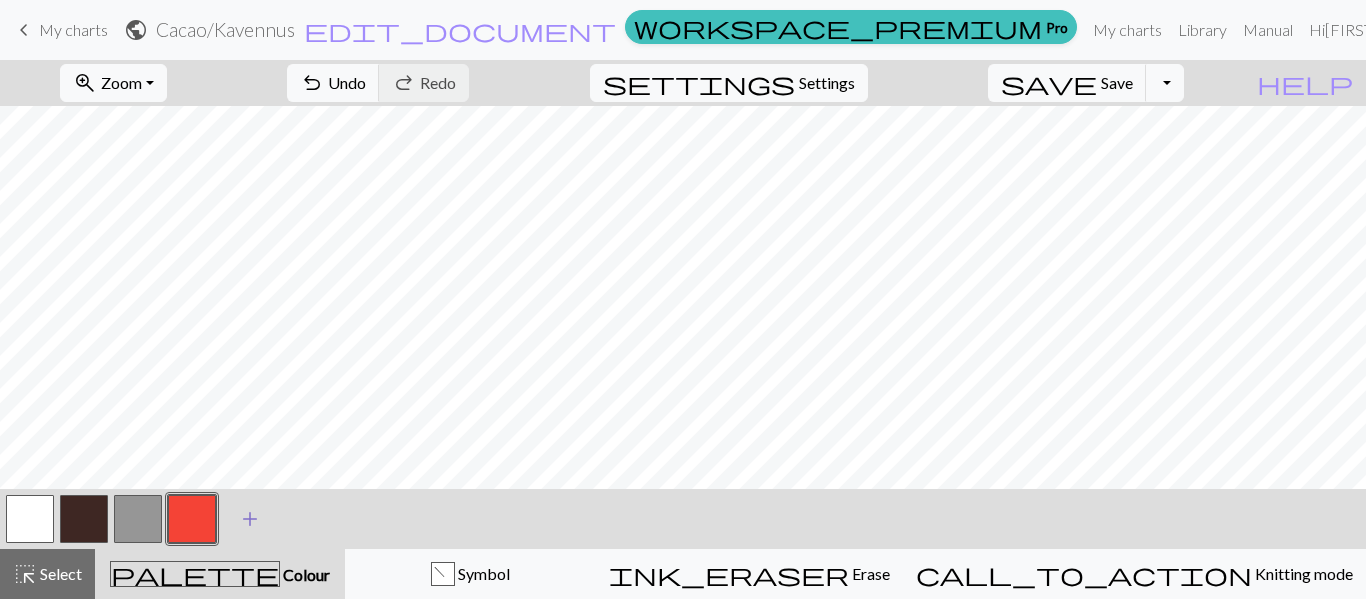 click on "add" at bounding box center (250, 519) 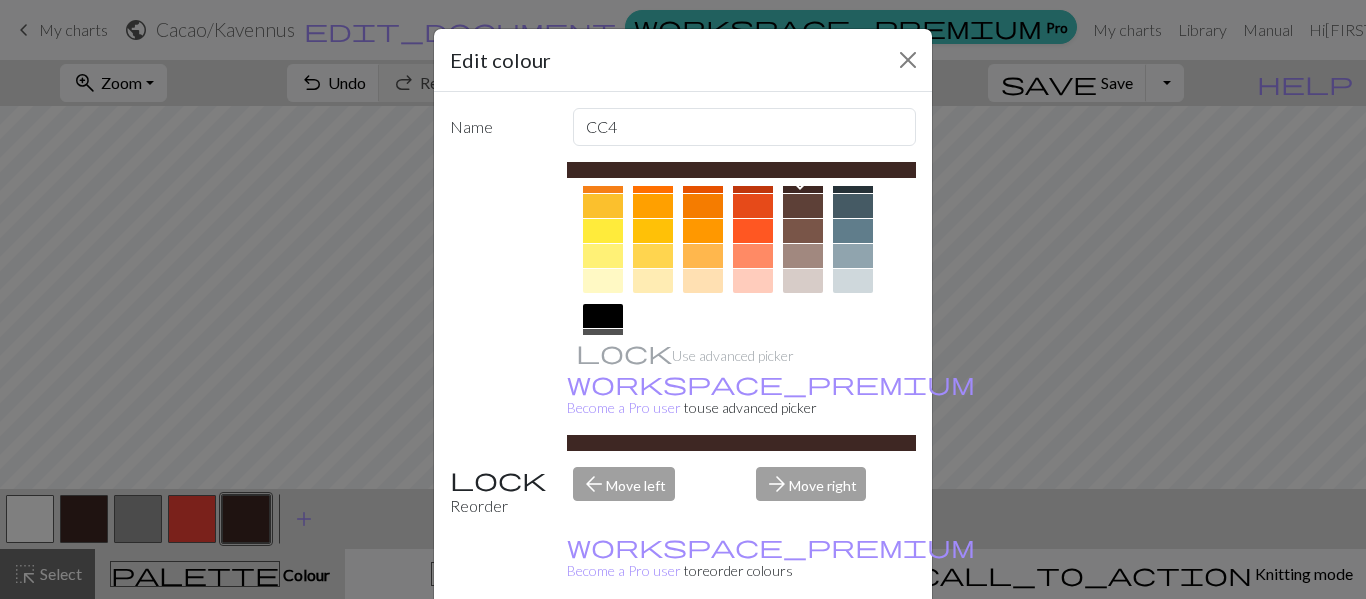 scroll, scrollTop: 306, scrollLeft: 0, axis: vertical 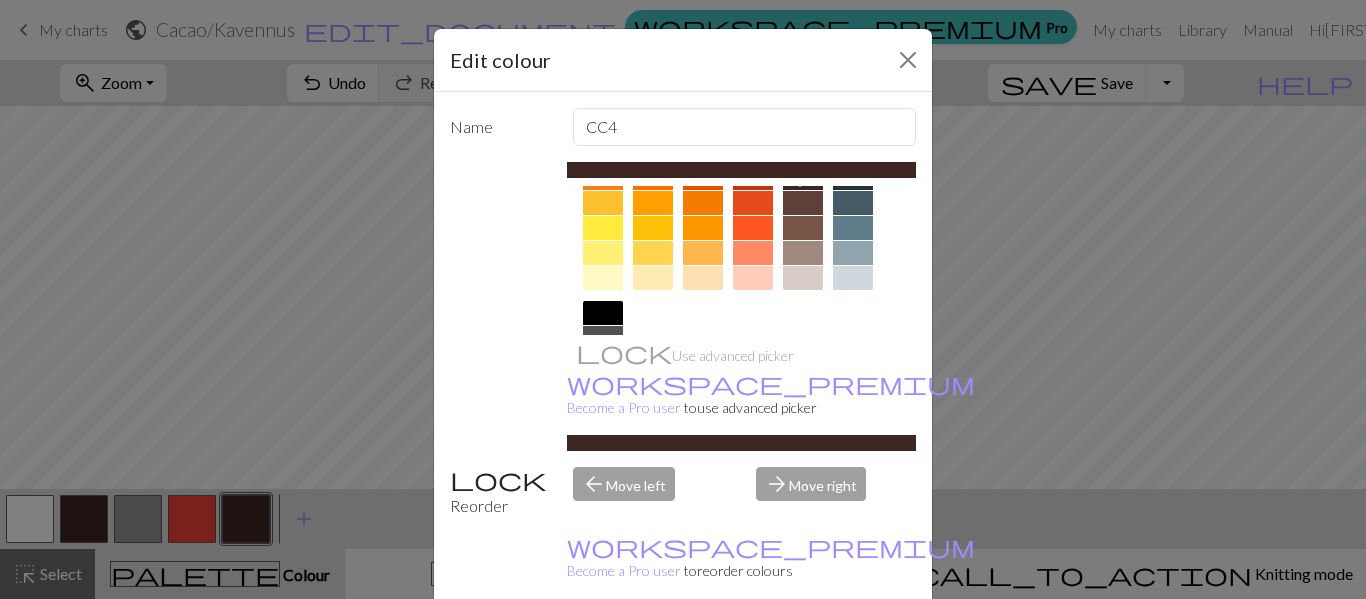 click at bounding box center (603, 228) 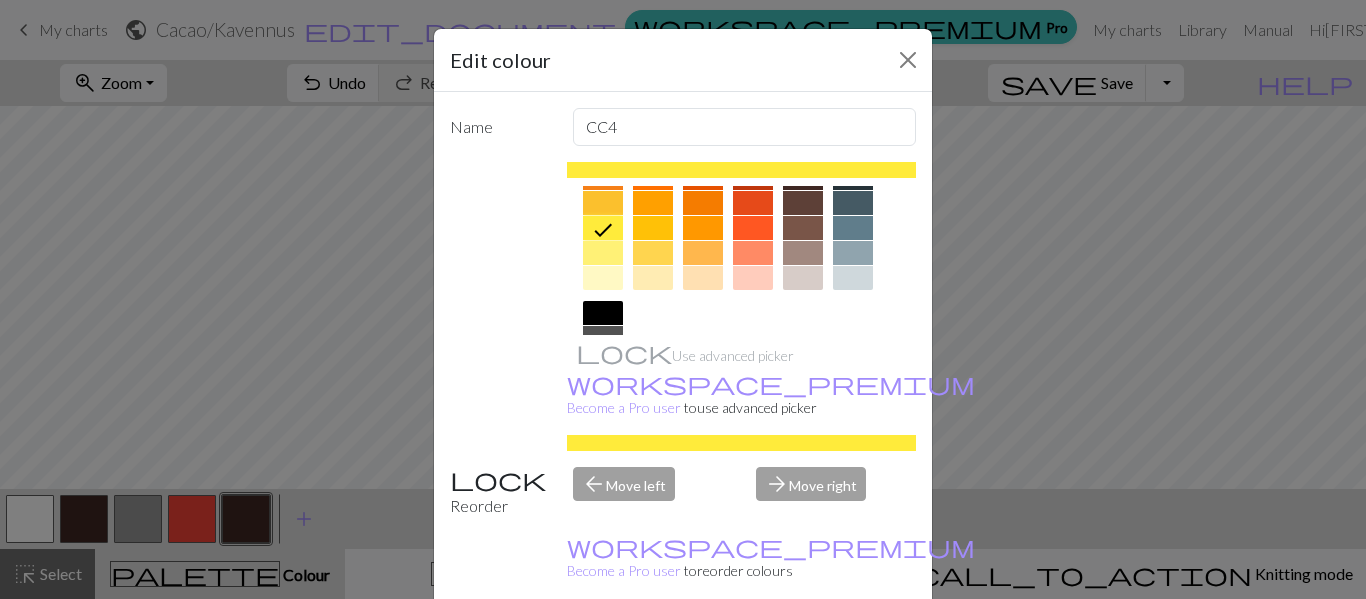 click on "Done" at bounding box center (803, 650) 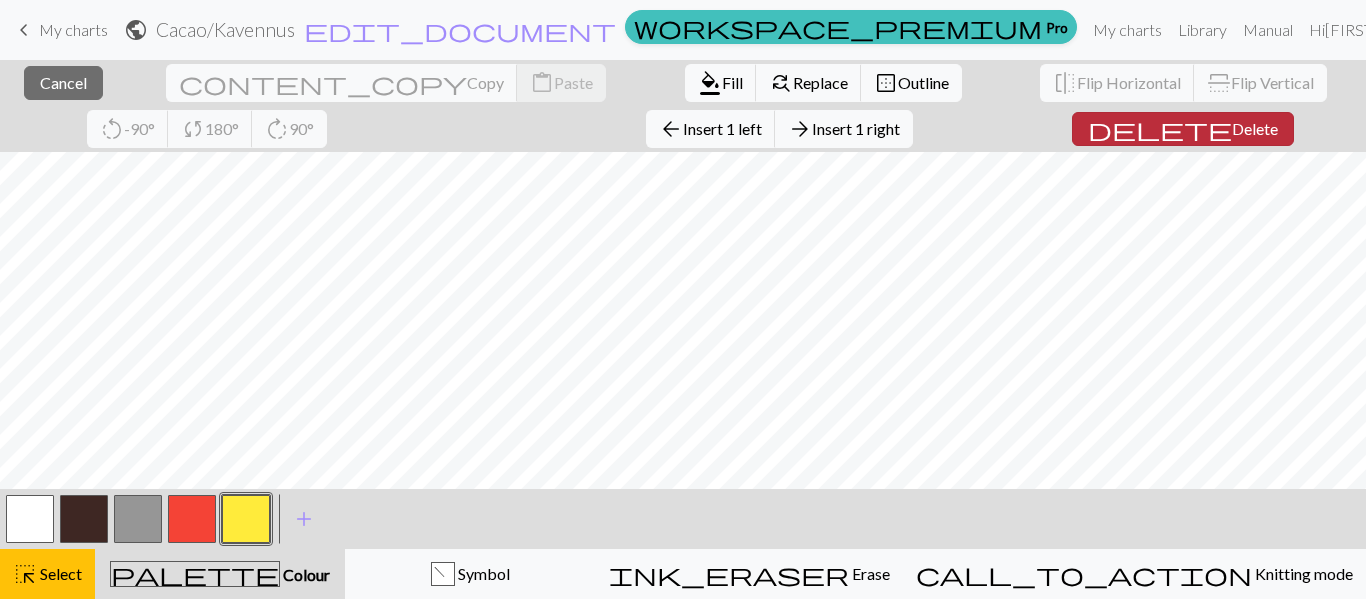 click on "Delete" at bounding box center (1255, 128) 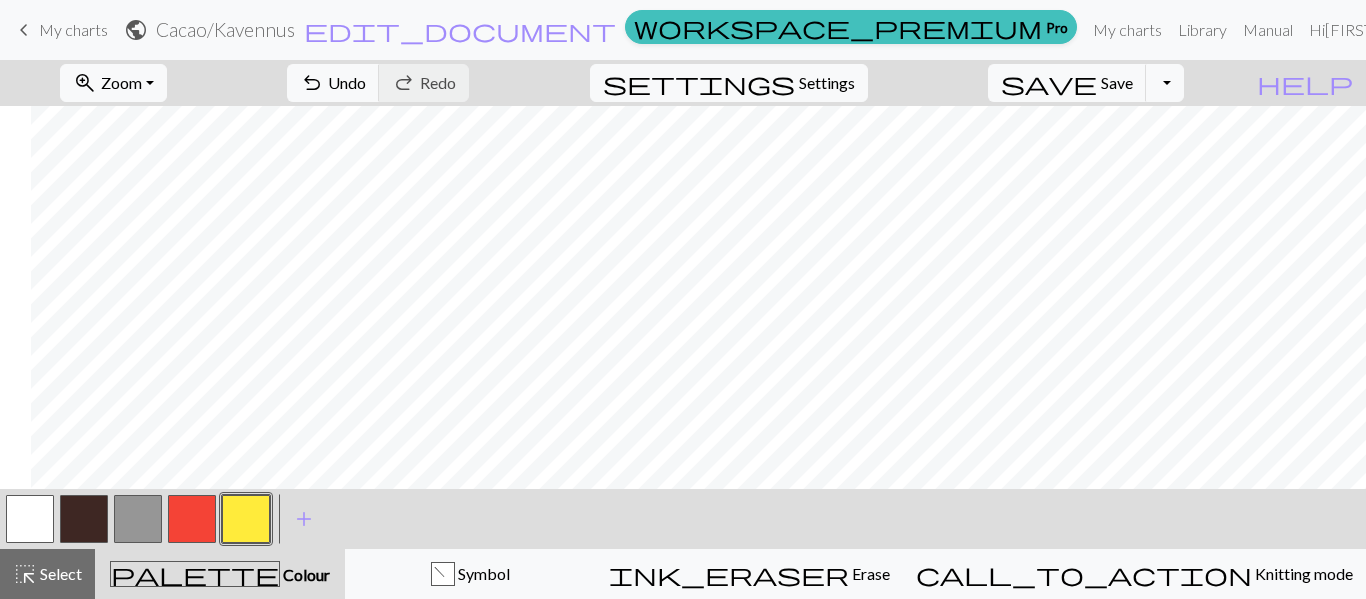 scroll, scrollTop: 0, scrollLeft: 737, axis: horizontal 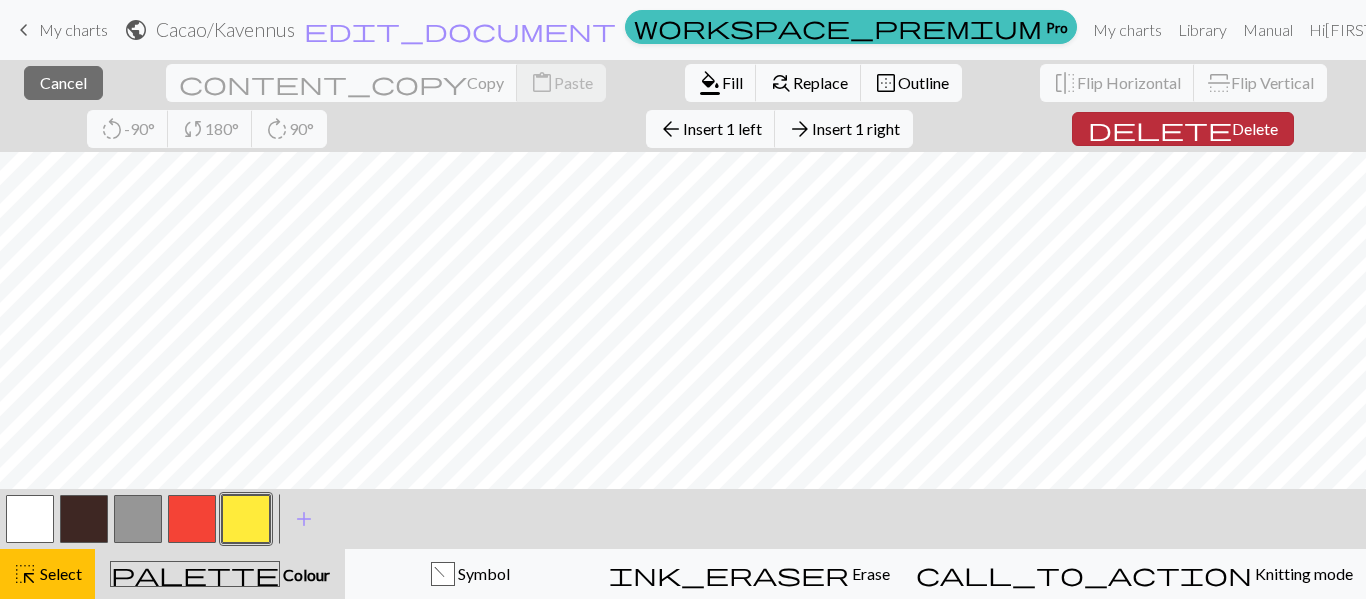 click on "Delete" at bounding box center [1255, 128] 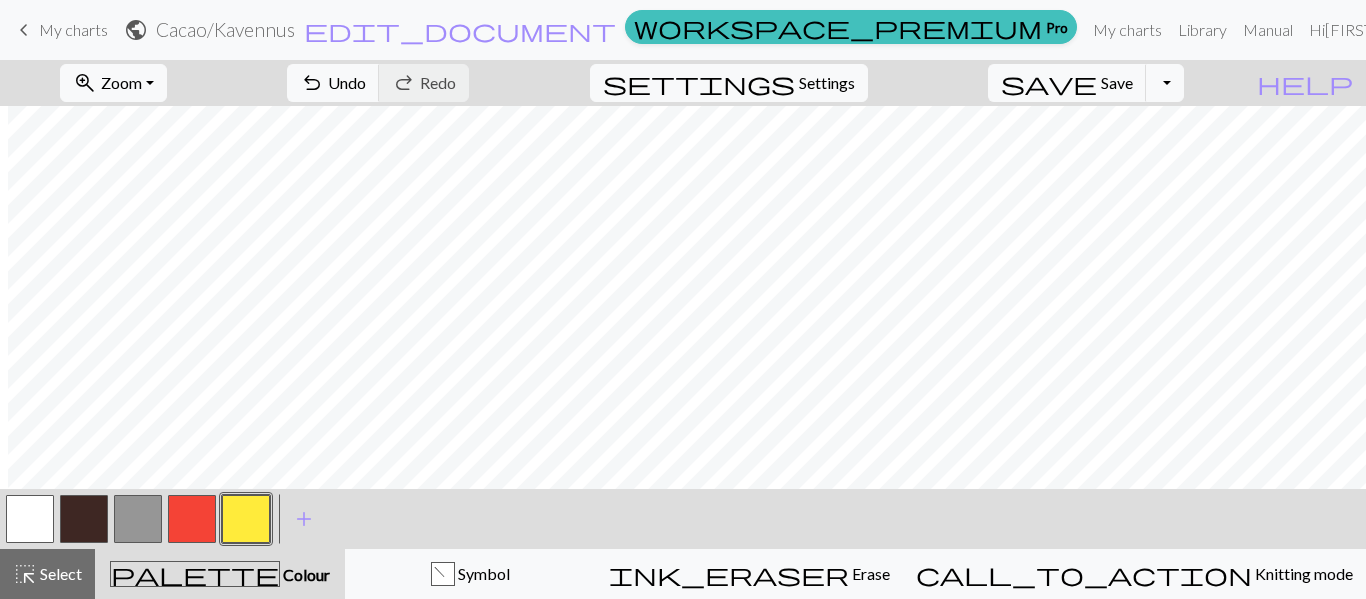 scroll, scrollTop: 115, scrollLeft: 711, axis: both 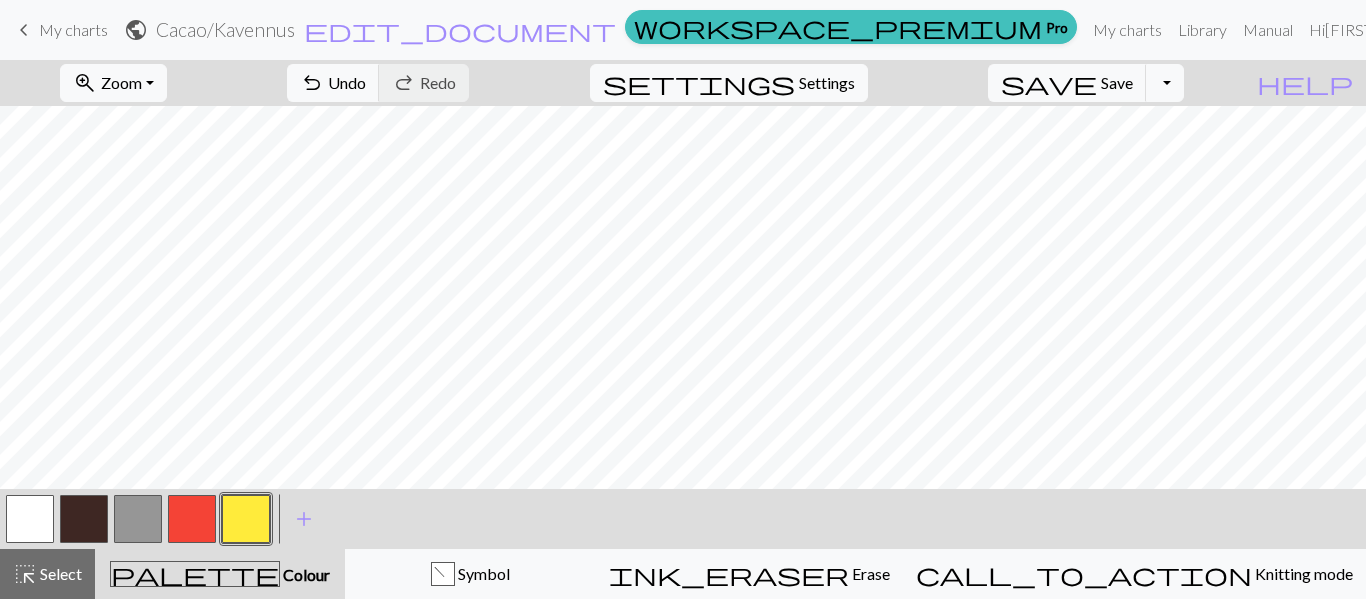 click at bounding box center [30, 519] 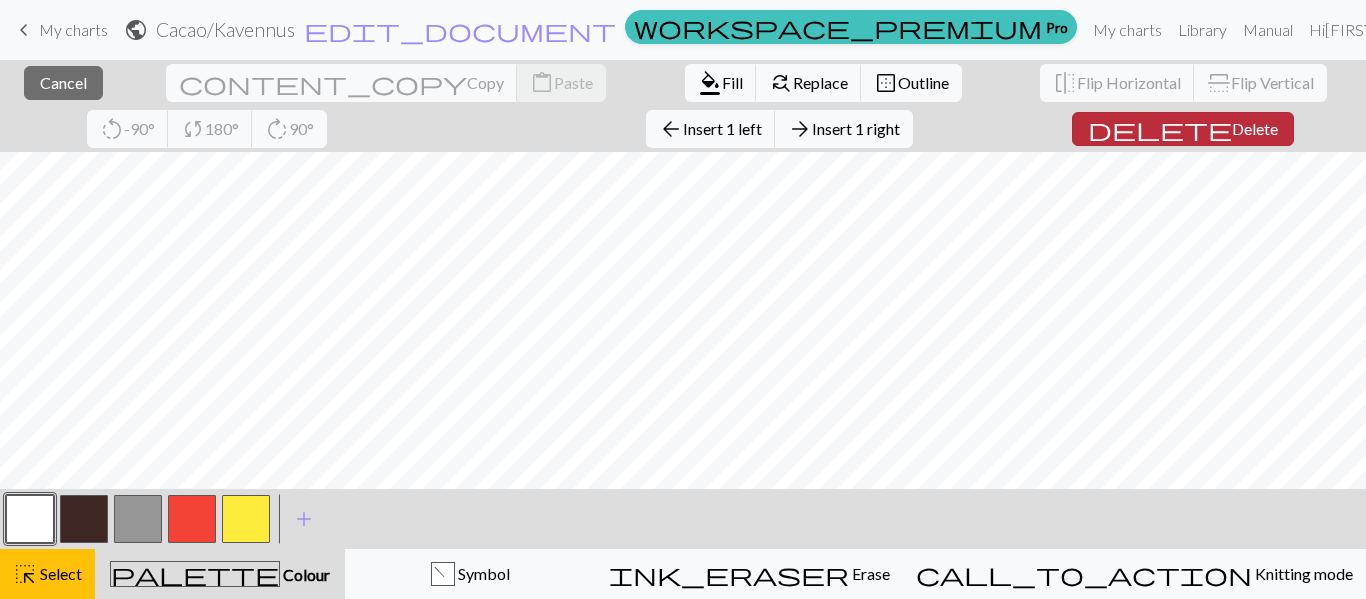 click on "Delete" at bounding box center (1255, 128) 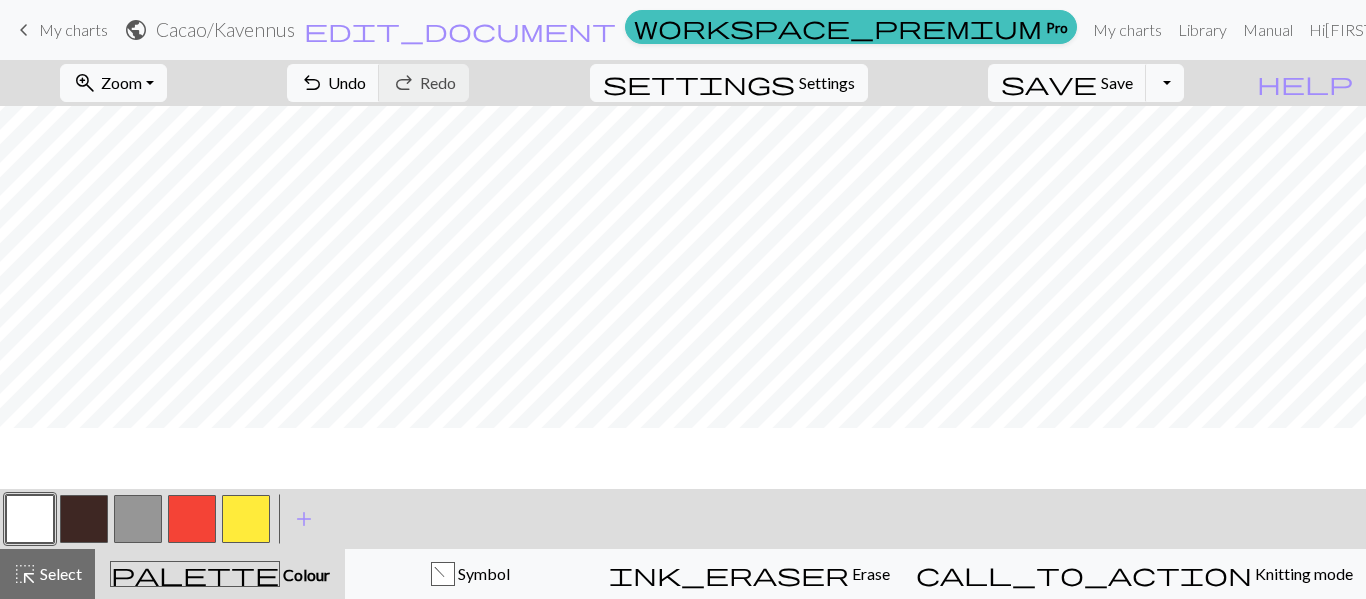 scroll, scrollTop: 0, scrollLeft: 118, axis: horizontal 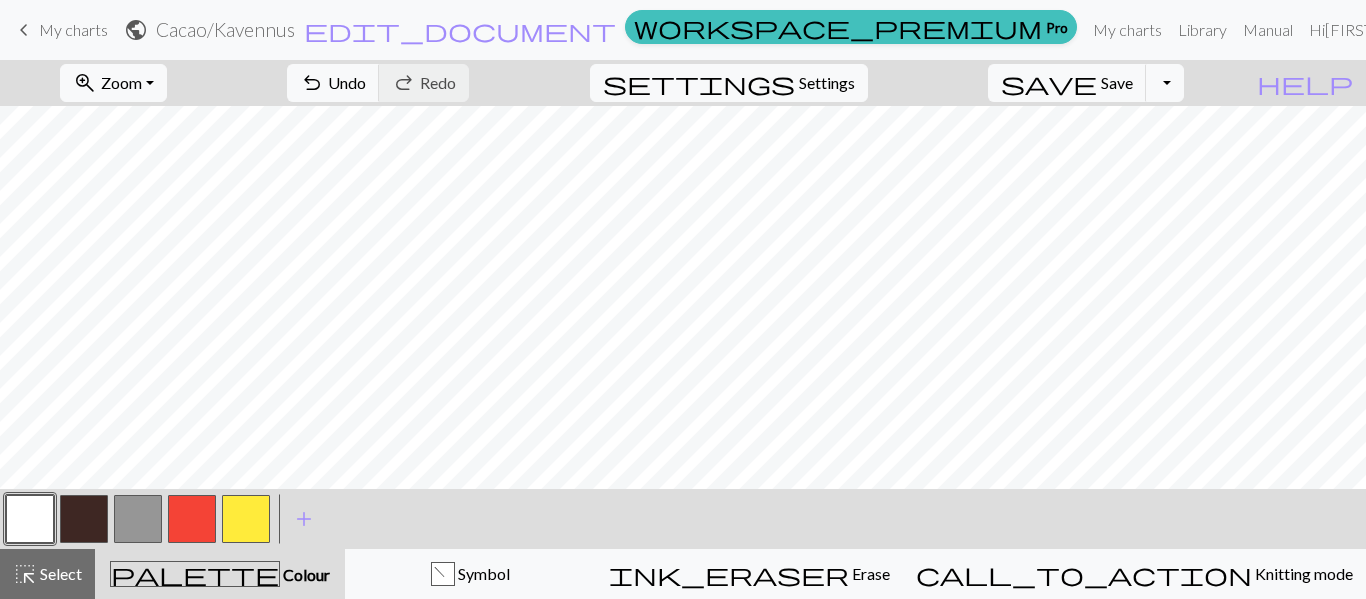 click at bounding box center (84, 519) 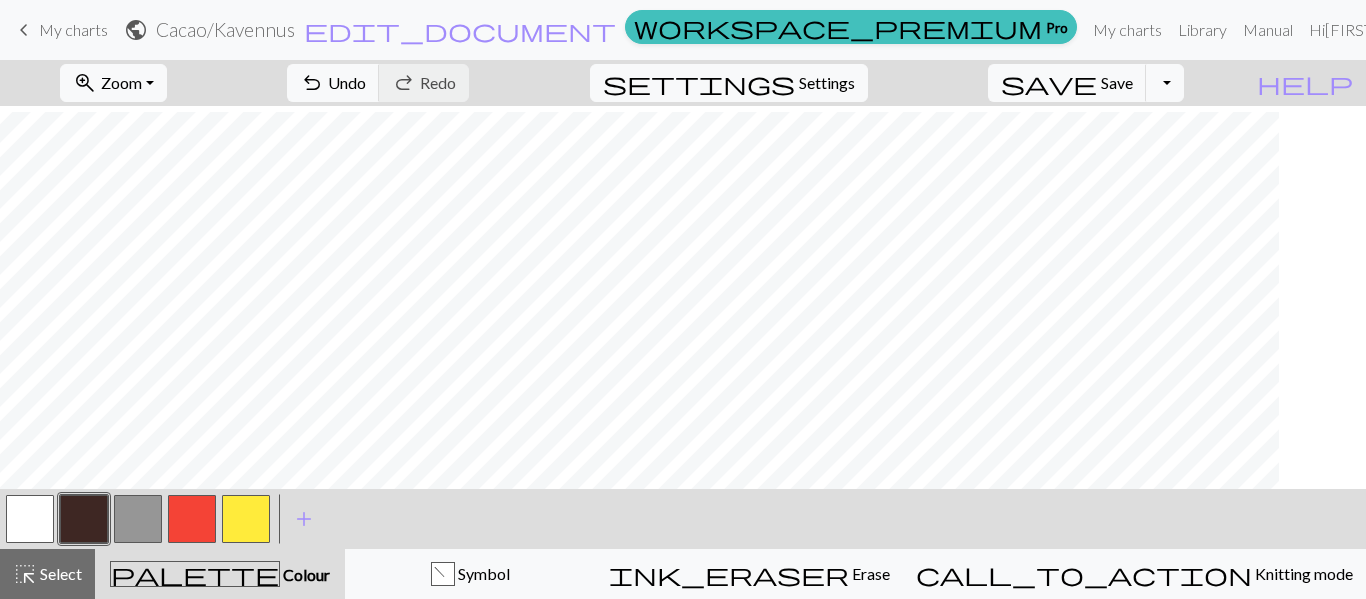 scroll, scrollTop: 6, scrollLeft: 0, axis: vertical 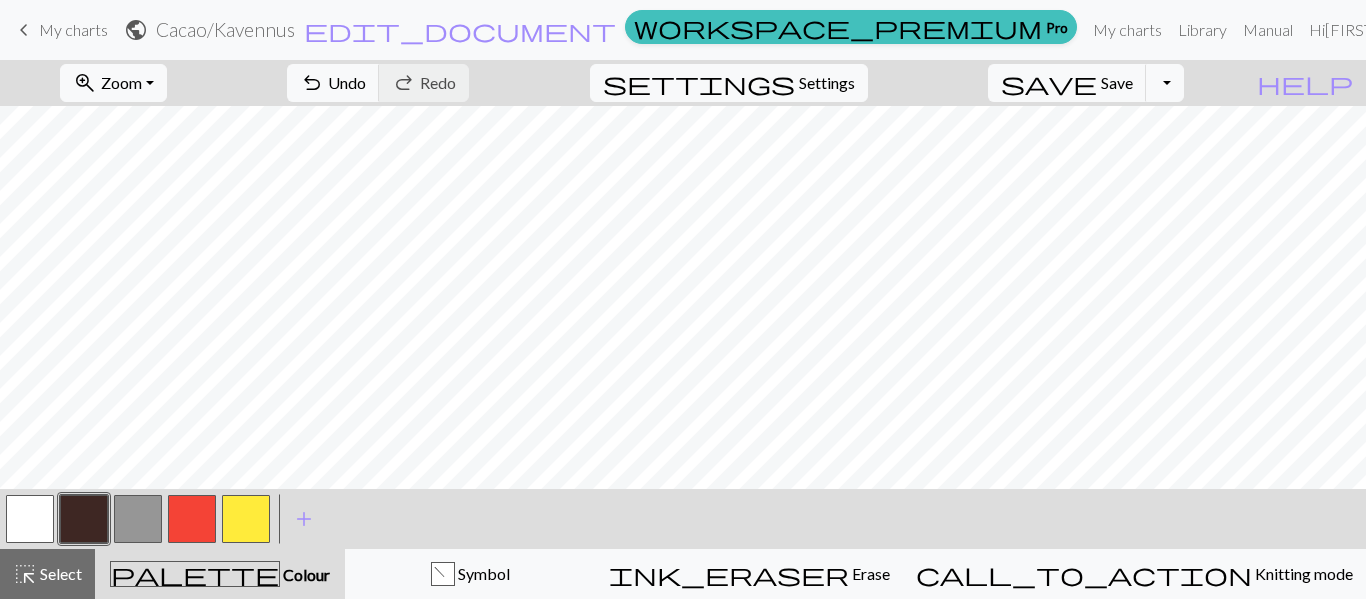 click at bounding box center [30, 519] 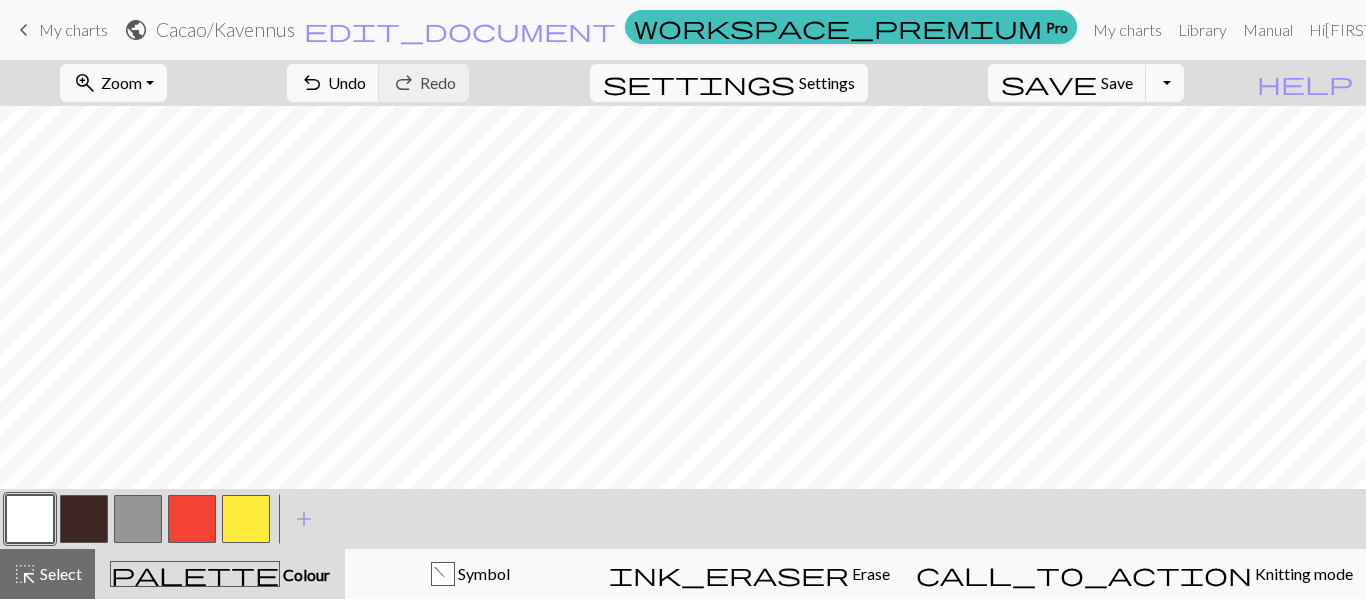 click at bounding box center (84, 519) 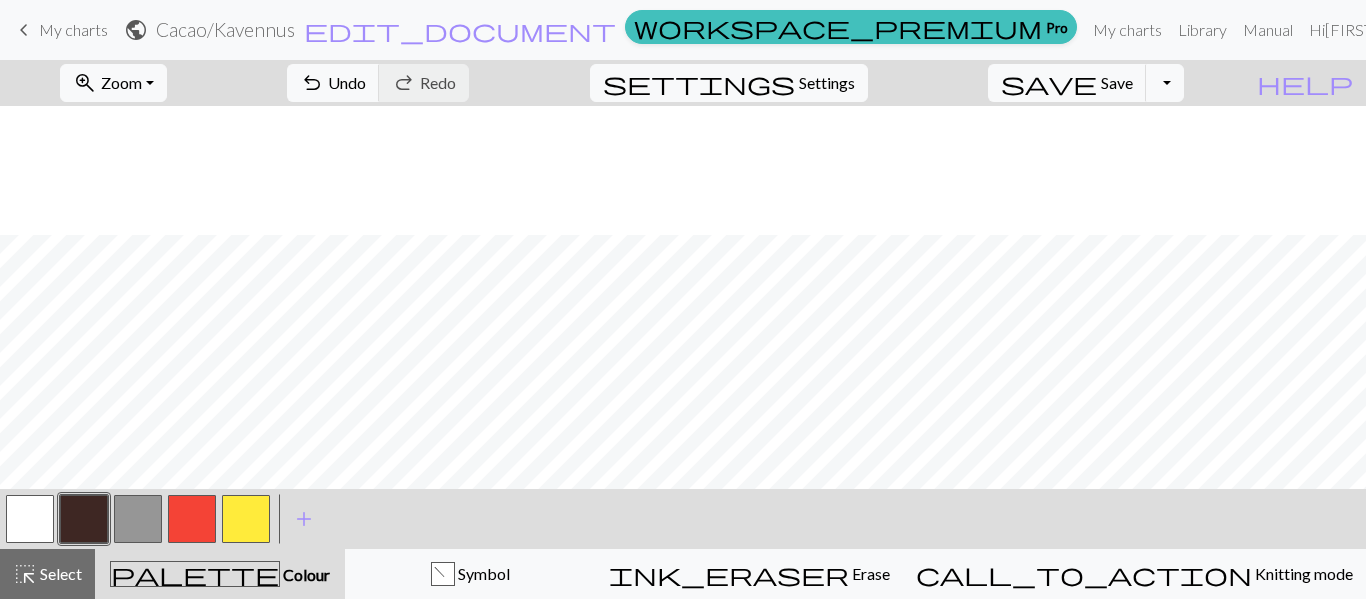 scroll, scrollTop: 147, scrollLeft: 0, axis: vertical 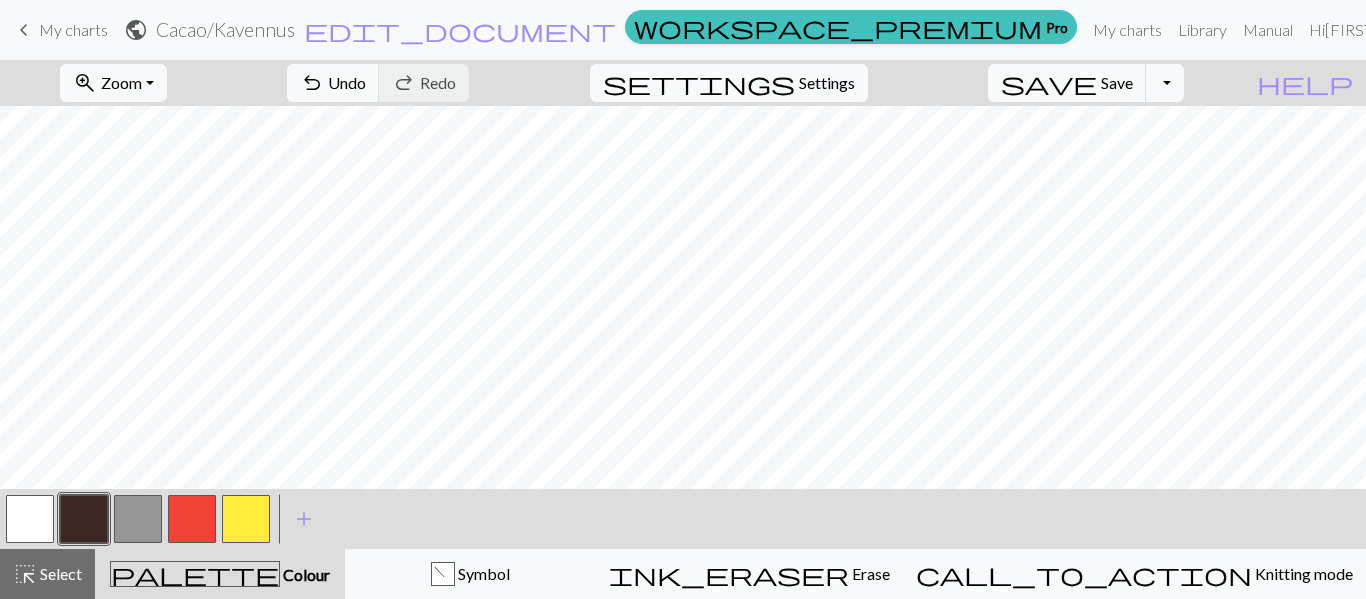 click at bounding box center (192, 519) 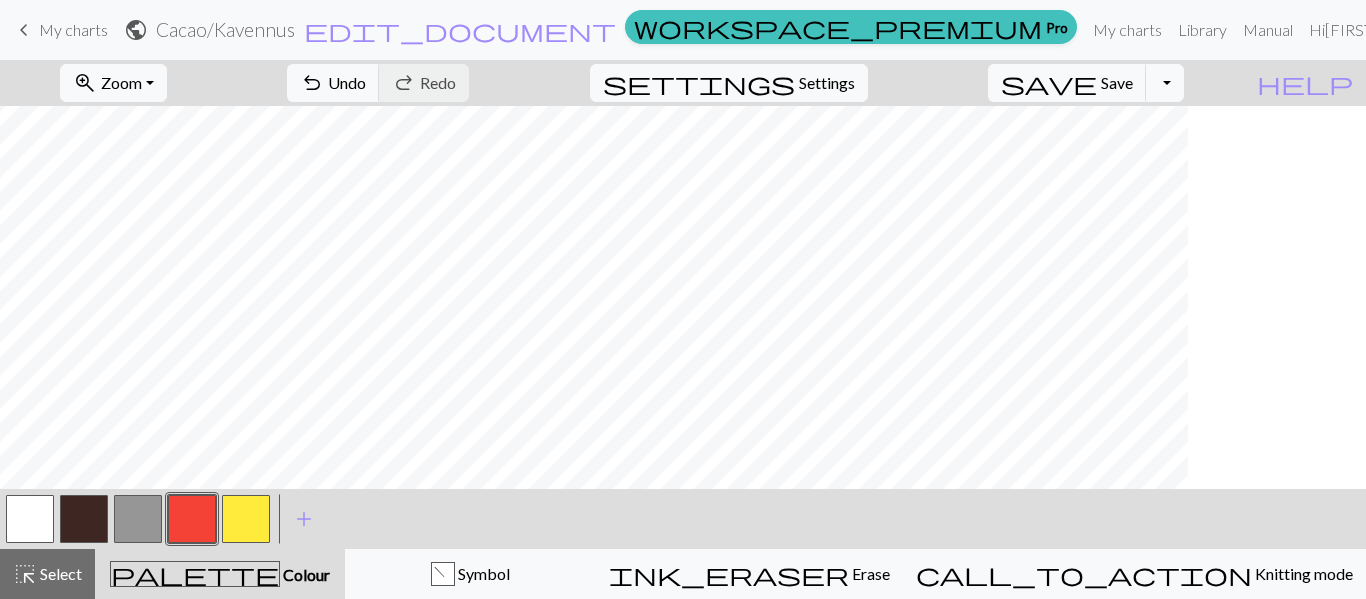 scroll, scrollTop: 147, scrollLeft: 0, axis: vertical 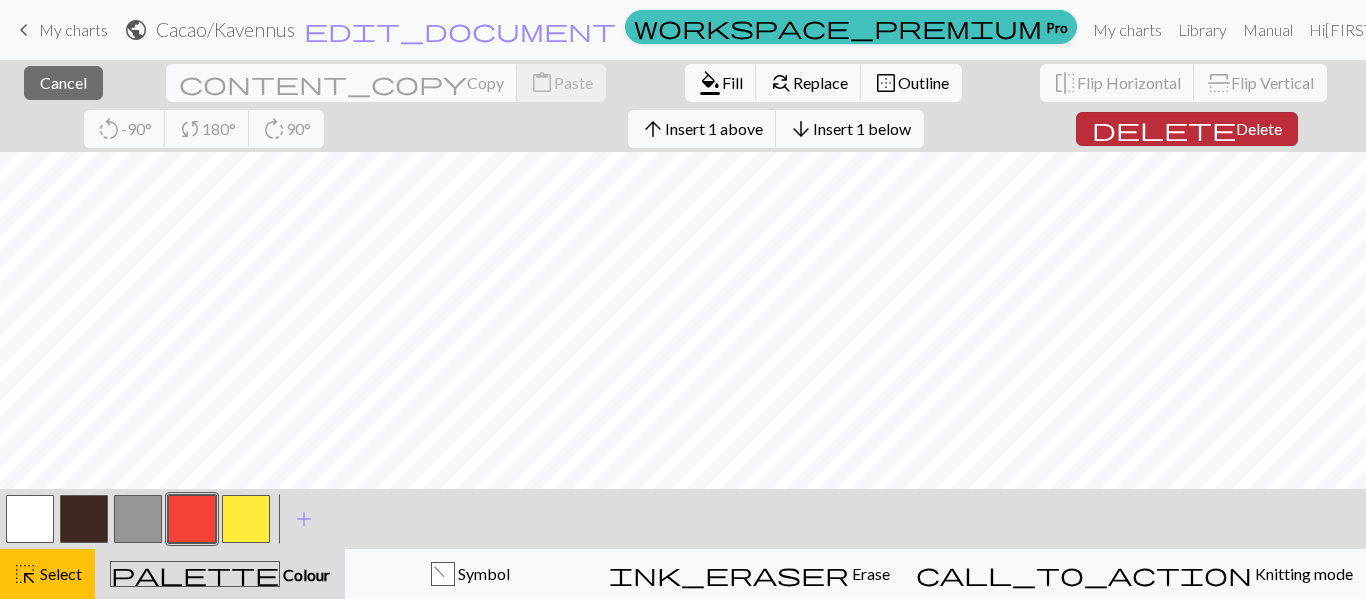 click on "Delete" at bounding box center [1259, 128] 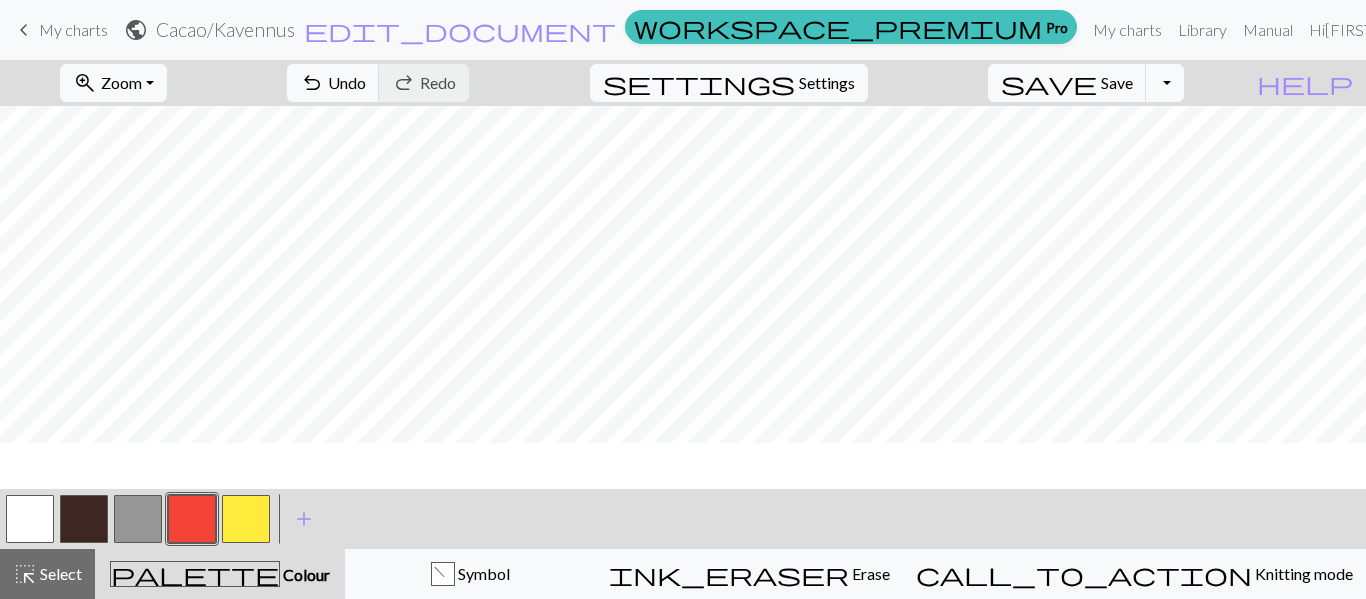 scroll, scrollTop: 127, scrollLeft: 0, axis: vertical 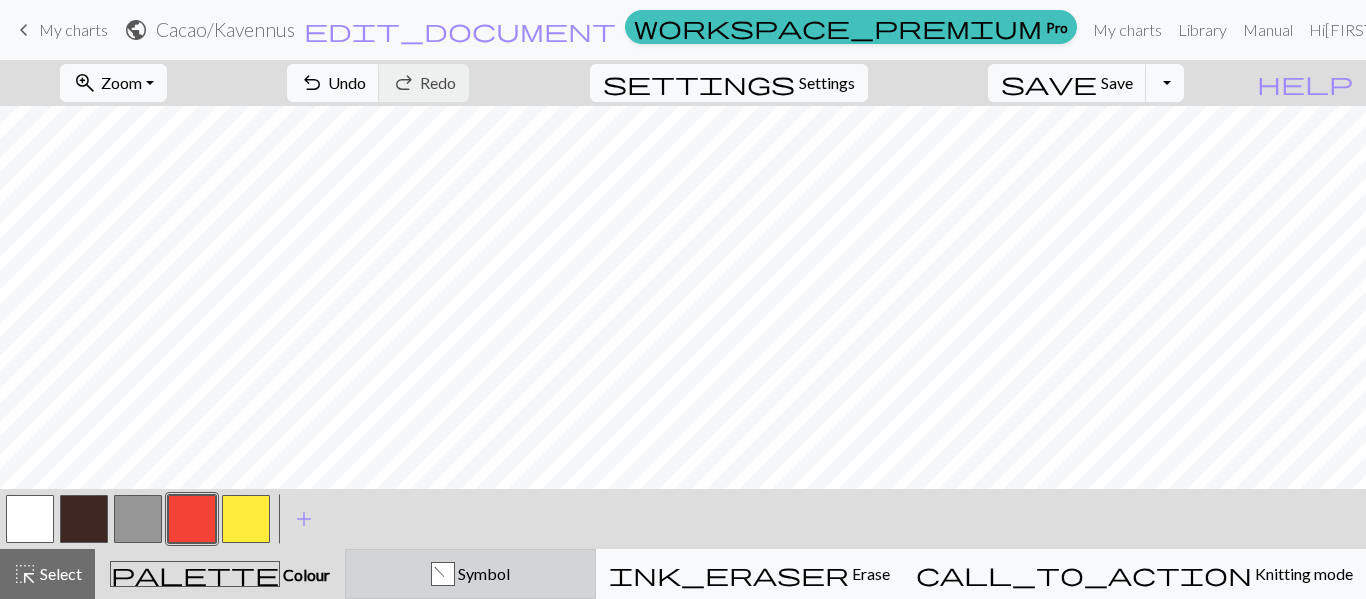 click on "f" at bounding box center [443, 575] 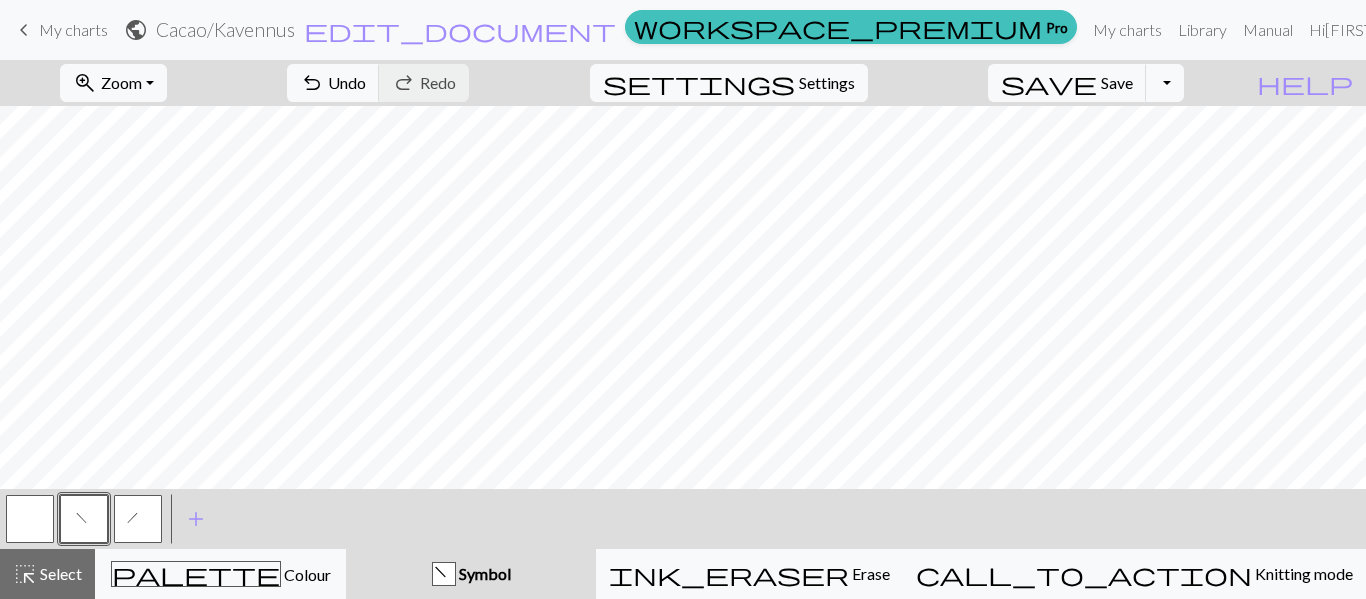click at bounding box center [30, 519] 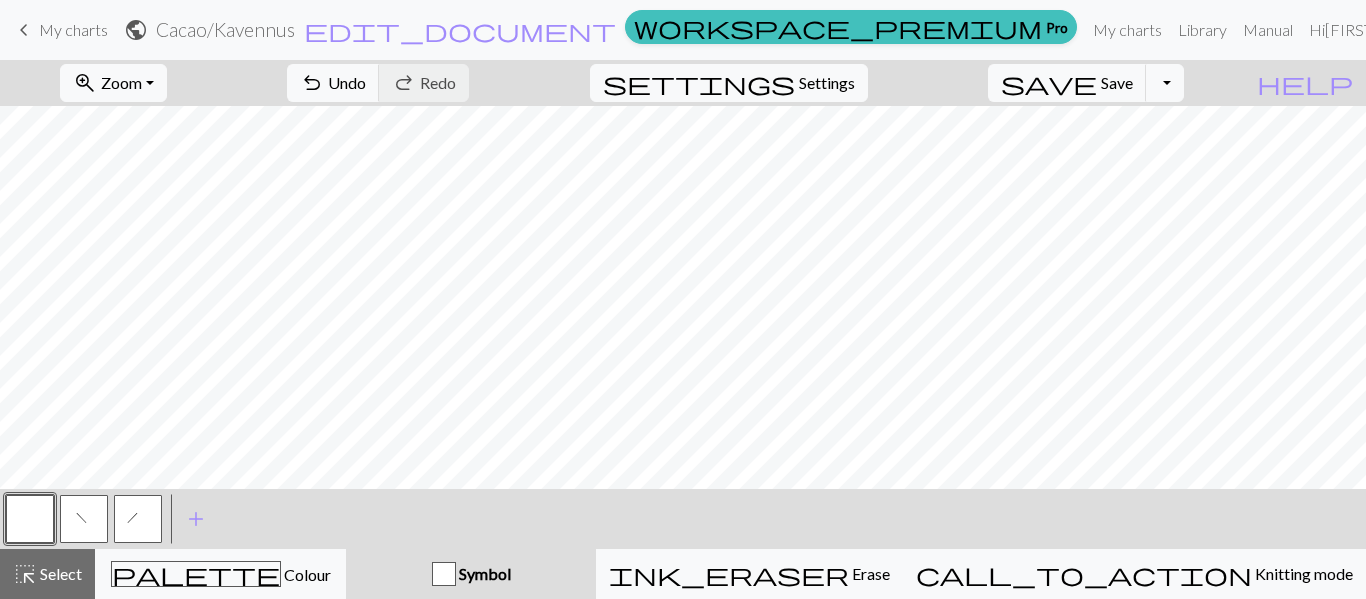 click on "f" at bounding box center (84, 519) 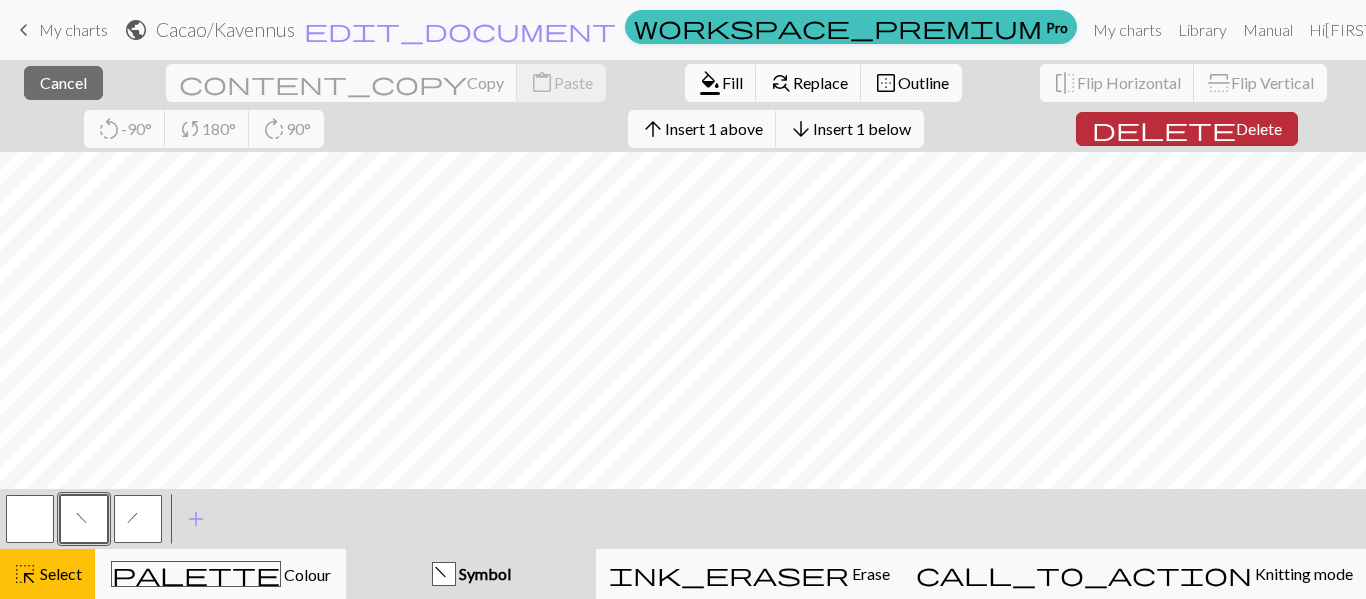 click on "Delete" at bounding box center (1259, 128) 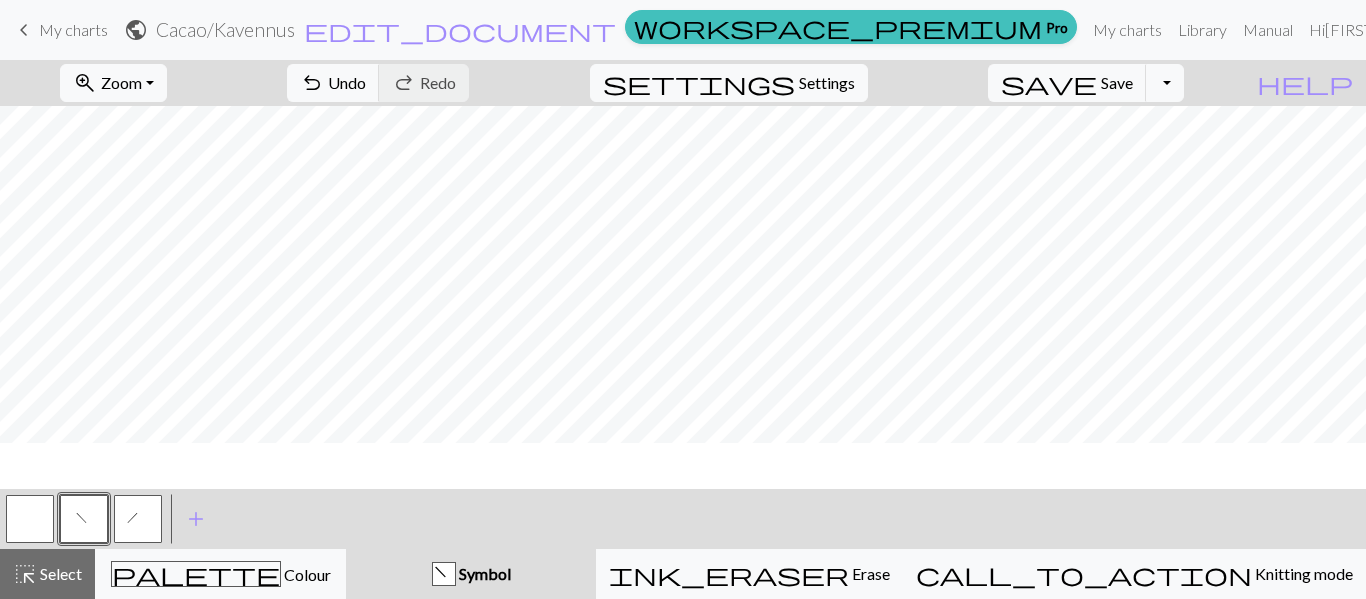 scroll, scrollTop: 107, scrollLeft: 0, axis: vertical 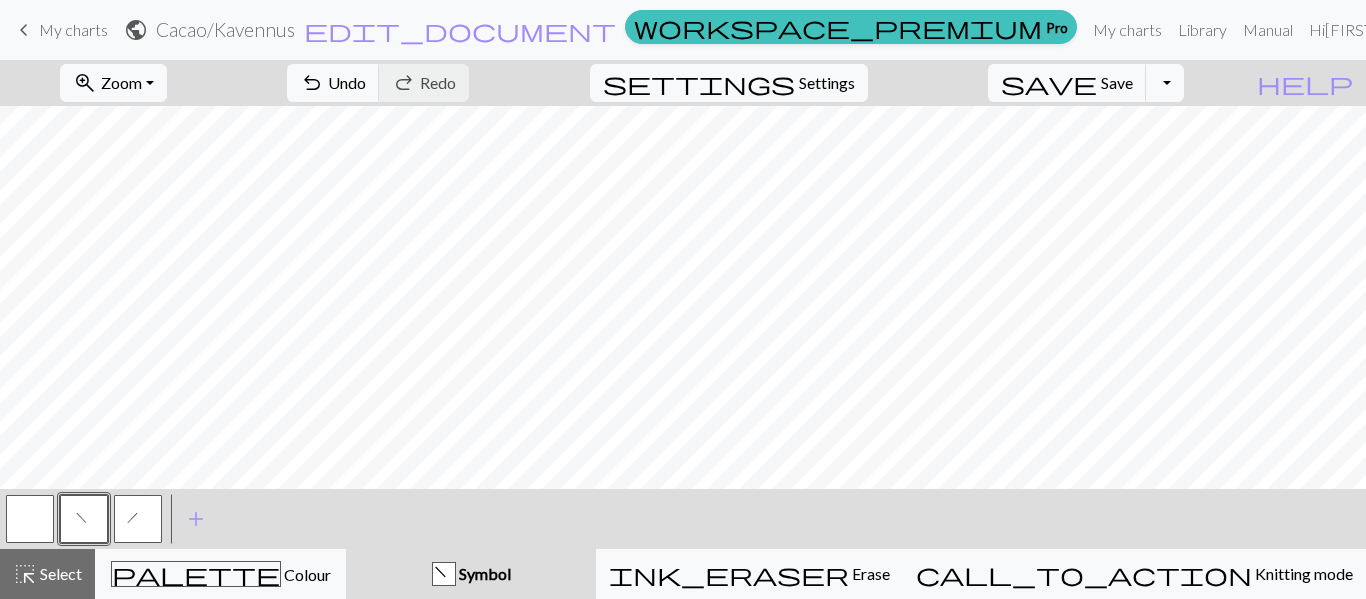 click at bounding box center (30, 519) 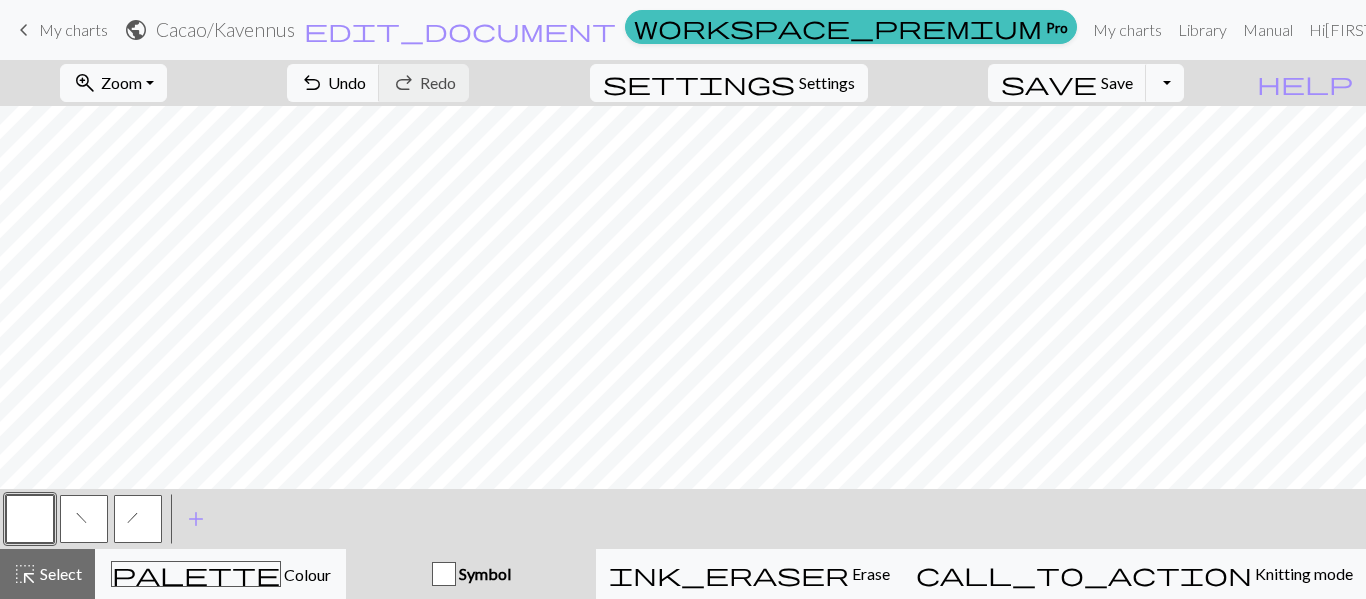click on "f" at bounding box center (84, 521) 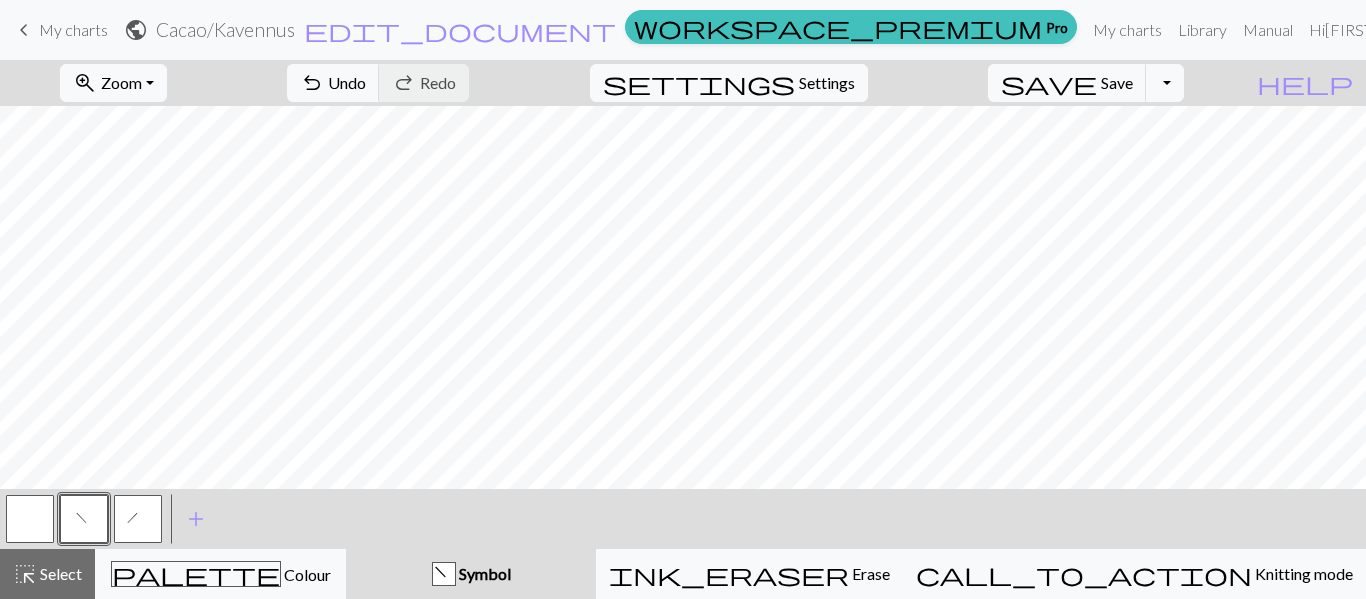 click at bounding box center (30, 519) 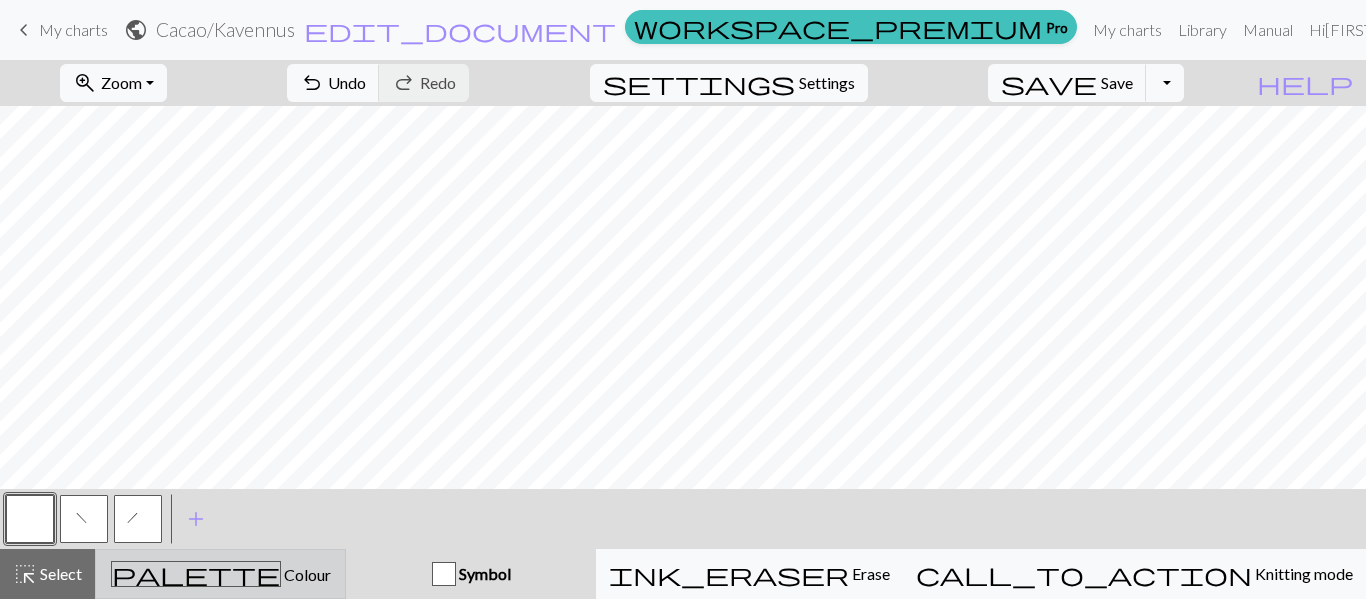 click on "palette   Colour   Colour" at bounding box center (220, 574) 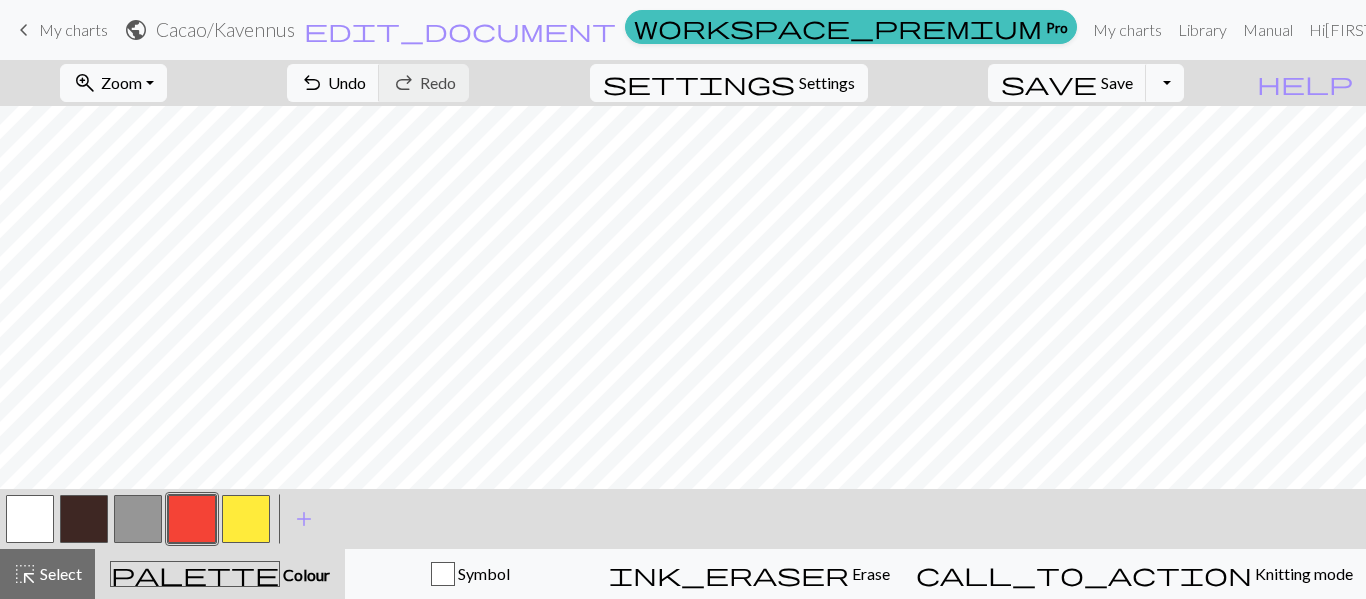 click at bounding box center [84, 519] 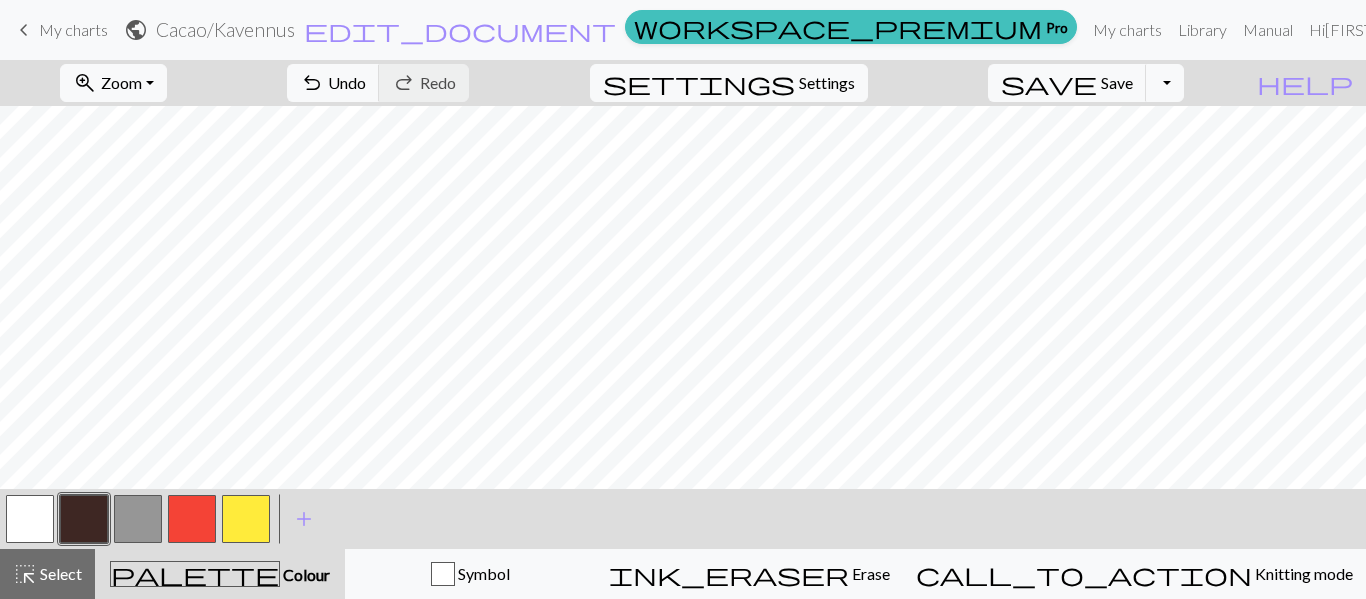 click at bounding box center [192, 519] 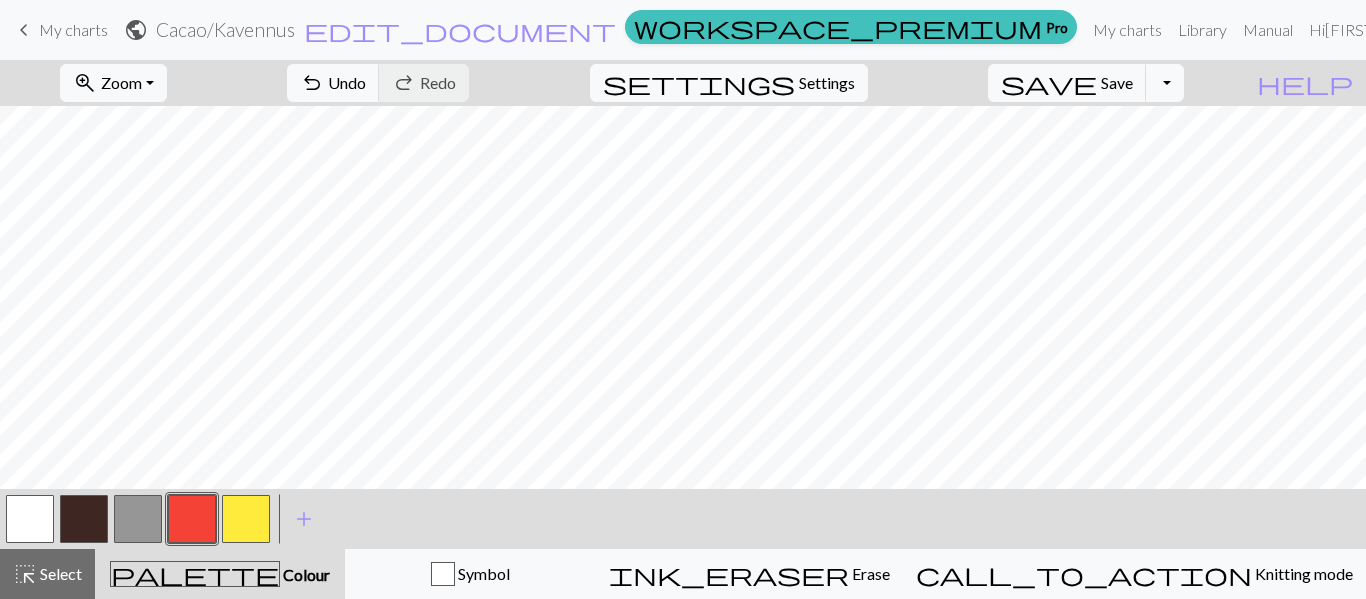 click at bounding box center (84, 519) 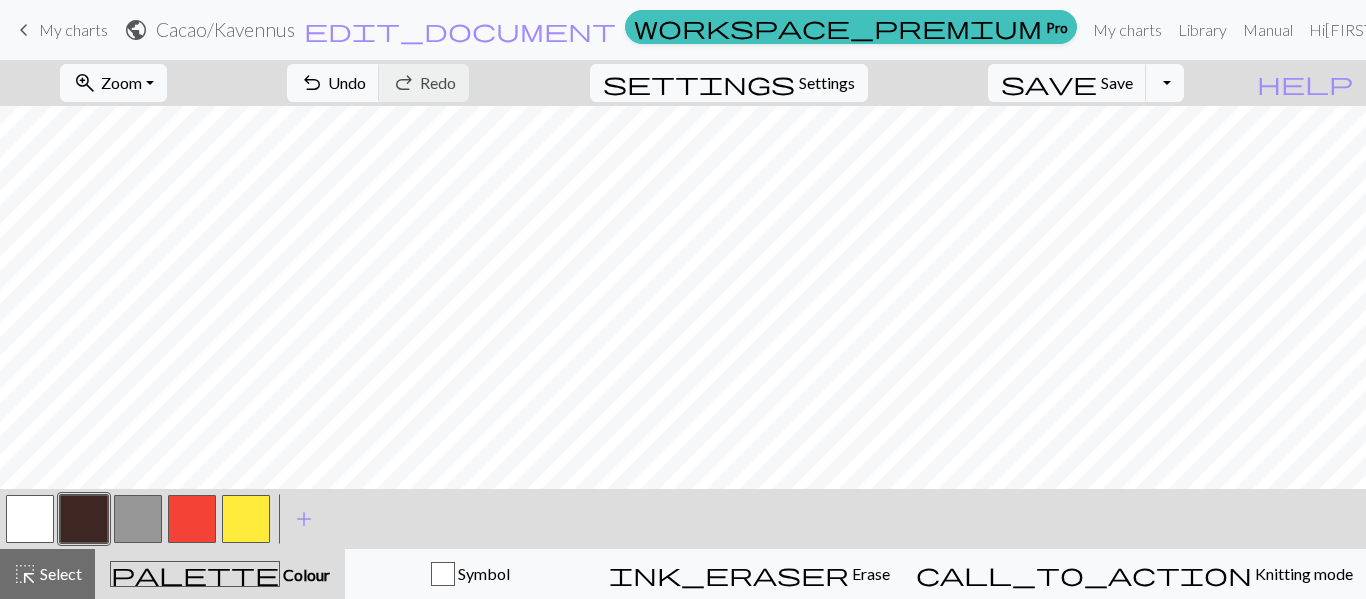 click at bounding box center [84, 519] 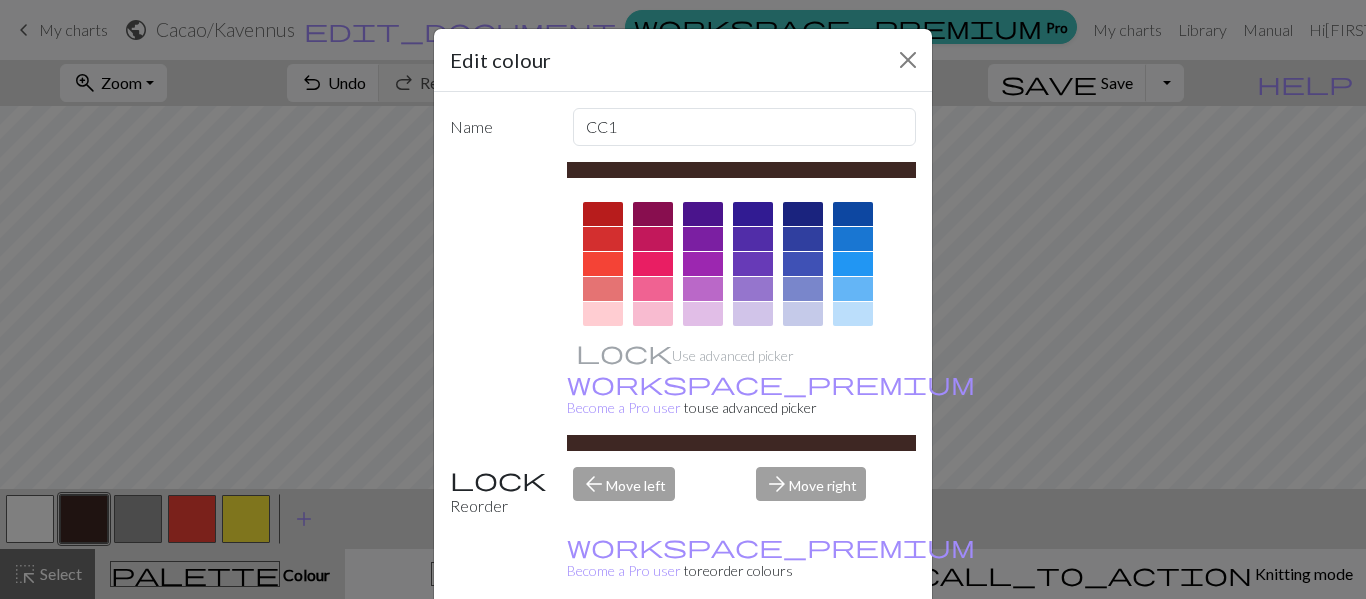 click on "Edit colour Name CC1 Use advanced picker workspace_premium Become a Pro user   to  use advanced picker Reorder arrow_back Move left arrow_forward Move right workspace_premium Become a Pro user   to  reorder colours Delete Done Cancel" at bounding box center [683, 299] 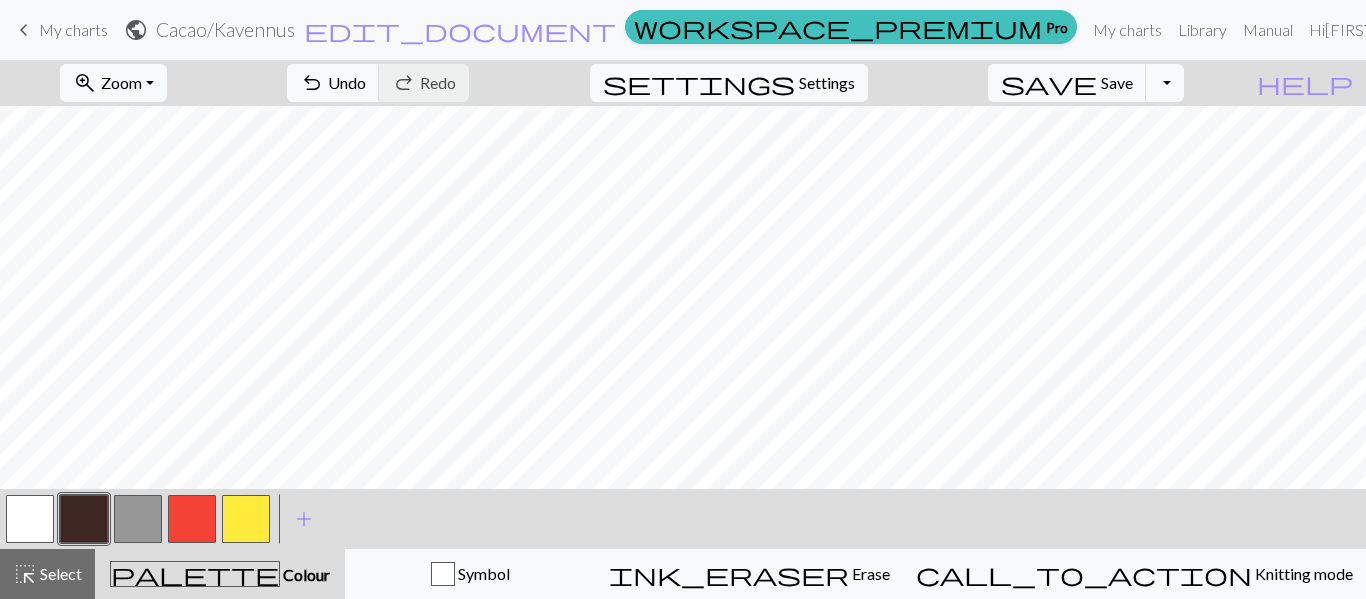 click at bounding box center [192, 519] 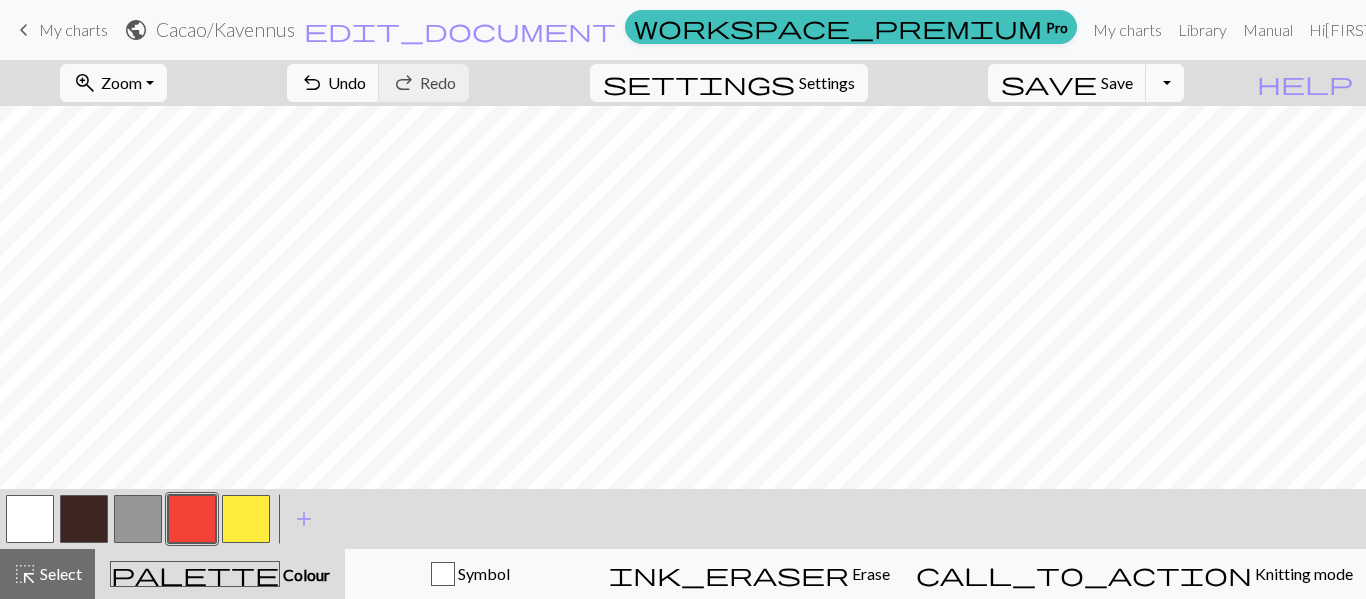 click at bounding box center [84, 519] 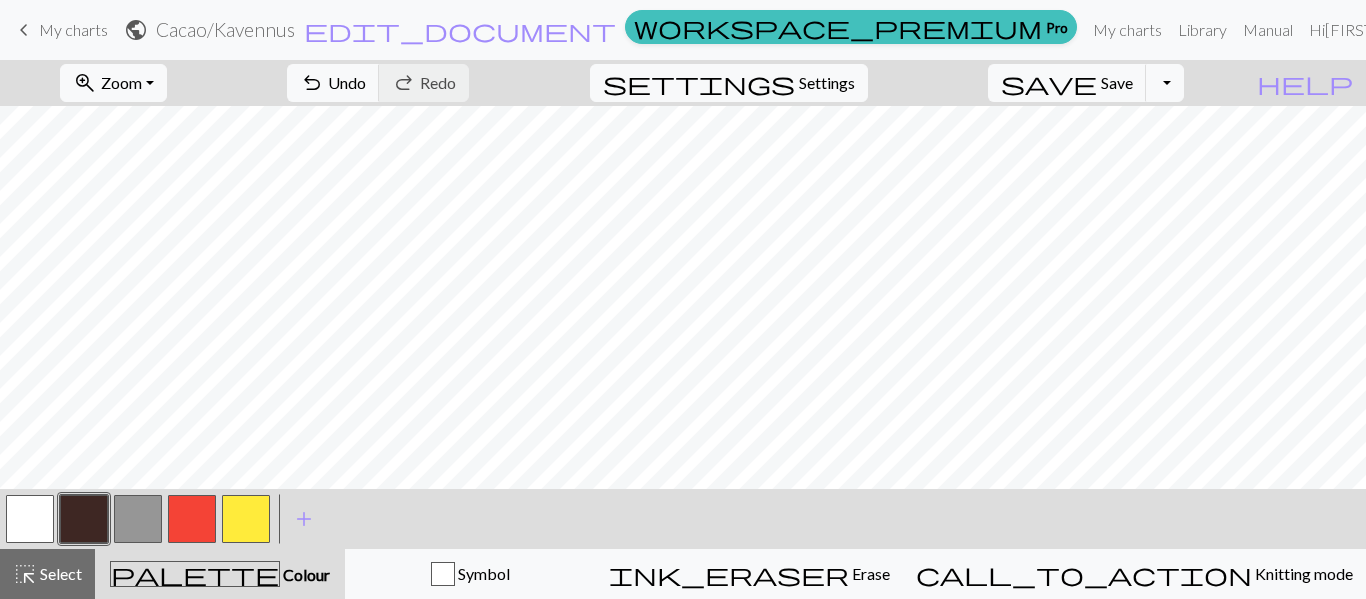click at bounding box center (192, 519) 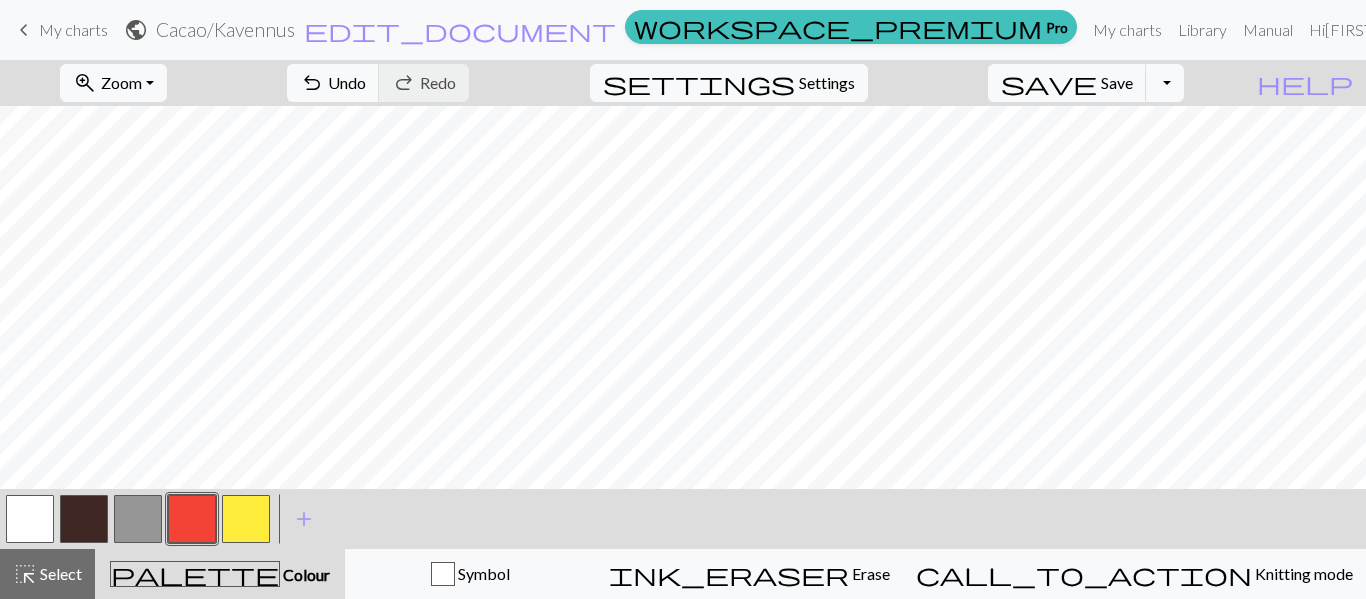 click at bounding box center (138, 519) 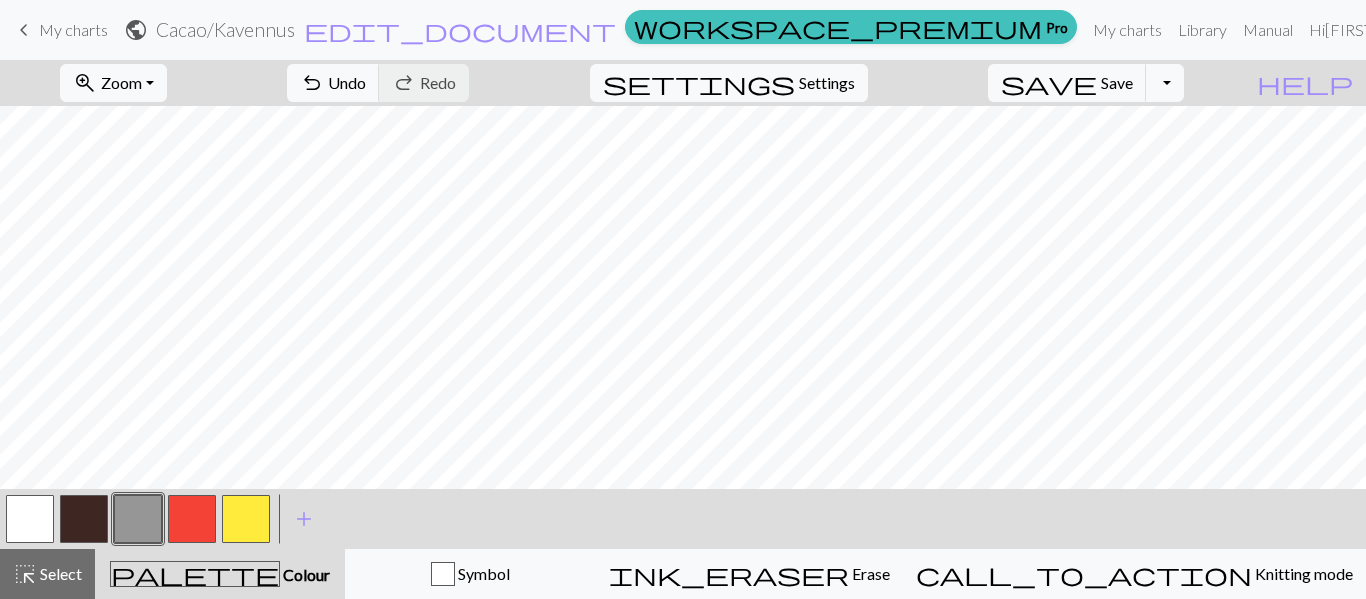 click at bounding box center (30, 519) 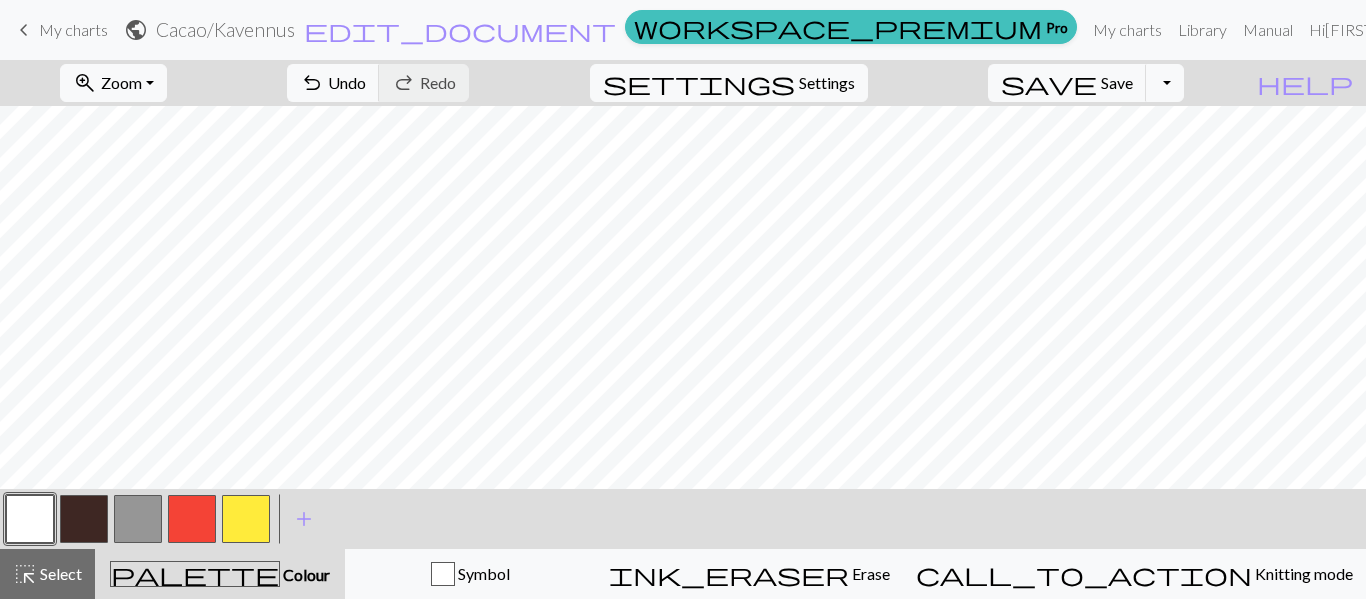 click at bounding box center [84, 519] 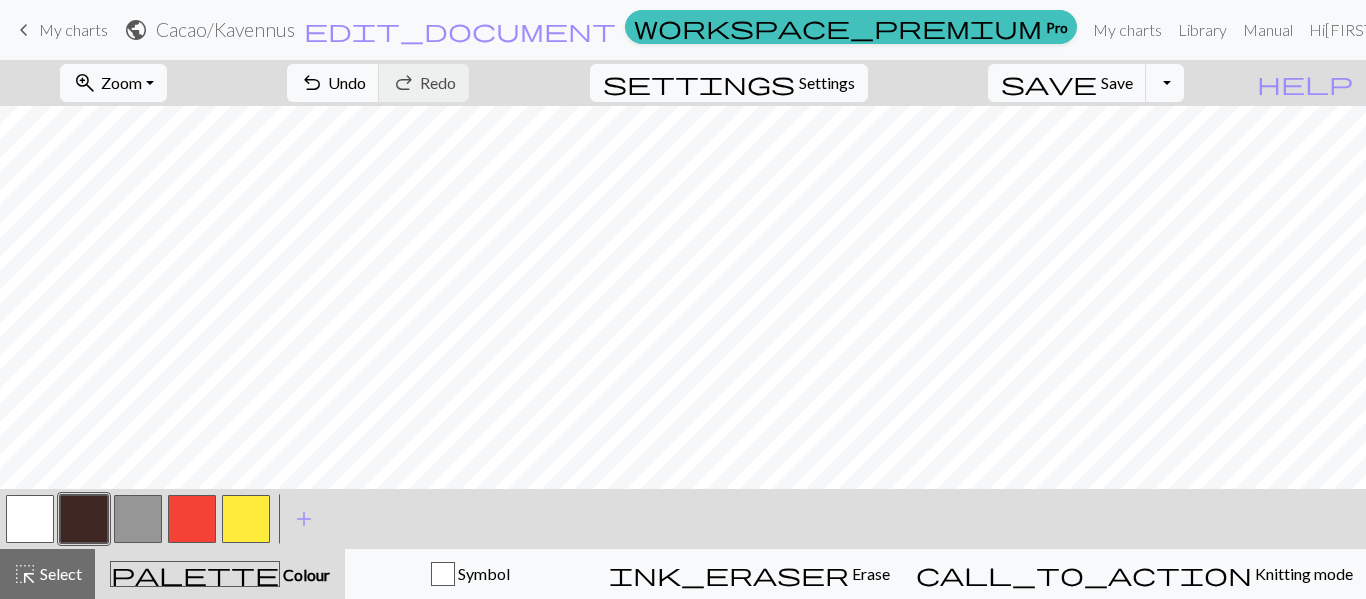 click at bounding box center [30, 519] 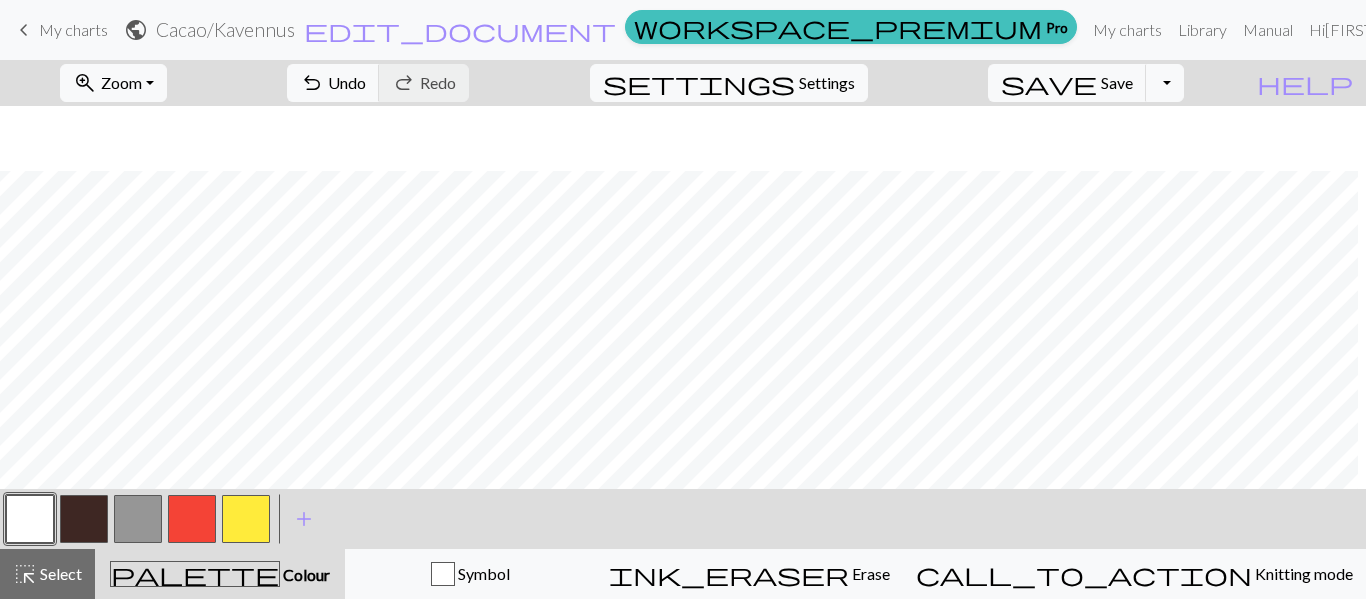scroll, scrollTop: 107, scrollLeft: 3, axis: both 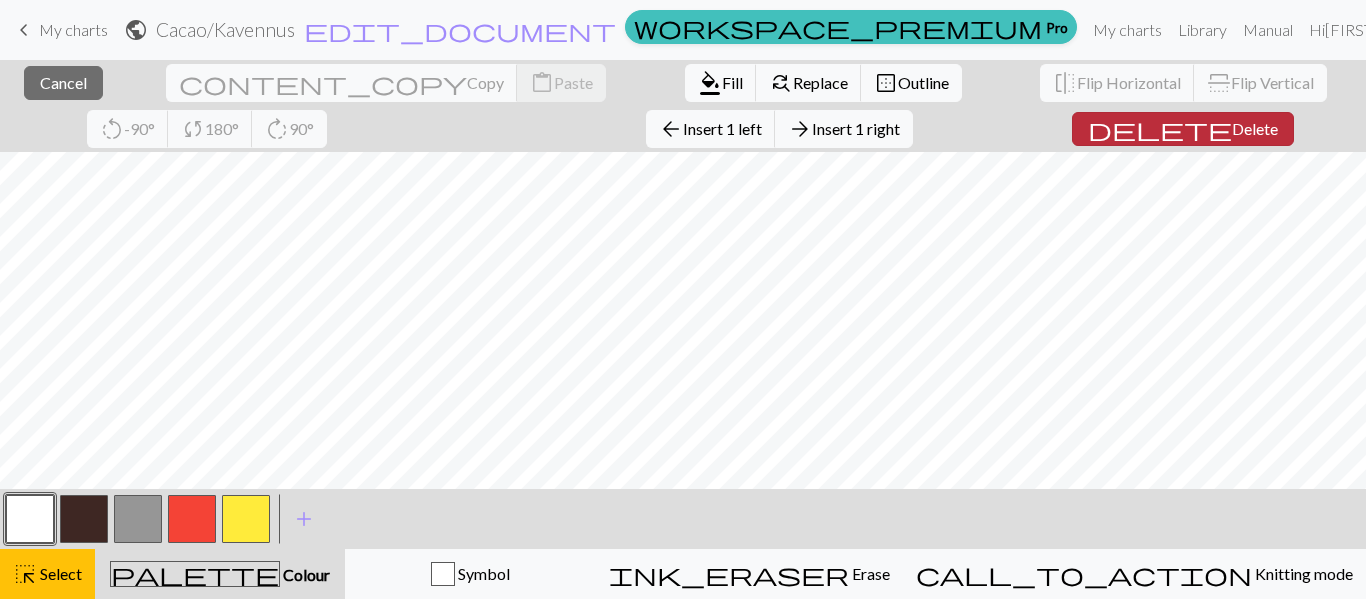 click on "Delete" at bounding box center [1255, 128] 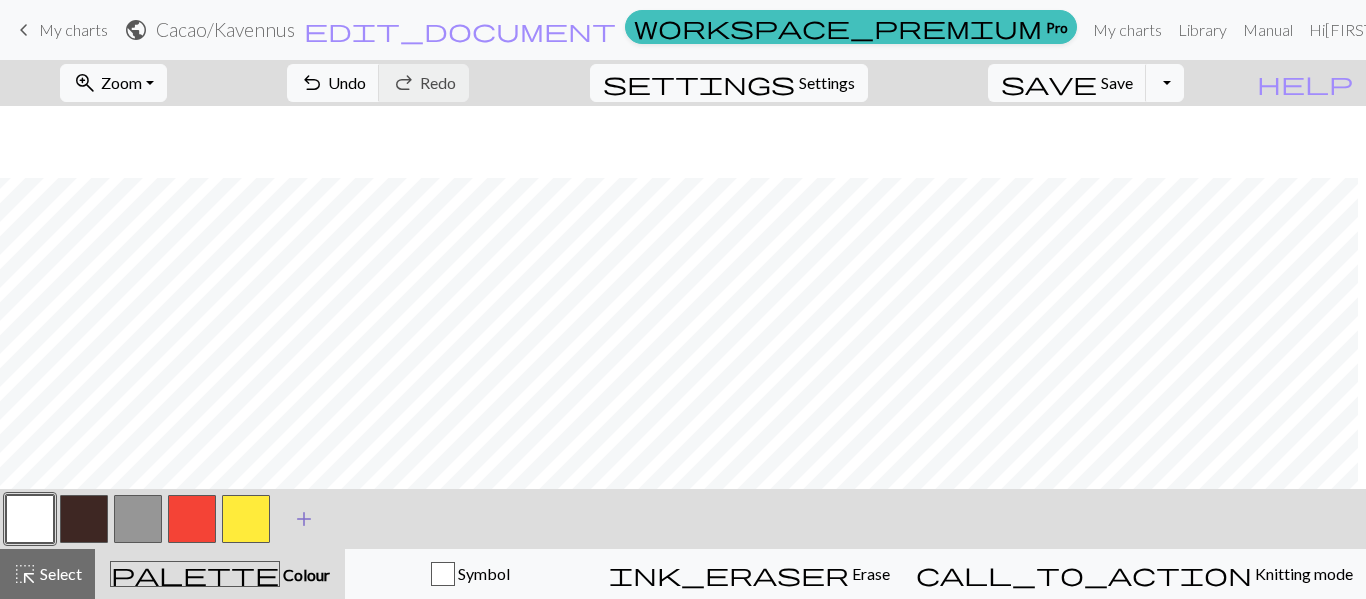 scroll, scrollTop: 107, scrollLeft: 0, axis: vertical 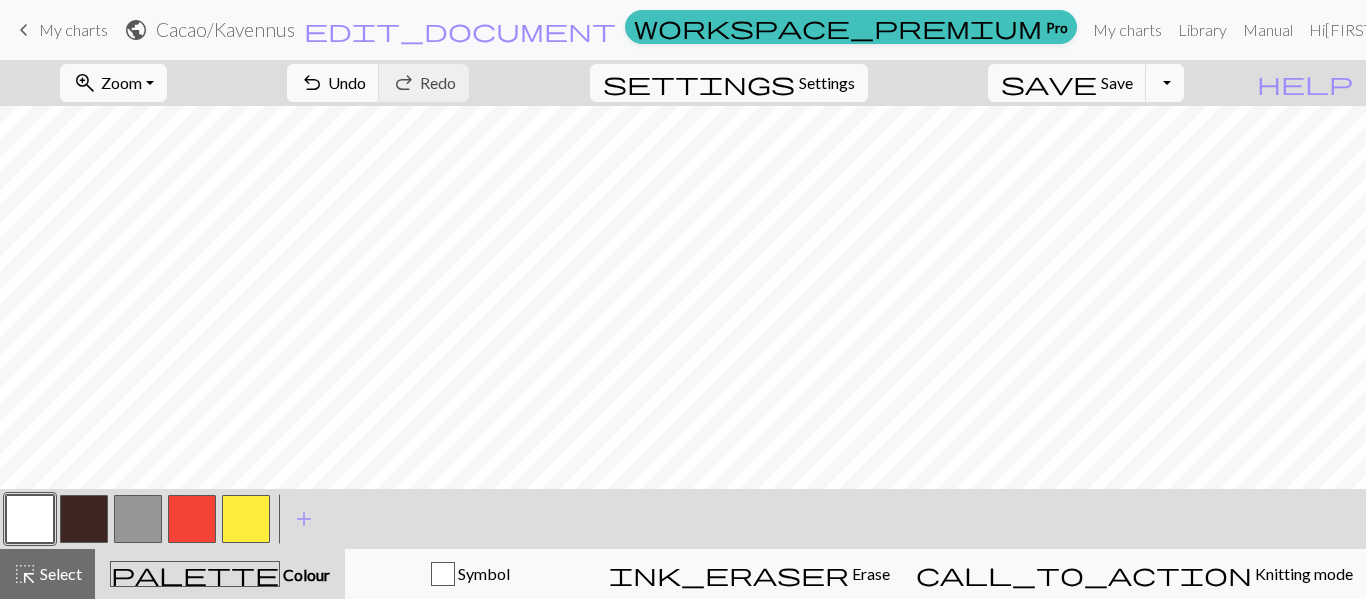 click at bounding box center (84, 519) 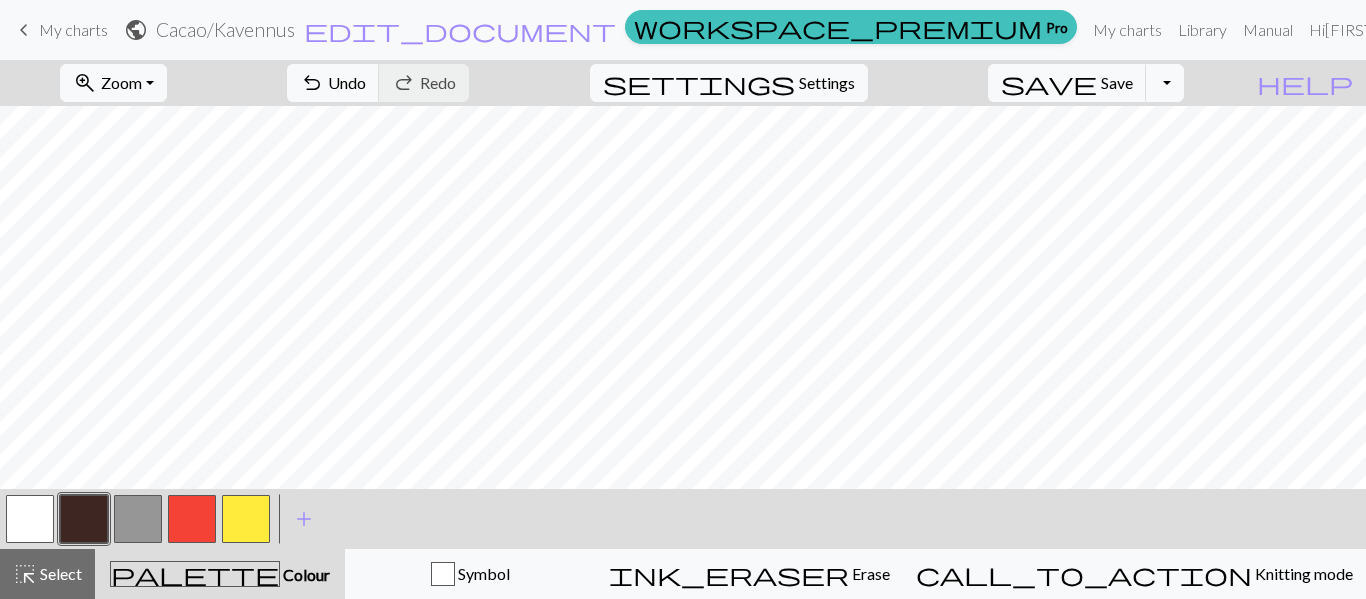 click at bounding box center [192, 519] 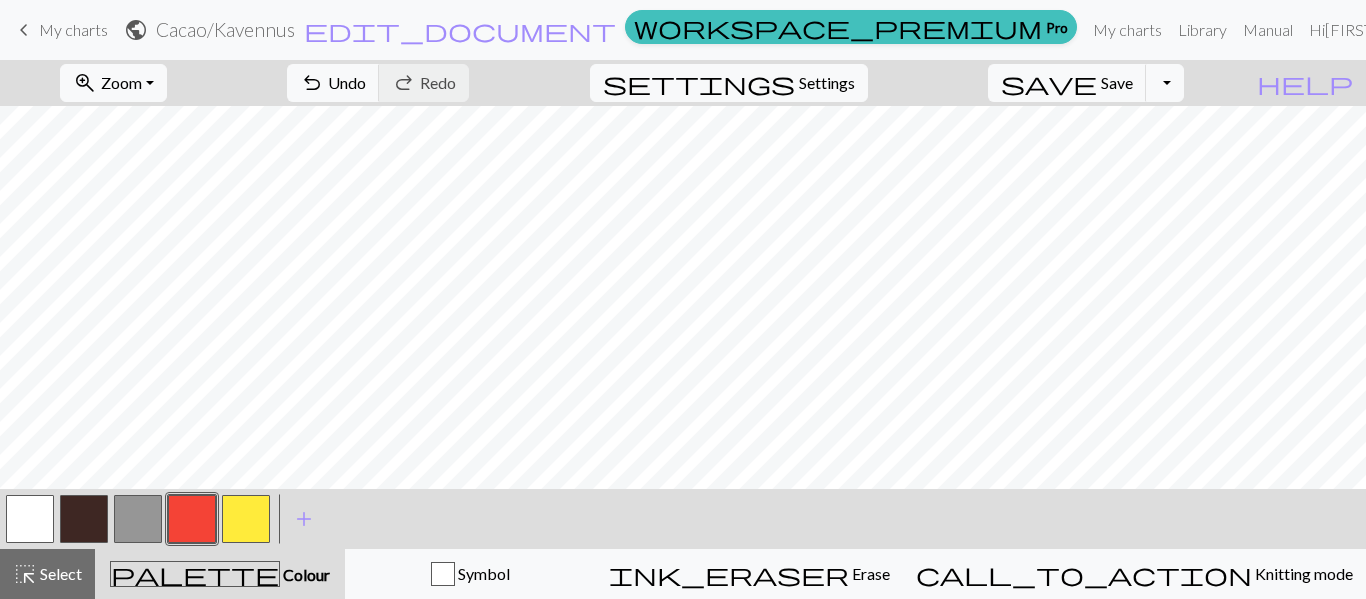 click at bounding box center [84, 519] 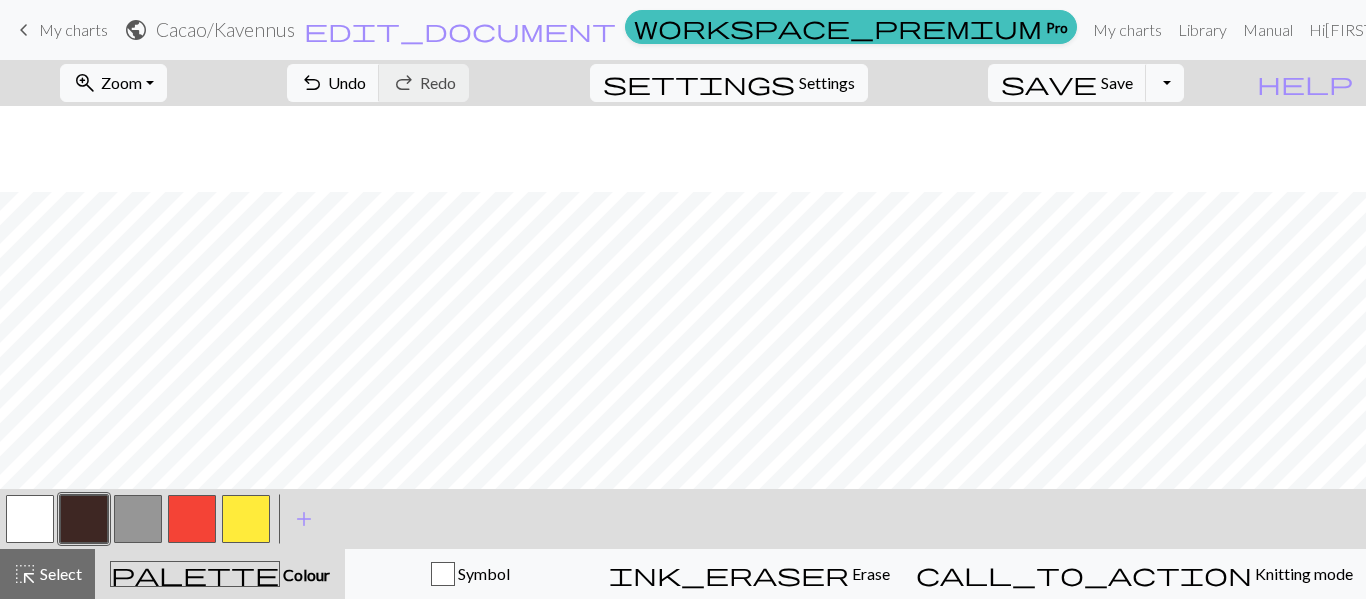 scroll, scrollTop: 107, scrollLeft: 0, axis: vertical 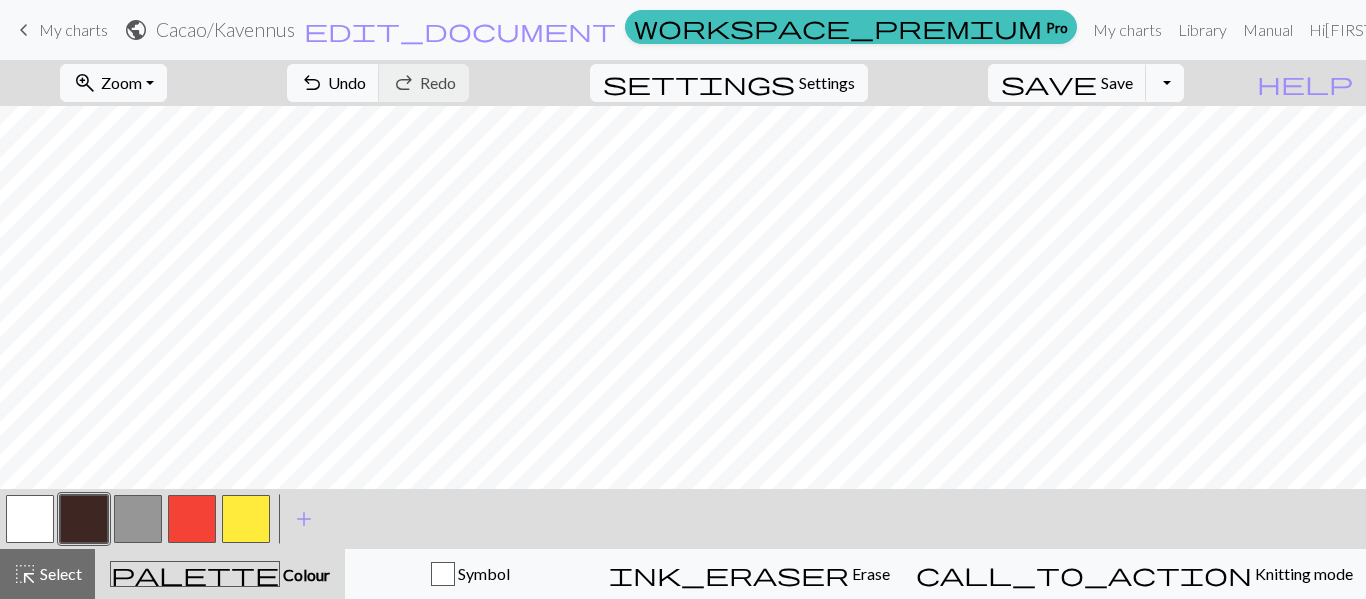click at bounding box center (138, 519) 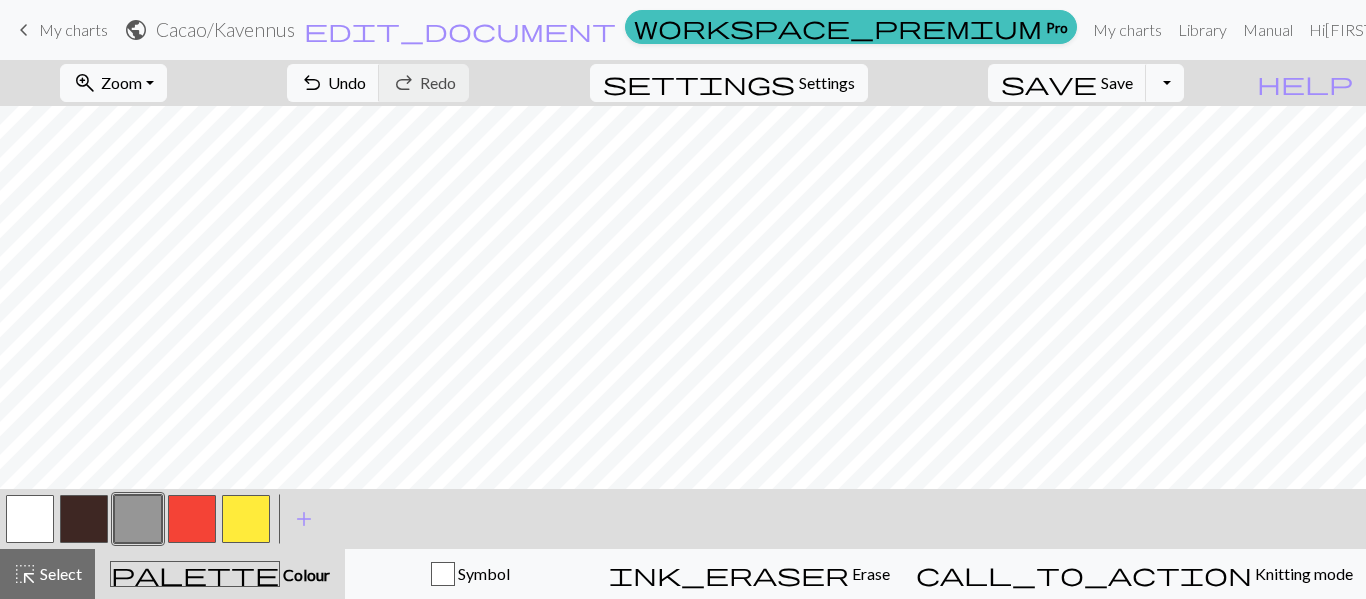 click at bounding box center [84, 519] 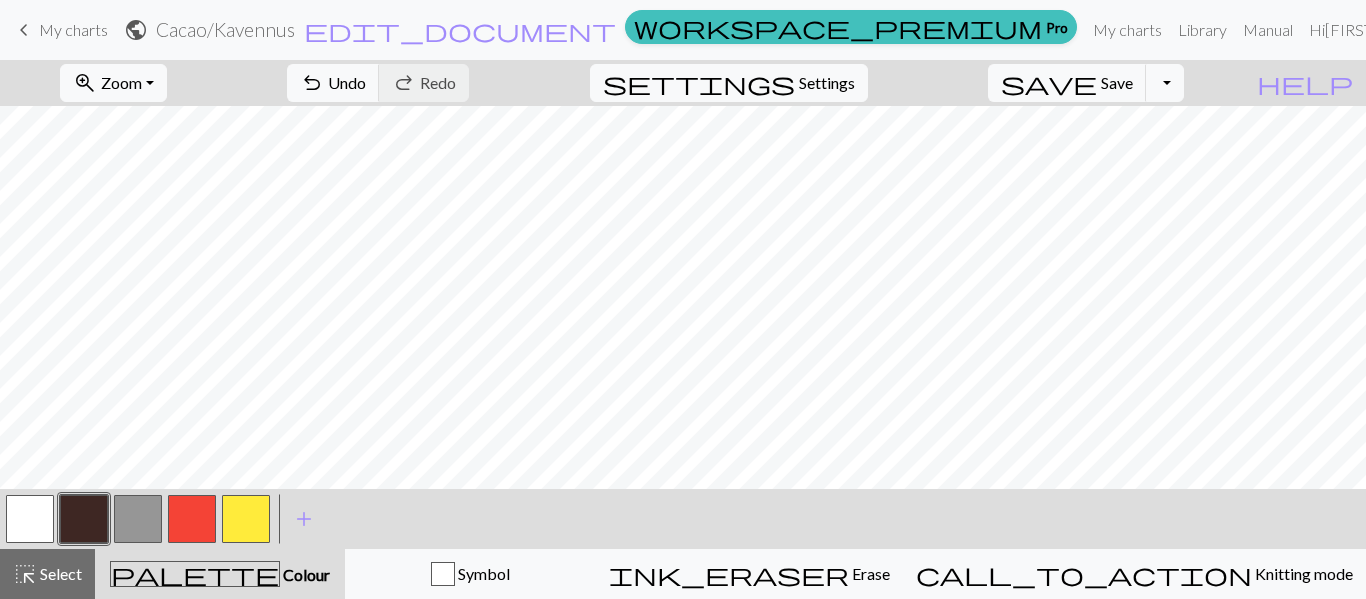 click at bounding box center (192, 519) 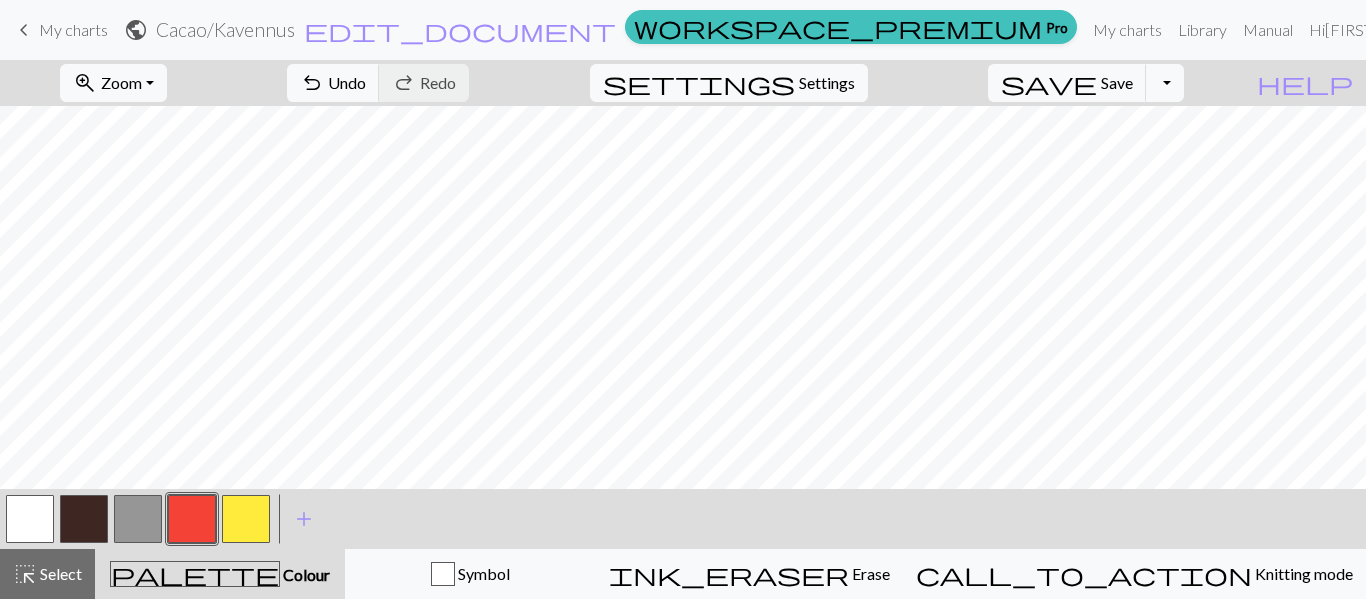 click at bounding box center [84, 519] 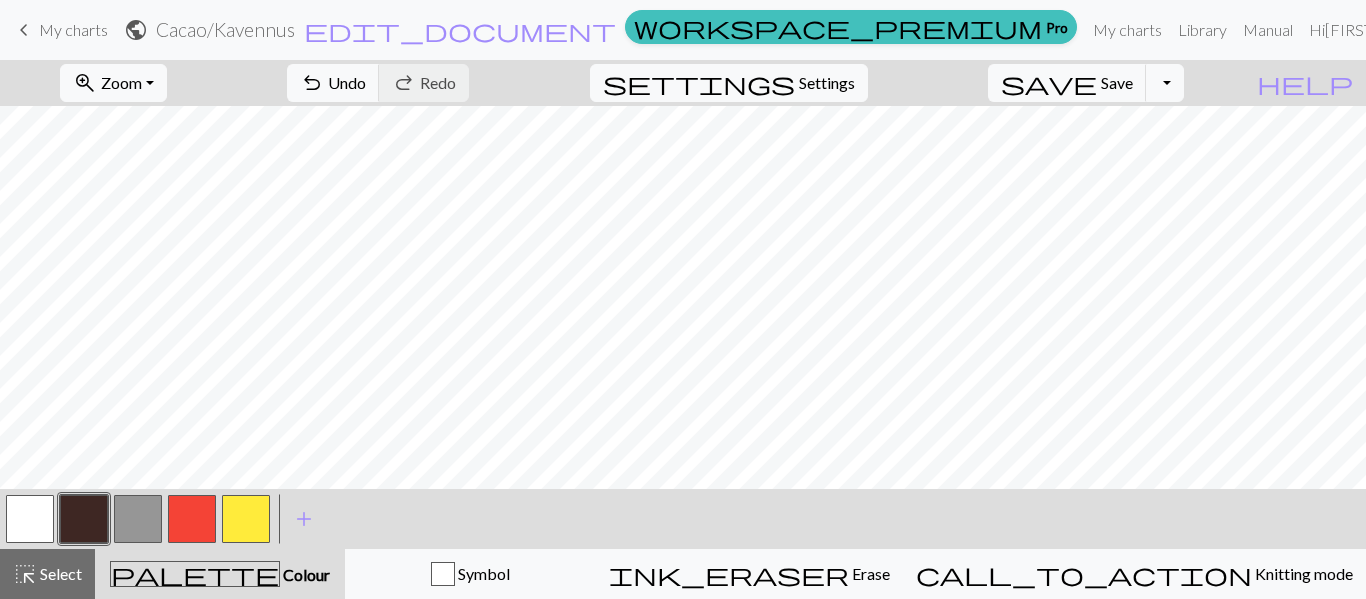 click at bounding box center (30, 519) 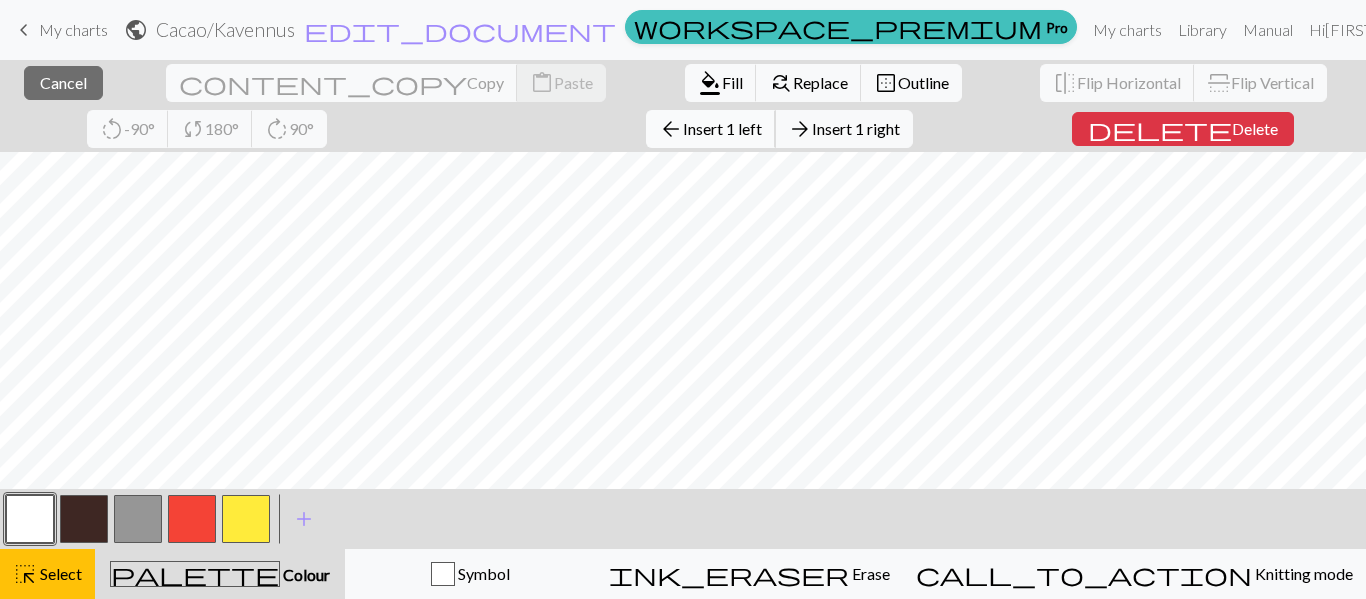 click on "Insert 1 left" at bounding box center (722, 128) 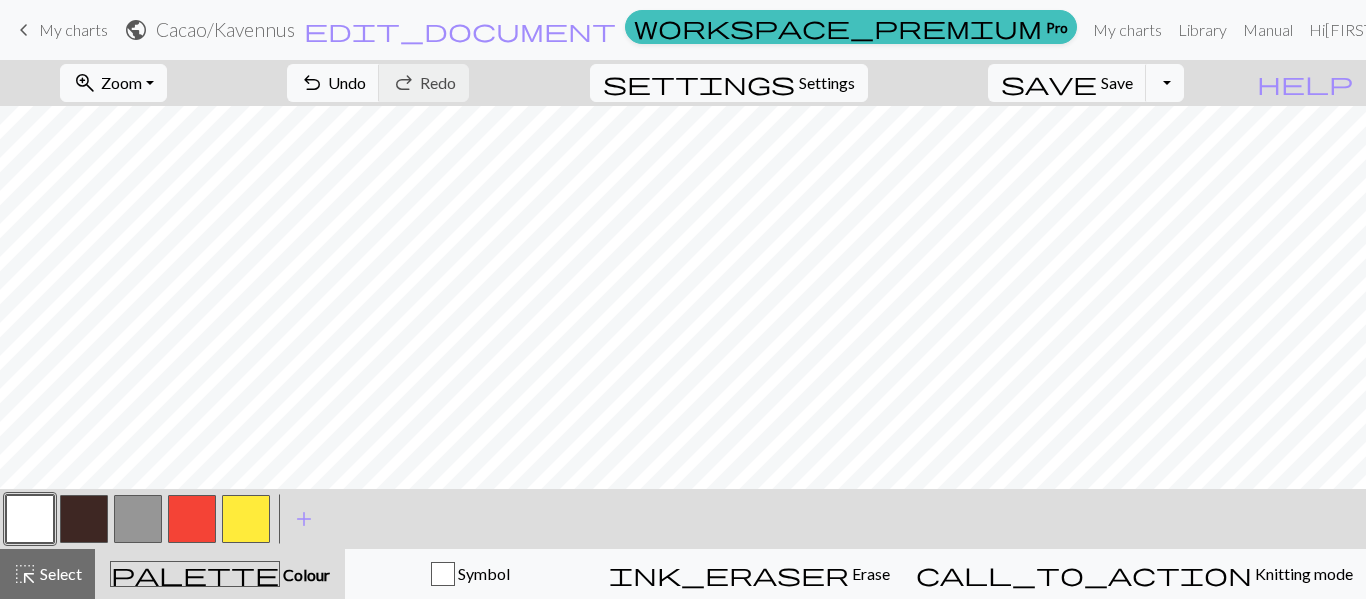 click at bounding box center (84, 519) 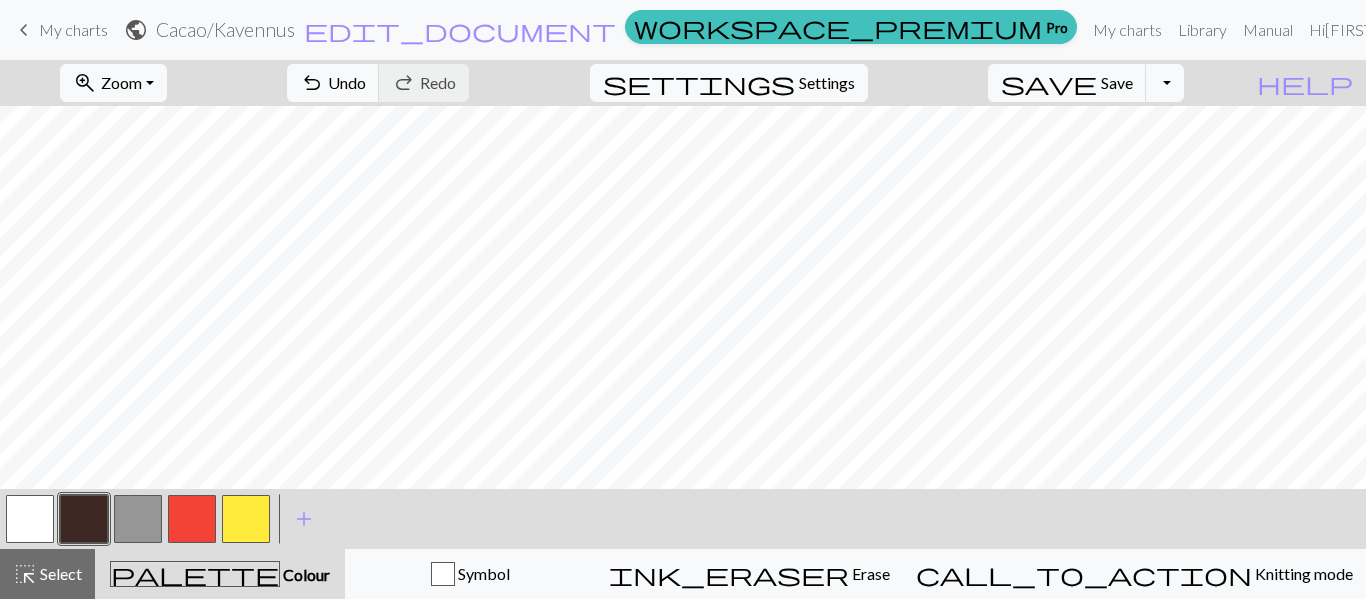 click at bounding box center (84, 519) 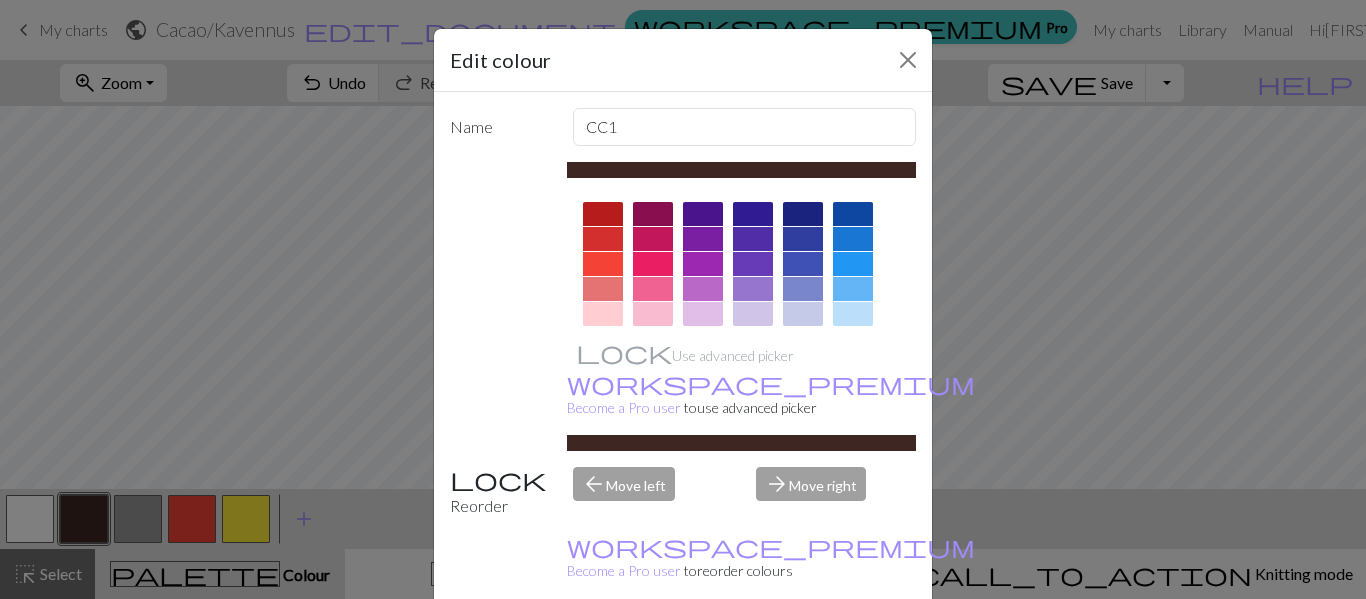 click on "Edit colour Name CC1 Use advanced picker workspace_premium Become a Pro user   to  use advanced picker Reorder arrow_back Move left arrow_forward Move right workspace_premium Become a Pro user   to  reorder colours Delete Done Cancel" at bounding box center (683, 299) 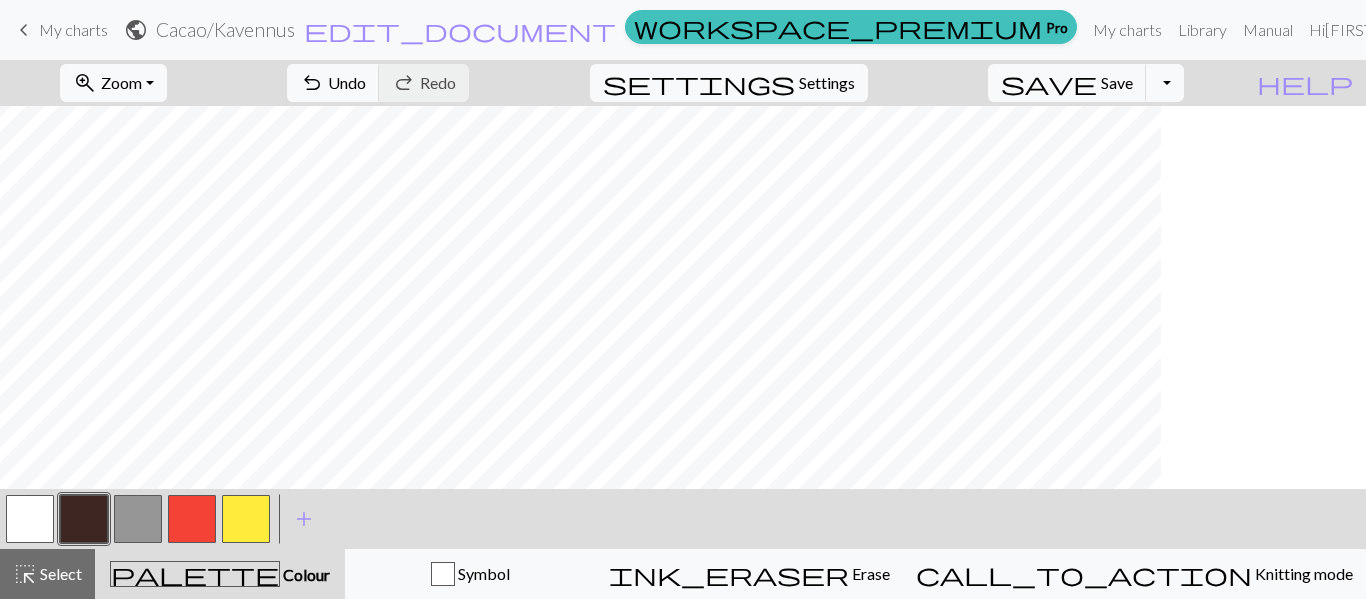 scroll, scrollTop: 107, scrollLeft: 0, axis: vertical 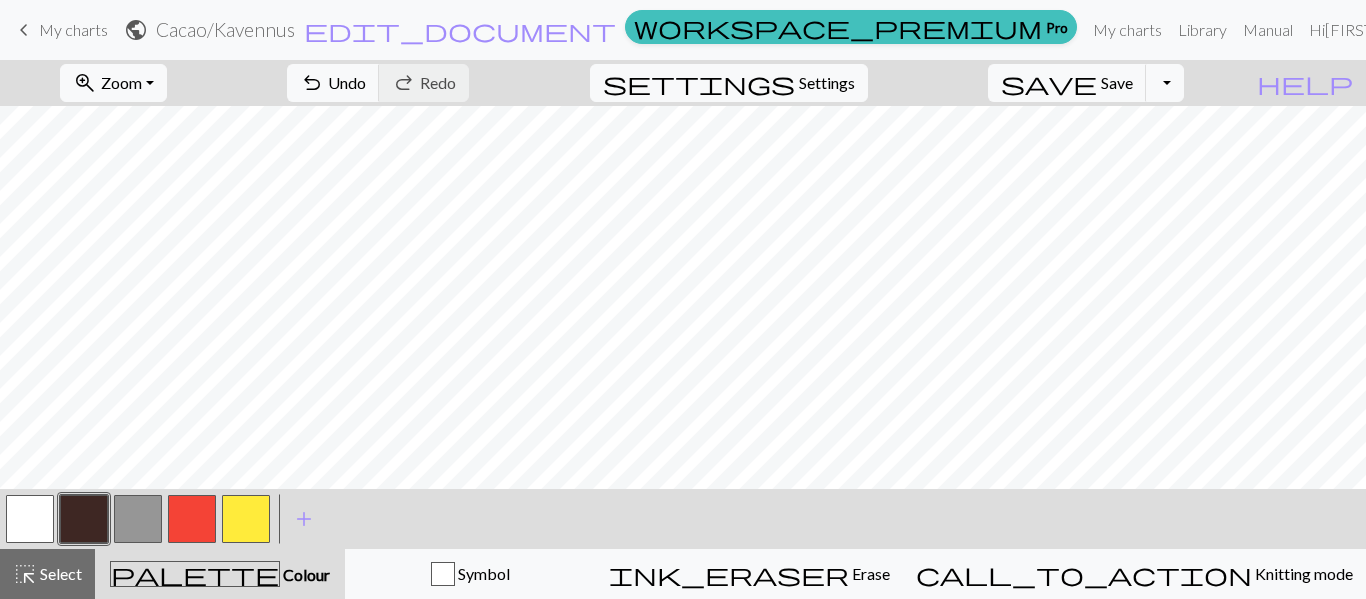 click at bounding box center (192, 519) 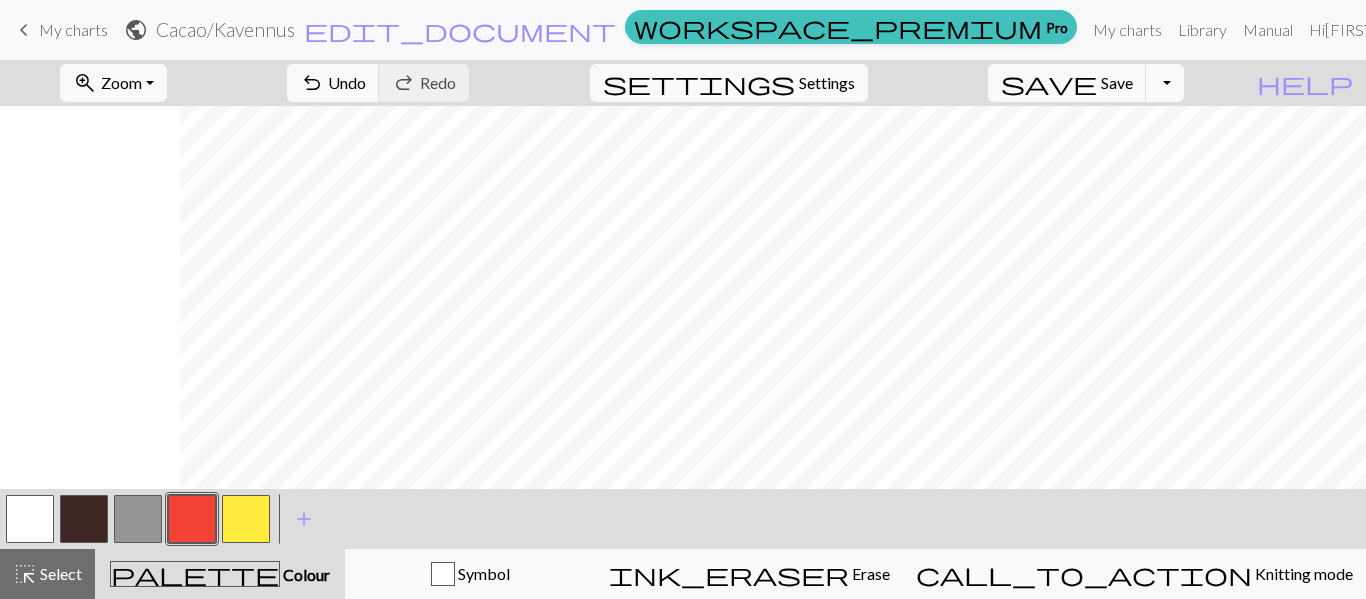 scroll, scrollTop: 107, scrollLeft: 657, axis: both 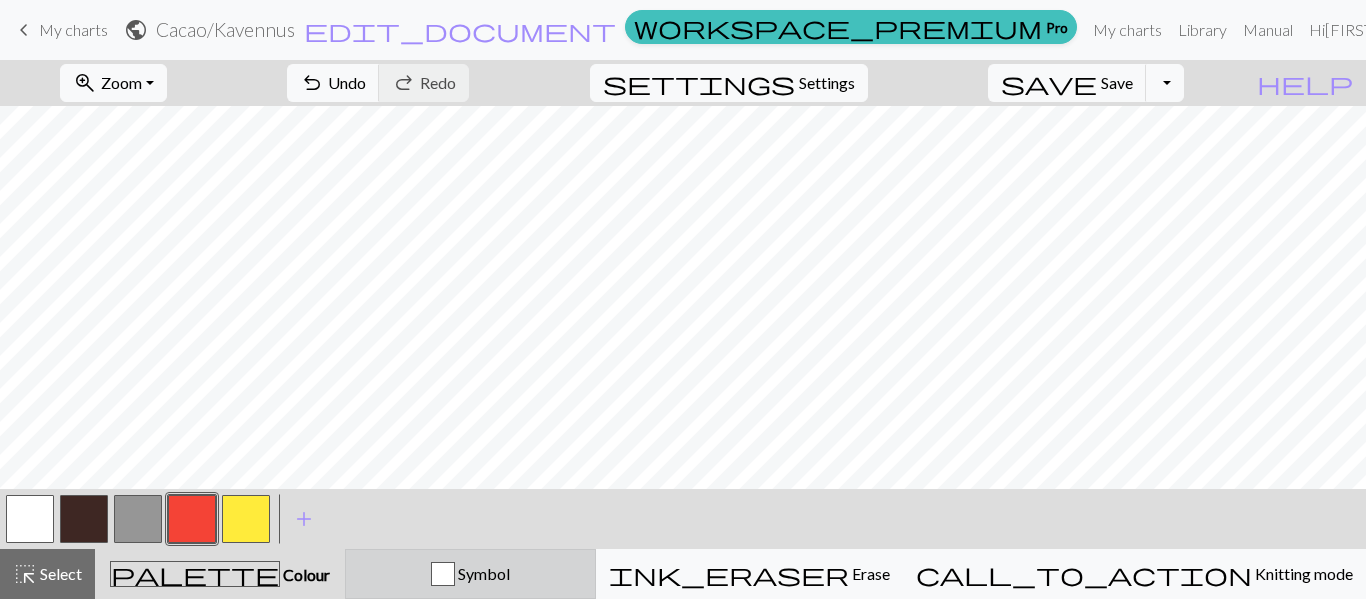 click at bounding box center [443, 574] 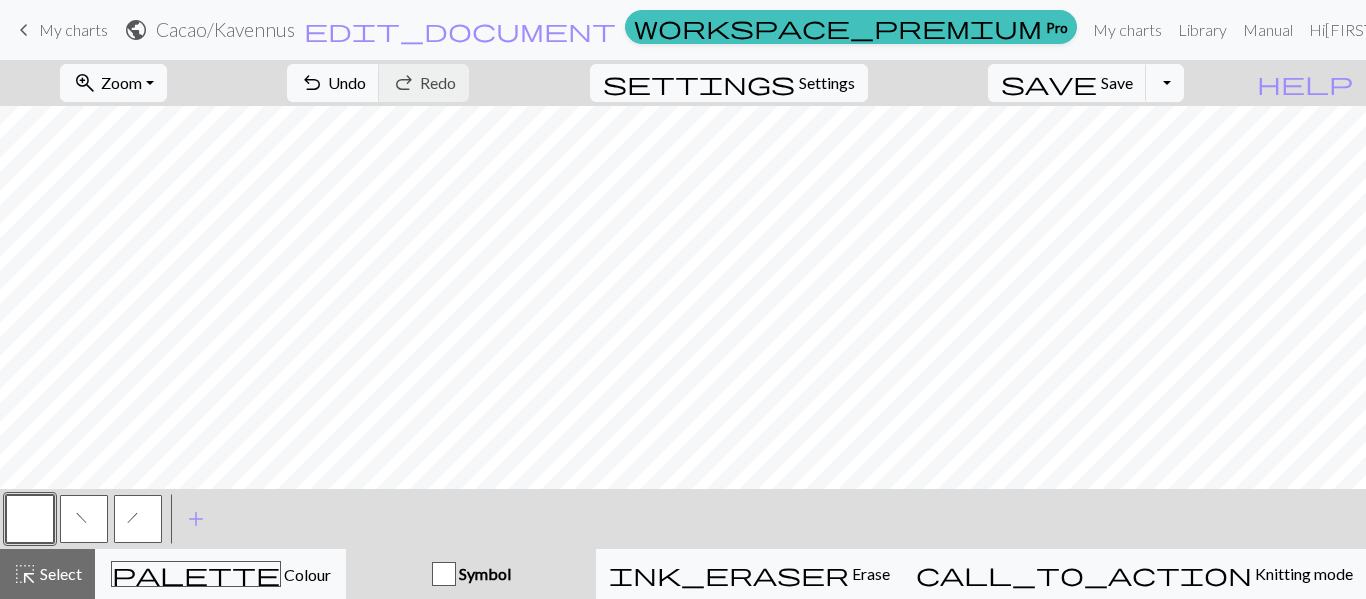 click on "h" at bounding box center [139, 521] 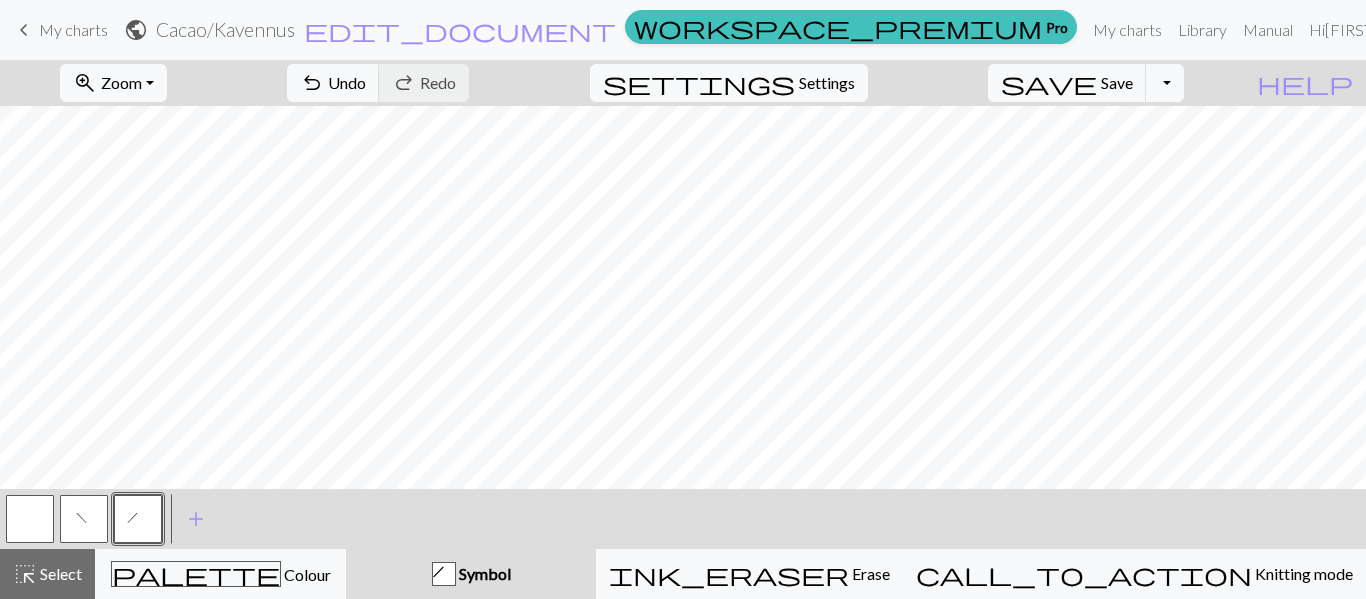 click at bounding box center (30, 519) 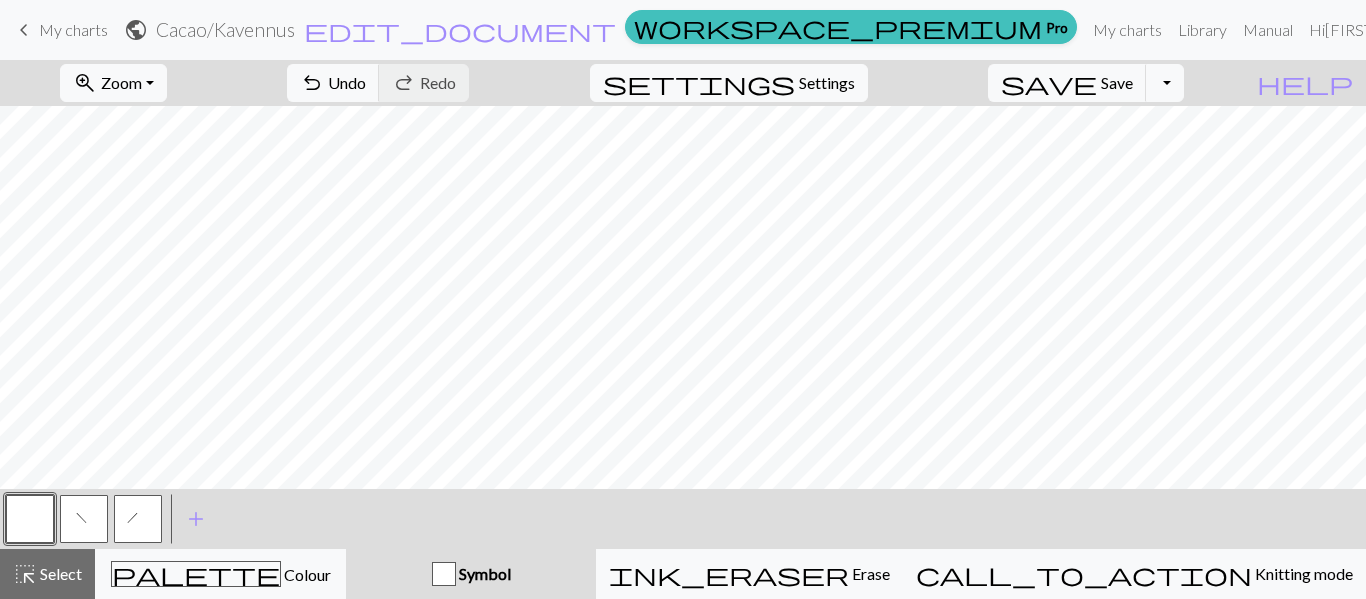 click on "h" at bounding box center [139, 521] 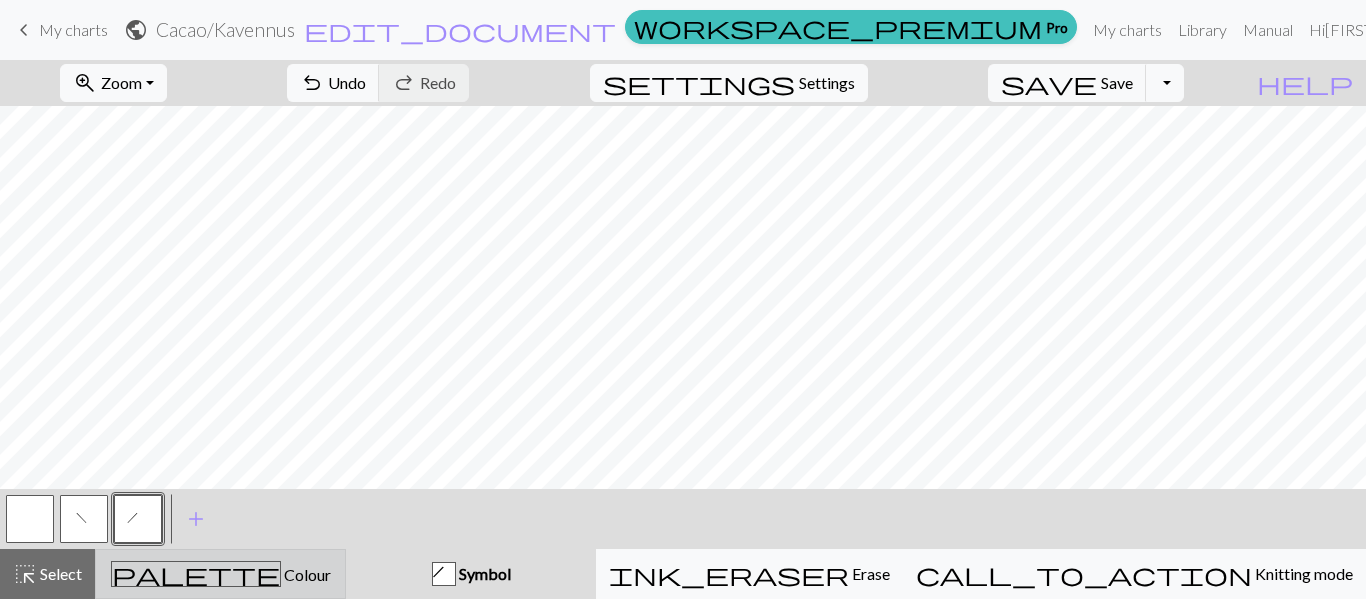 click on "palette   Colour   Colour" at bounding box center (220, 574) 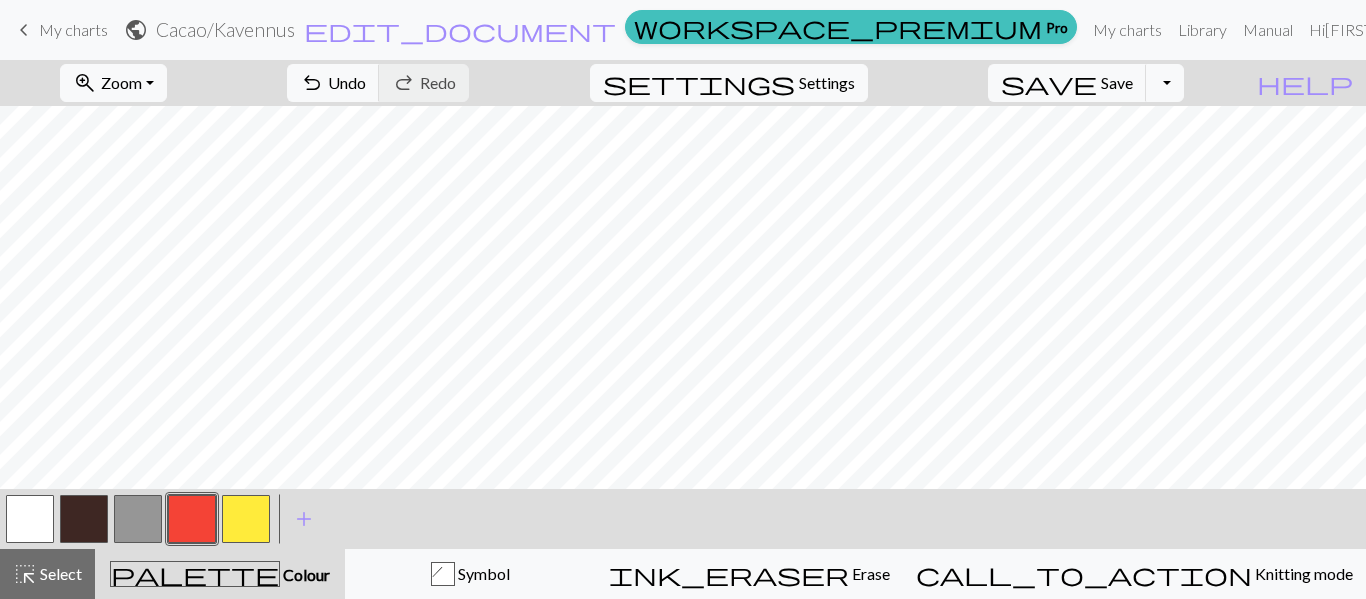 click at bounding box center [84, 519] 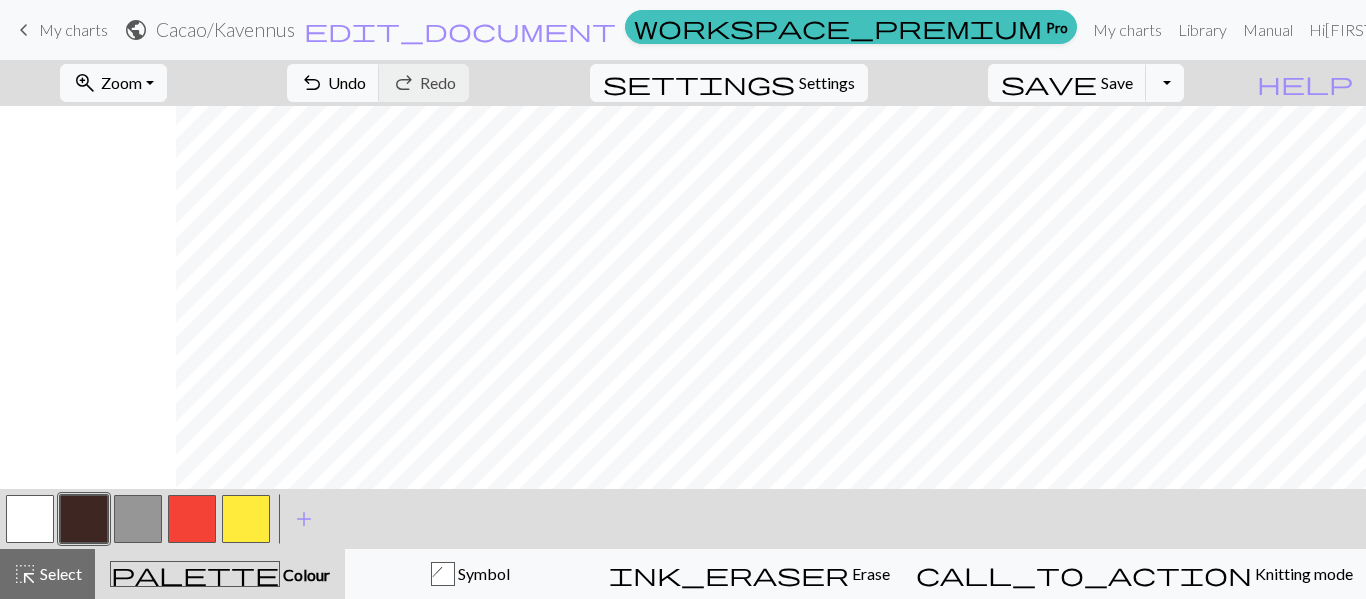 scroll, scrollTop: 107, scrollLeft: 657, axis: both 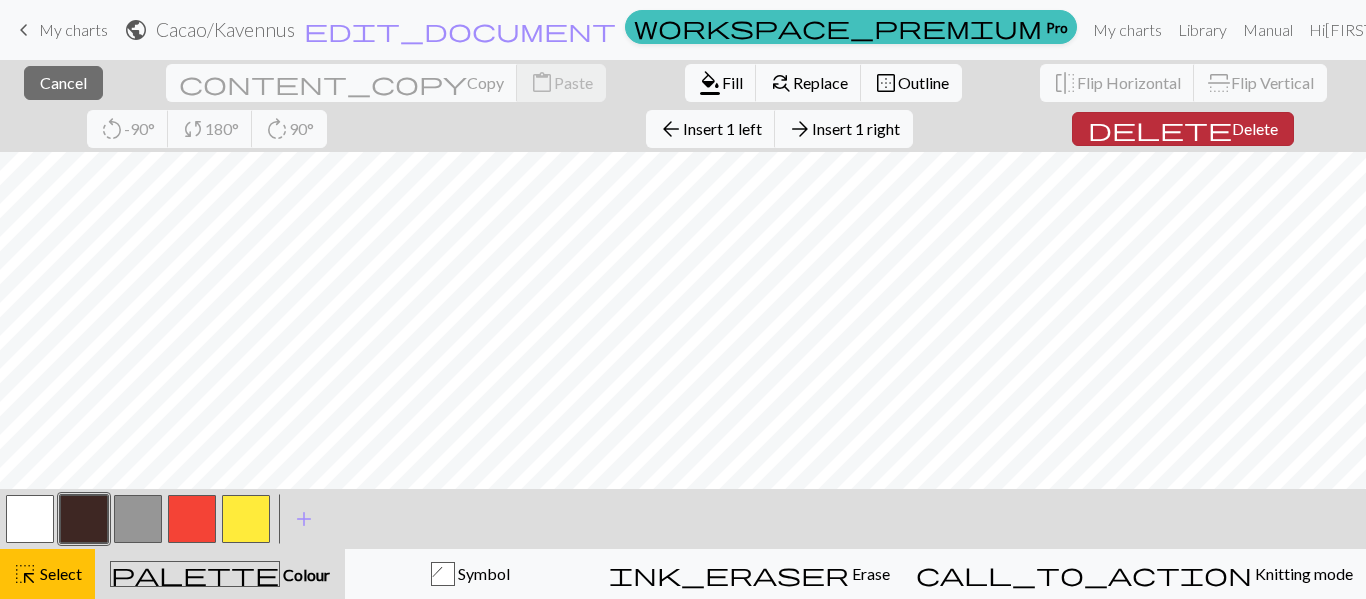 click on "Delete" at bounding box center (1255, 128) 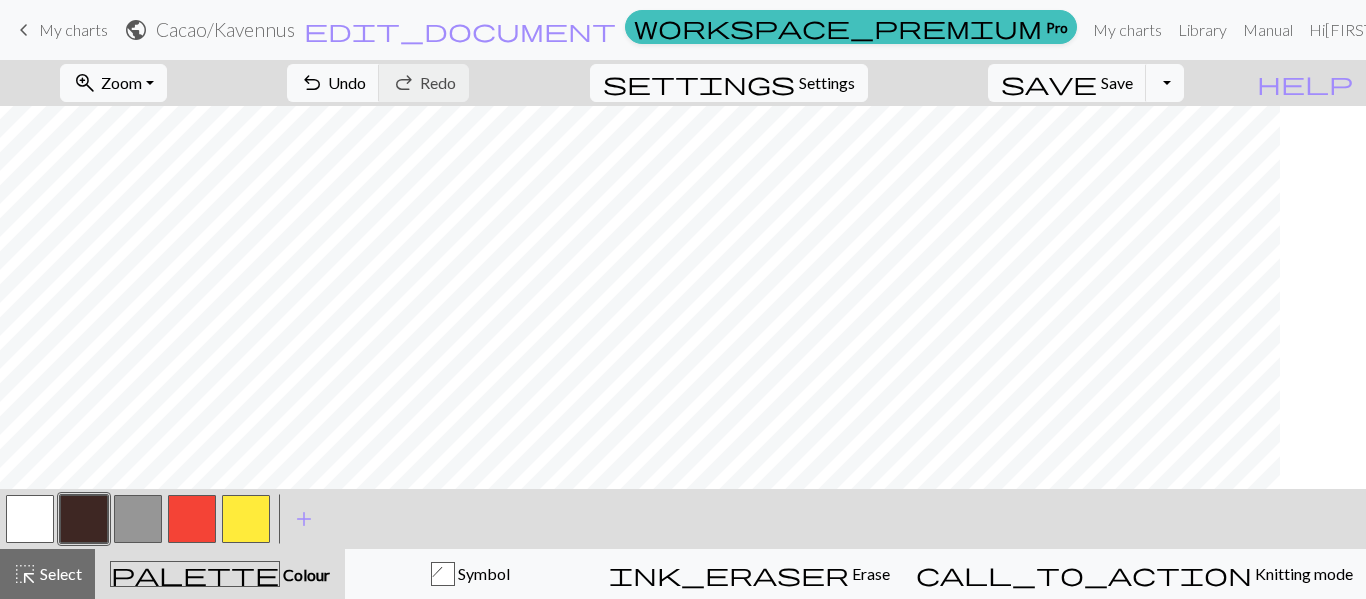 scroll, scrollTop: 107, scrollLeft: 0, axis: vertical 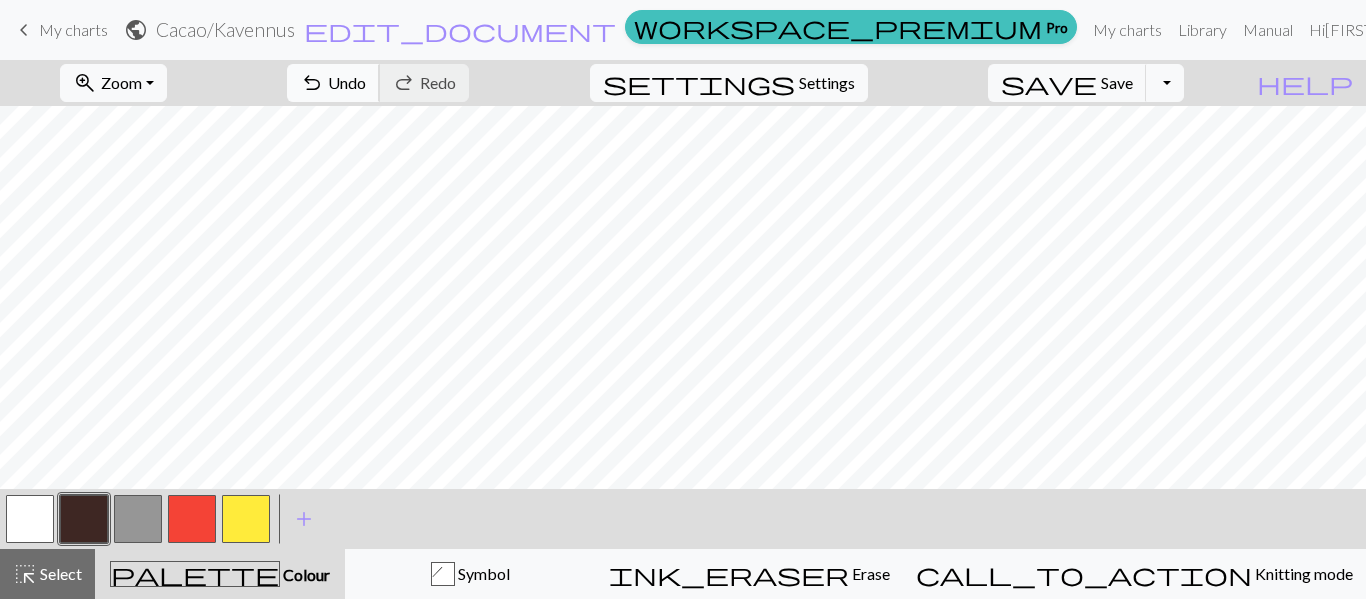 click on "Undo" at bounding box center (347, 82) 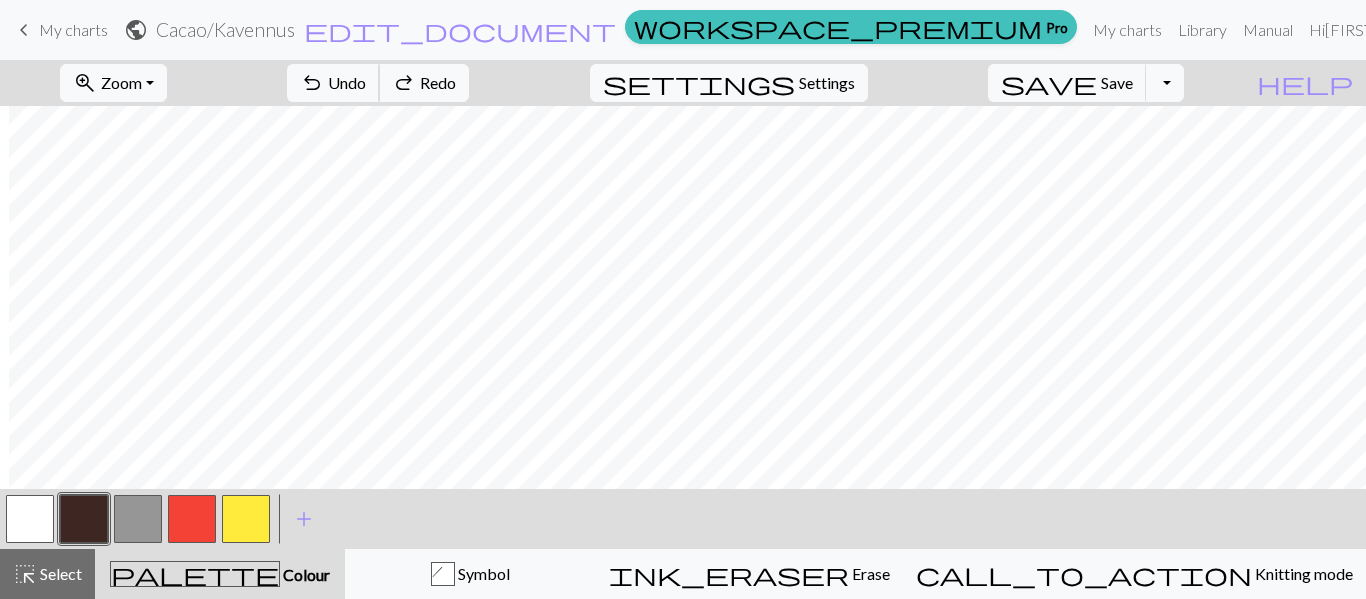 scroll, scrollTop: 107, scrollLeft: 474, axis: both 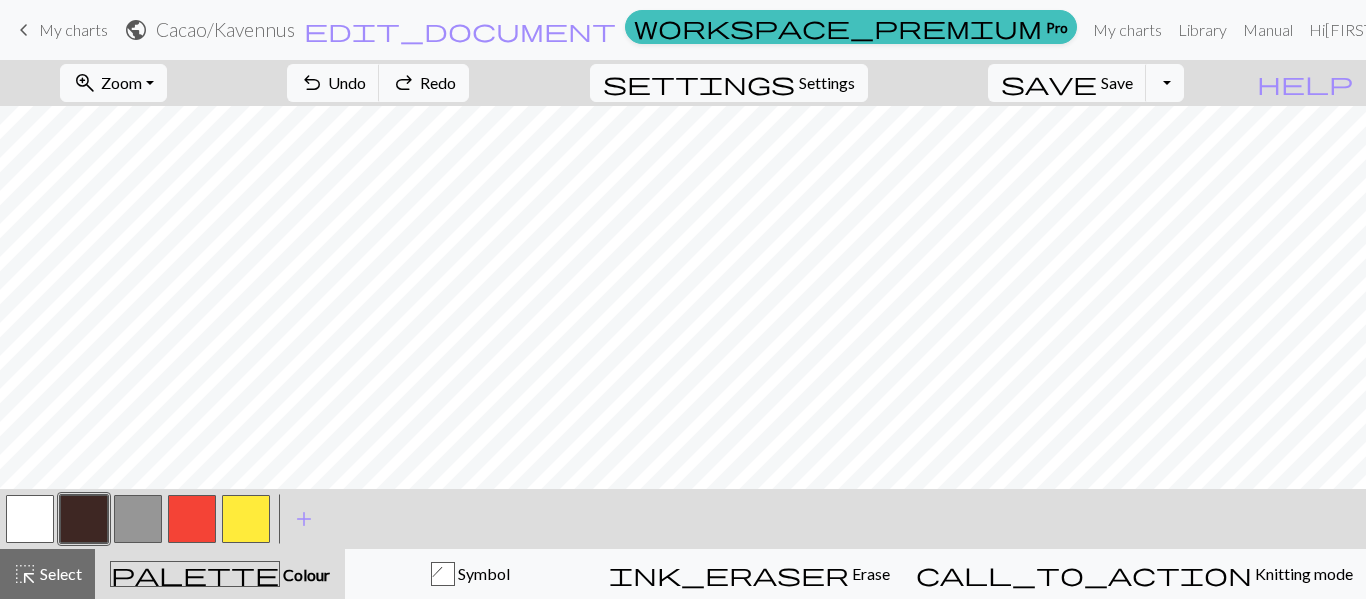 click at bounding box center [30, 519] 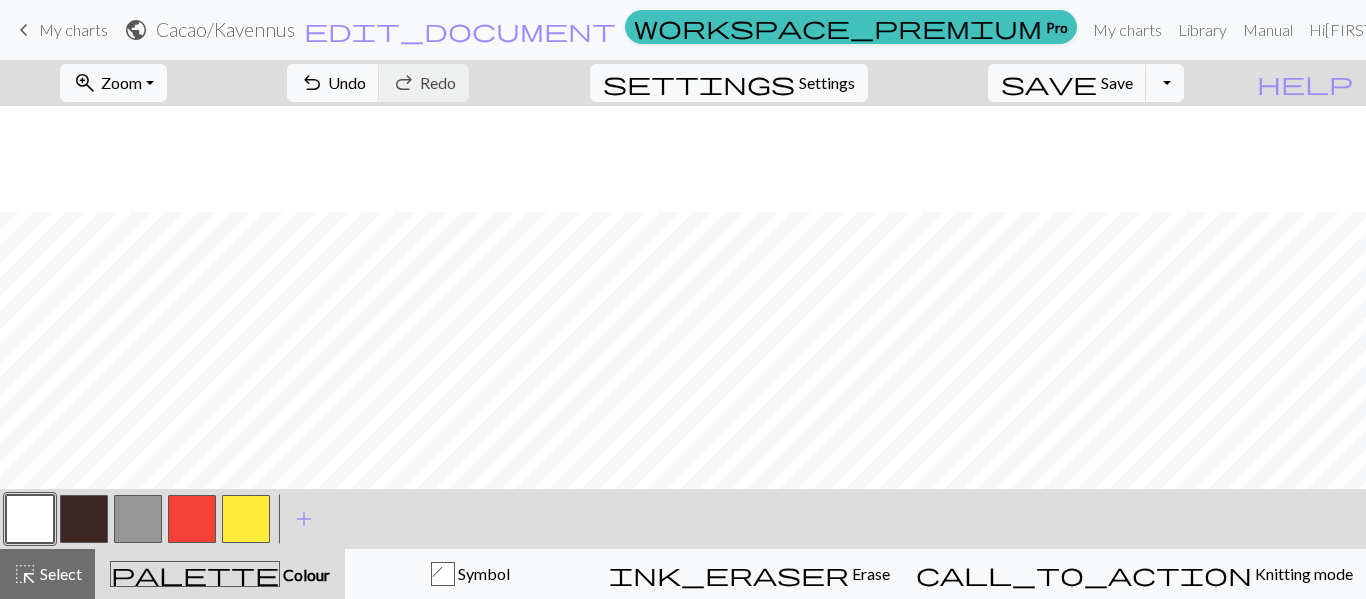 scroll, scrollTop: 107, scrollLeft: 657, axis: both 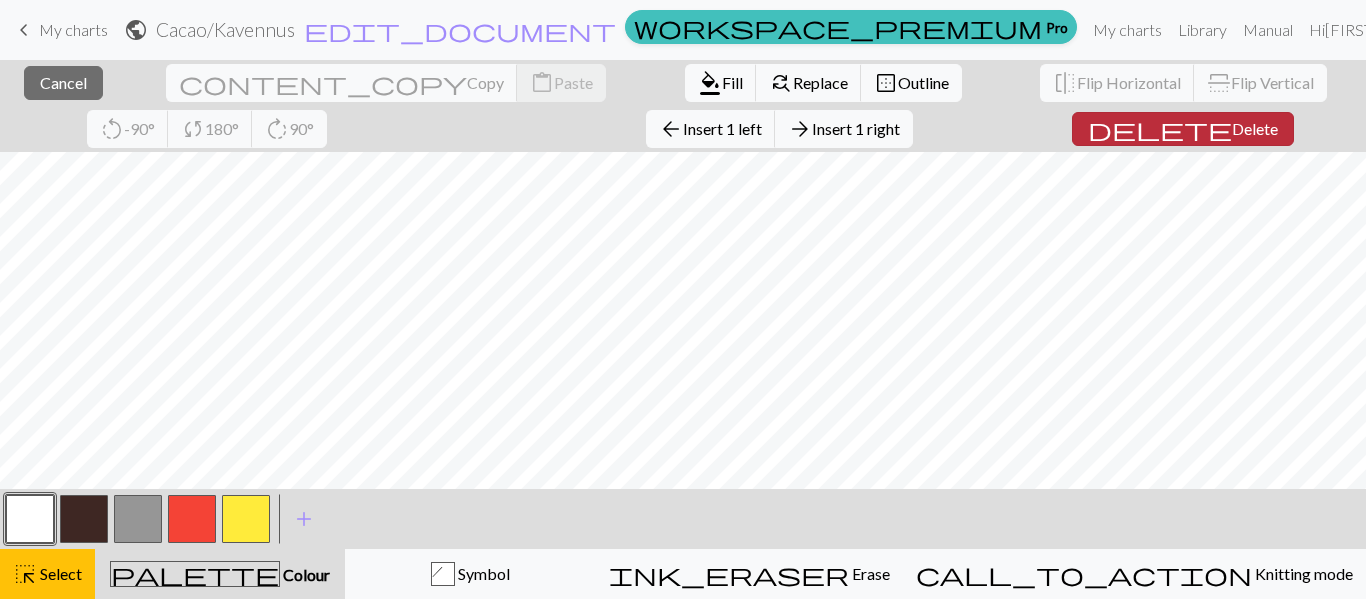 click on "Delete" at bounding box center (1255, 128) 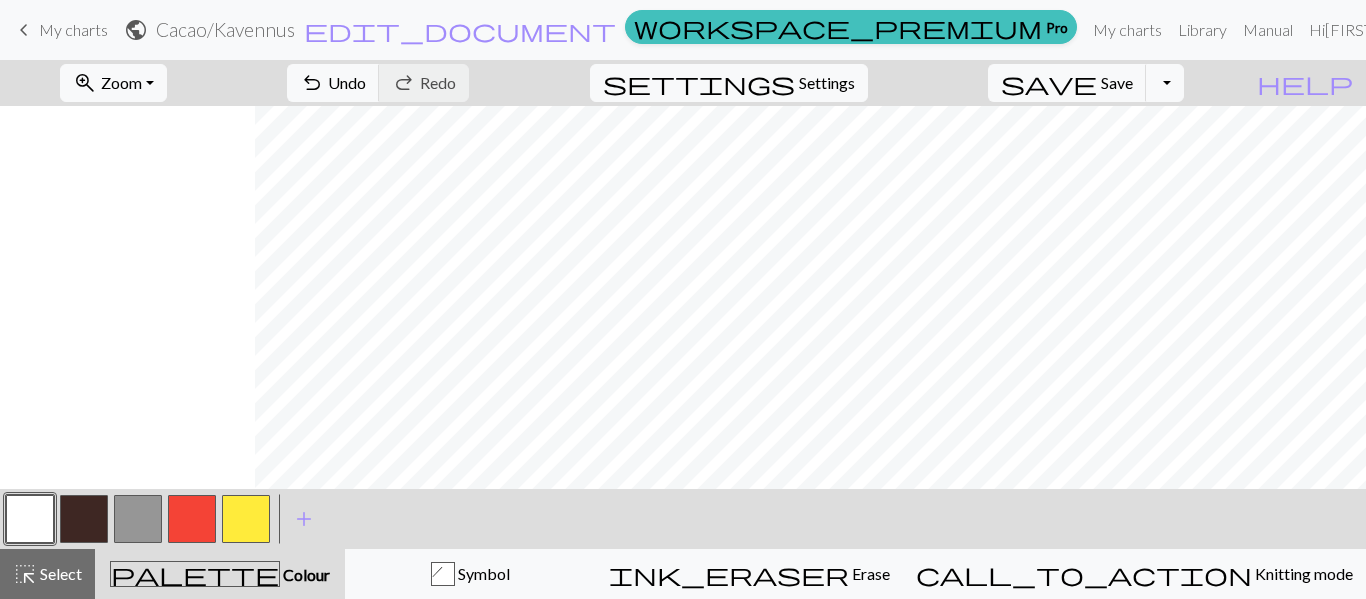 scroll, scrollTop: 107, scrollLeft: 631, axis: both 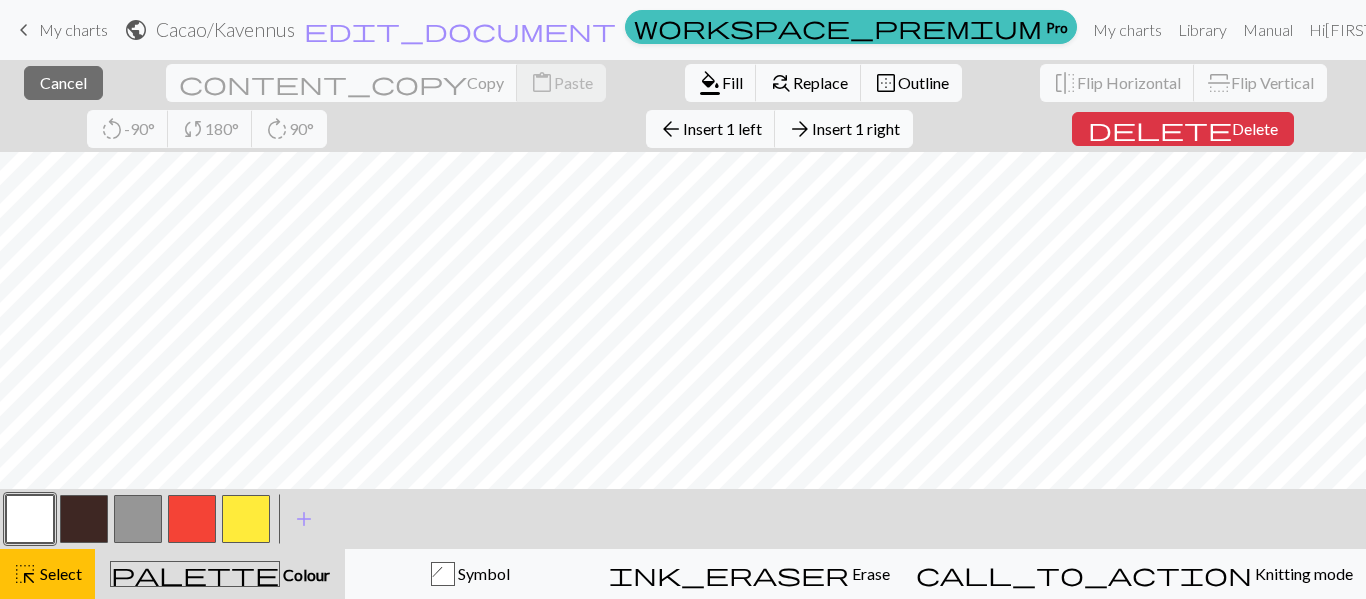 click on "Insert 1 right" at bounding box center [856, 128] 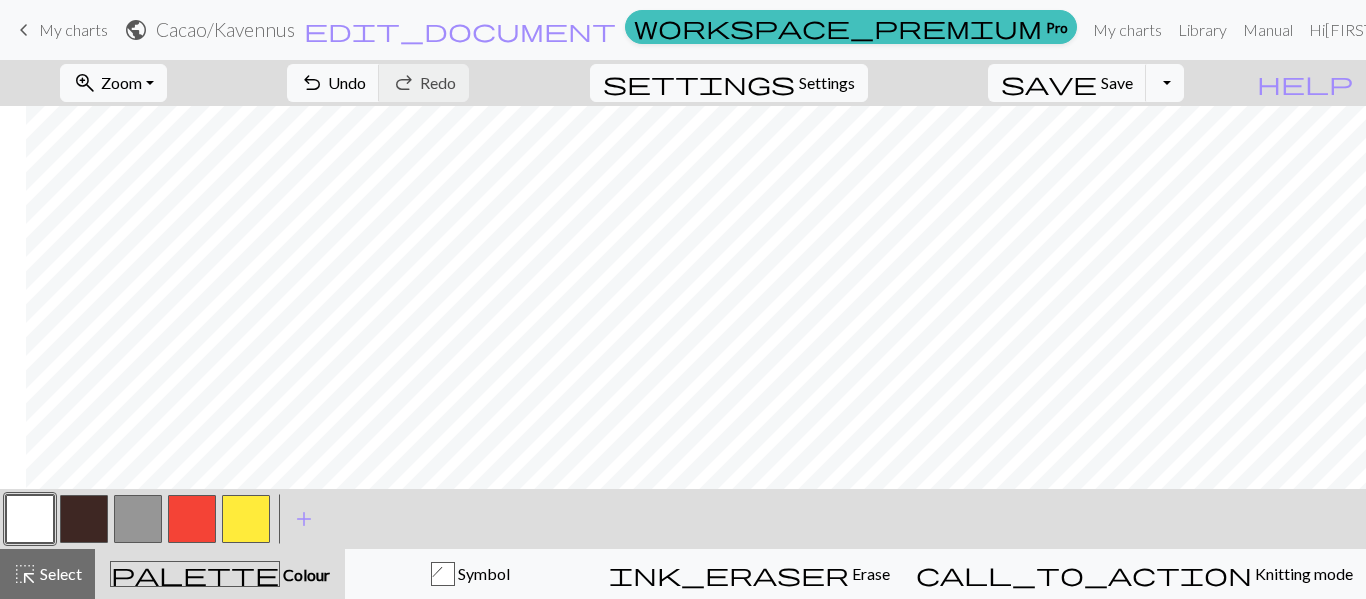scroll, scrollTop: 3, scrollLeft: 657, axis: both 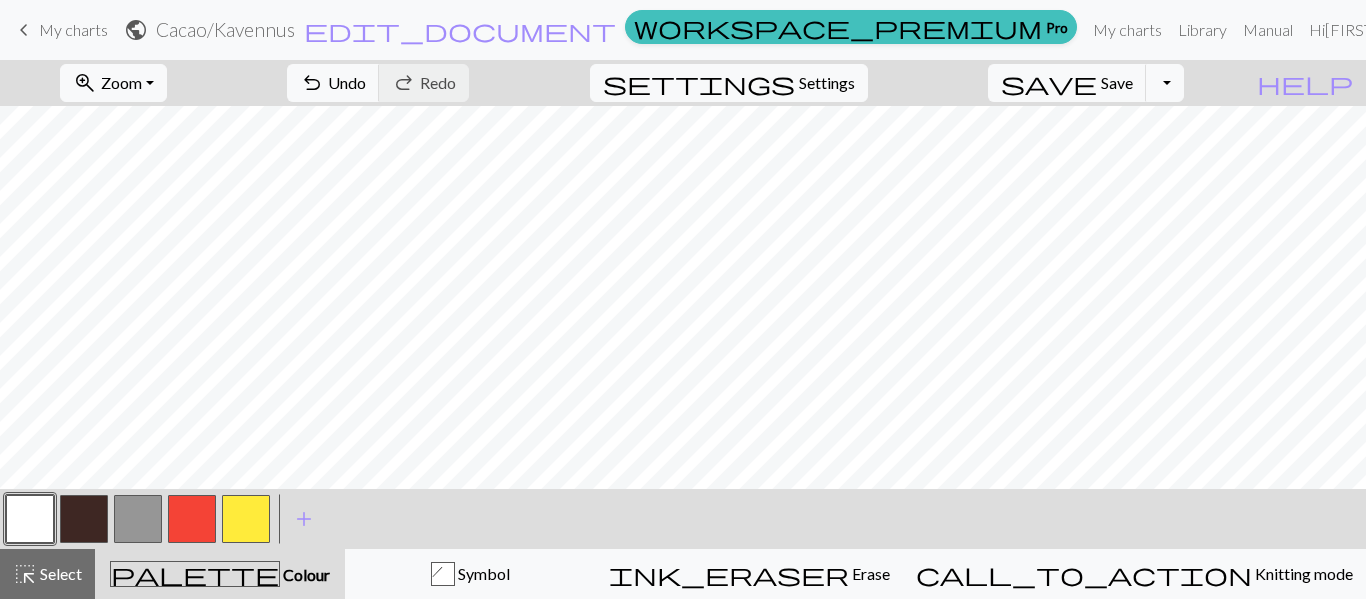 click at bounding box center [30, 519] 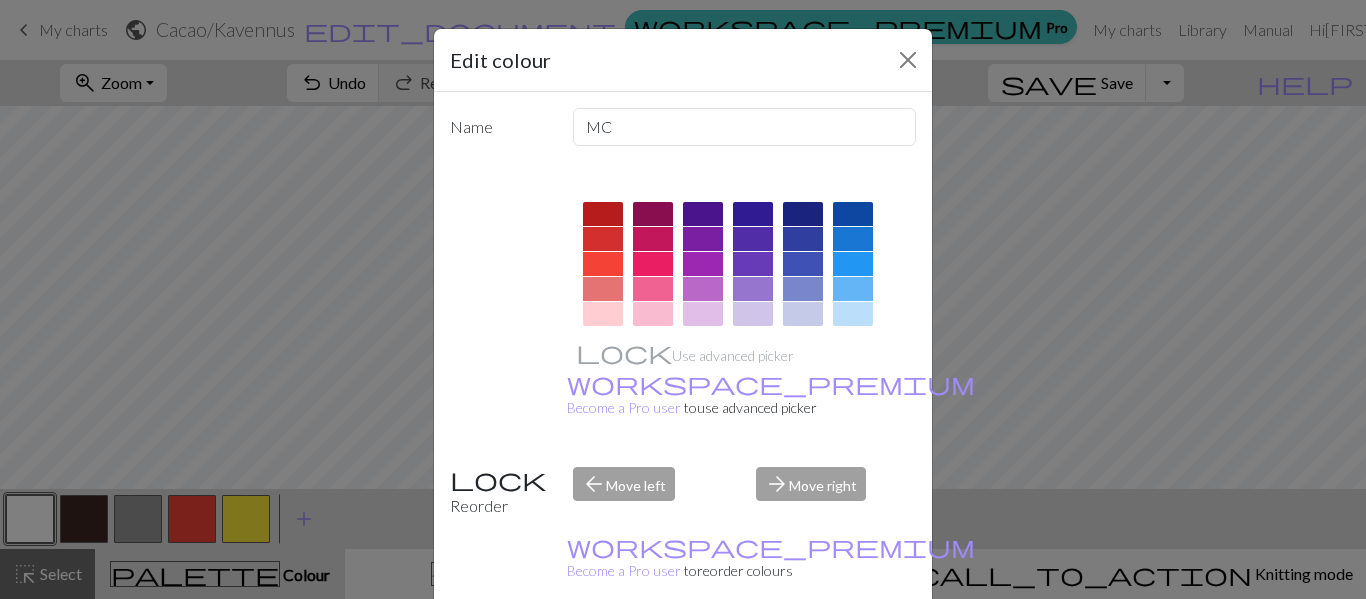 click on "Edit colour Name MC Use advanced picker workspace_premium Become a Pro user   to  use advanced picker Reorder arrow_back Move left arrow_forward Move right workspace_premium Become a Pro user   to  reorder colours Delete Done Cancel" at bounding box center (683, 299) 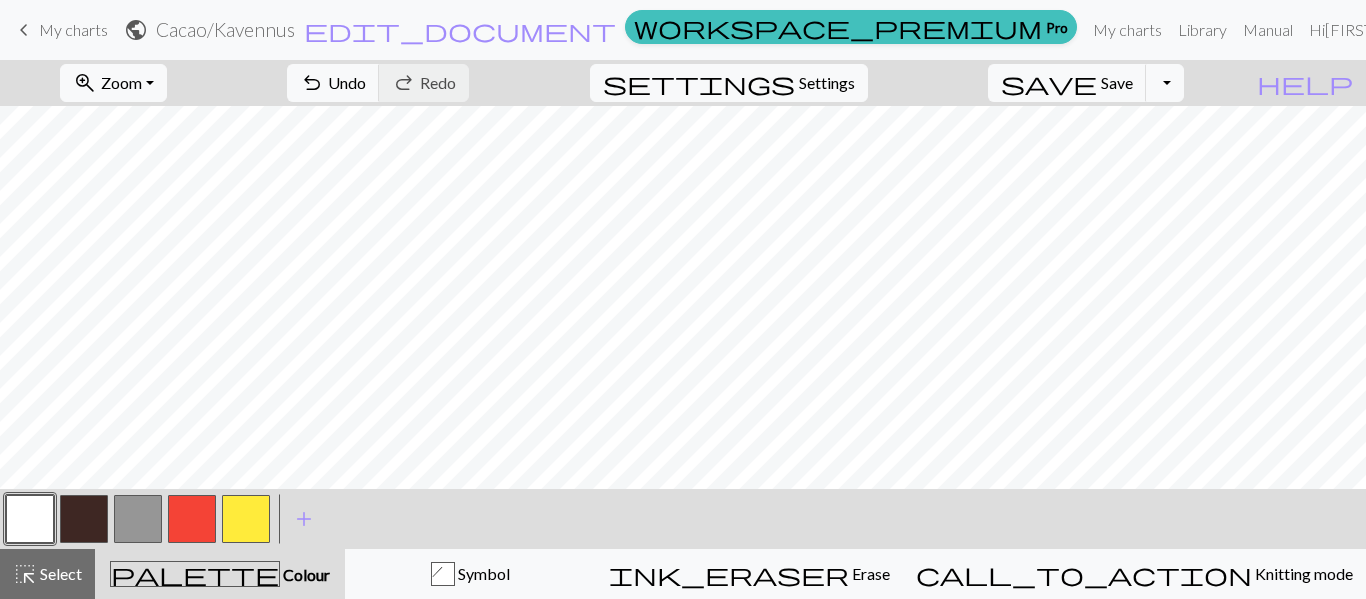 click at bounding box center [84, 519] 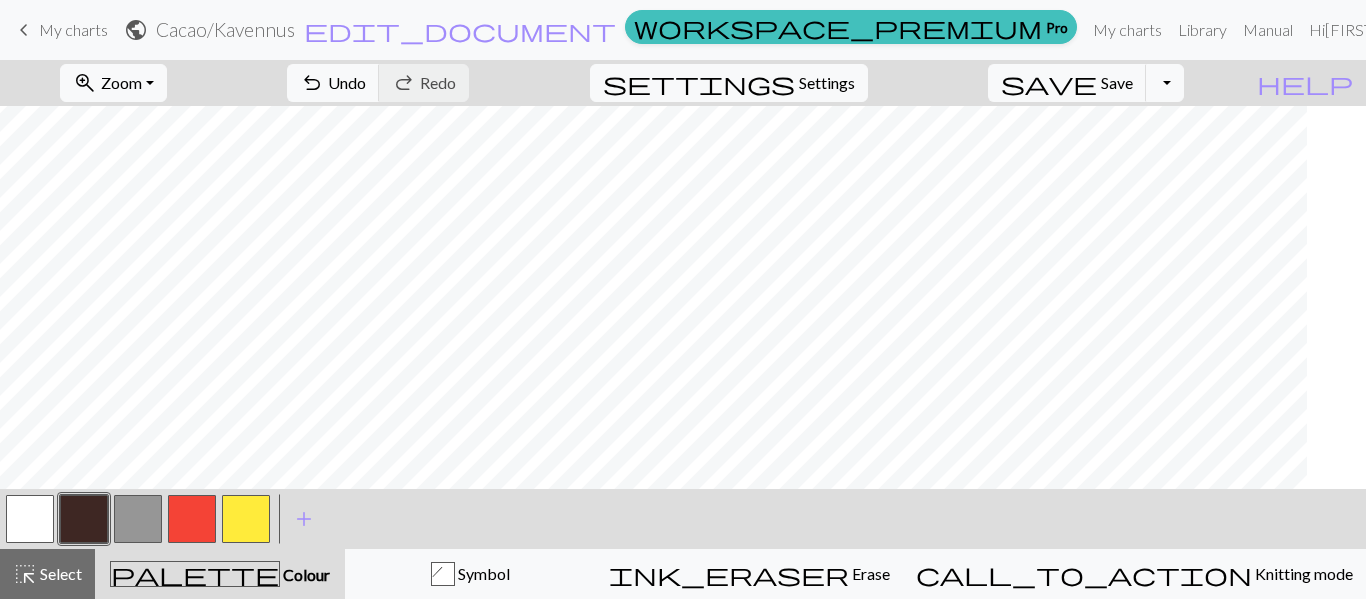 scroll, scrollTop: 107, scrollLeft: 593, axis: both 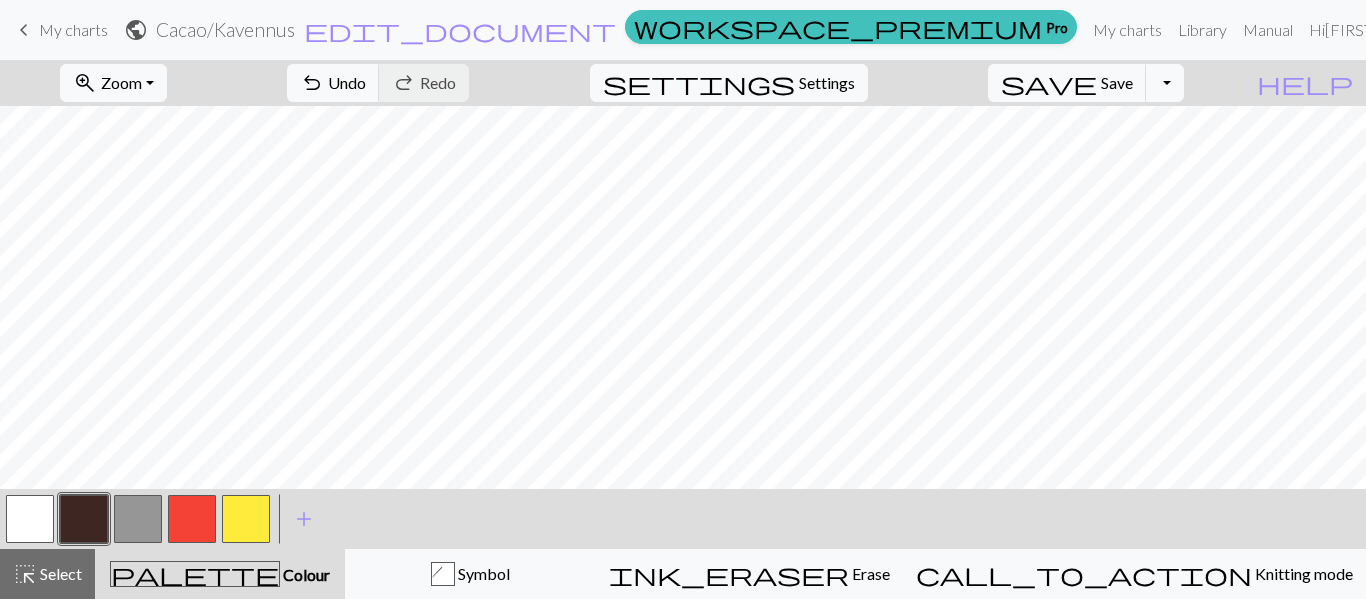click at bounding box center [192, 519] 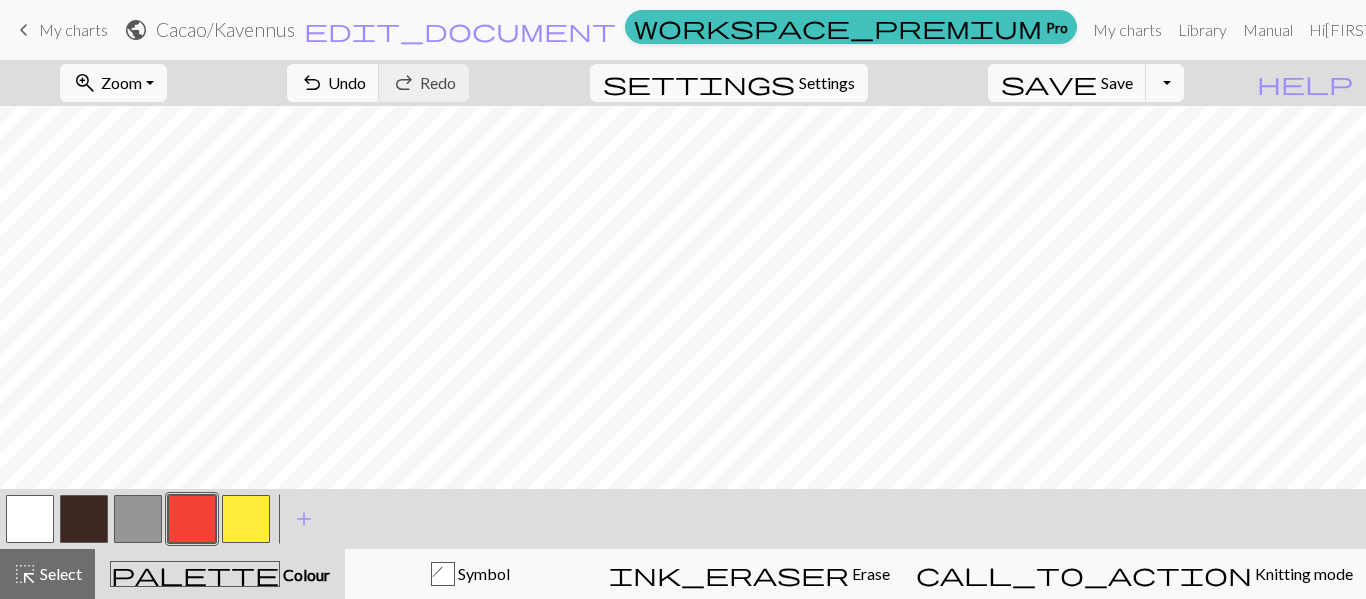 click at bounding box center [84, 519] 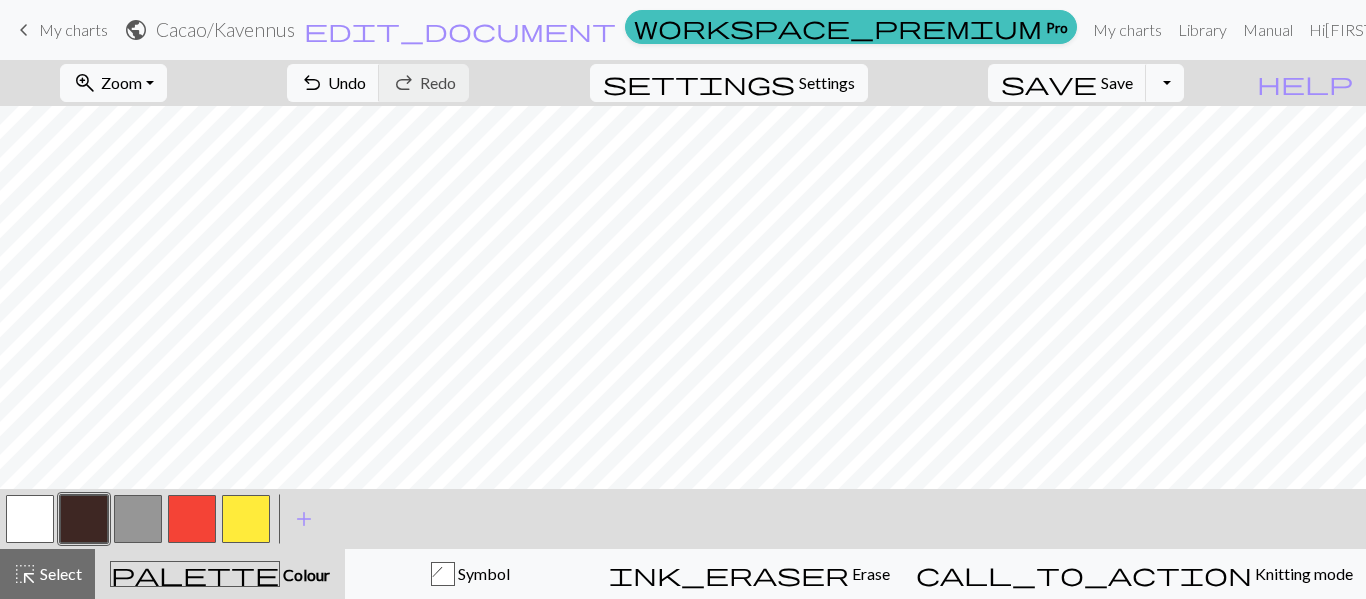 click at bounding box center (192, 519) 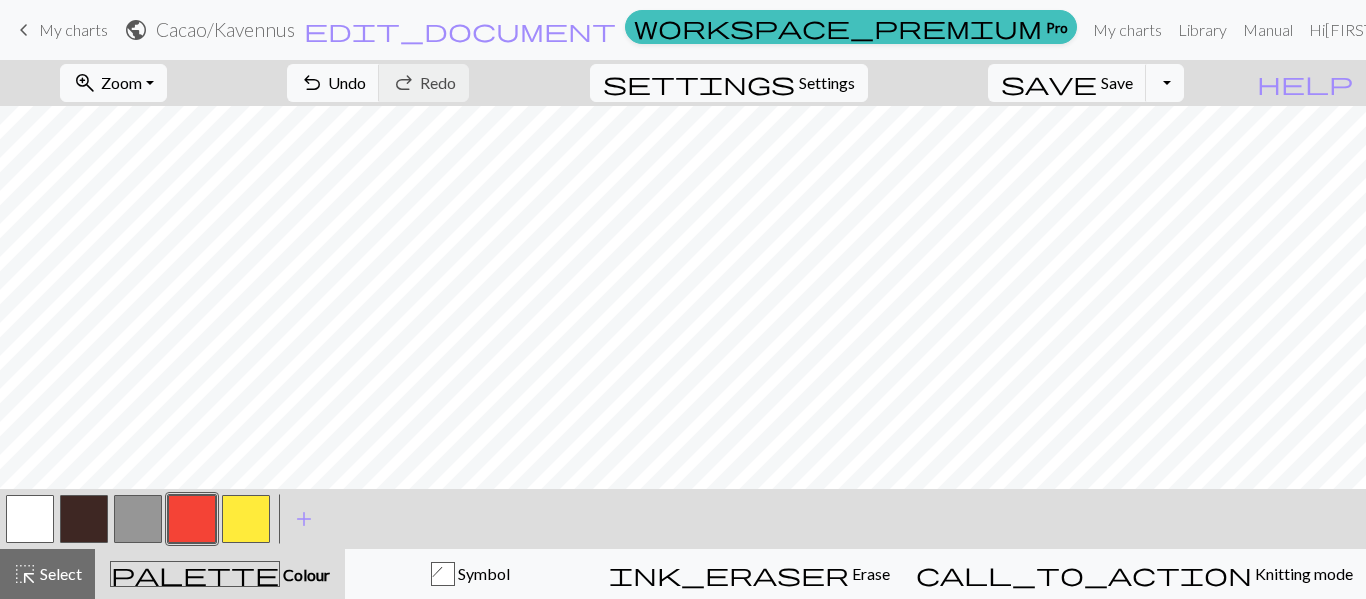 click at bounding box center [84, 519] 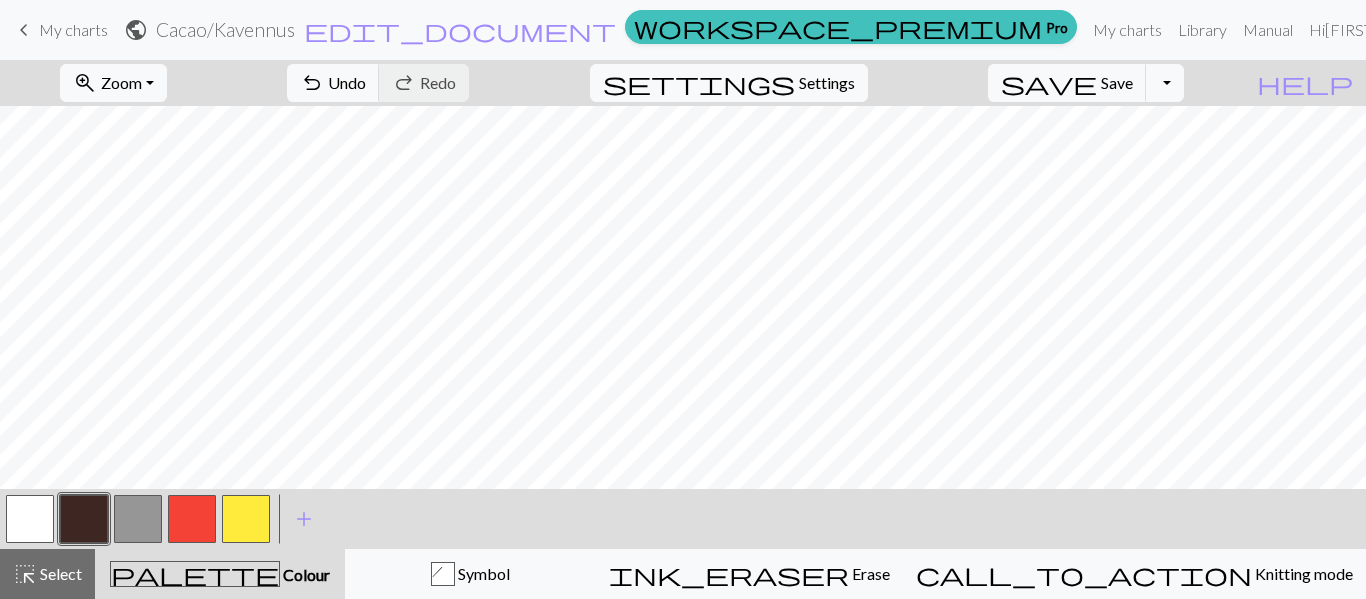 click at bounding box center (192, 519) 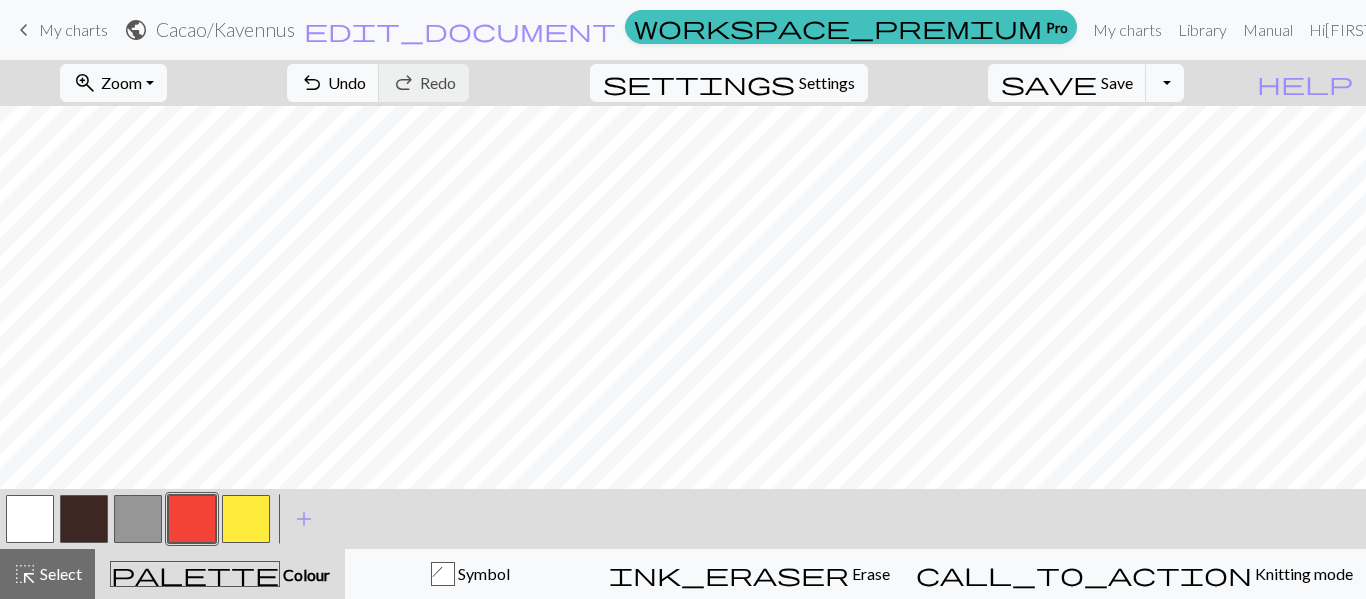 click at bounding box center [84, 519] 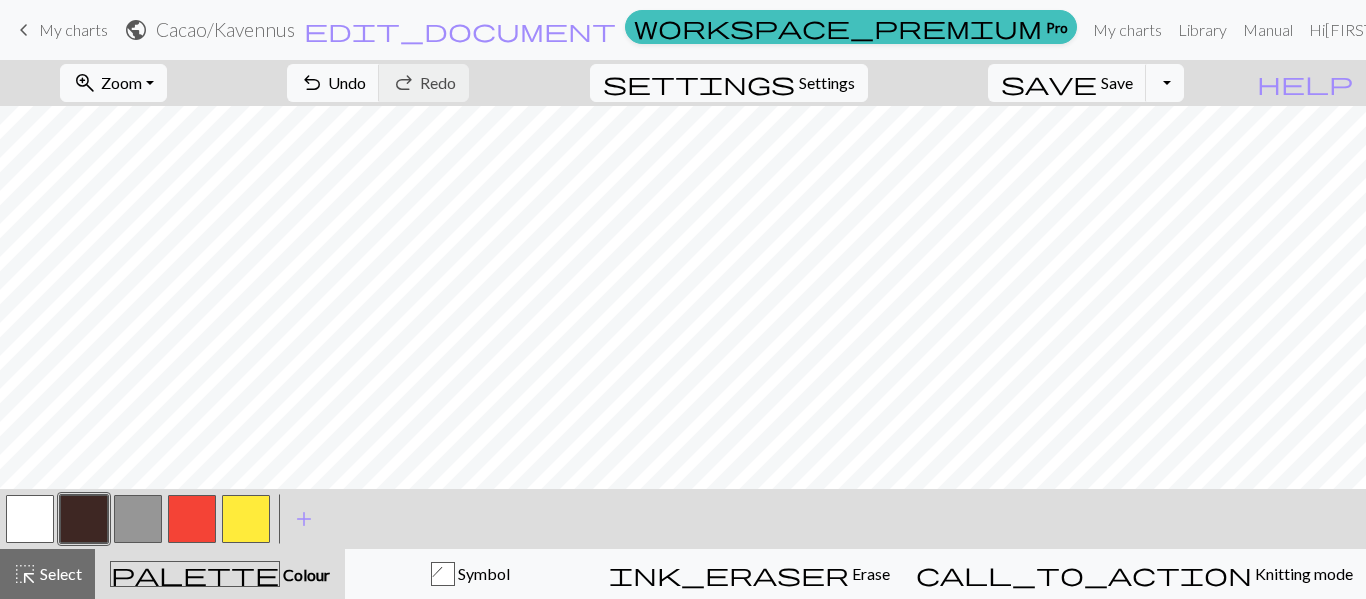 click at bounding box center (192, 519) 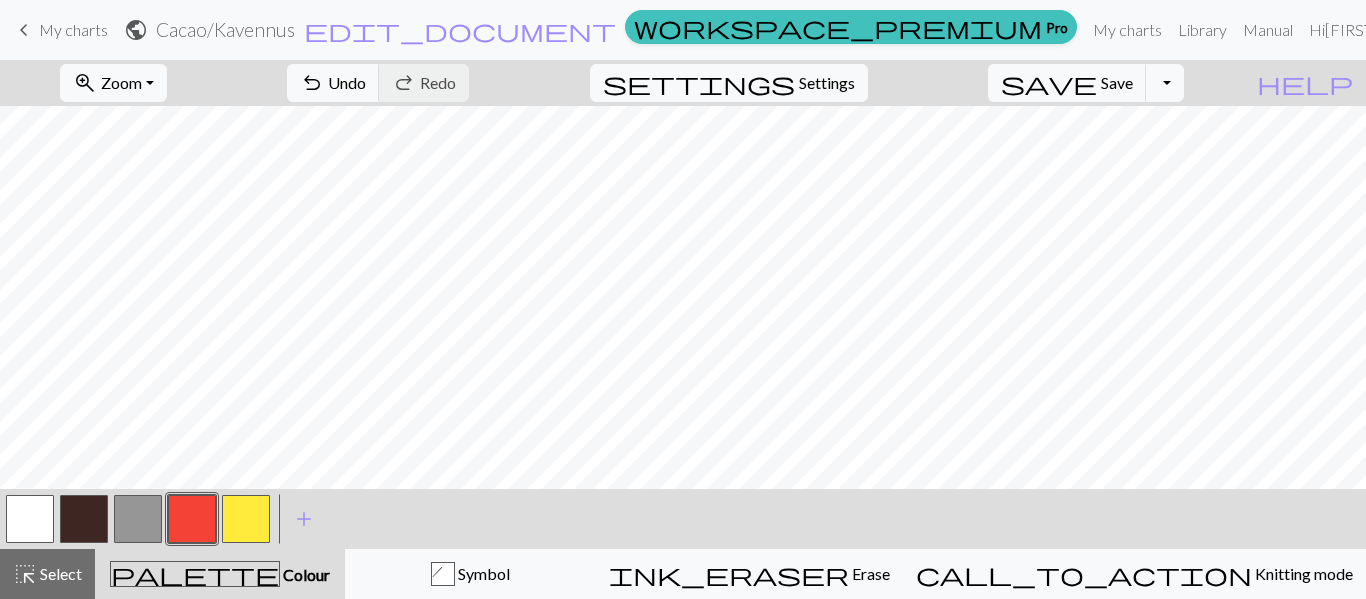 click at bounding box center [84, 519] 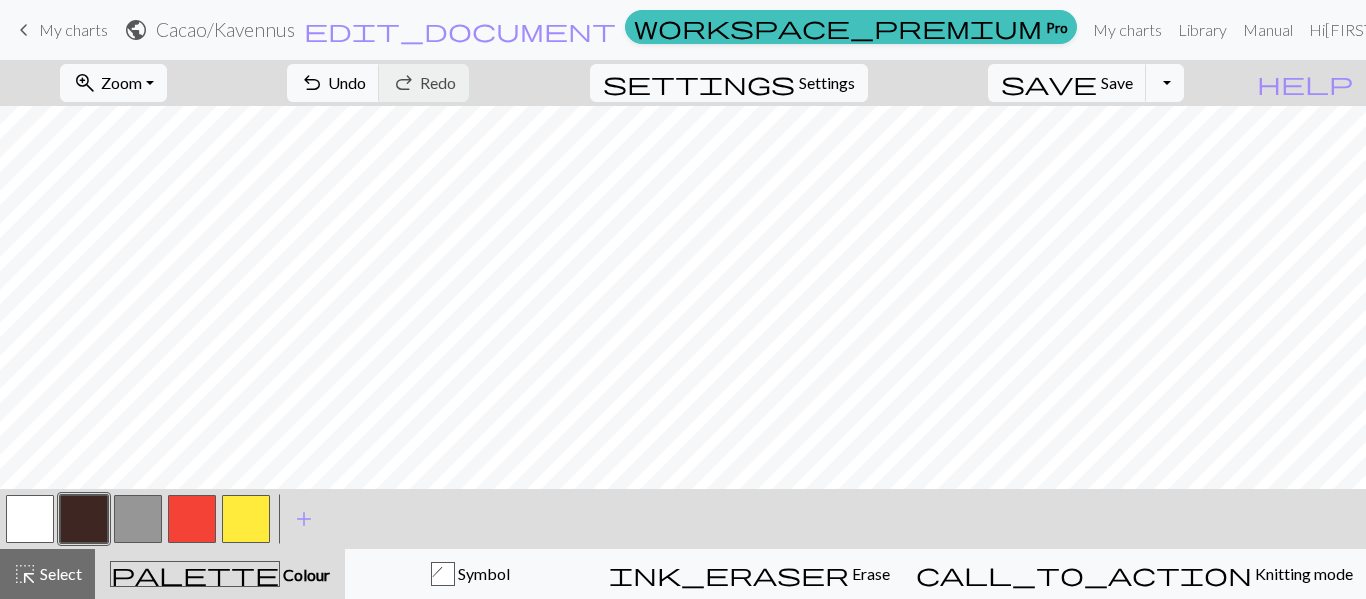click at bounding box center (192, 519) 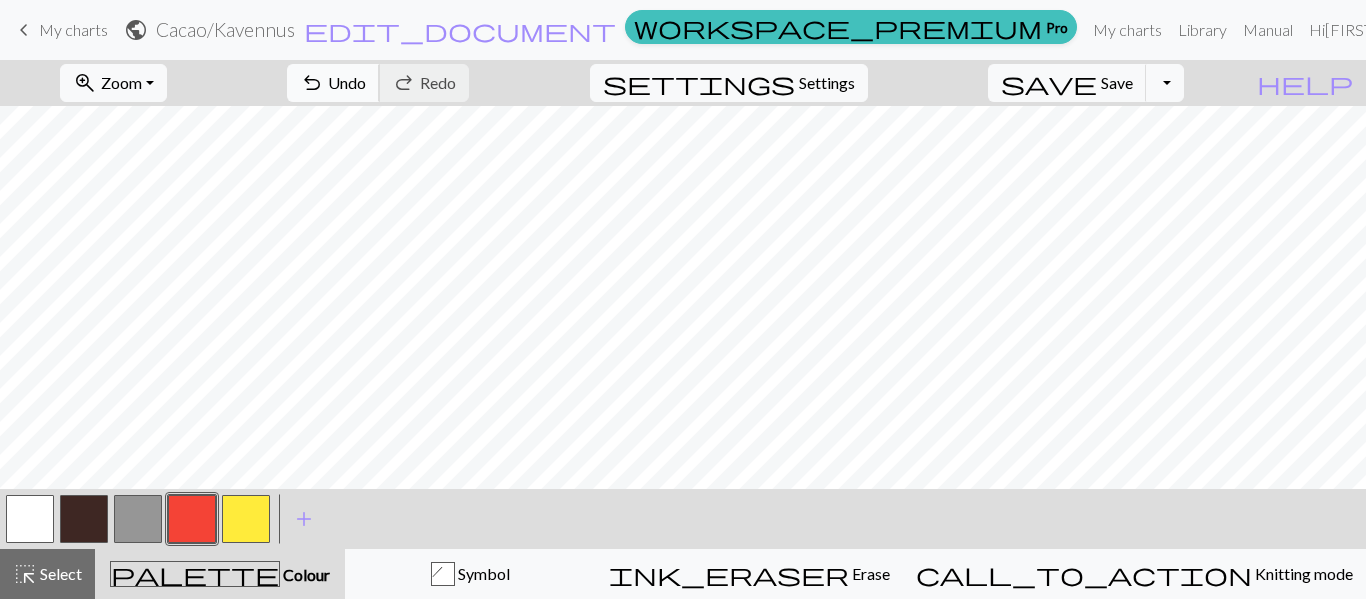 click on "Undo" at bounding box center (347, 82) 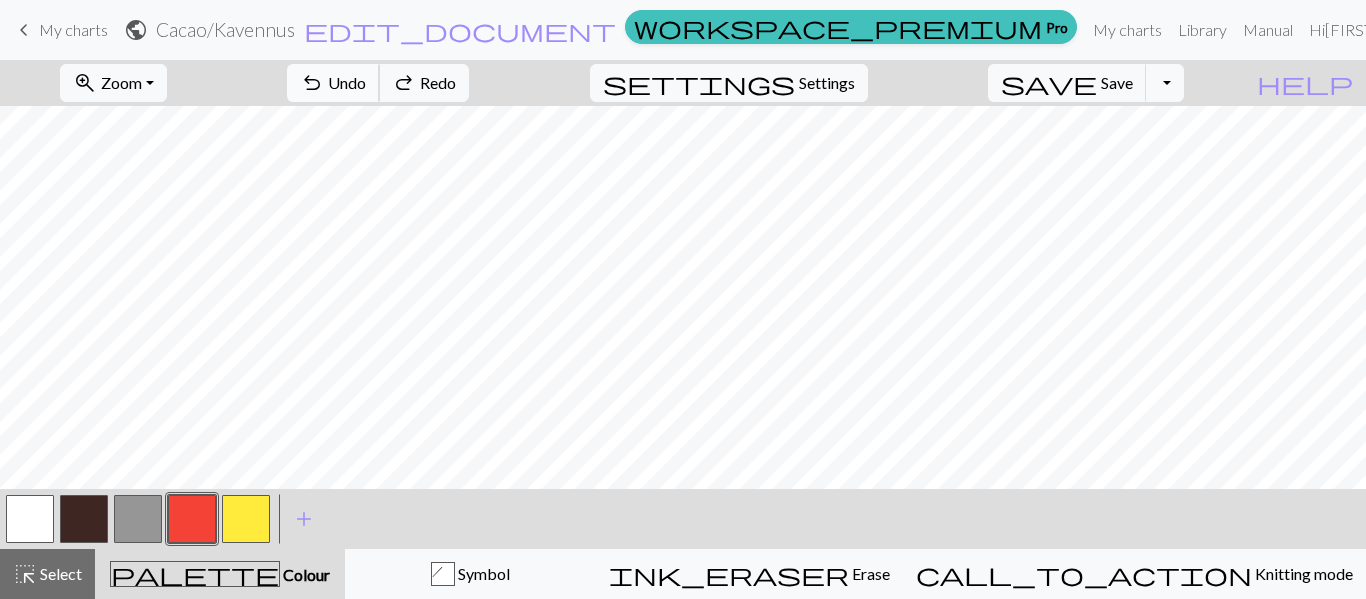 click on "Undo" at bounding box center (347, 82) 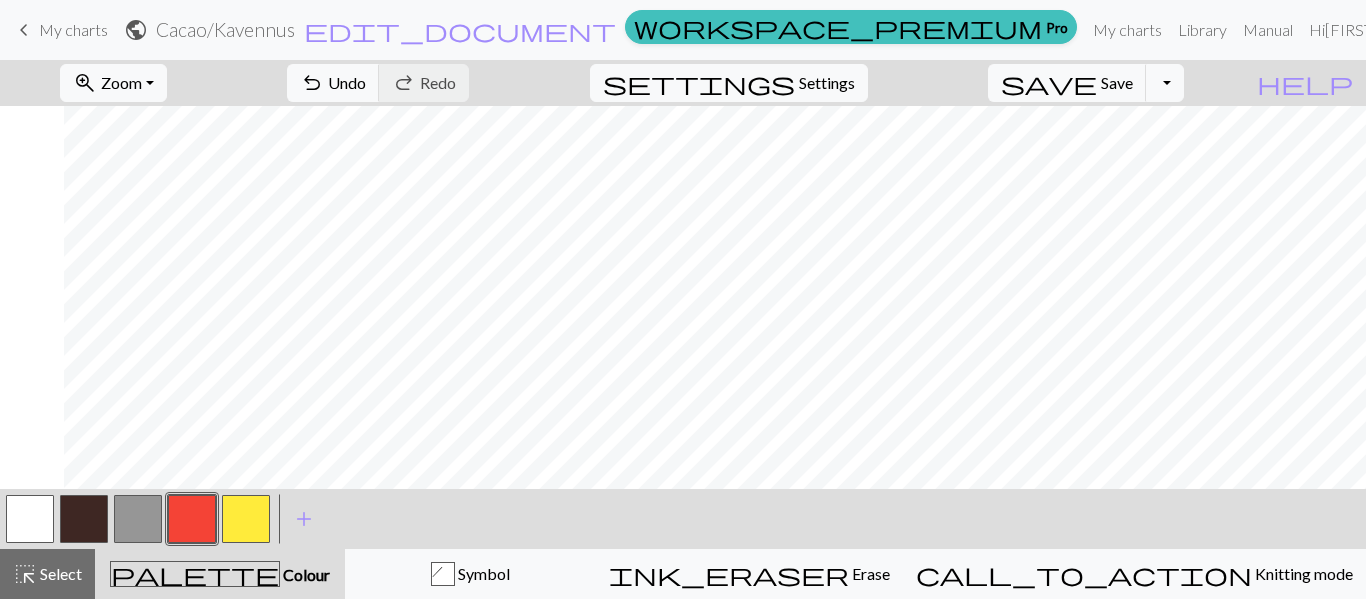 scroll, scrollTop: 107, scrollLeft: 657, axis: both 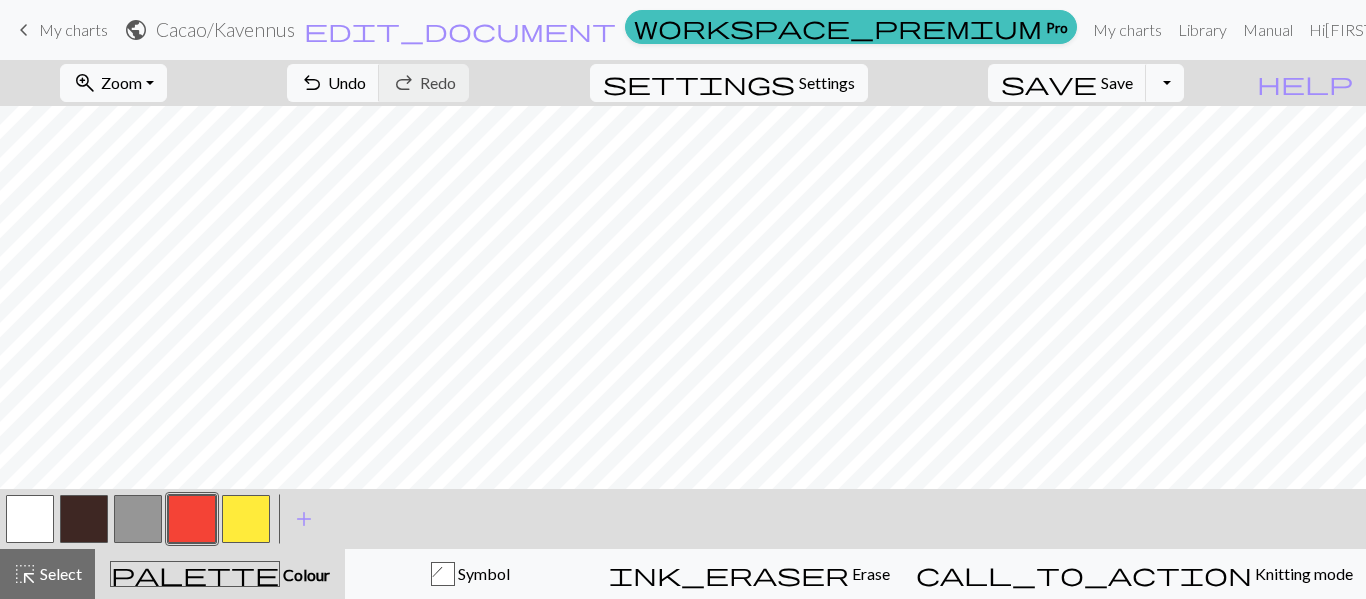 click at bounding box center (84, 519) 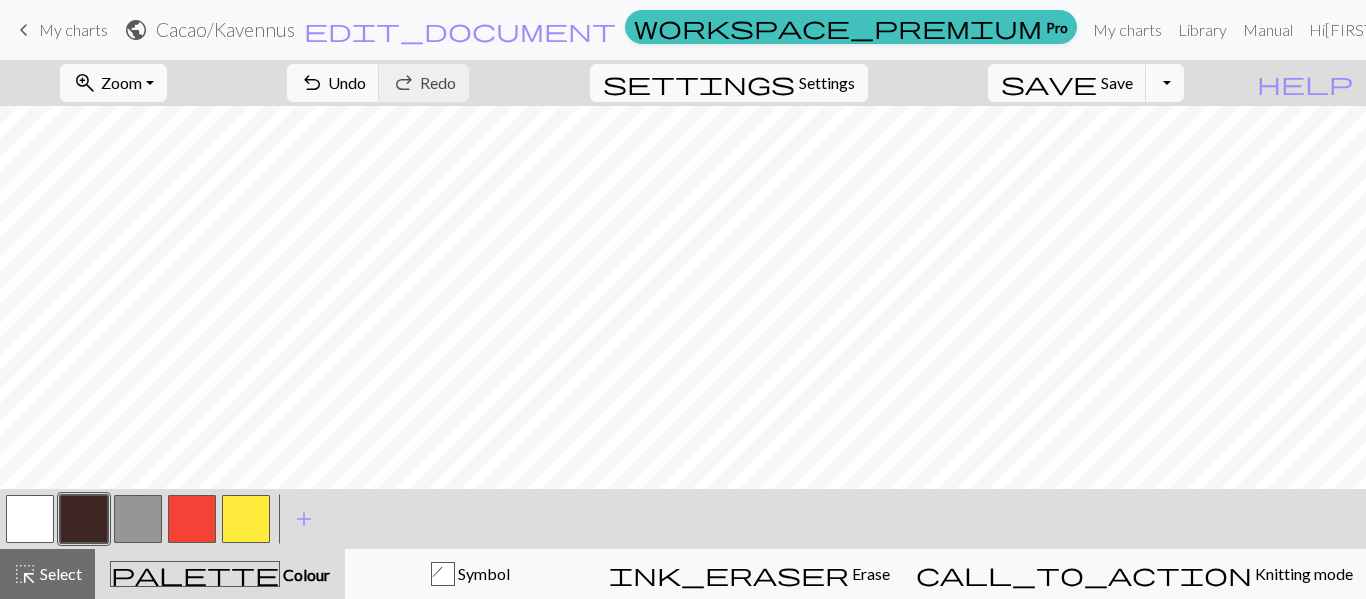 click at bounding box center (192, 519) 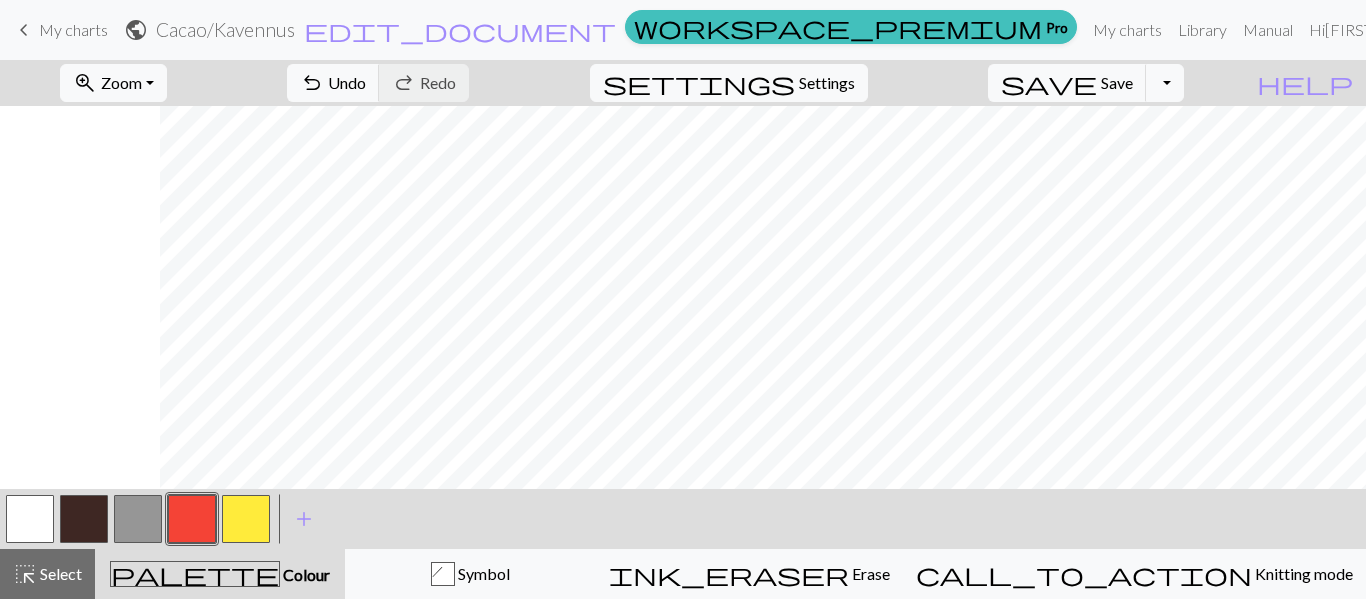scroll, scrollTop: 9, scrollLeft: 657, axis: both 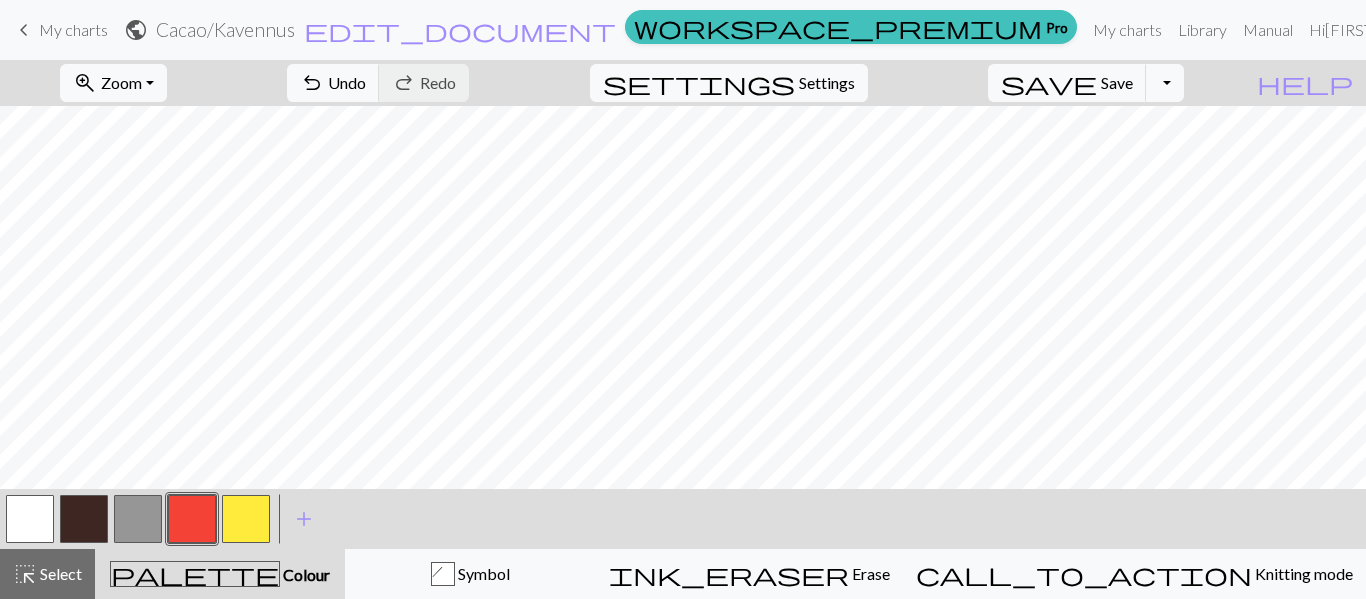 click at bounding box center (246, 519) 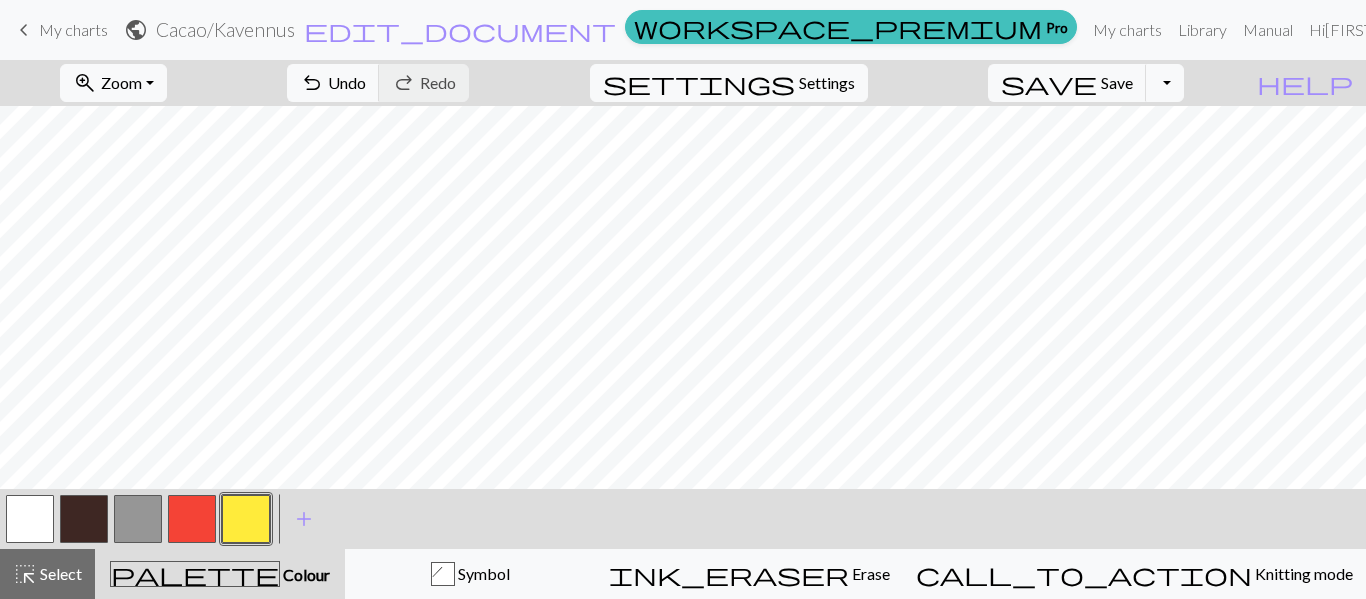 scroll, scrollTop: 9, scrollLeft: 657, axis: both 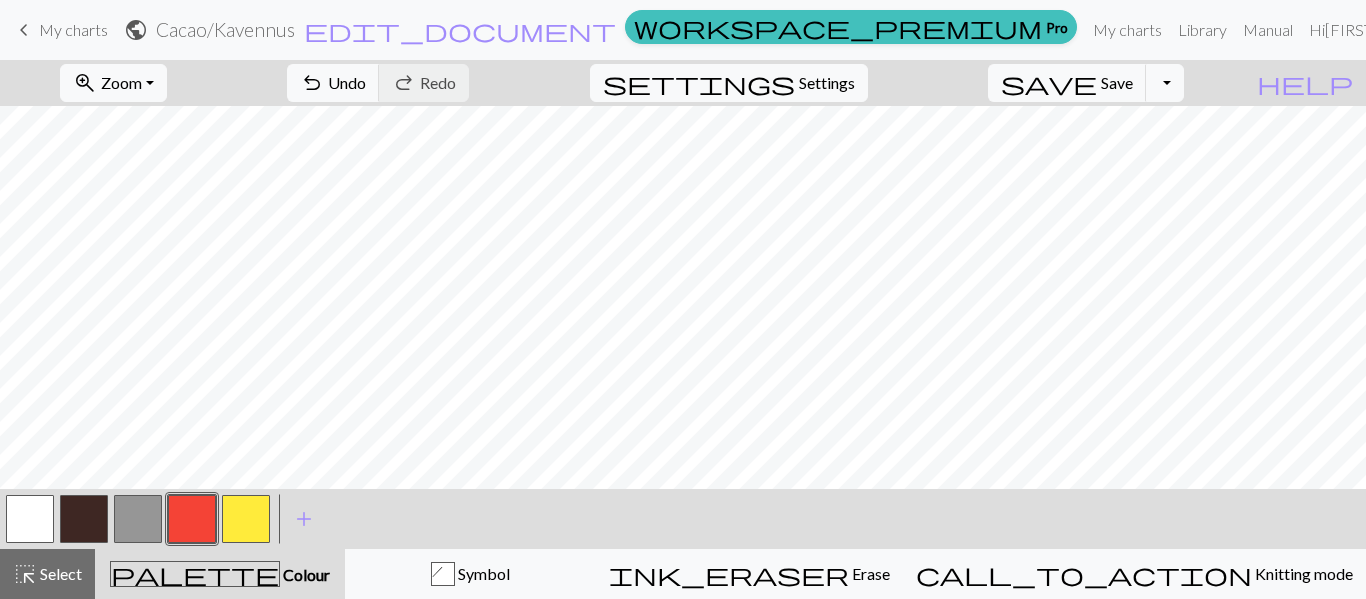 click at bounding box center (246, 519) 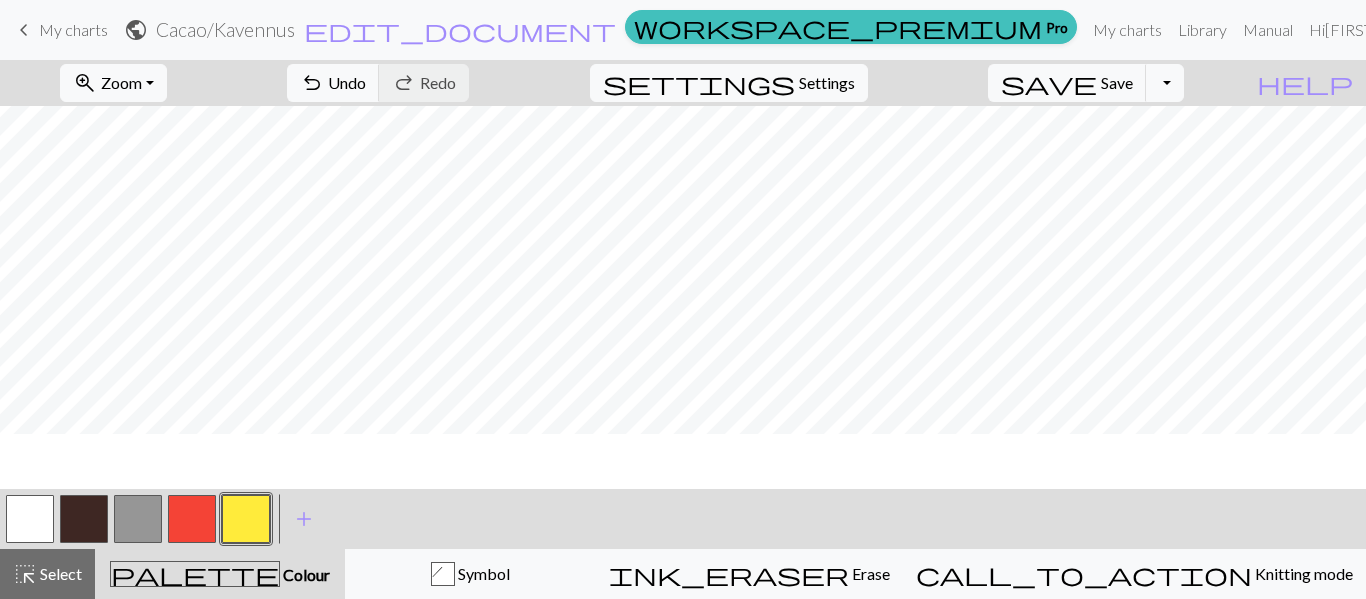 scroll, scrollTop: 0, scrollLeft: 0, axis: both 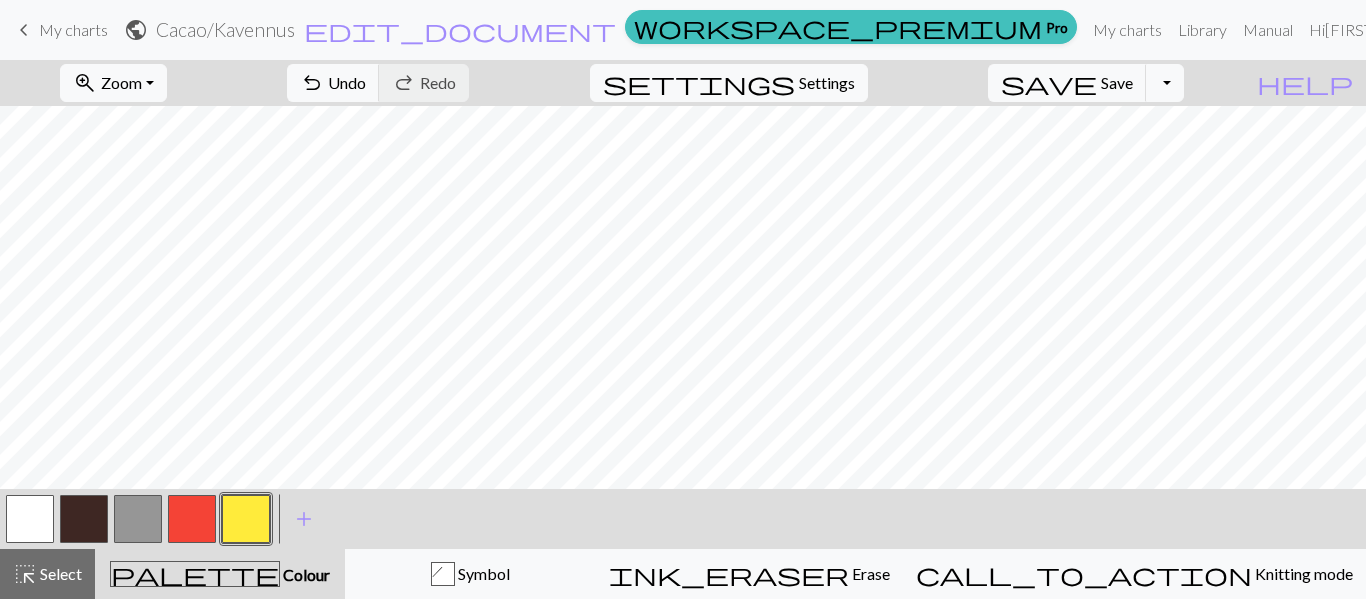 click at bounding box center (192, 519) 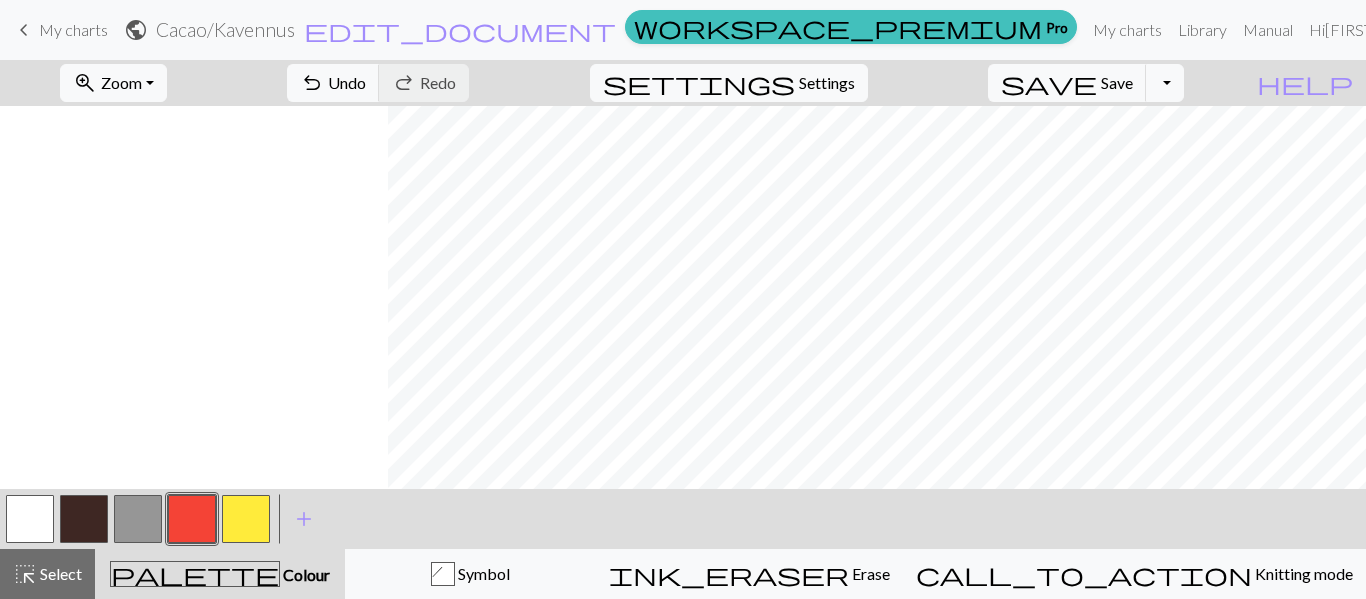 scroll, scrollTop: 0, scrollLeft: 657, axis: horizontal 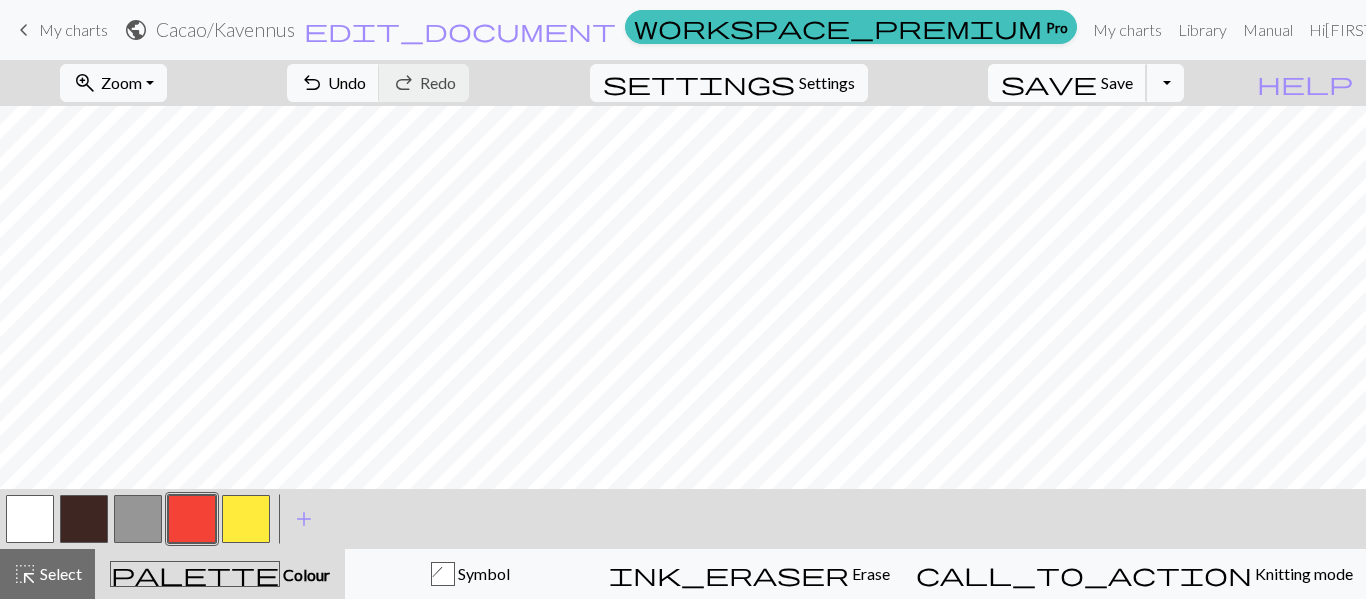click on "Save" at bounding box center (1117, 82) 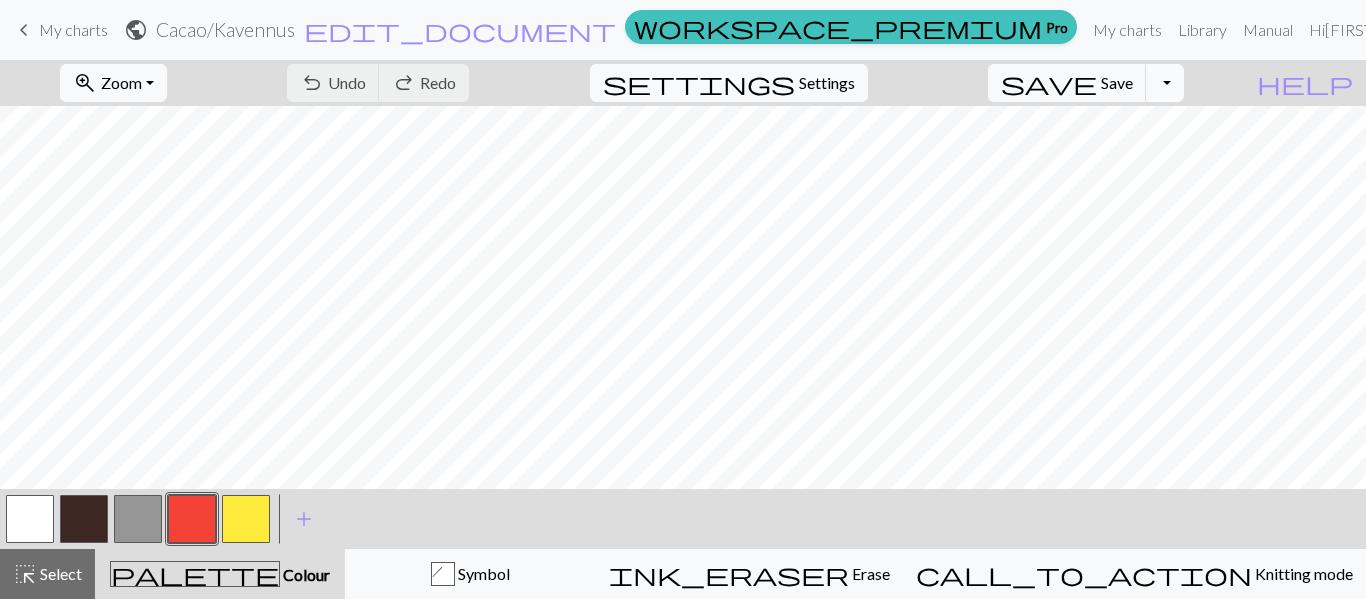 click on "Toggle Dropdown" at bounding box center (1165, 83) 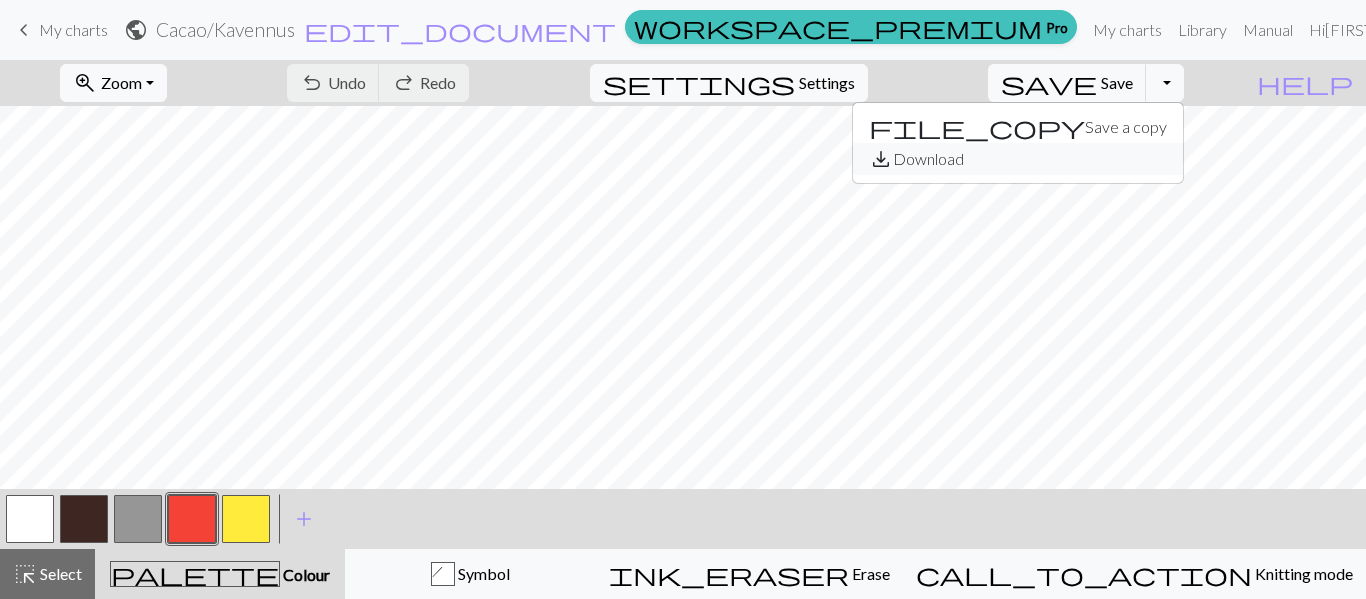 click on "save_alt  Download" at bounding box center (1018, 159) 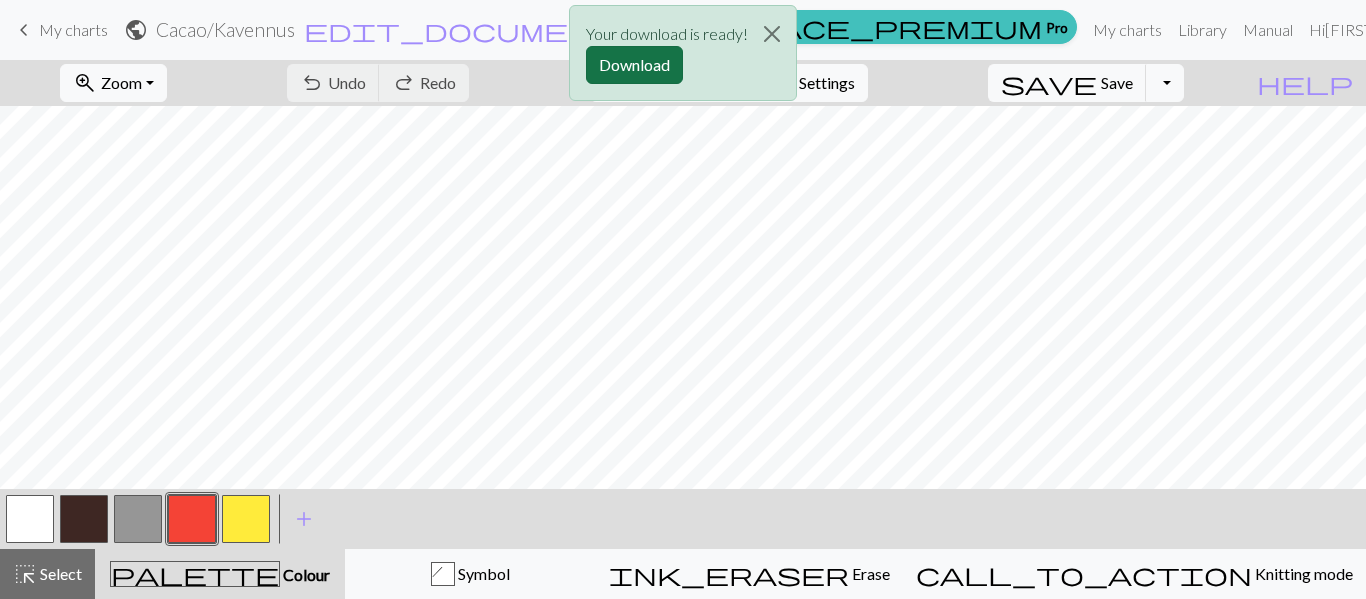 click on "Download" at bounding box center (634, 65) 